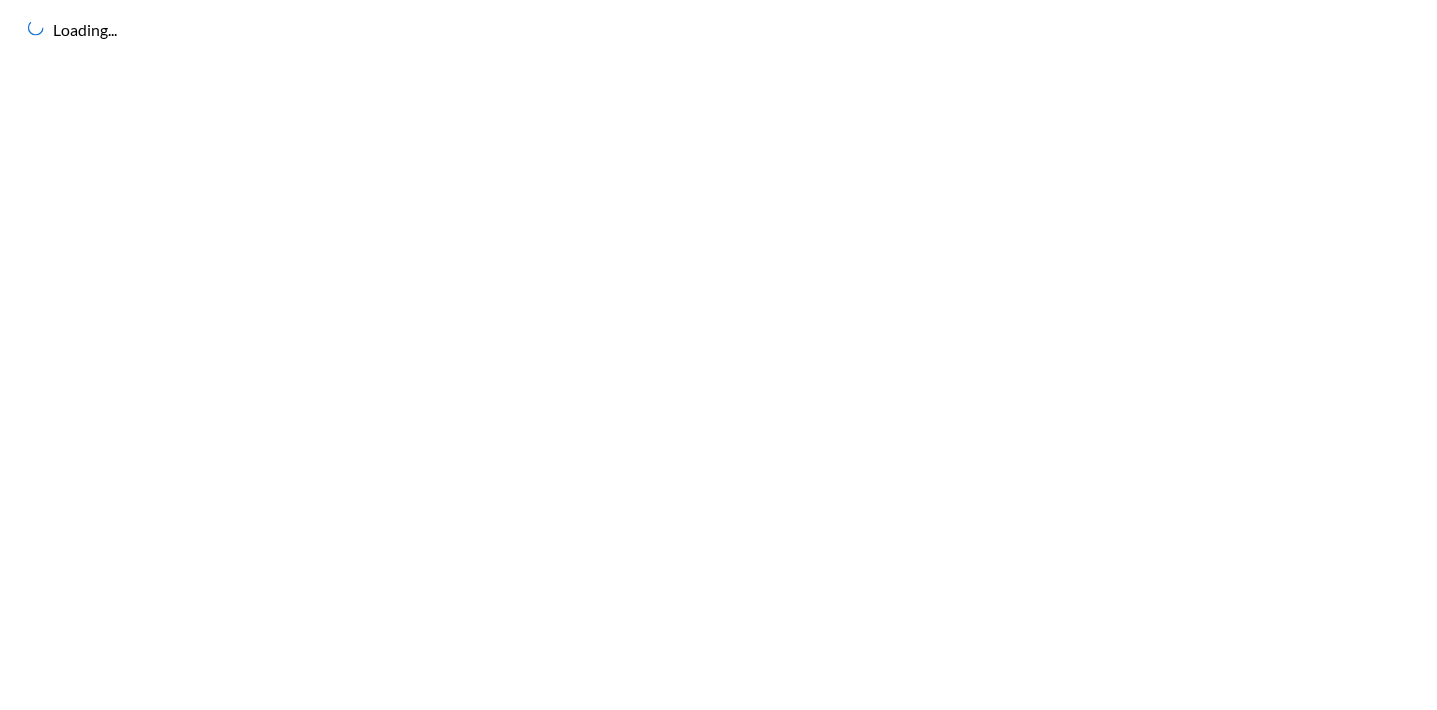 scroll, scrollTop: 0, scrollLeft: 0, axis: both 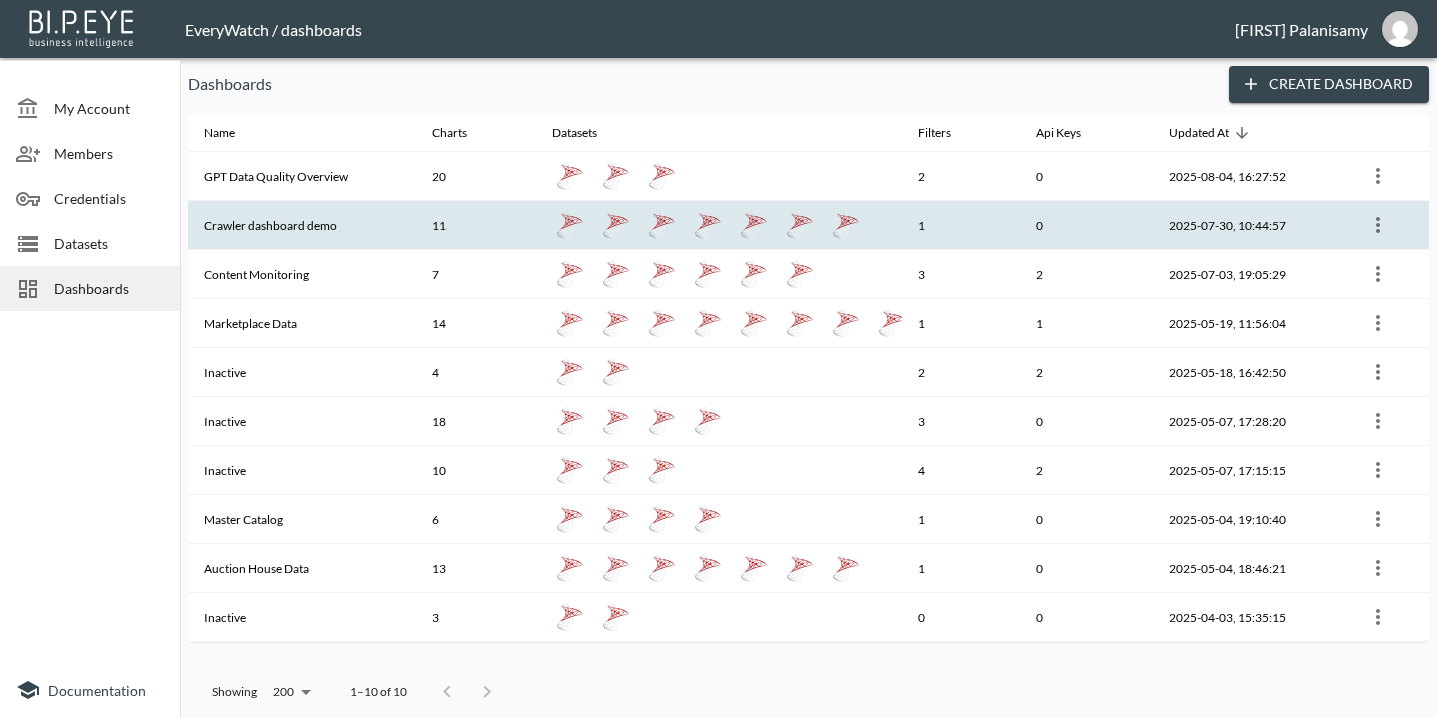 click on "Crawler dashboard demo" at bounding box center [302, 225] 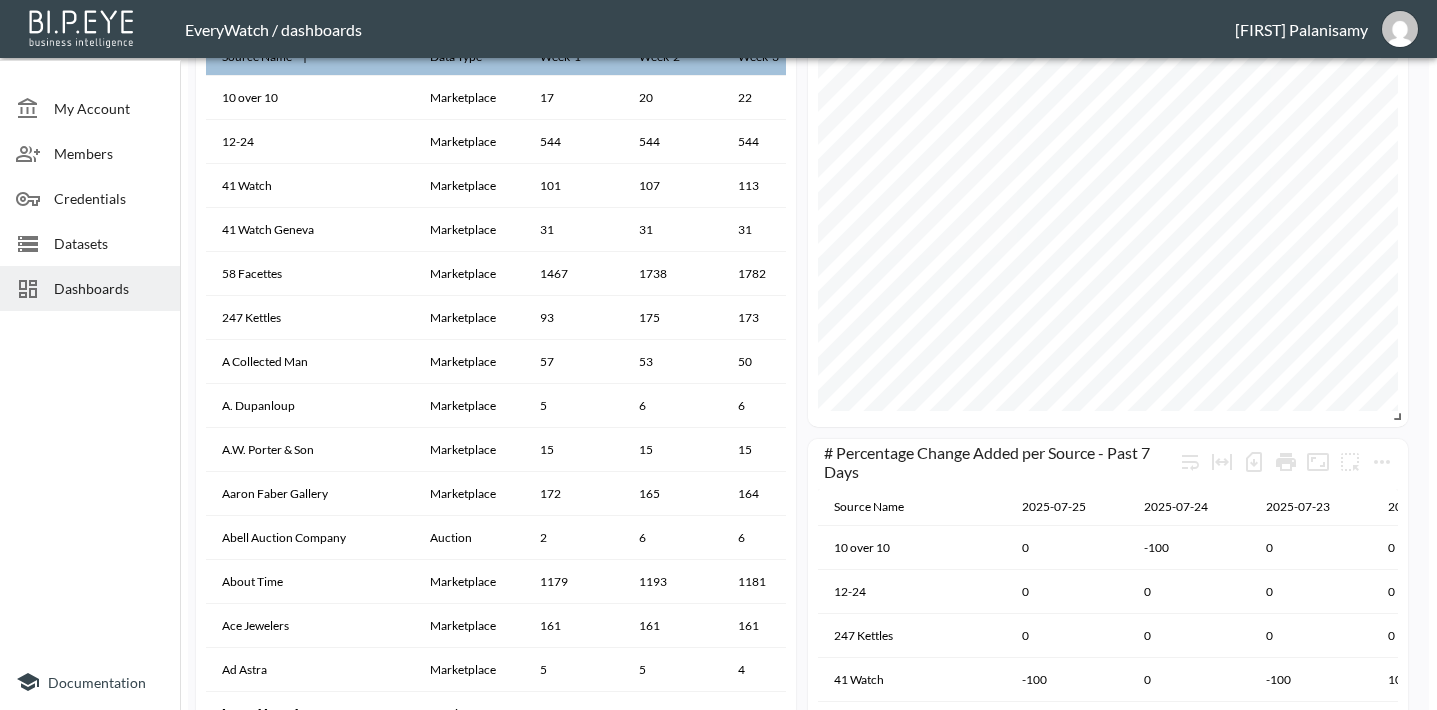 scroll, scrollTop: 1733, scrollLeft: 0, axis: vertical 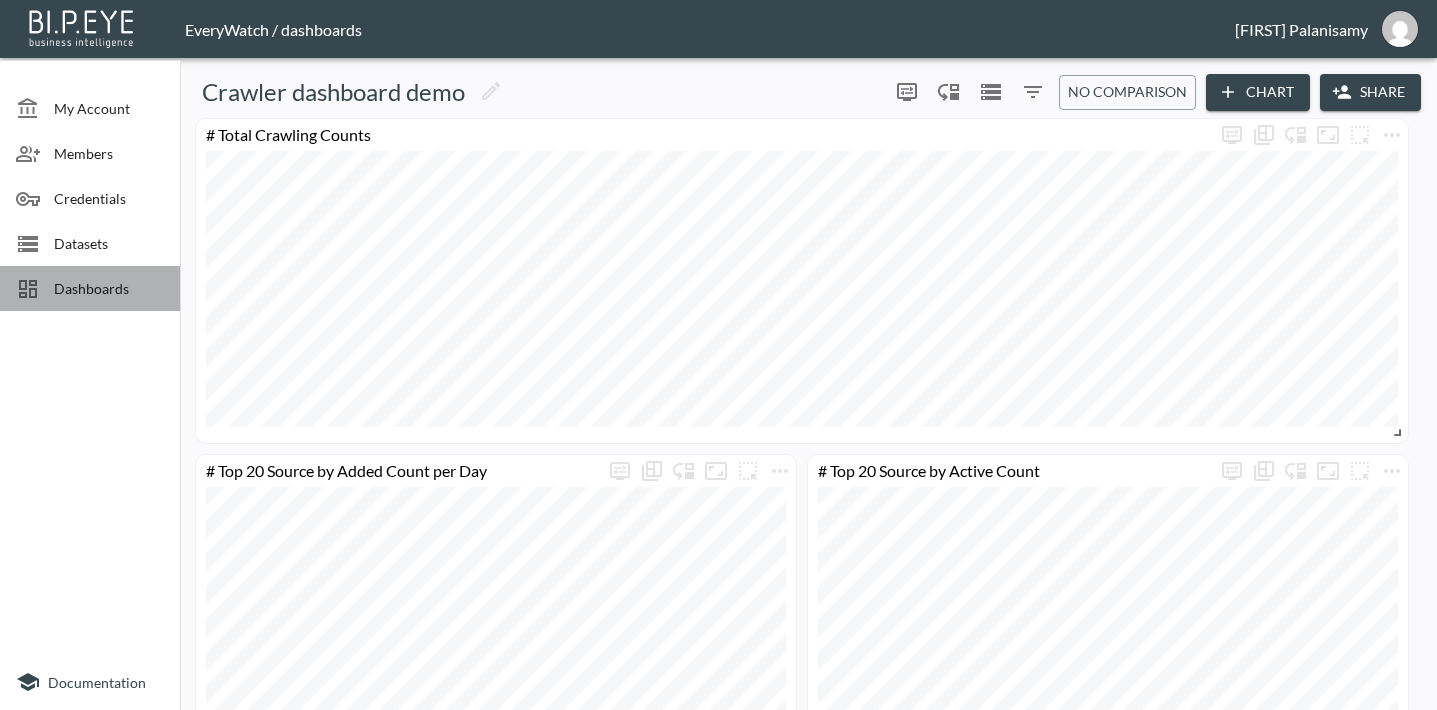 click on "Dashboards" at bounding box center [109, 288] 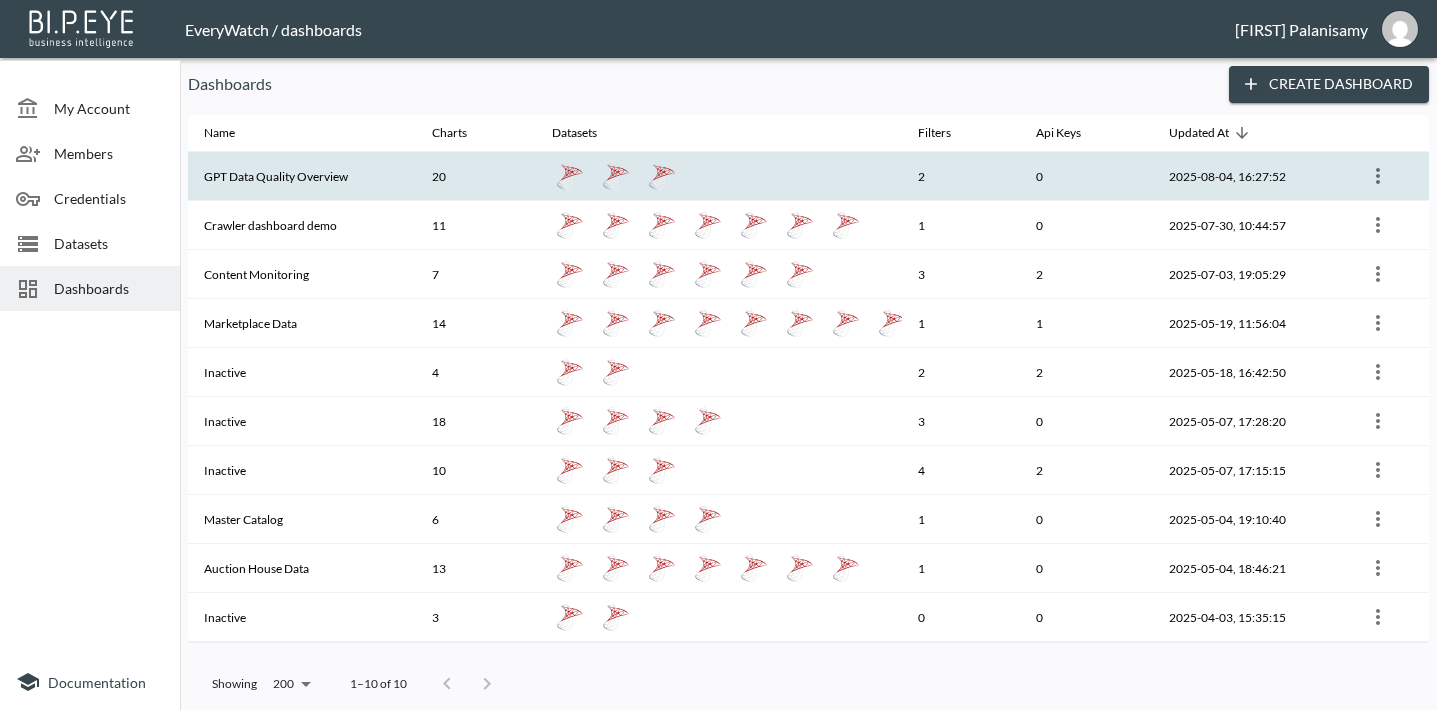 click on "GPT Data Quality Overview" at bounding box center (302, 176) 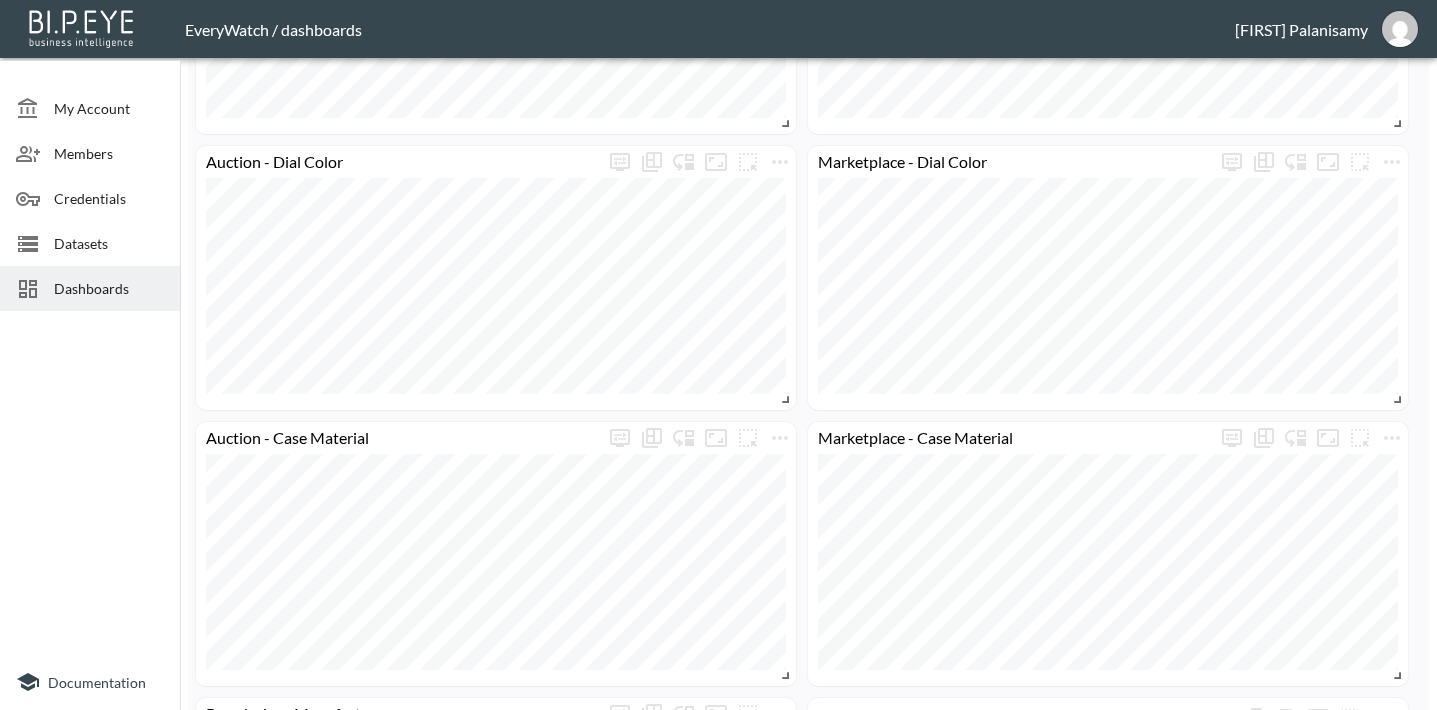scroll, scrollTop: 0, scrollLeft: 0, axis: both 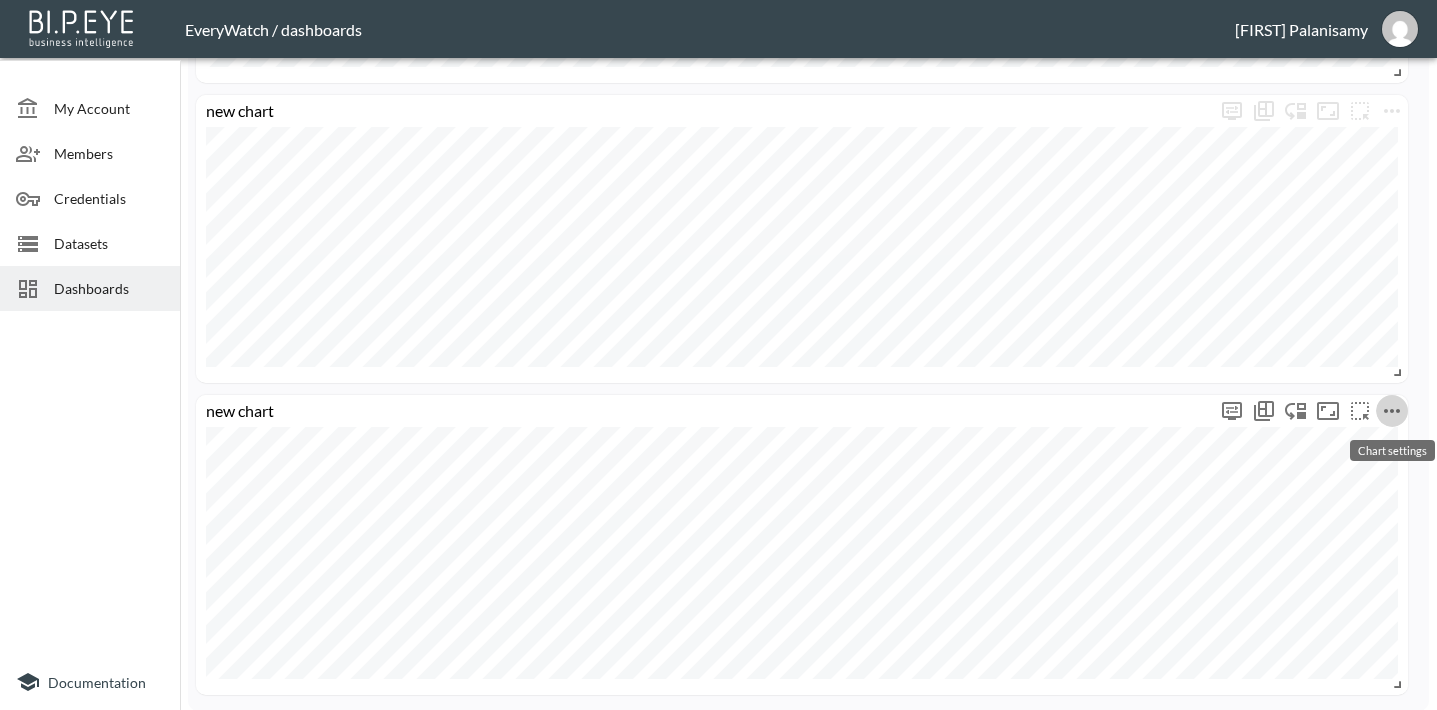 click 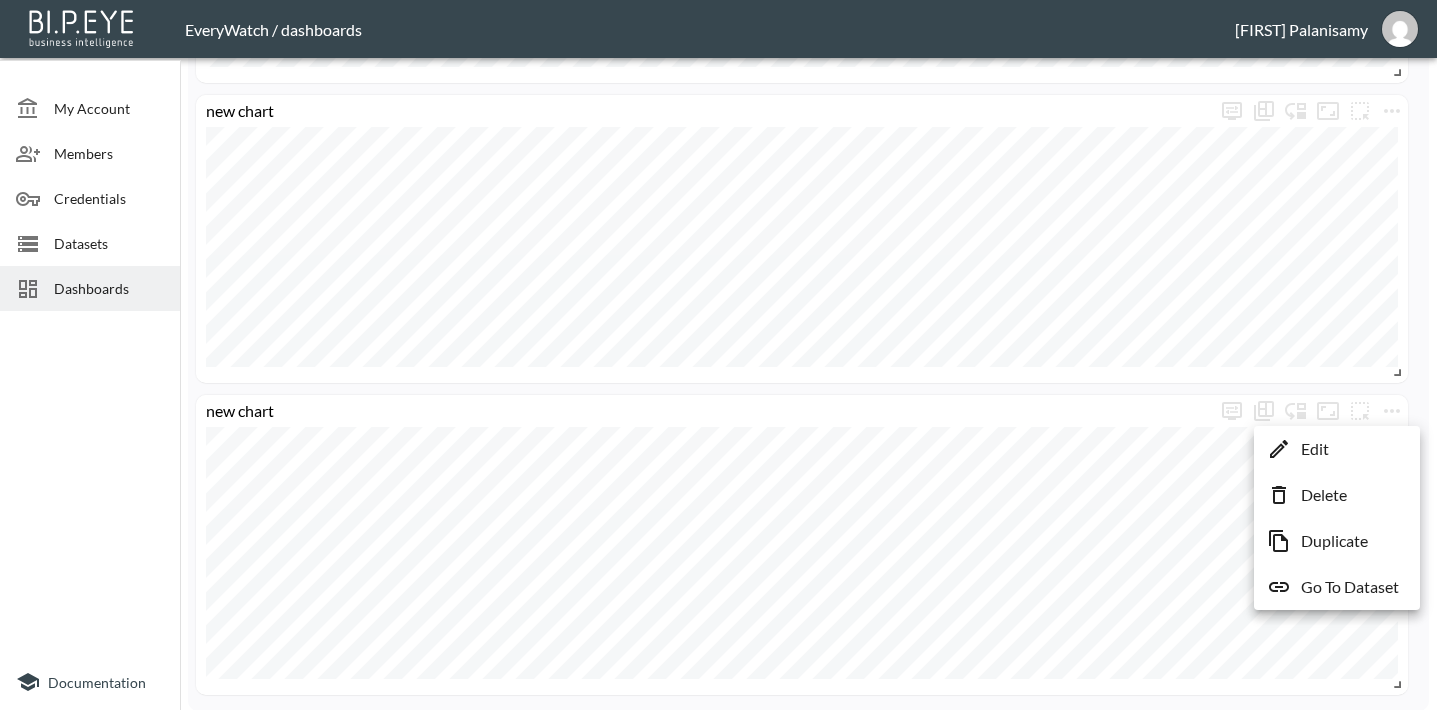 click at bounding box center [718, 355] 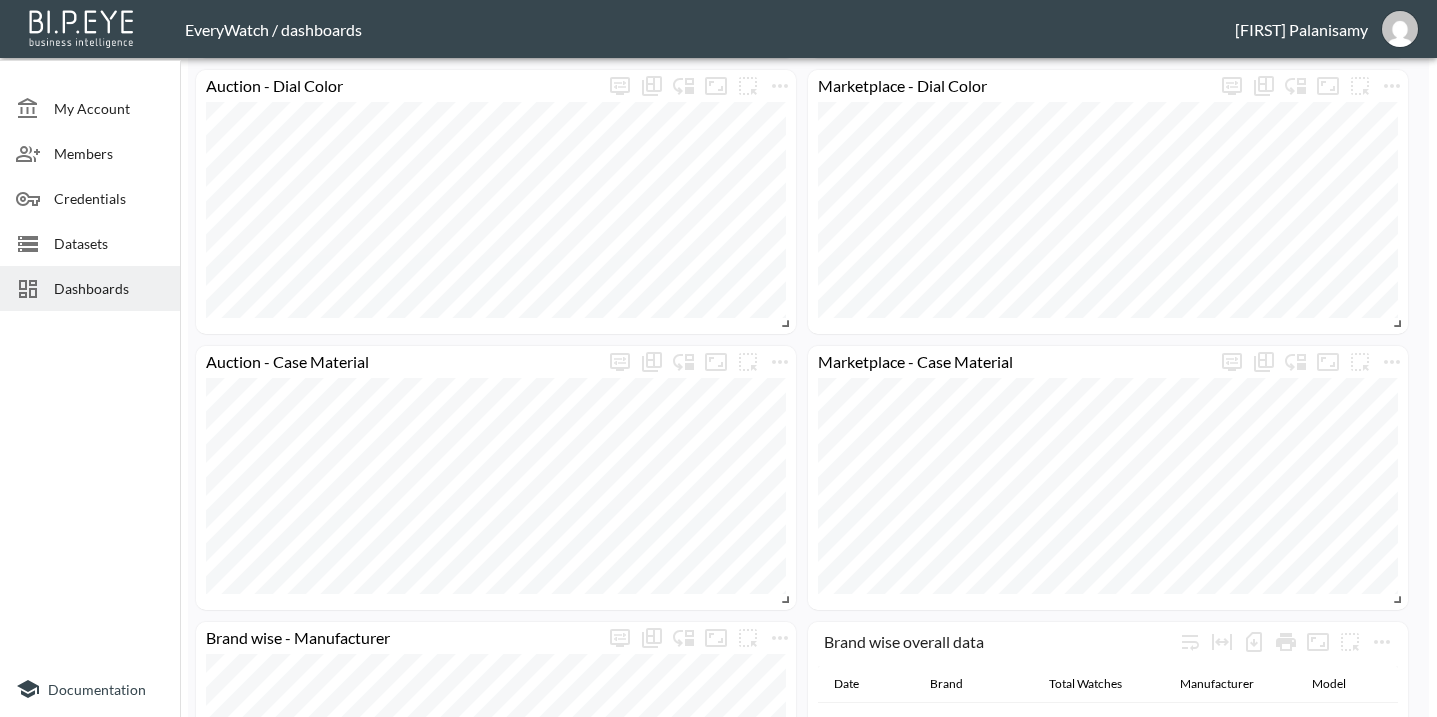 scroll, scrollTop: 0, scrollLeft: 0, axis: both 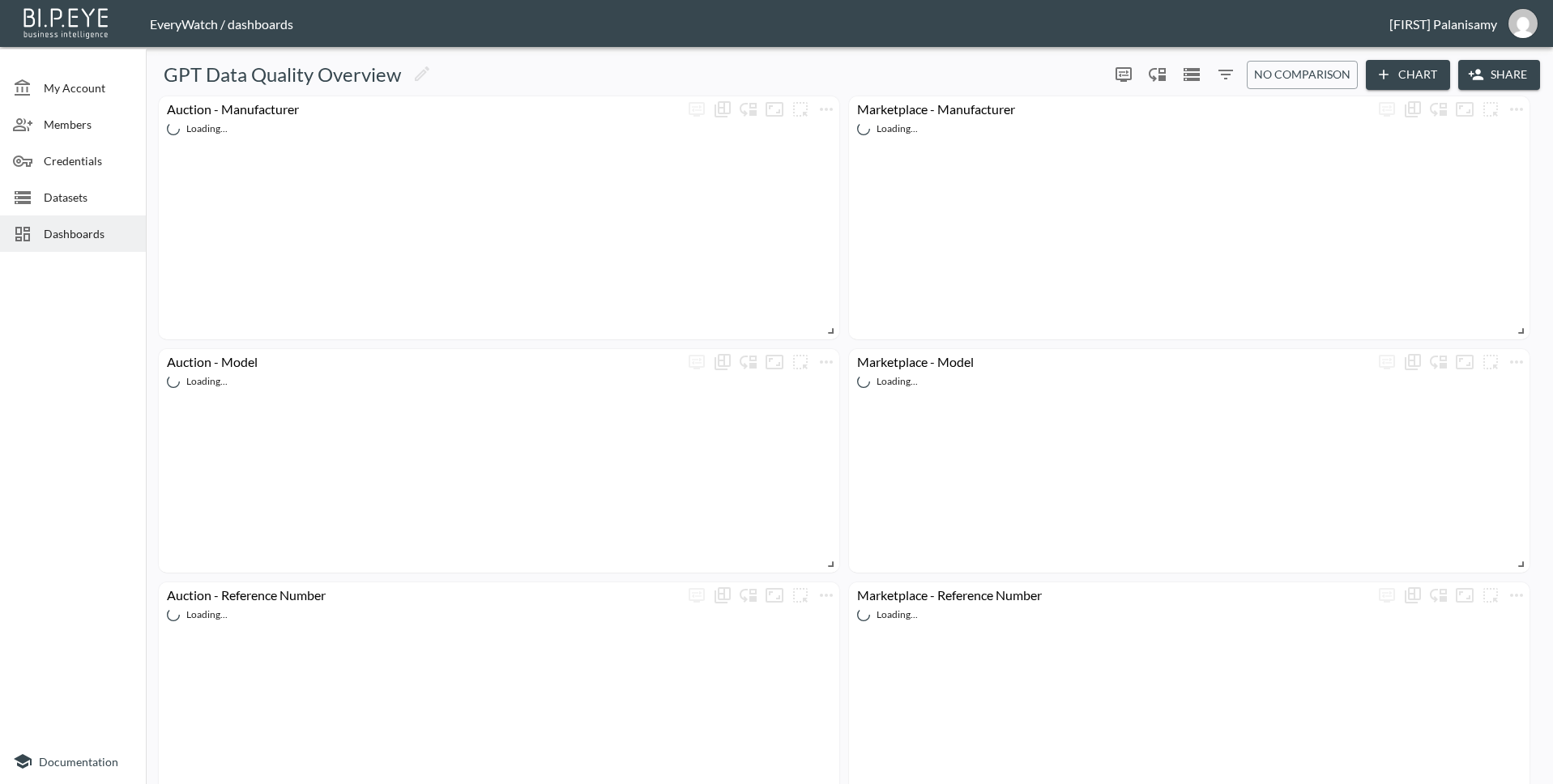 click on "Dashboards" at bounding box center [73, 233] 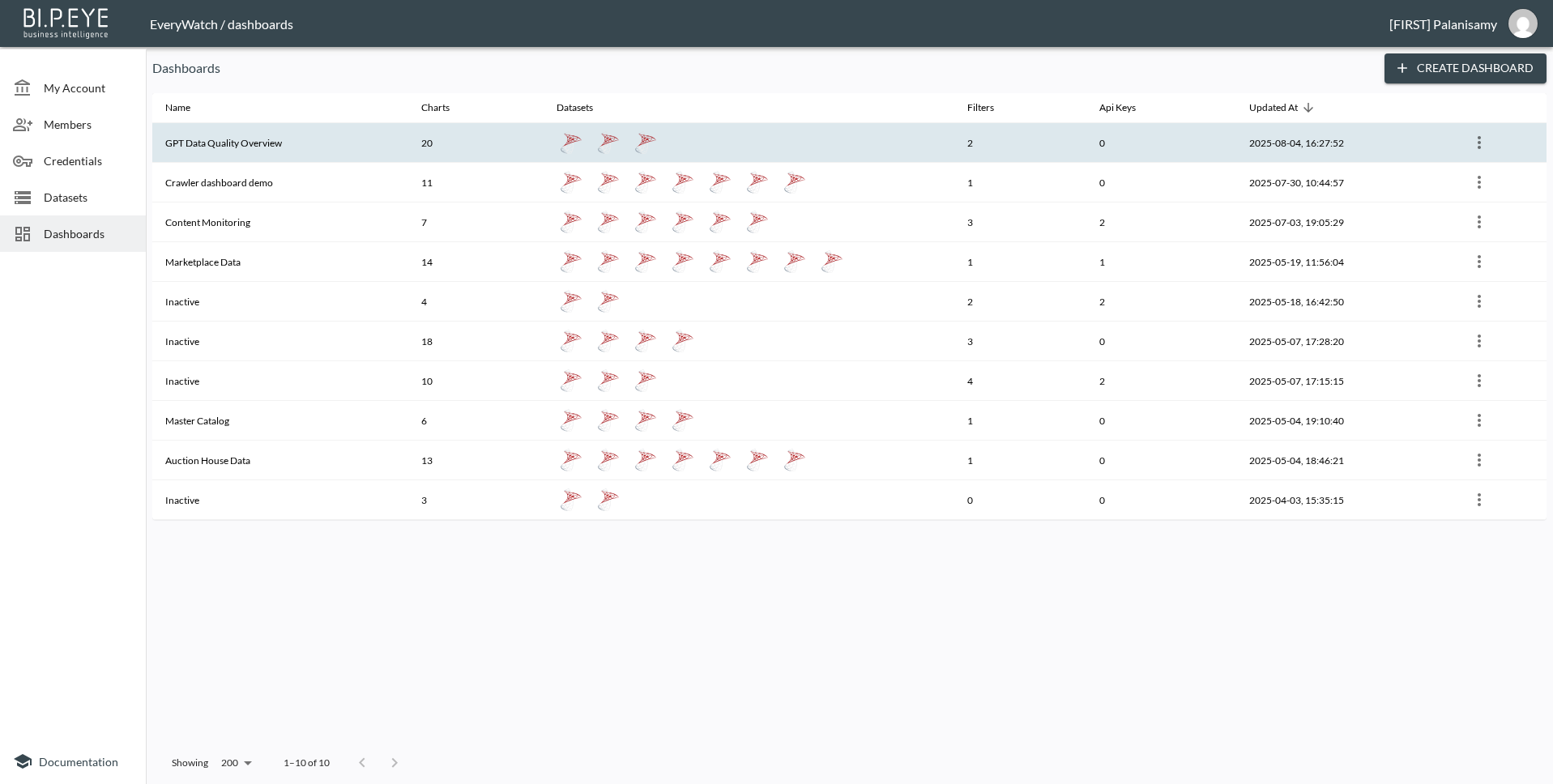 click on "GPT Data Quality Overview" at bounding box center [280, 143] 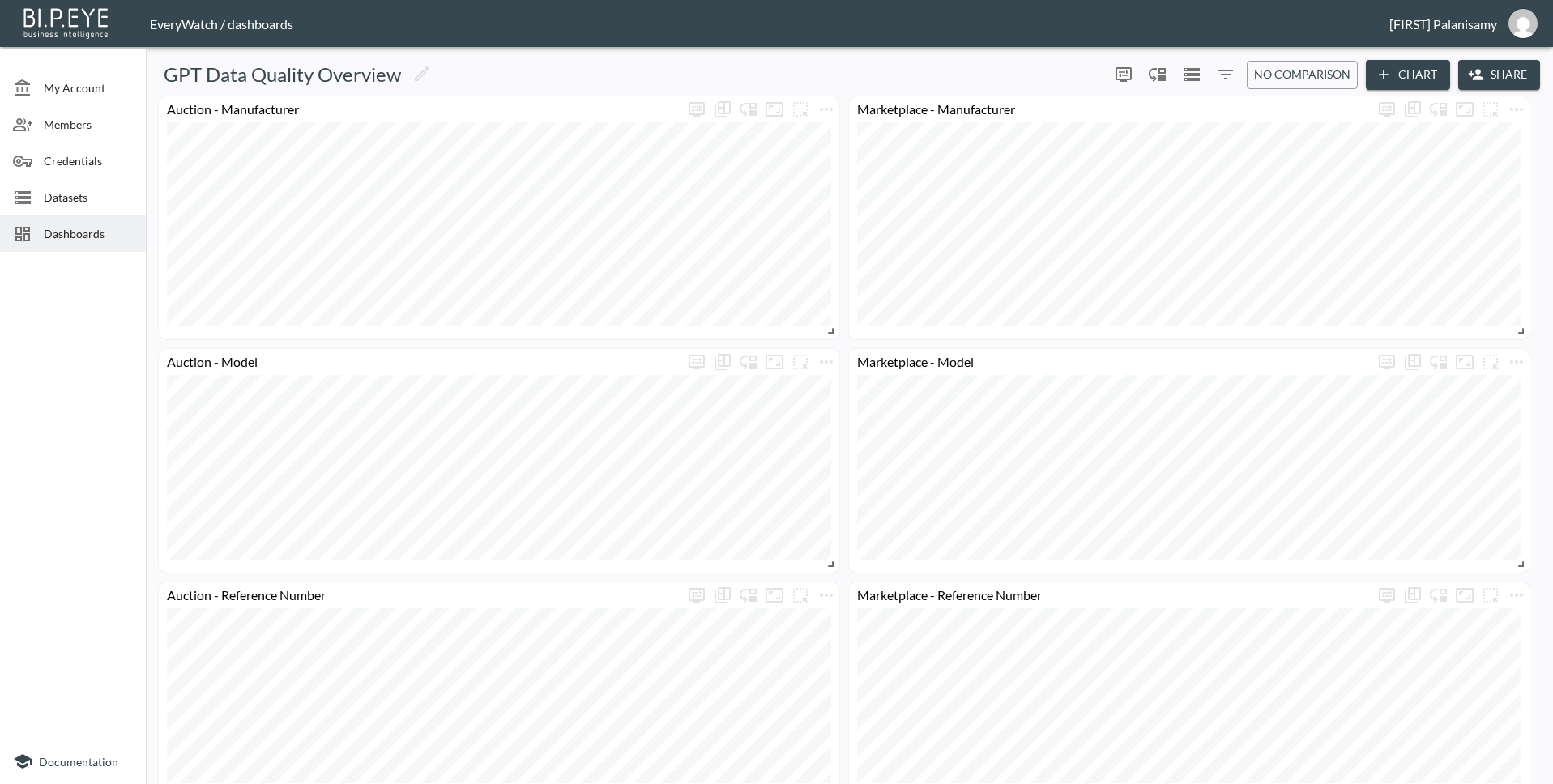 click on "Dashboards" at bounding box center [73, 233] 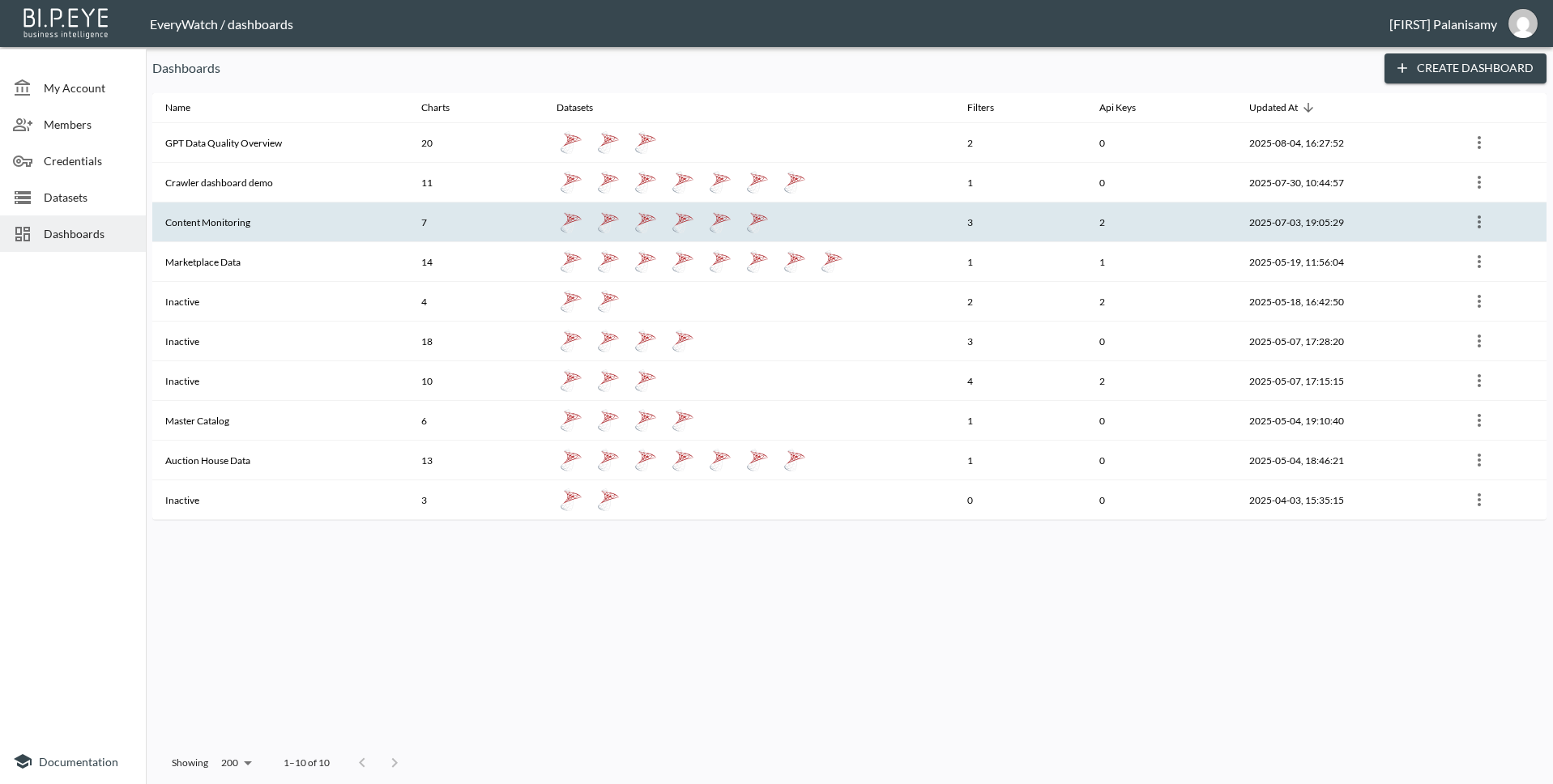 click on "Content Monitoring" at bounding box center (280, 222) 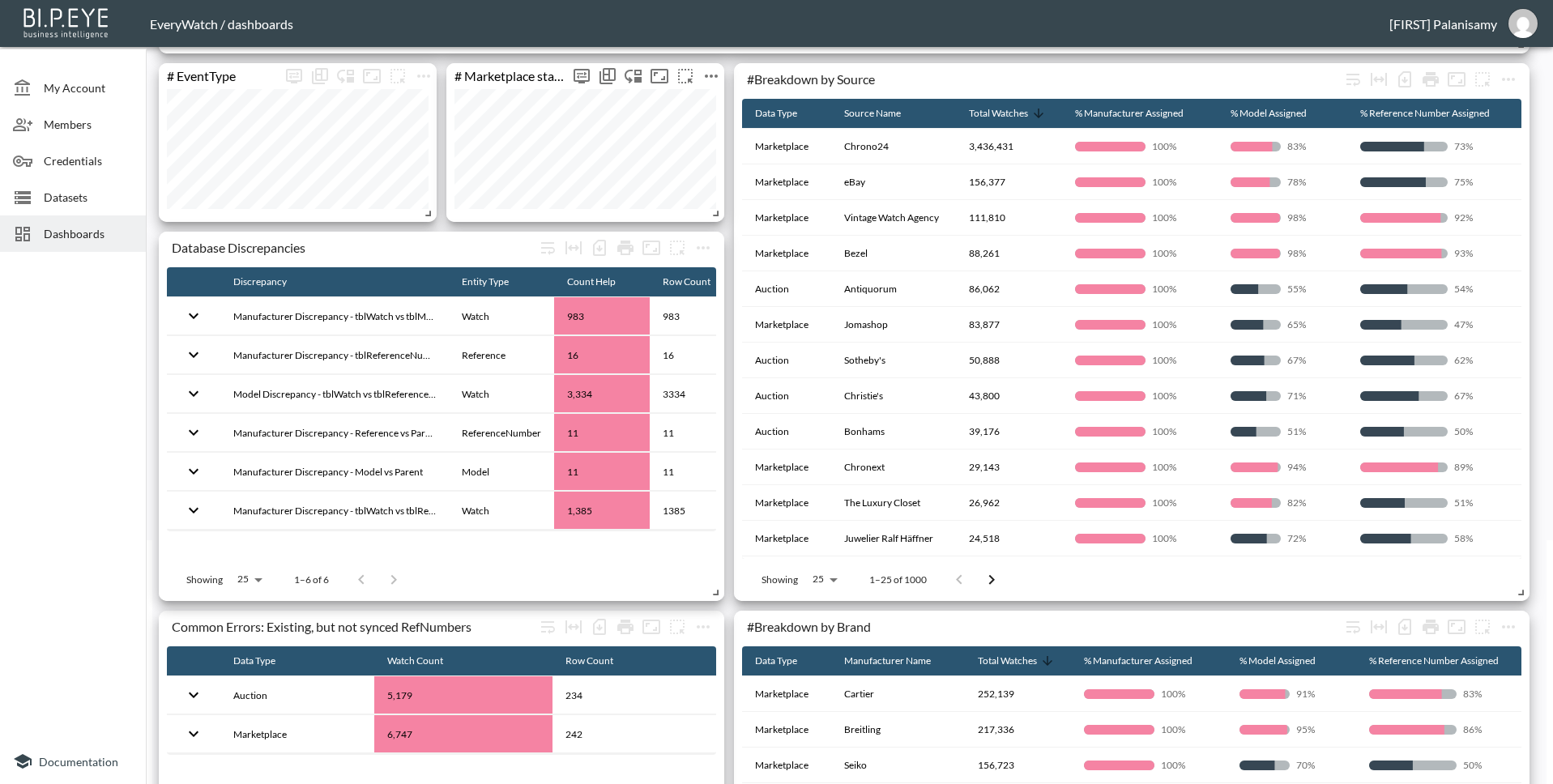 scroll, scrollTop: 663, scrollLeft: 0, axis: vertical 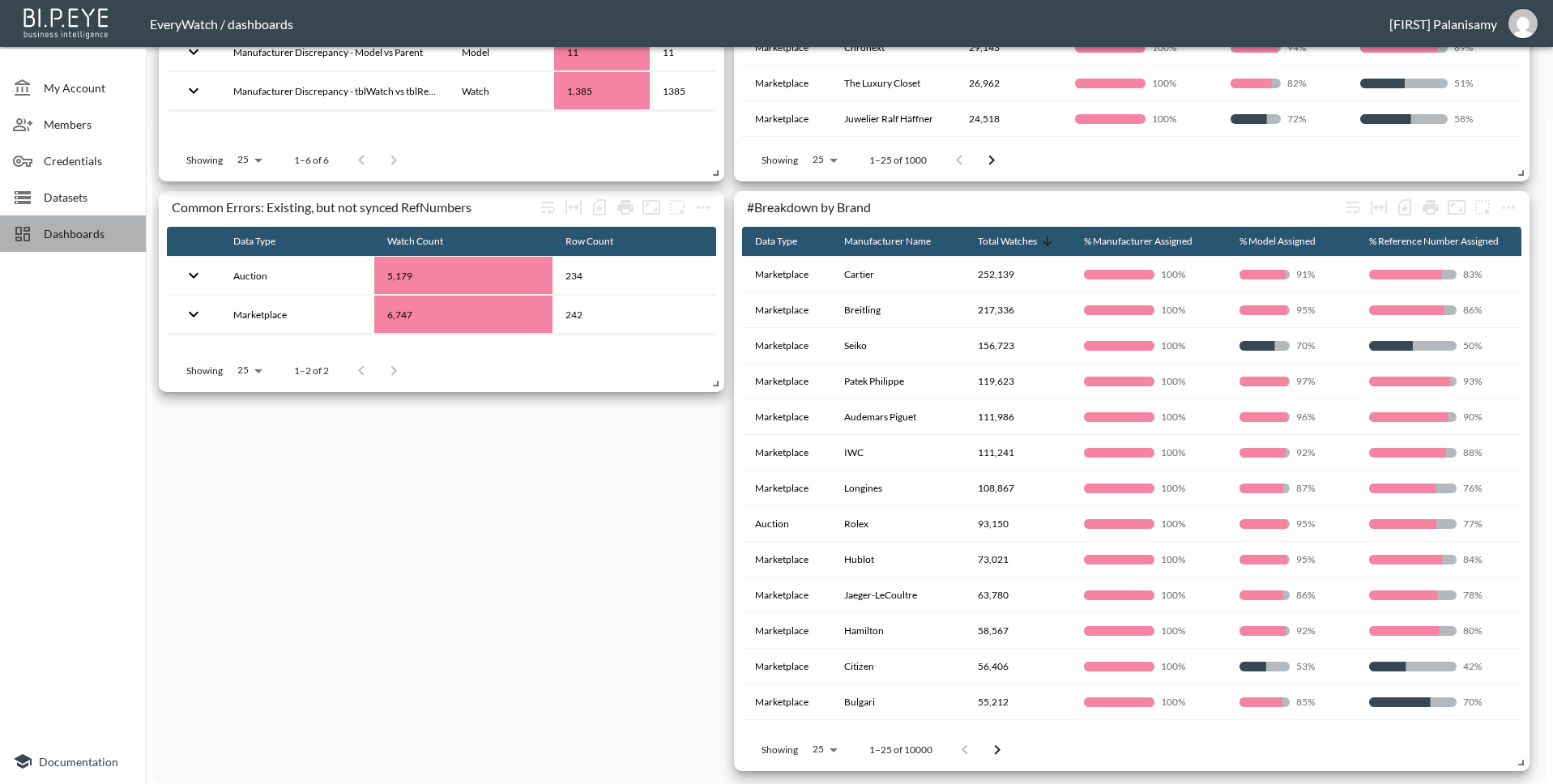 click on "Dashboards" at bounding box center (88, 233) 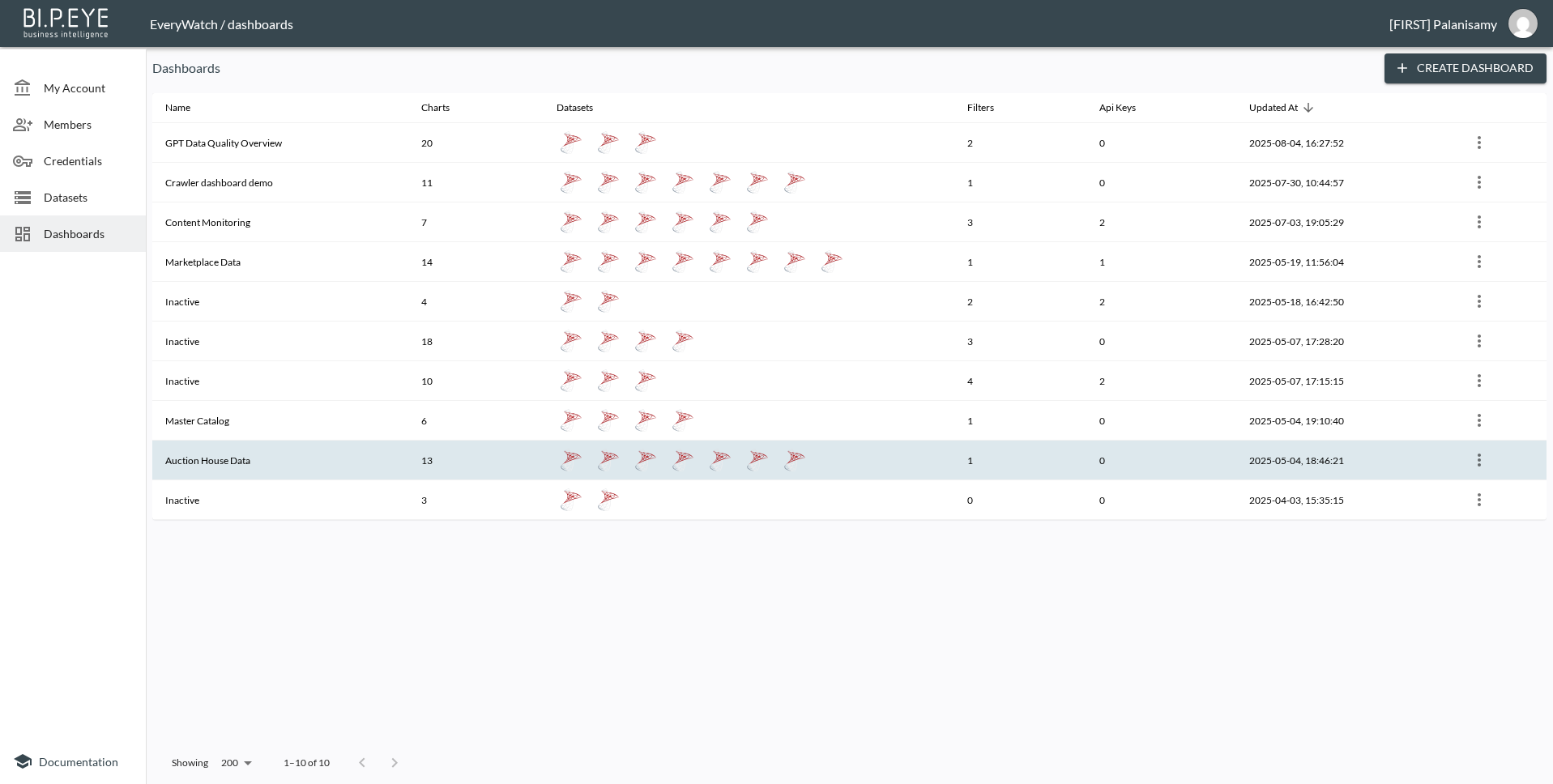 click on "Auction House Data" at bounding box center (280, 460) 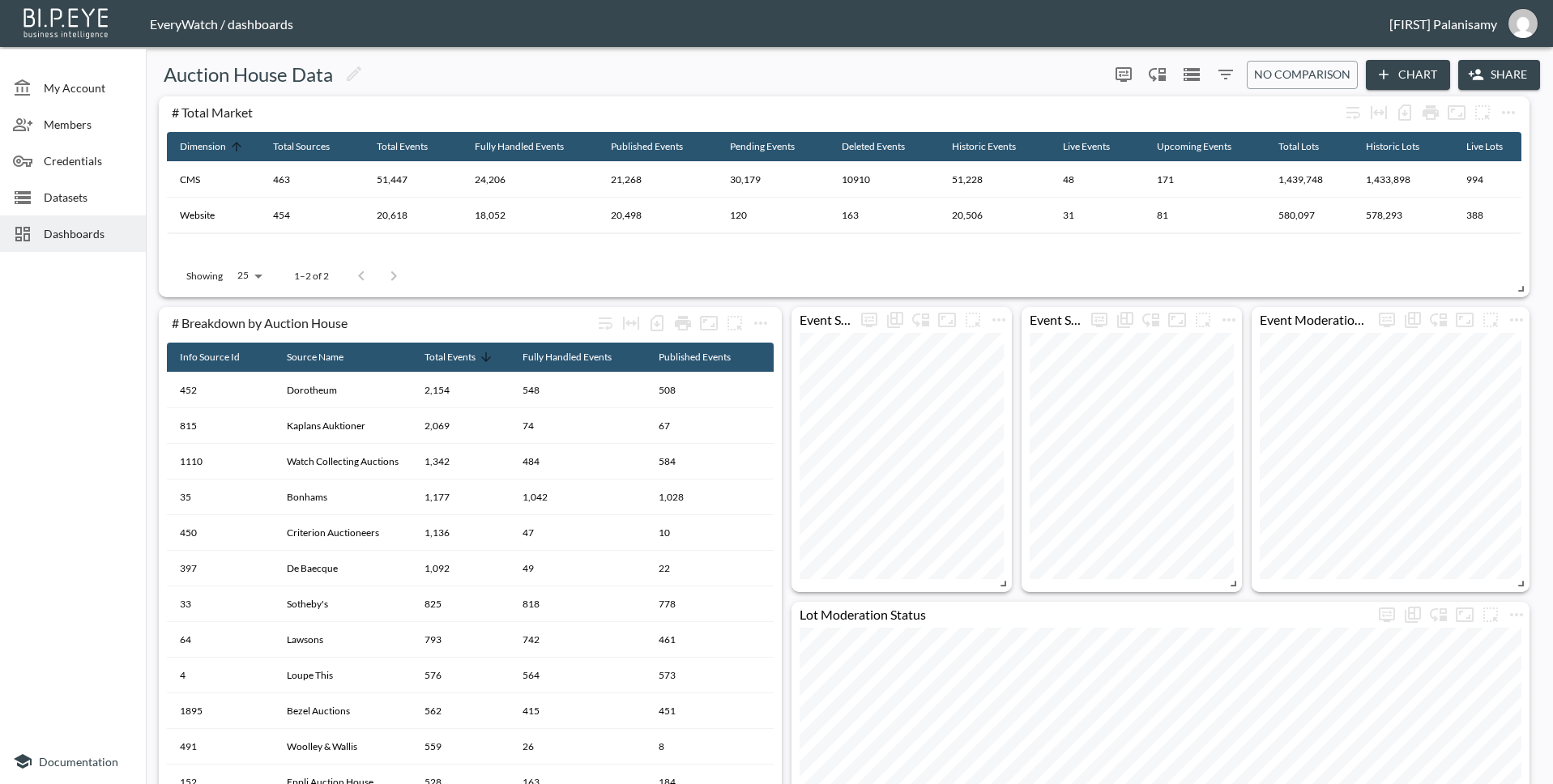 scroll, scrollTop: 469, scrollLeft: 0, axis: vertical 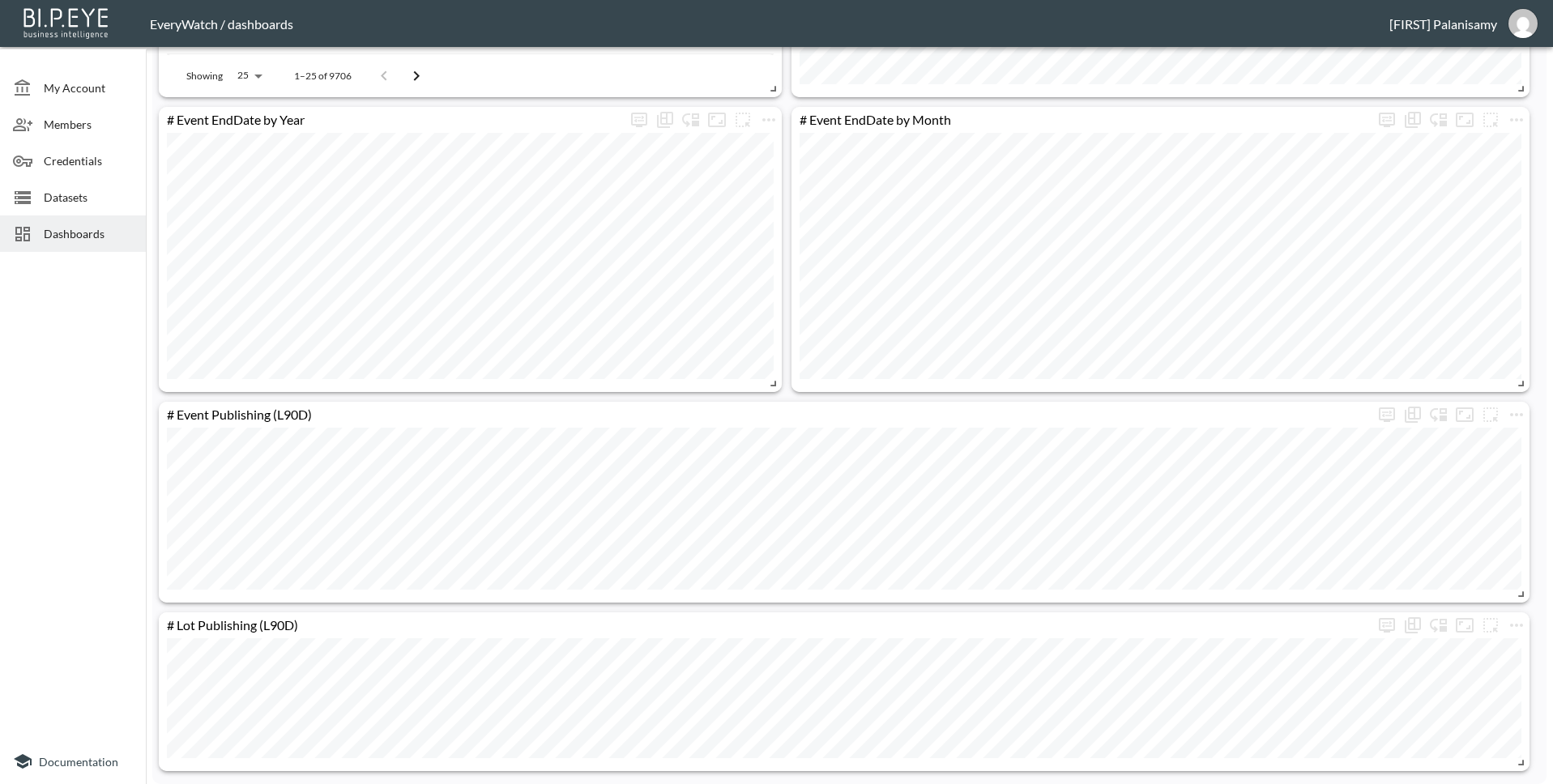 click on "Dashboards" at bounding box center [88, 233] 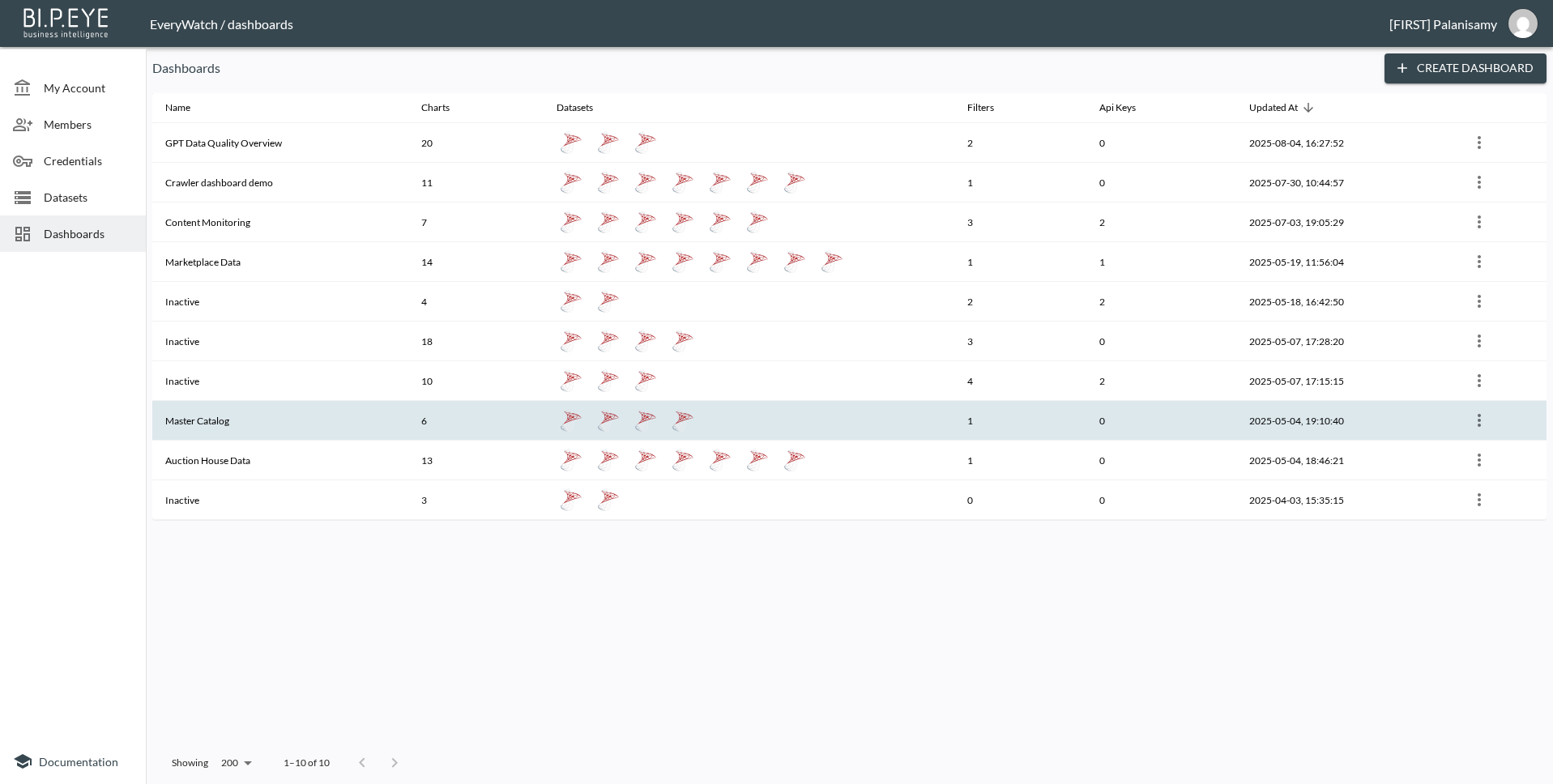 click on "Master Catalog" at bounding box center (280, 420) 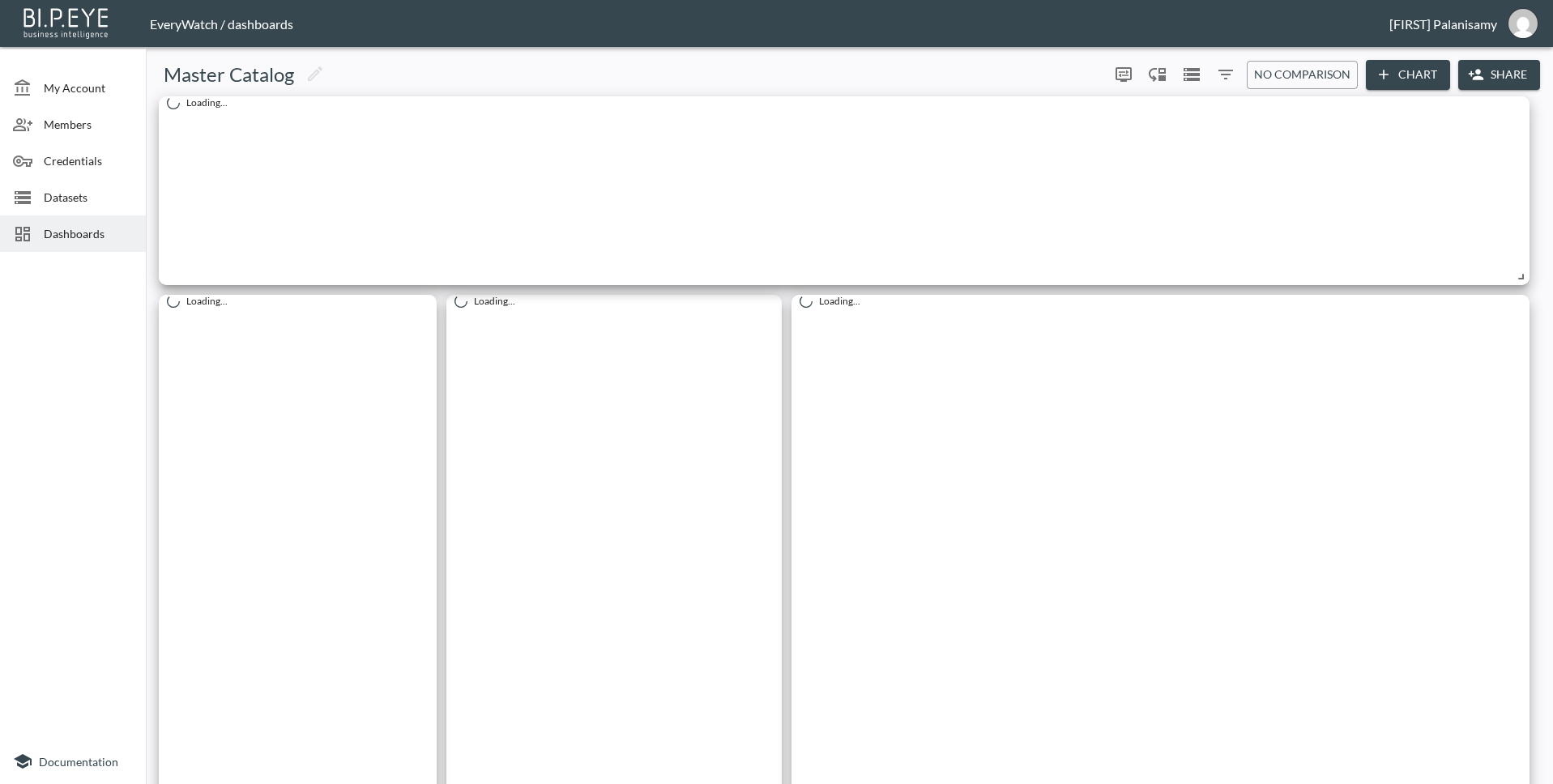 click on "Dashboards" at bounding box center [88, 233] 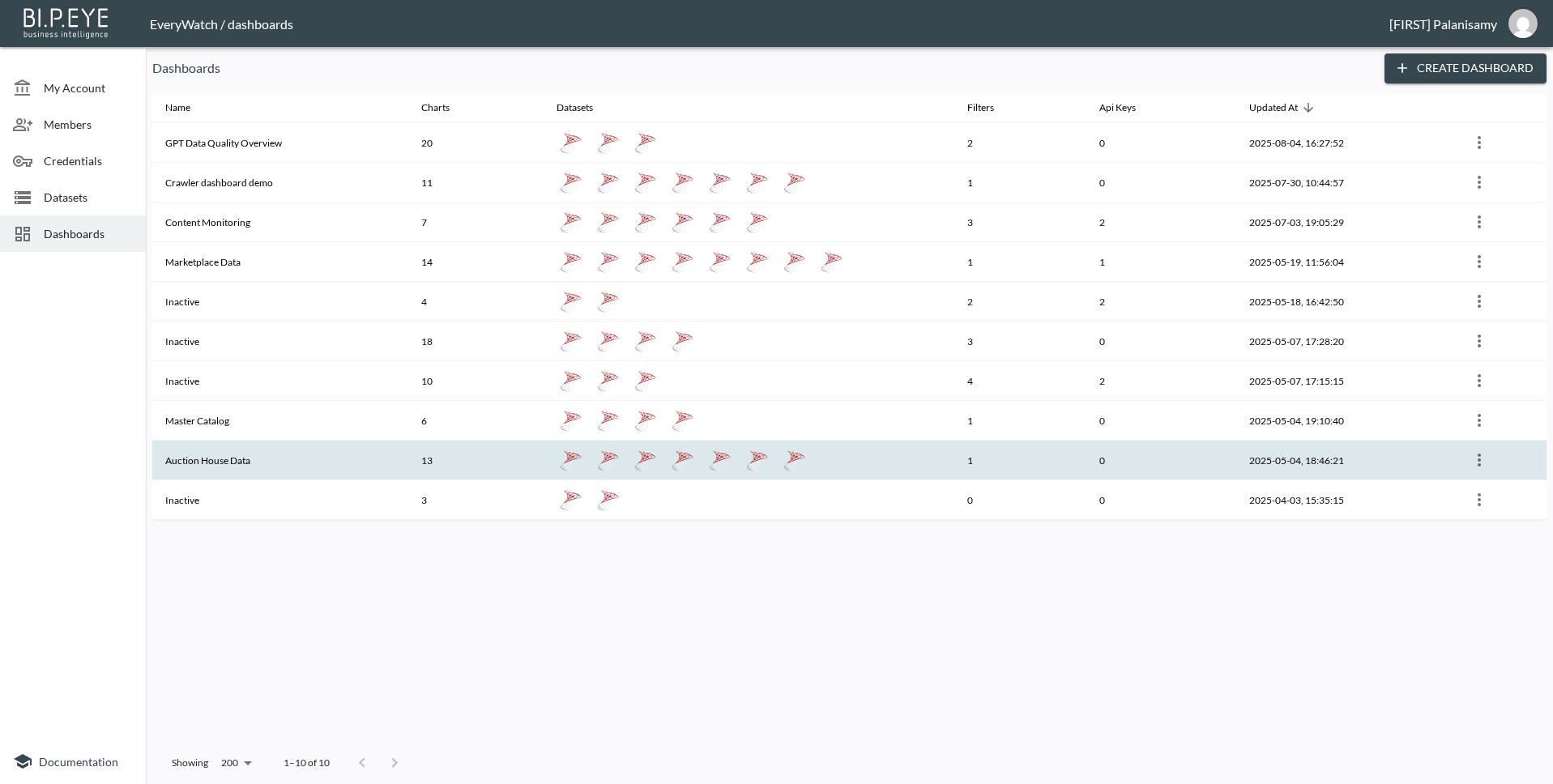 click on "Auction House Data" at bounding box center [280, 460] 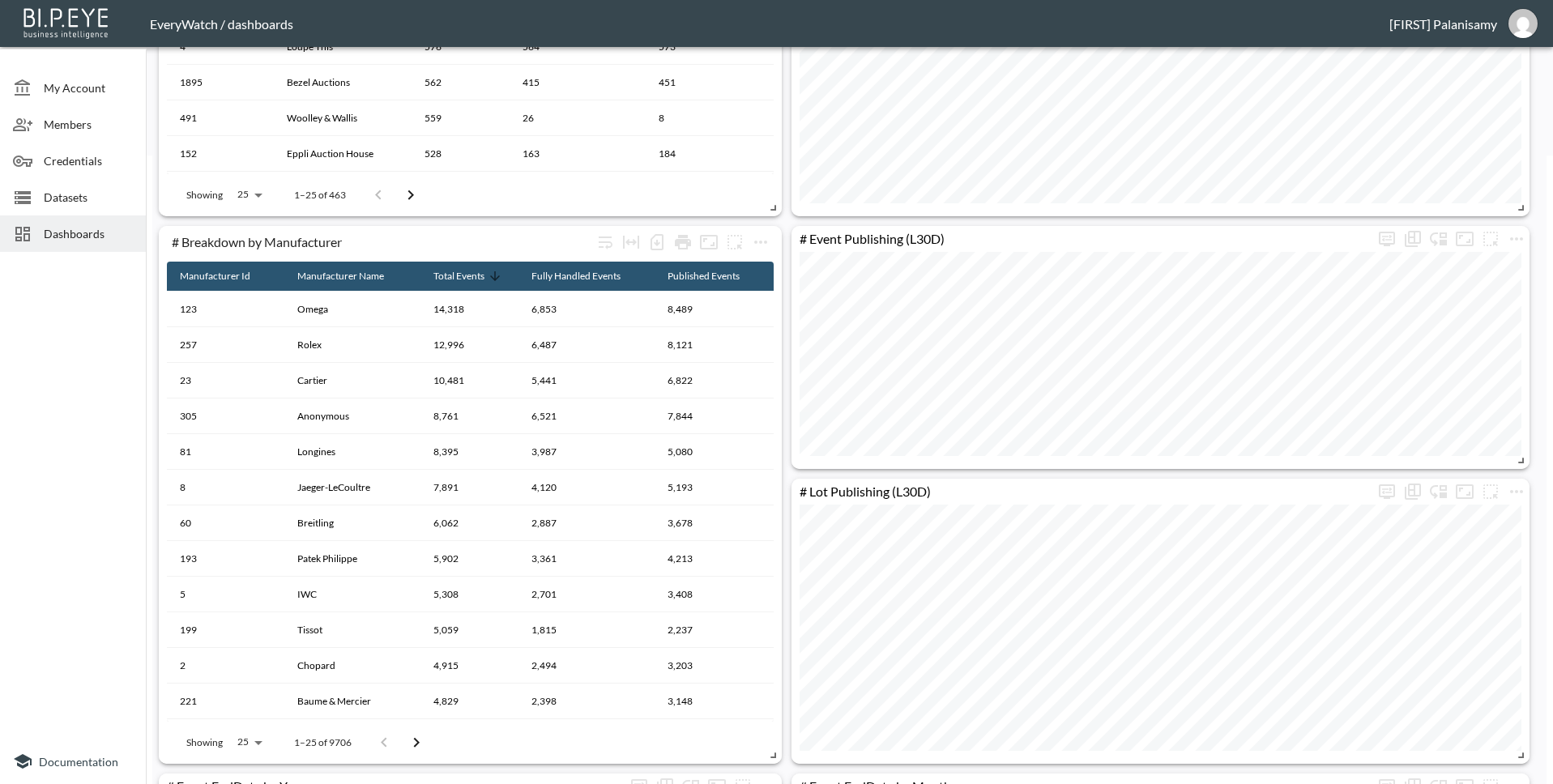 scroll, scrollTop: 712, scrollLeft: 0, axis: vertical 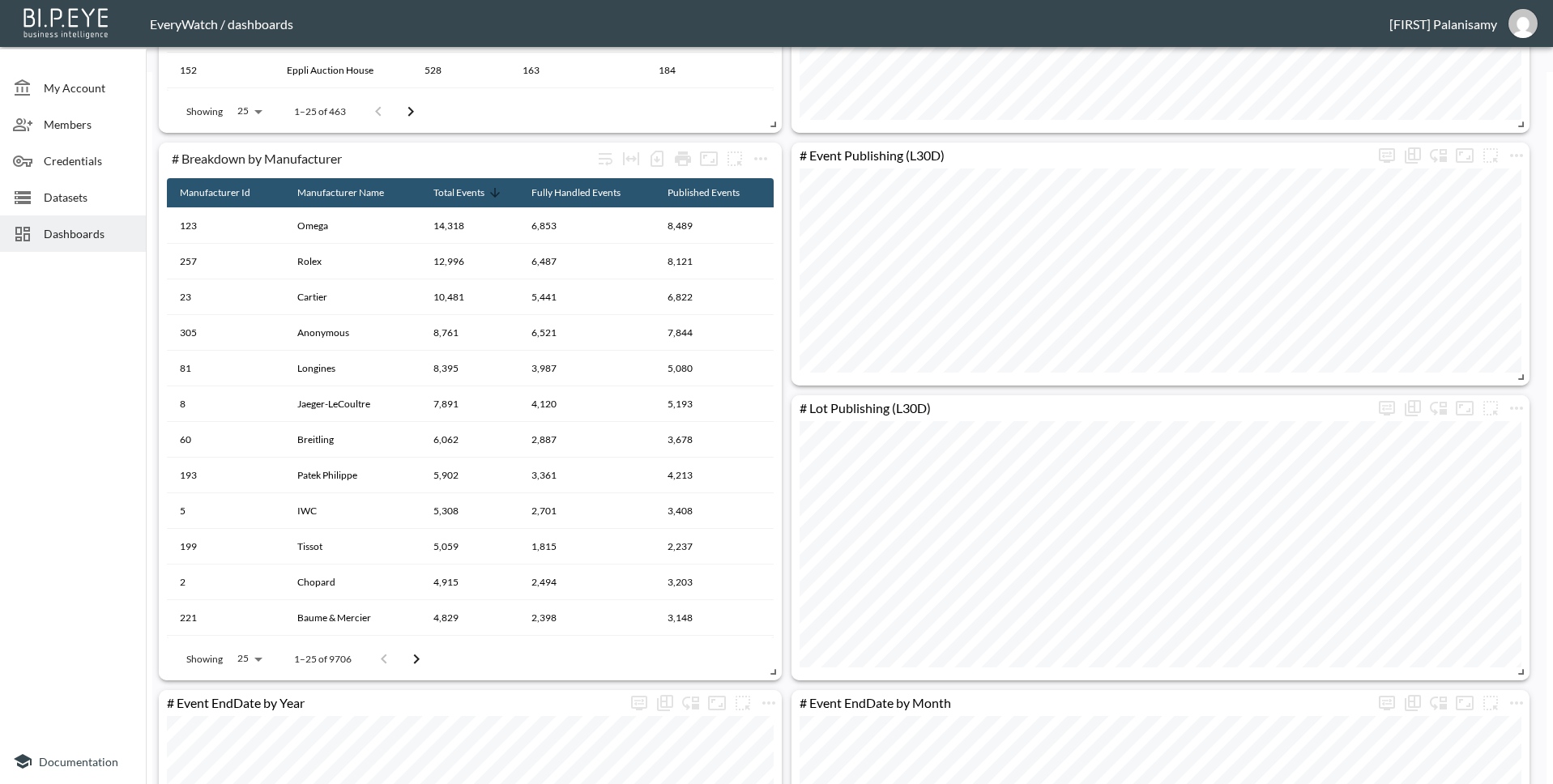 click on "Dashboards" at bounding box center [88, 233] 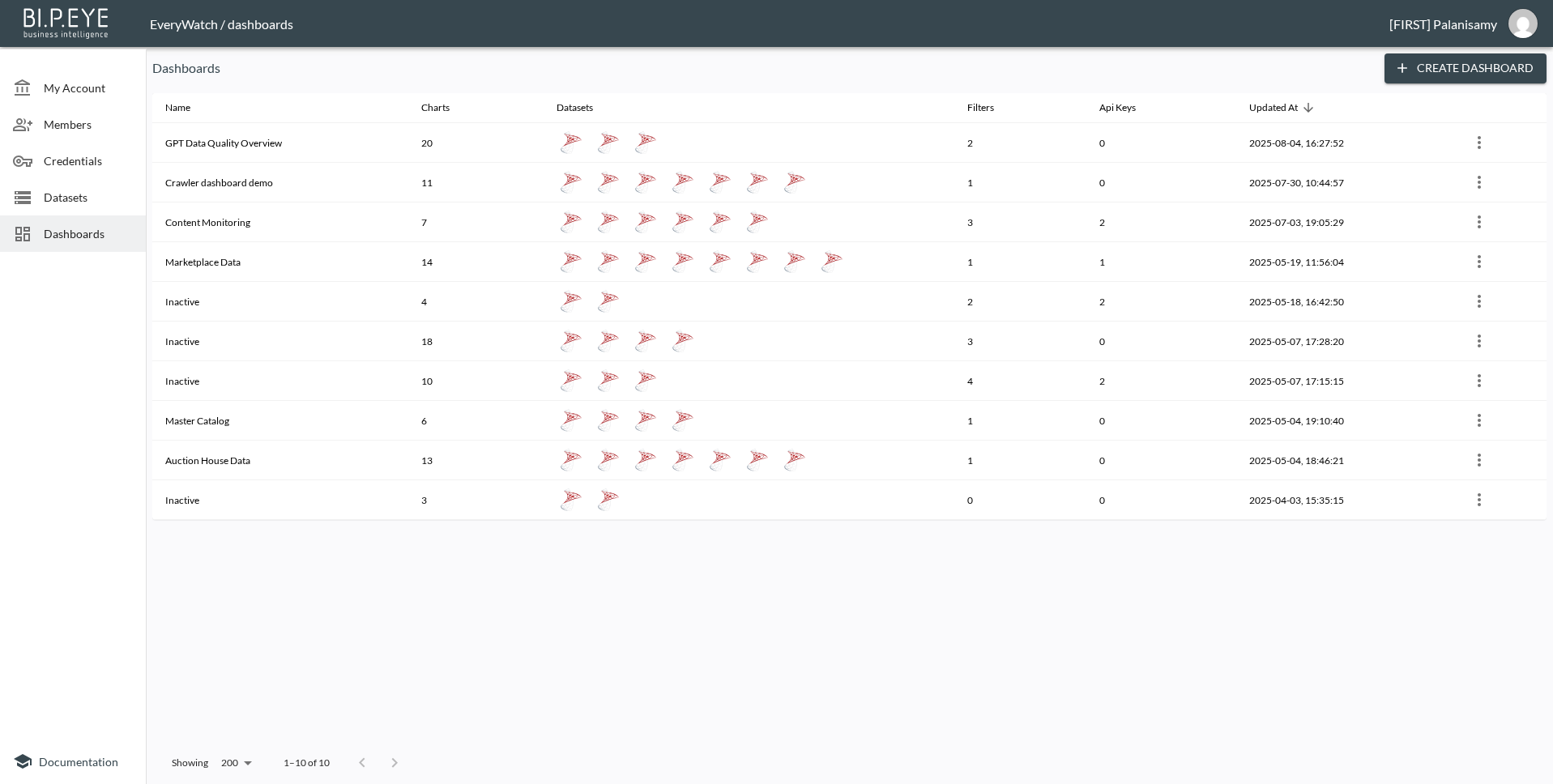 scroll, scrollTop: 0, scrollLeft: 0, axis: both 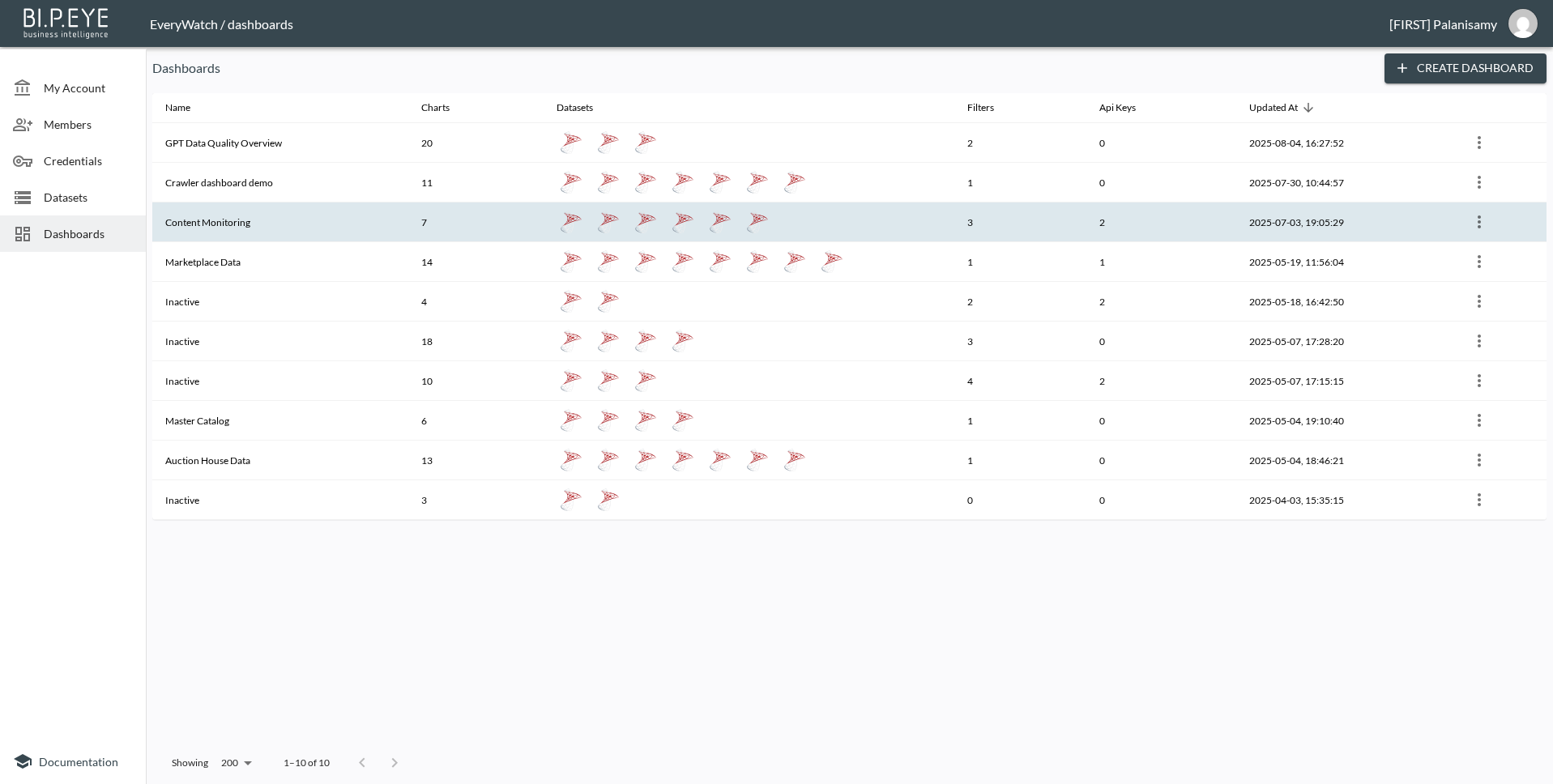 click on "Content Monitoring" at bounding box center [280, 222] 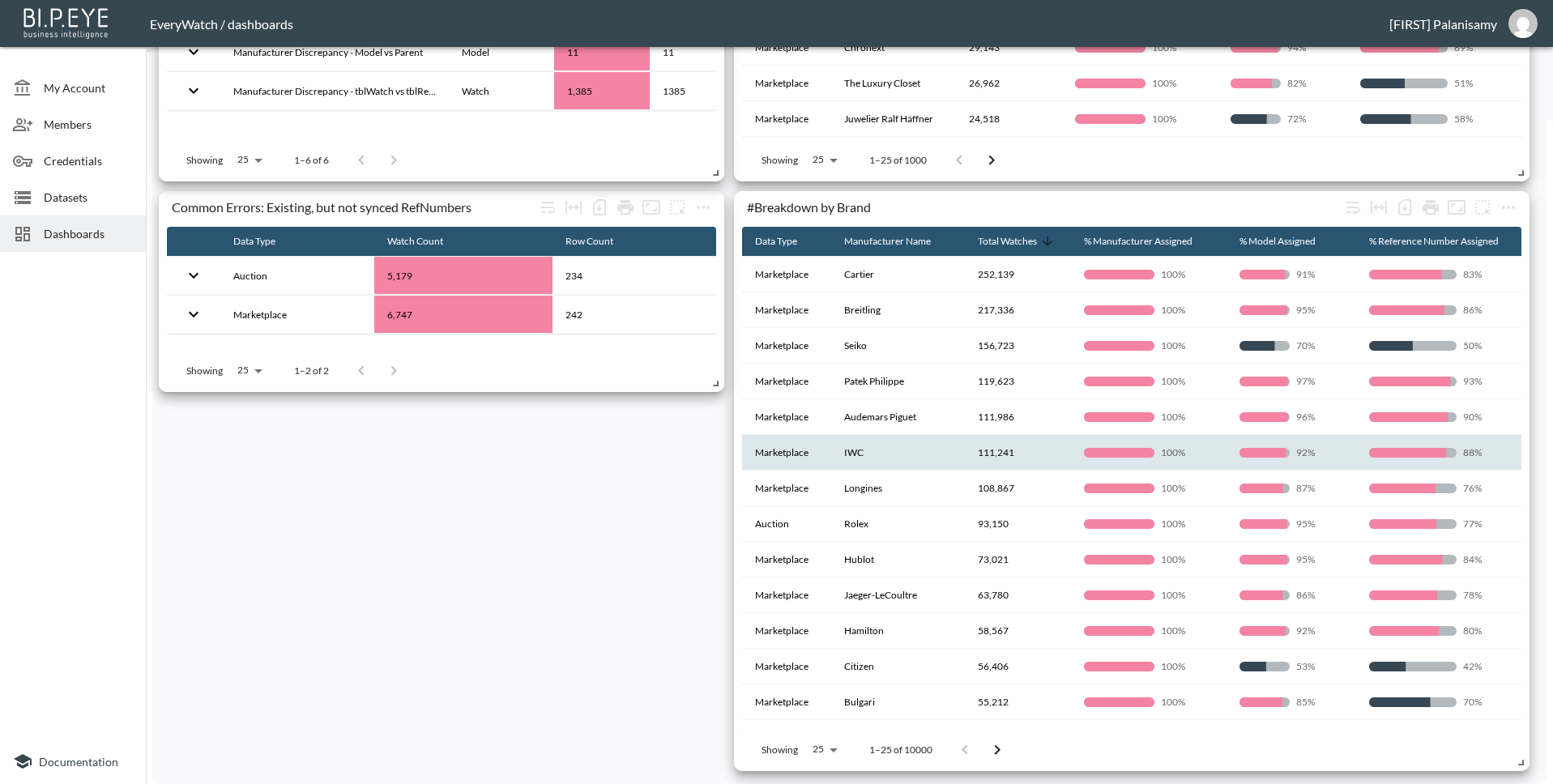scroll, scrollTop: 0, scrollLeft: 0, axis: both 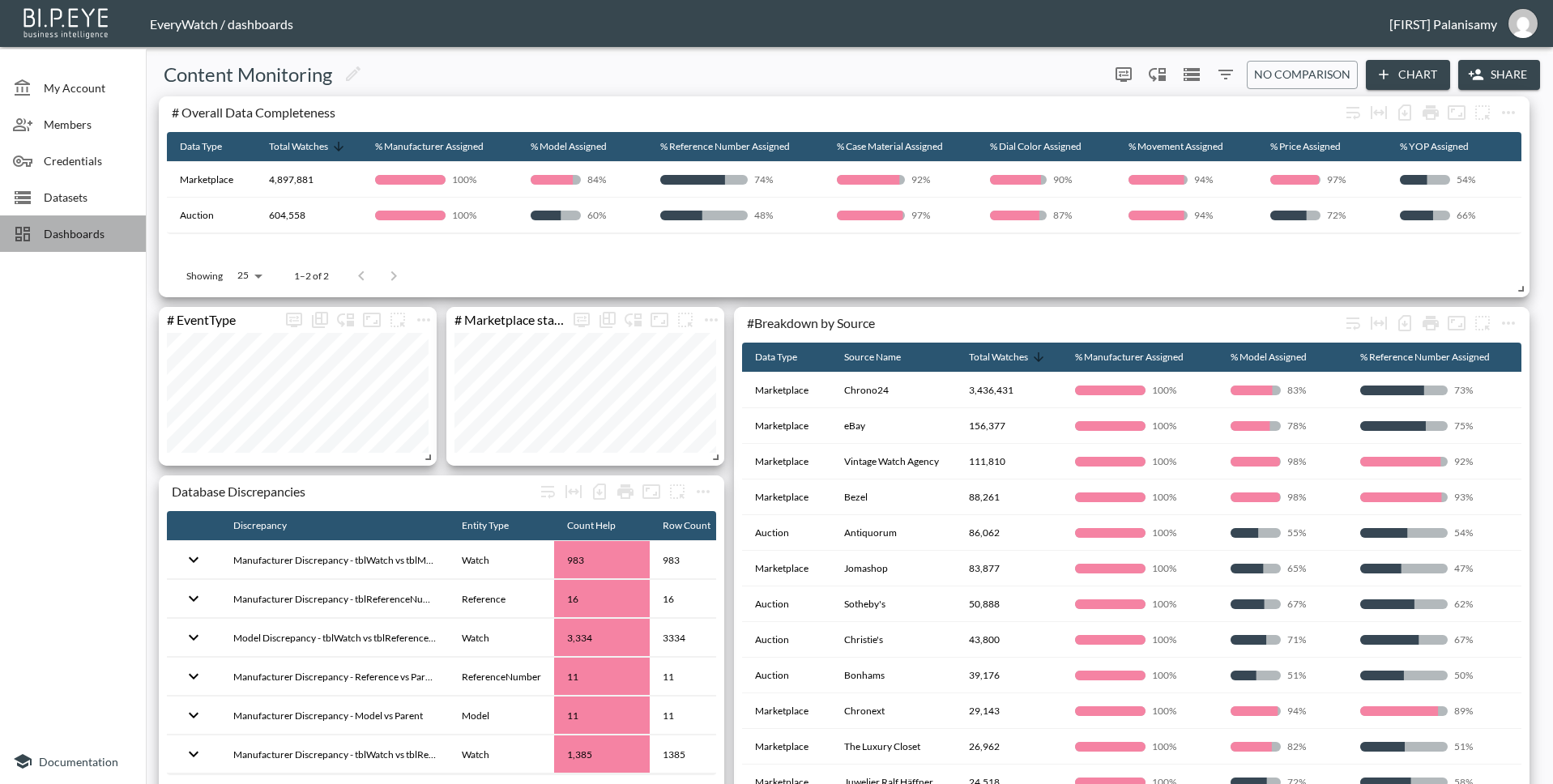 click on "Dashboards" at bounding box center [88, 233] 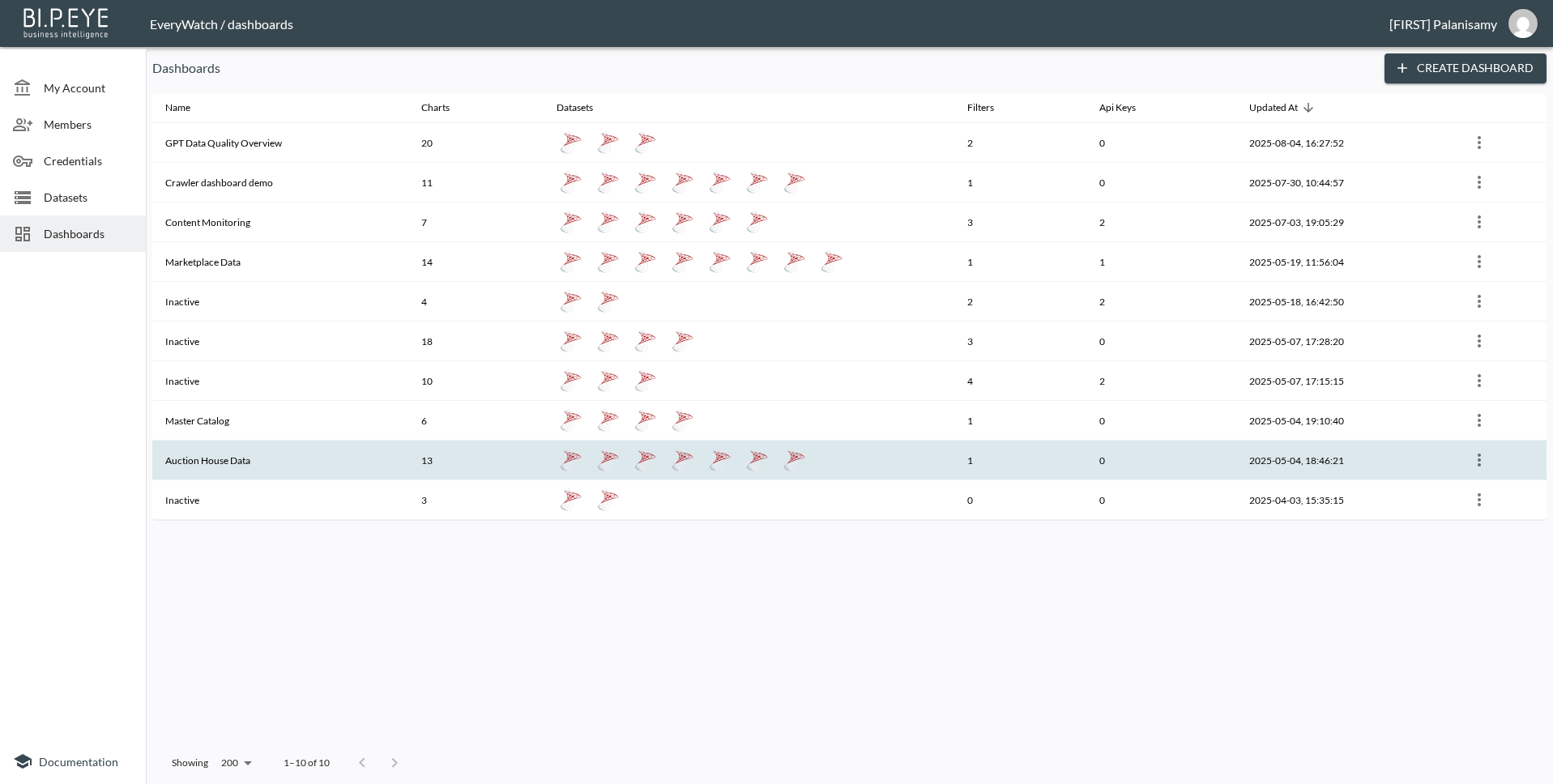click on "Auction House Data" at bounding box center (280, 460) 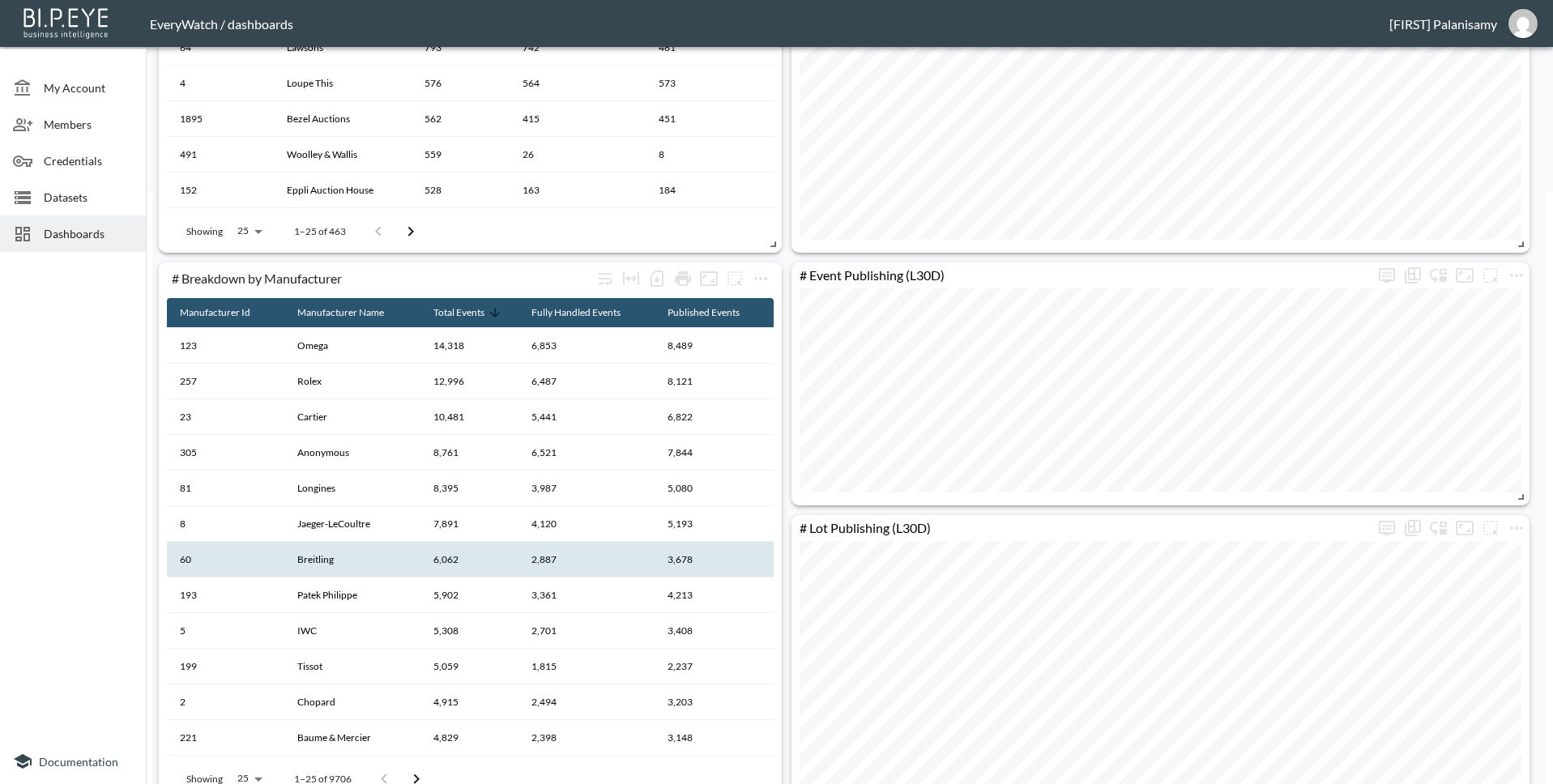 scroll, scrollTop: 576, scrollLeft: 0, axis: vertical 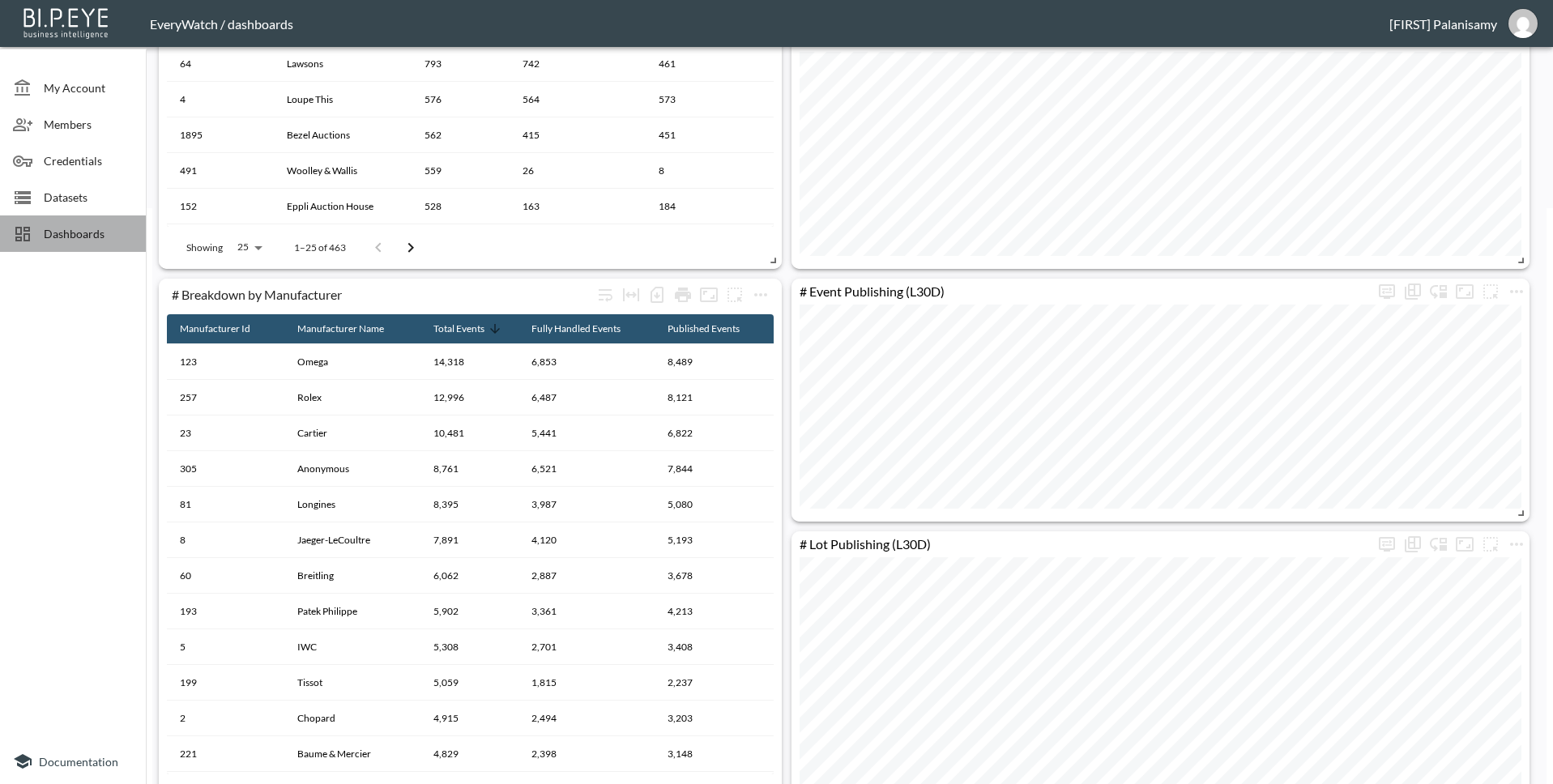 click on "Dashboards" at bounding box center [88, 233] 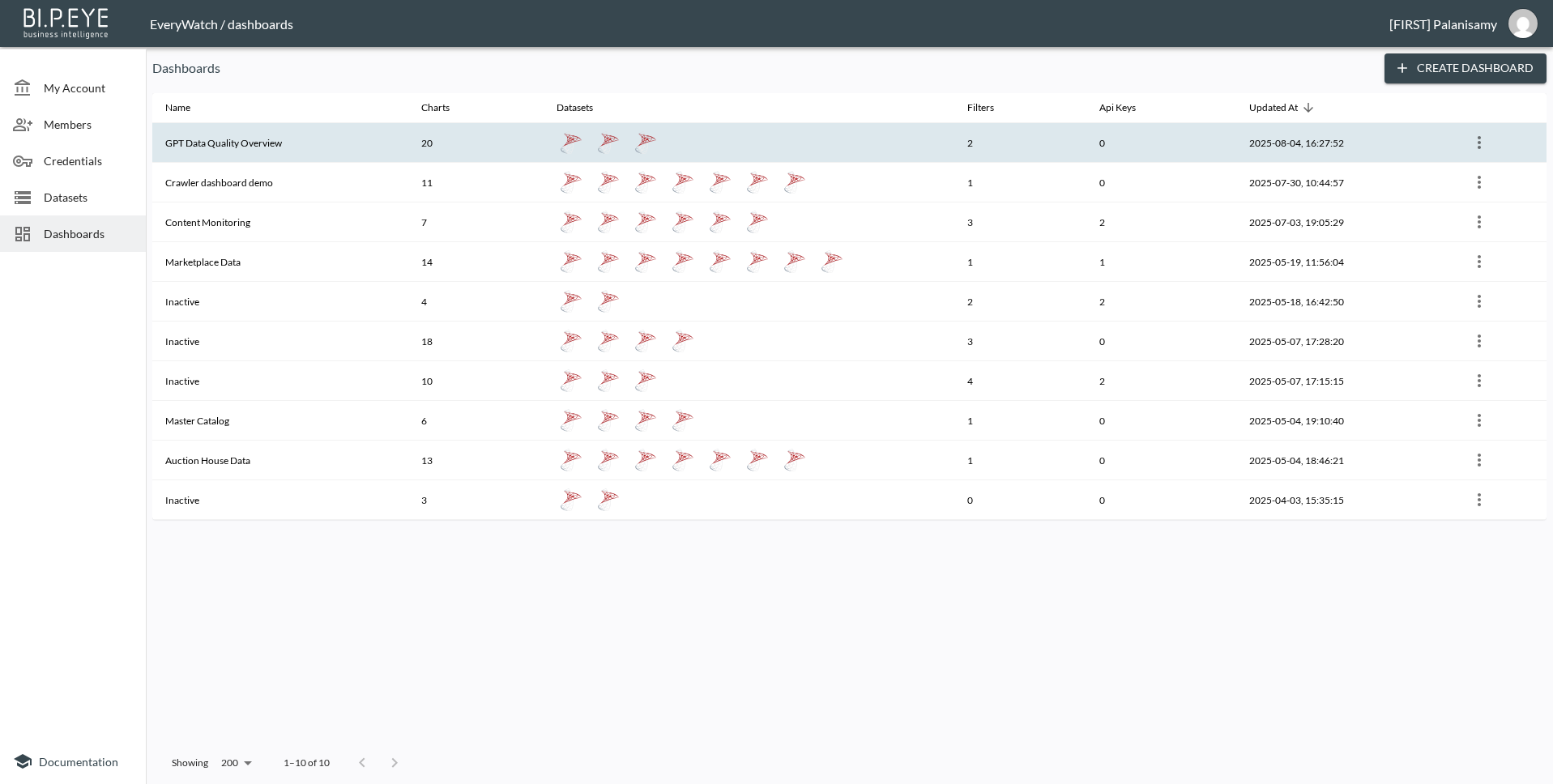 click on "GPT Data Quality Overview" at bounding box center (280, 143) 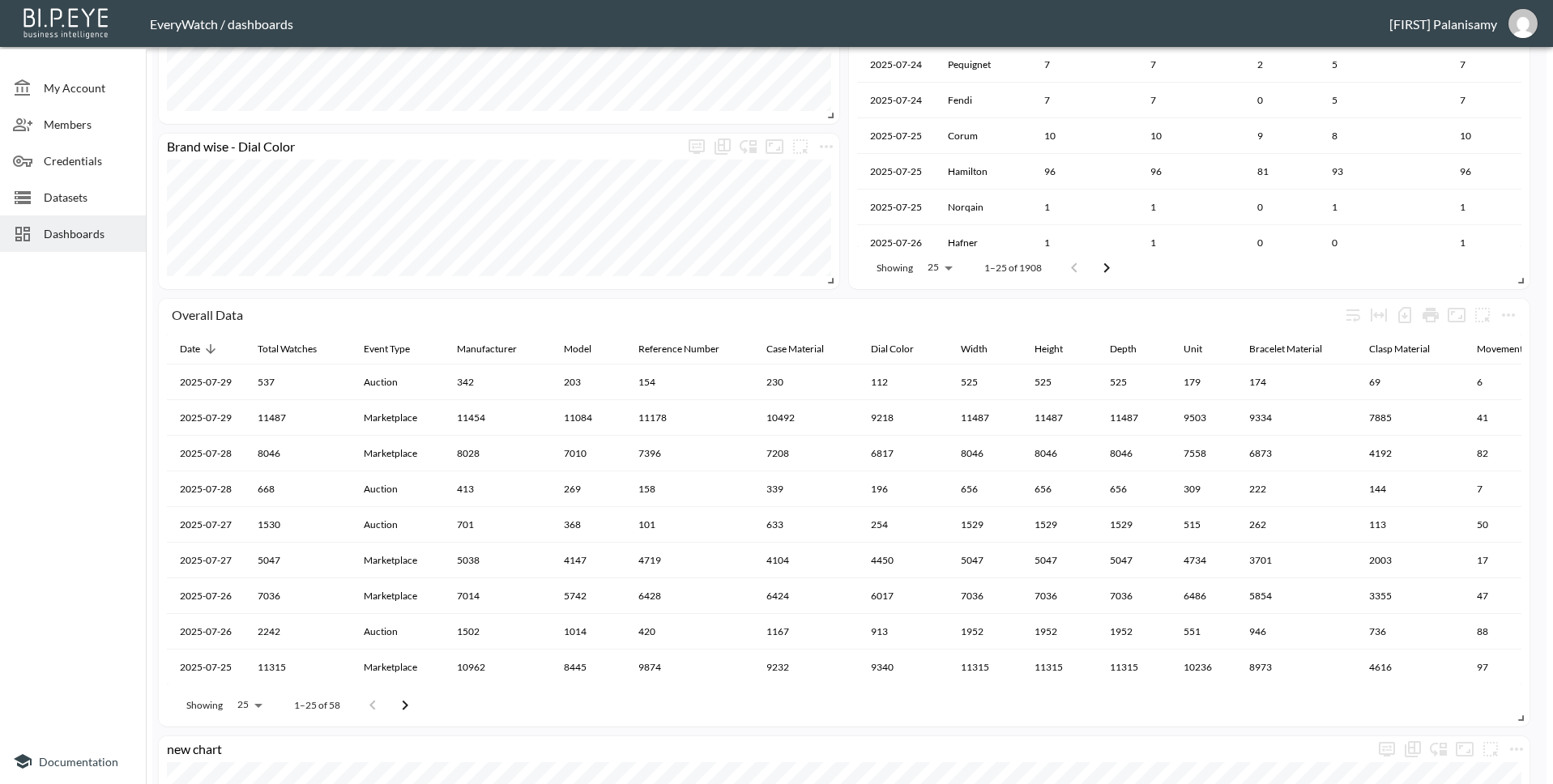 scroll, scrollTop: 1779, scrollLeft: 0, axis: vertical 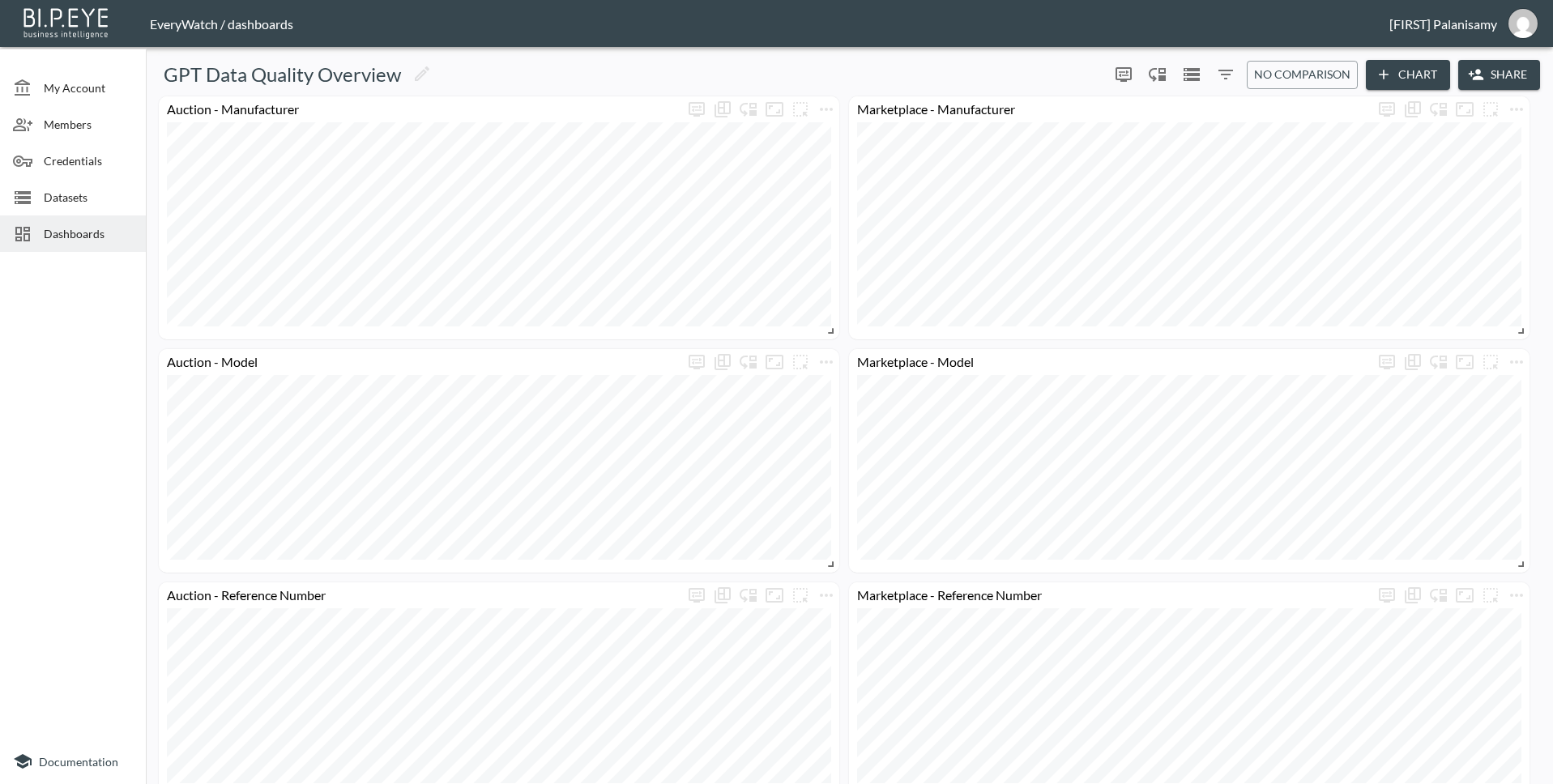 click on "Dashboards" at bounding box center (88, 233) 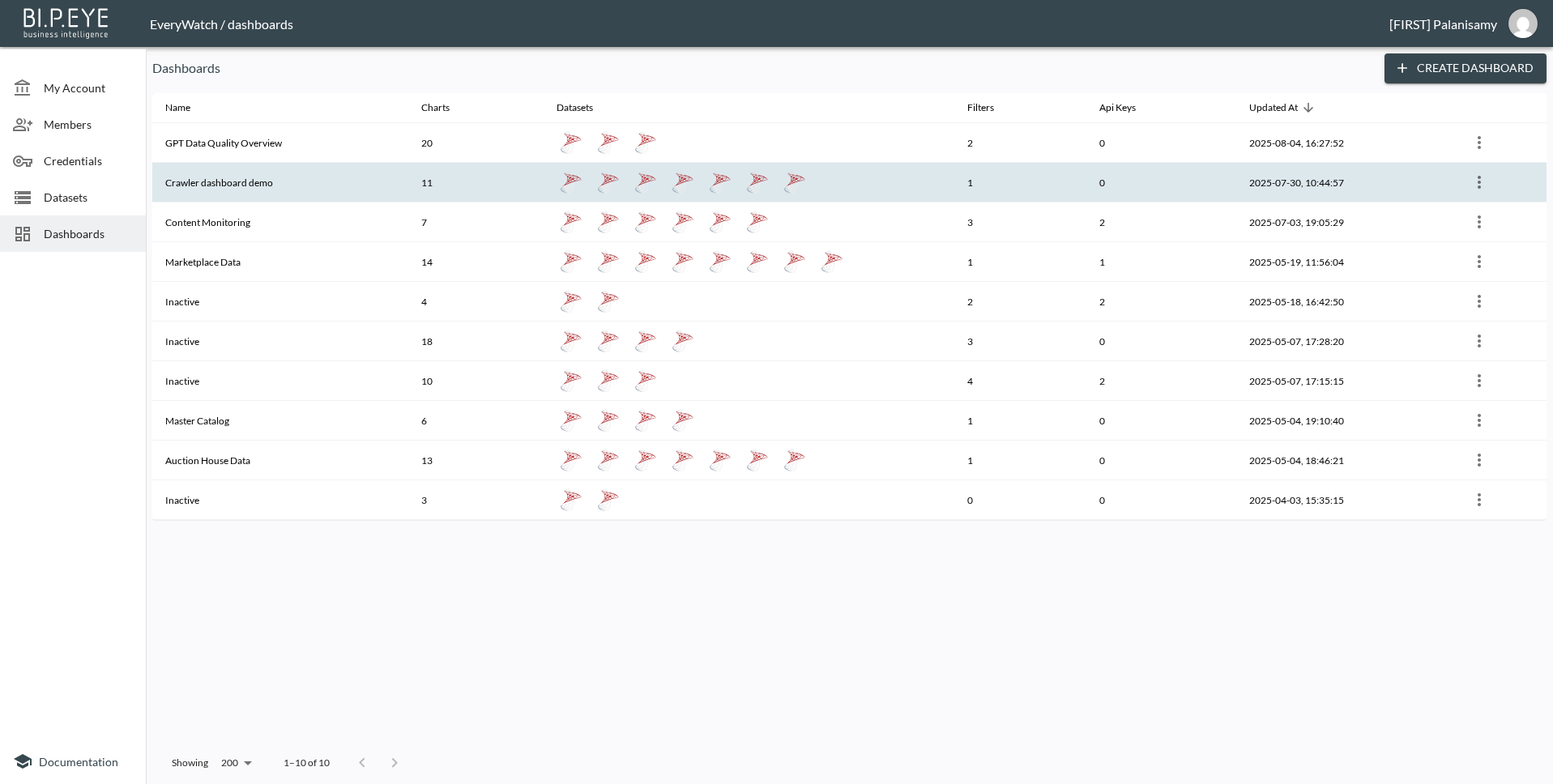 click on "Crawler dashboard demo" at bounding box center [280, 182] 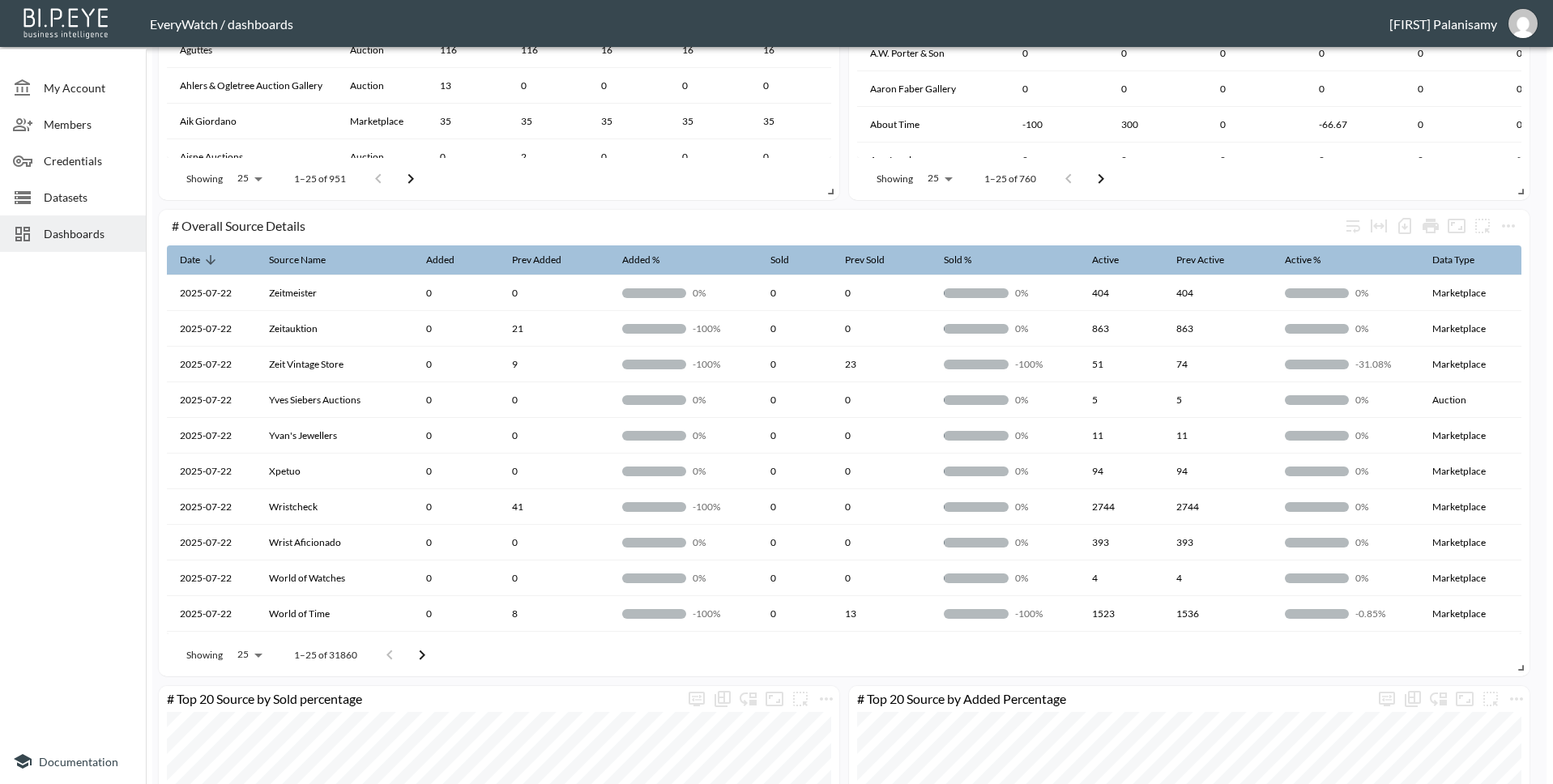 scroll, scrollTop: 1367, scrollLeft: 0, axis: vertical 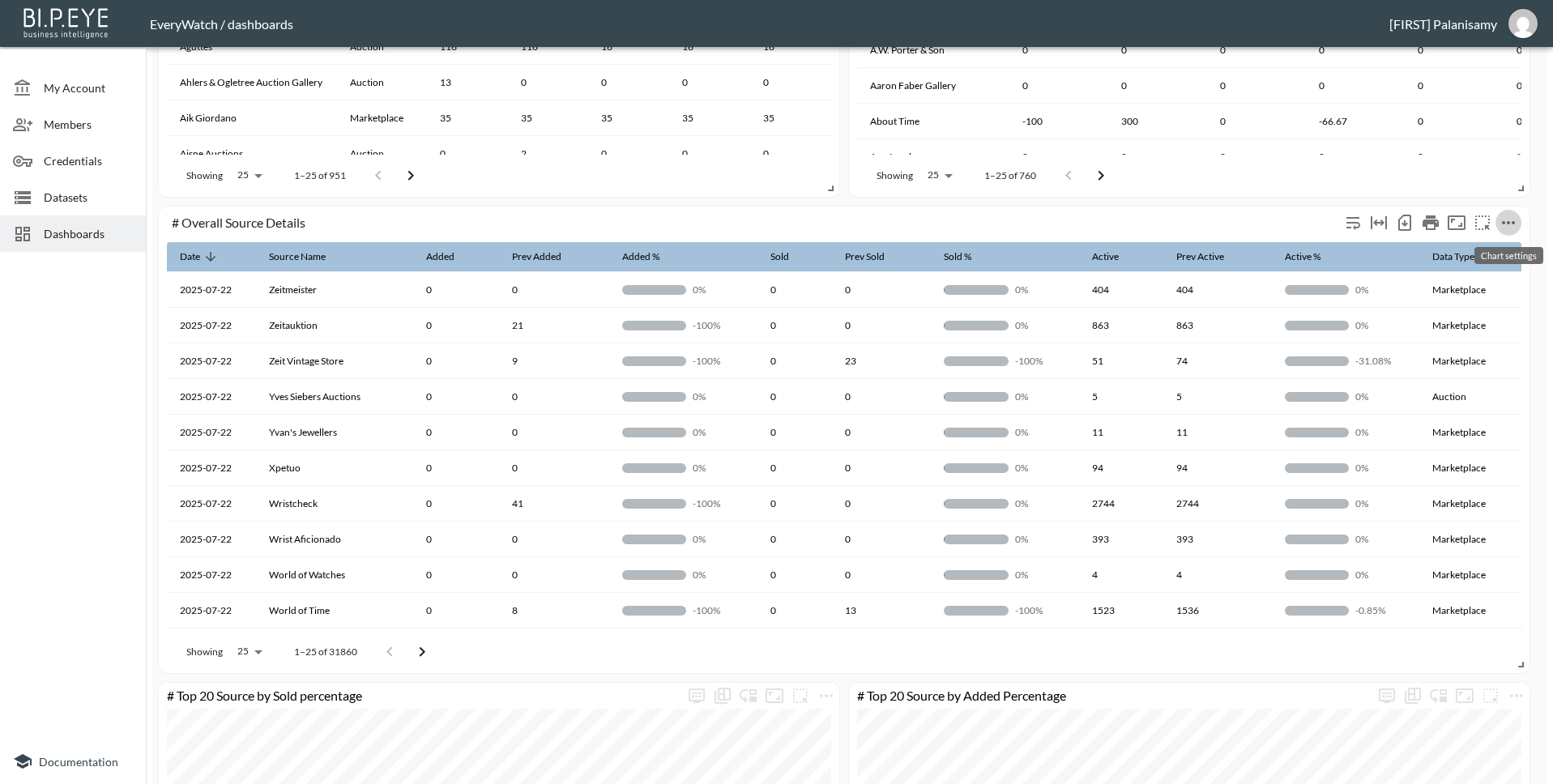 click 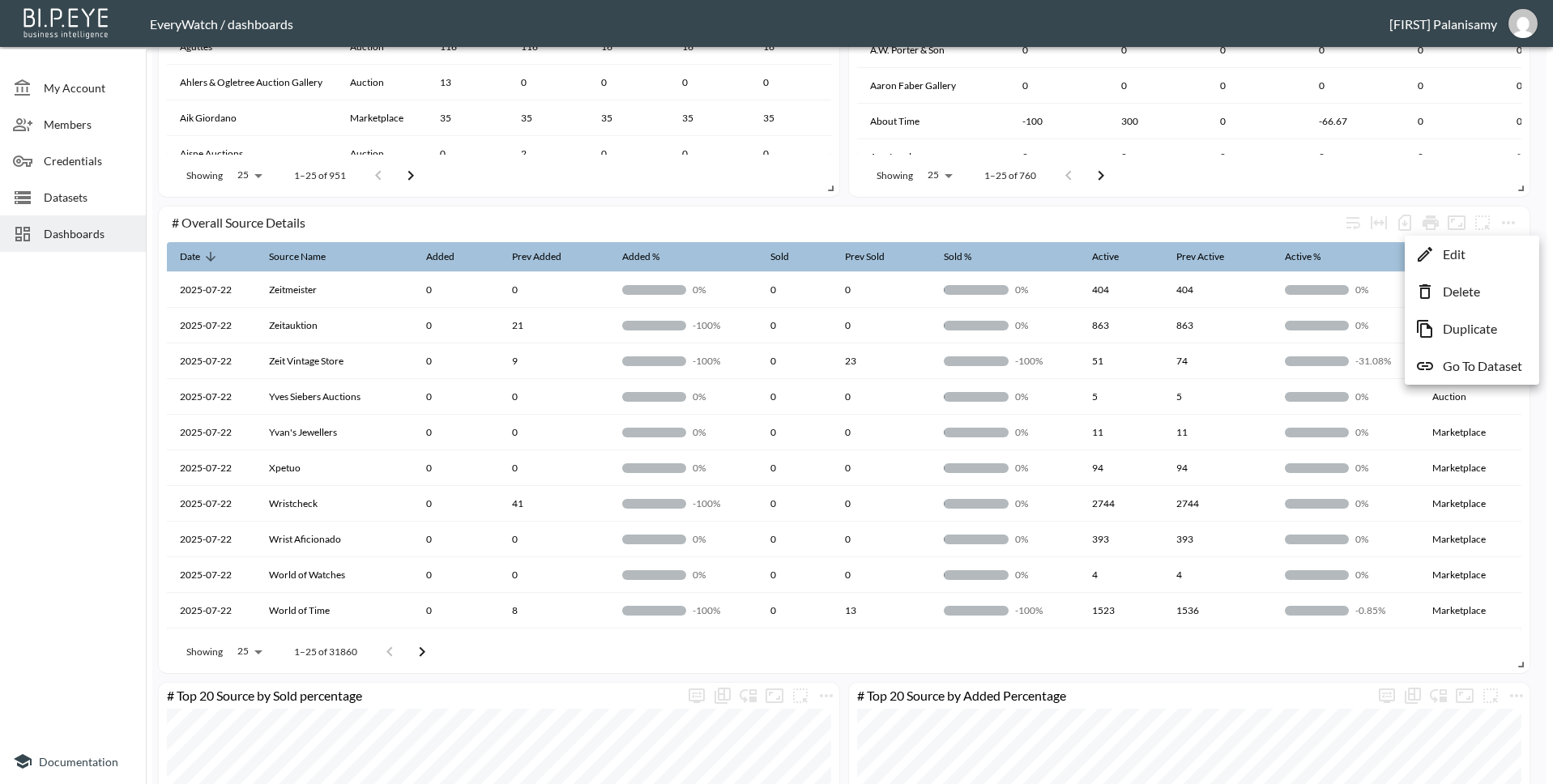 click on "Edit" at bounding box center [1472, 254] 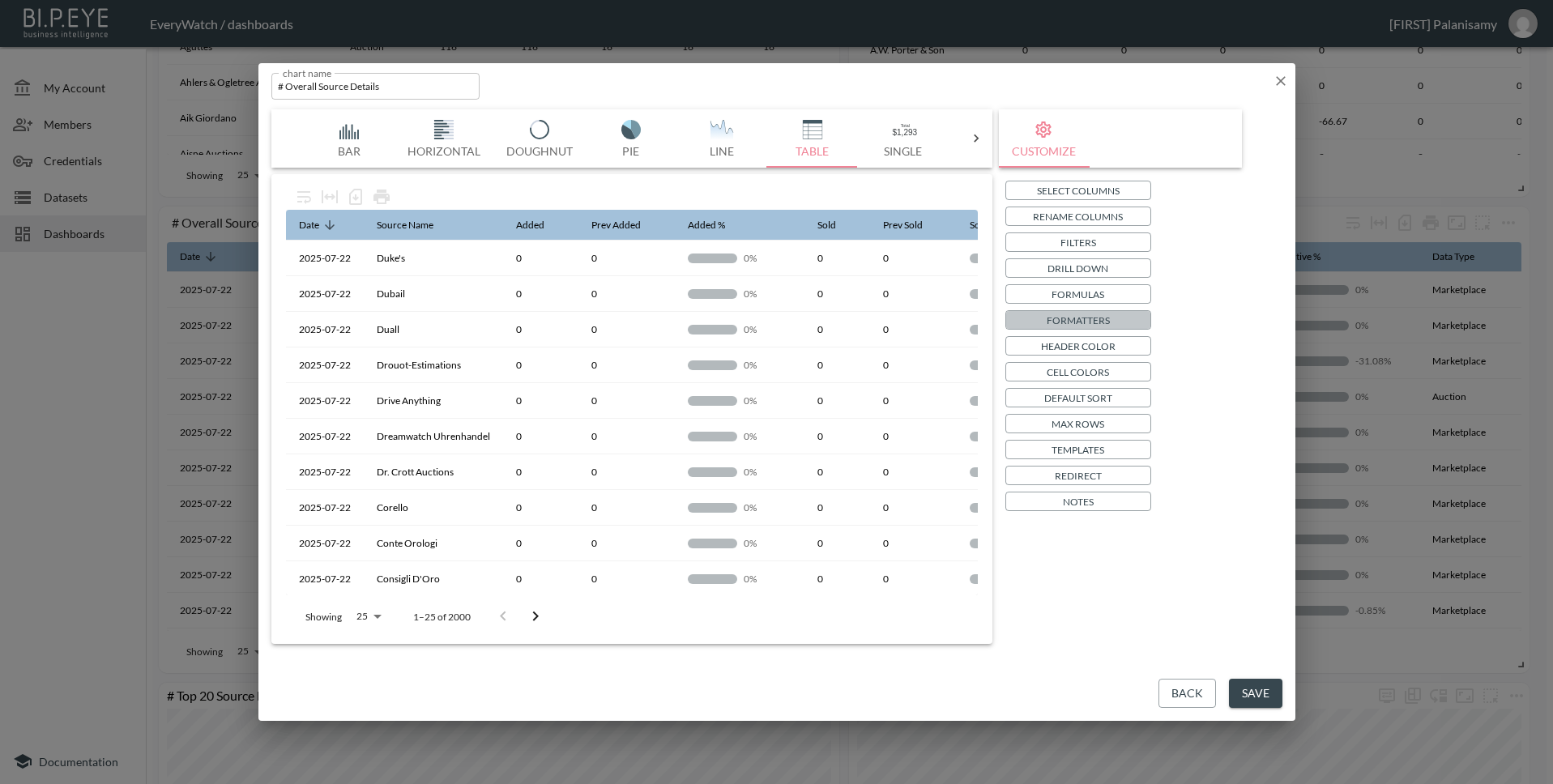 click on "Formatters" at bounding box center (1078, 320) 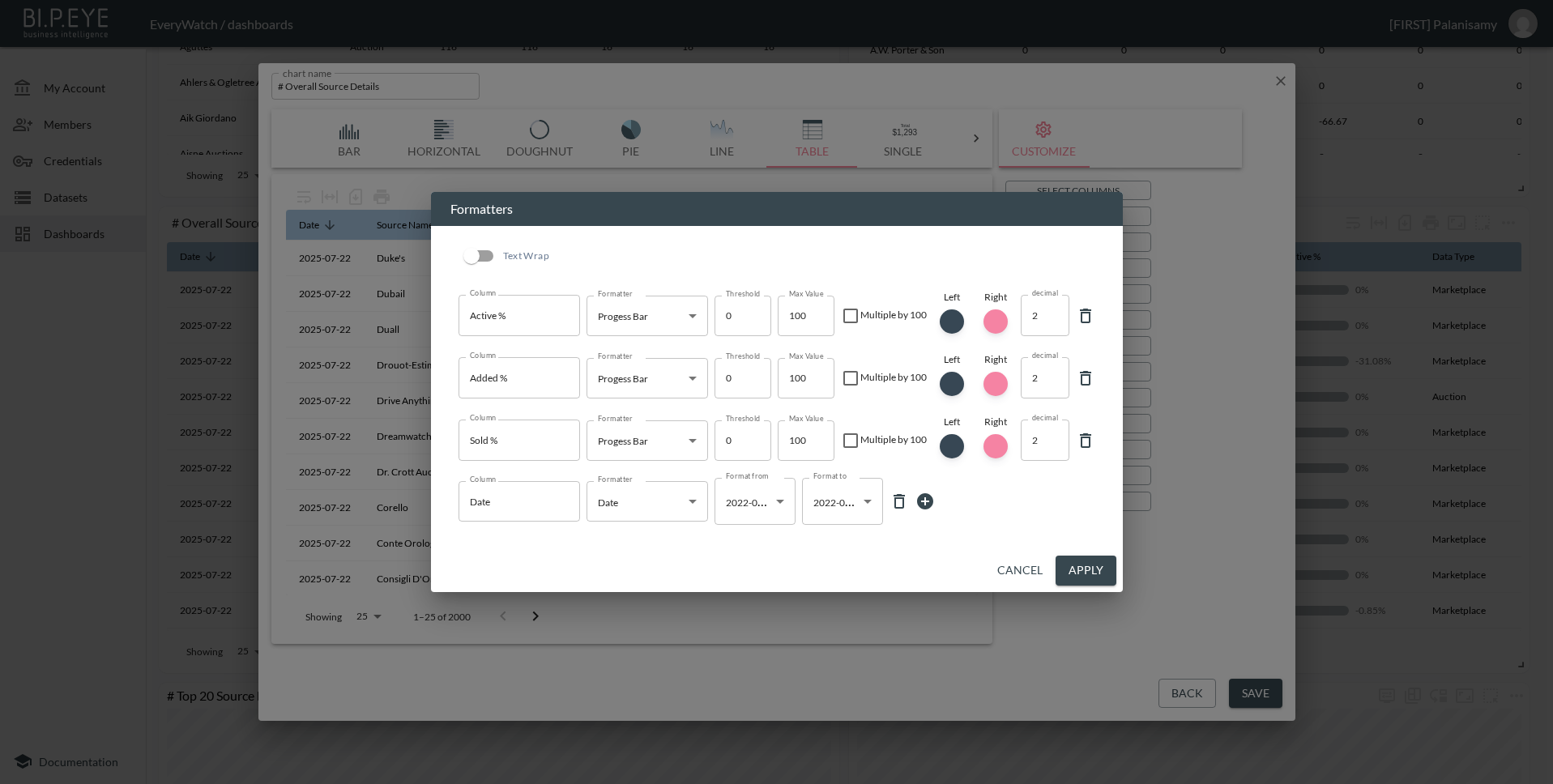 click on "Cancel" at bounding box center (1020, 570) 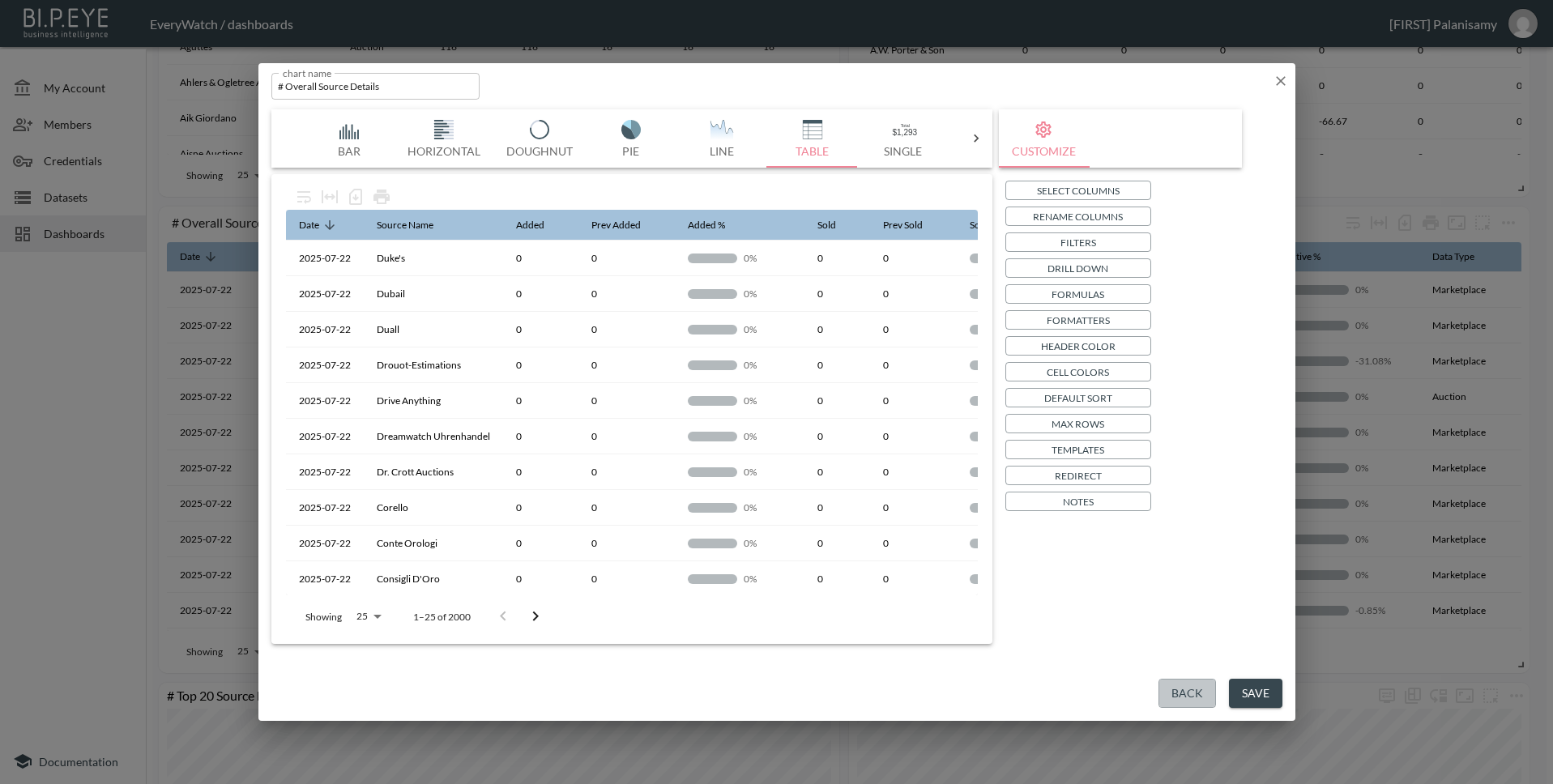 click on "Back" at bounding box center (1187, 693) 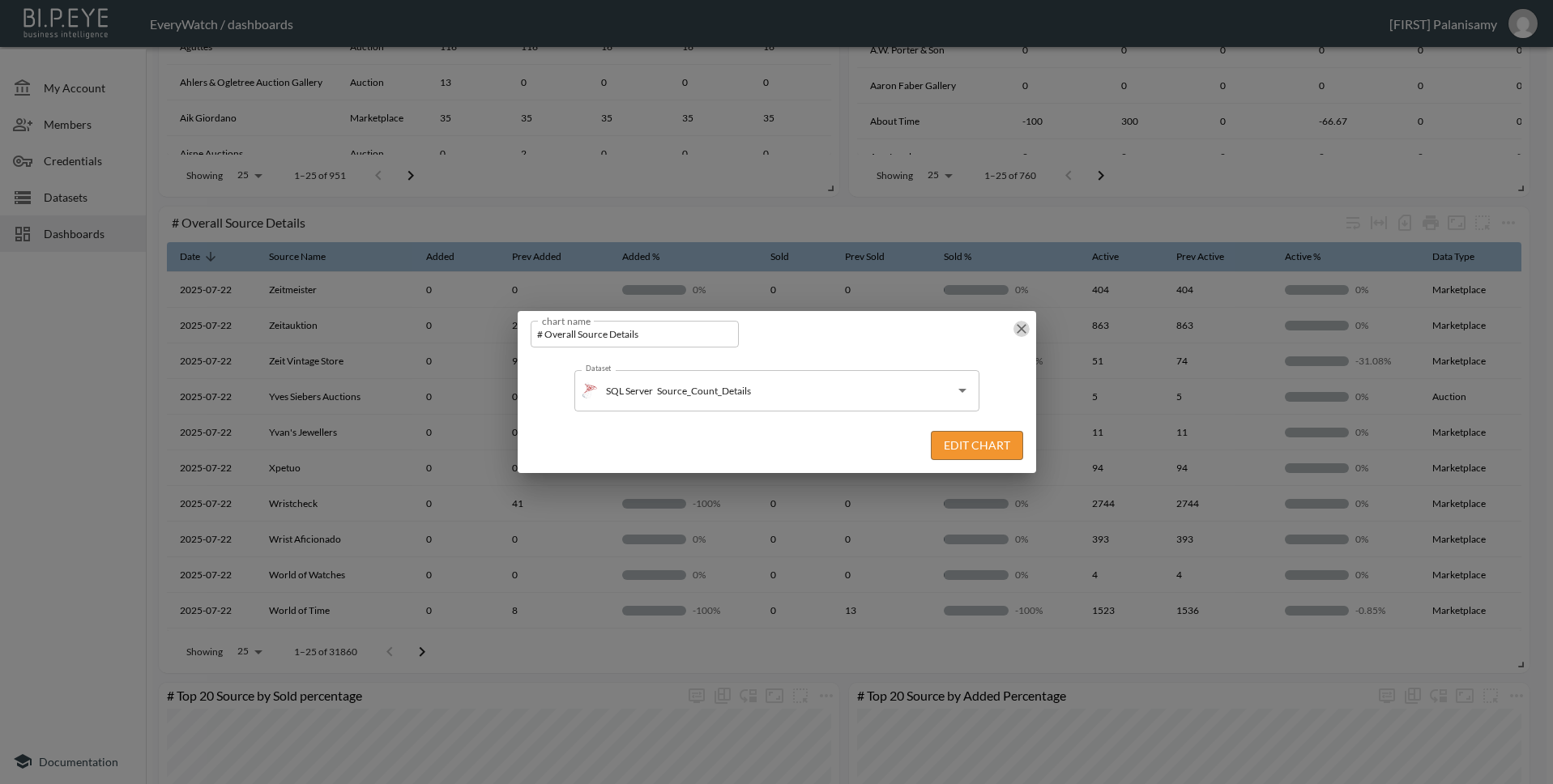click 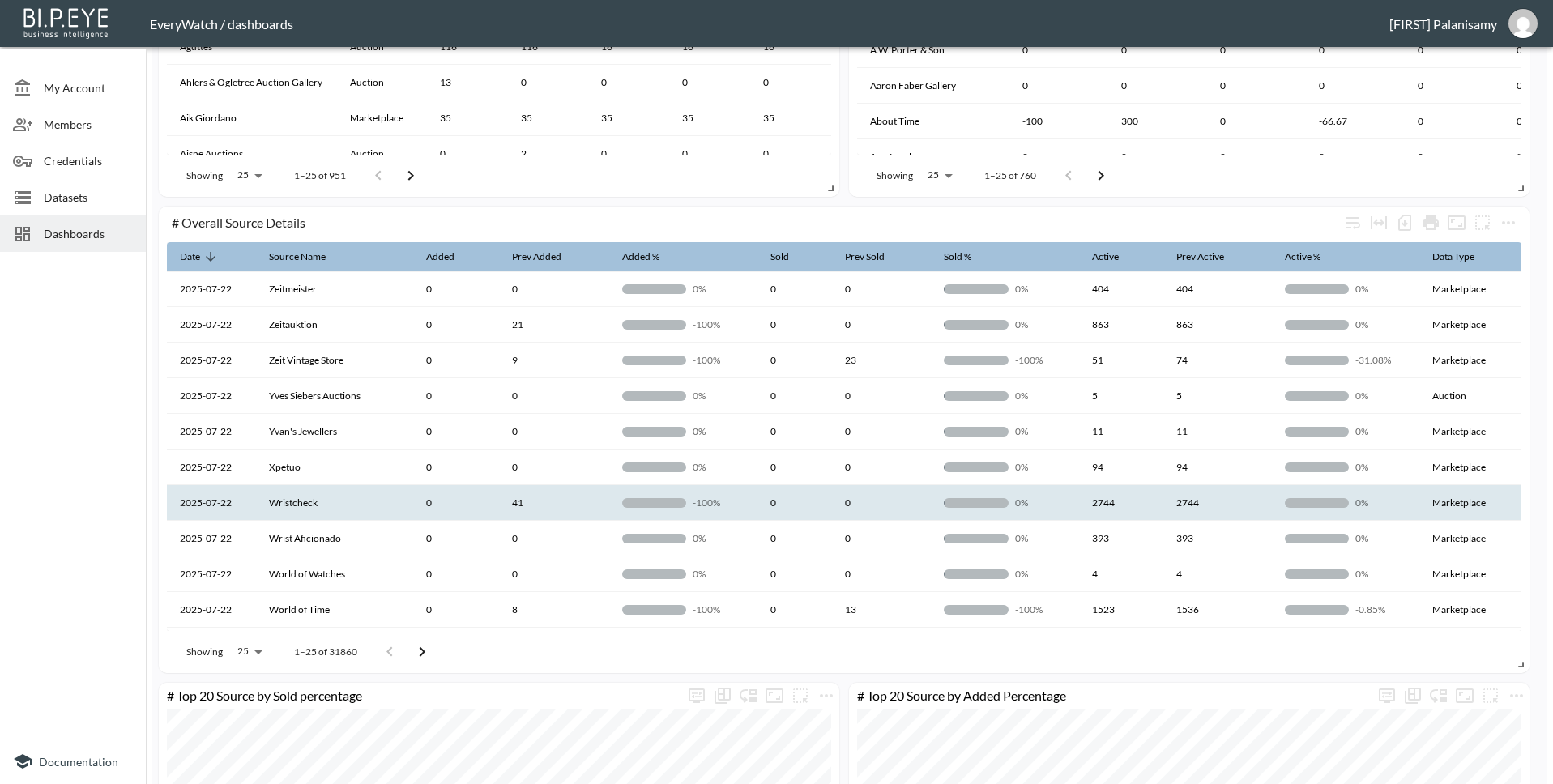 scroll, scrollTop: 0, scrollLeft: 0, axis: both 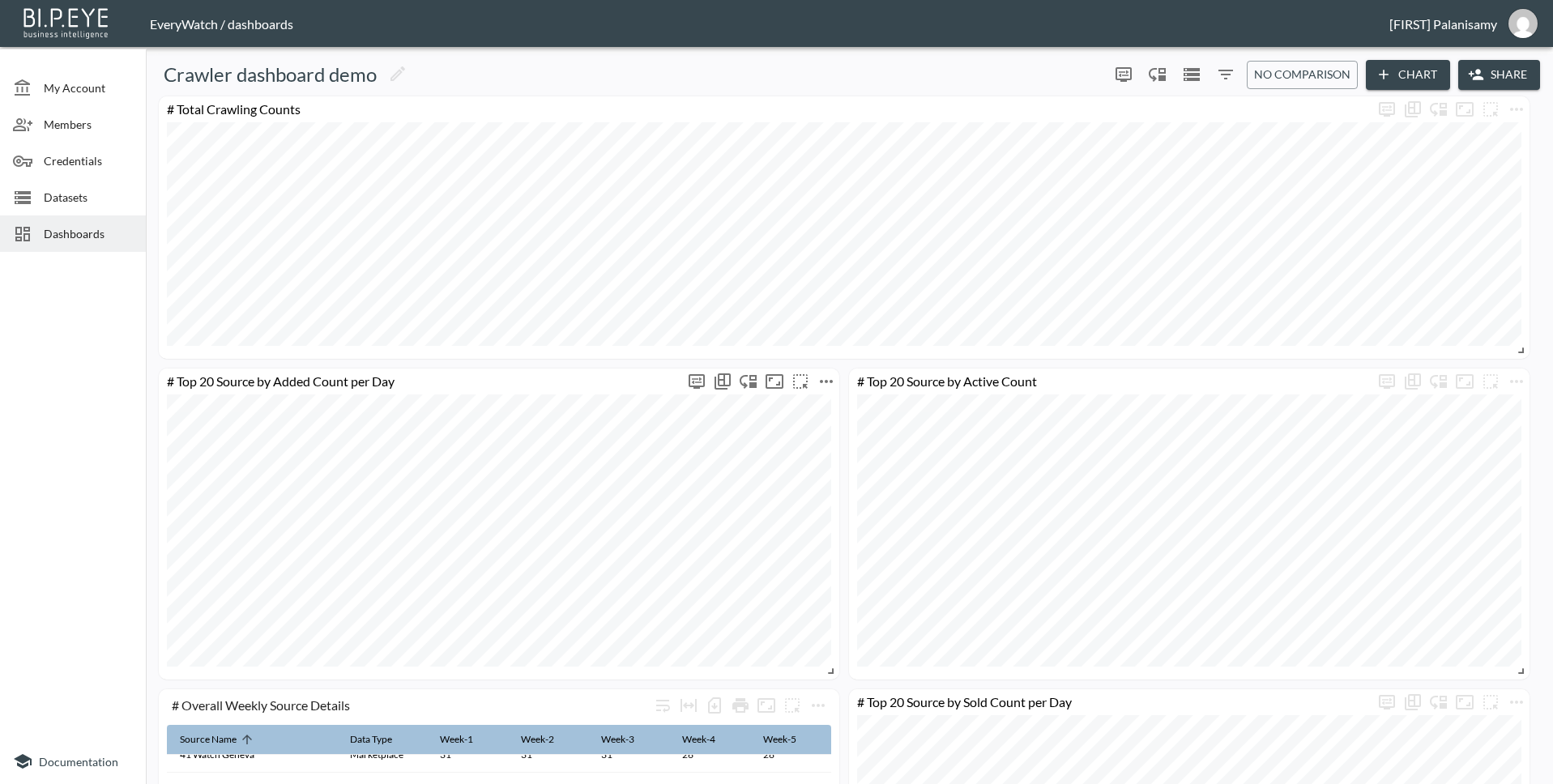 click on "# Top 20 Source by Added Count per Day" at bounding box center (499, 524) 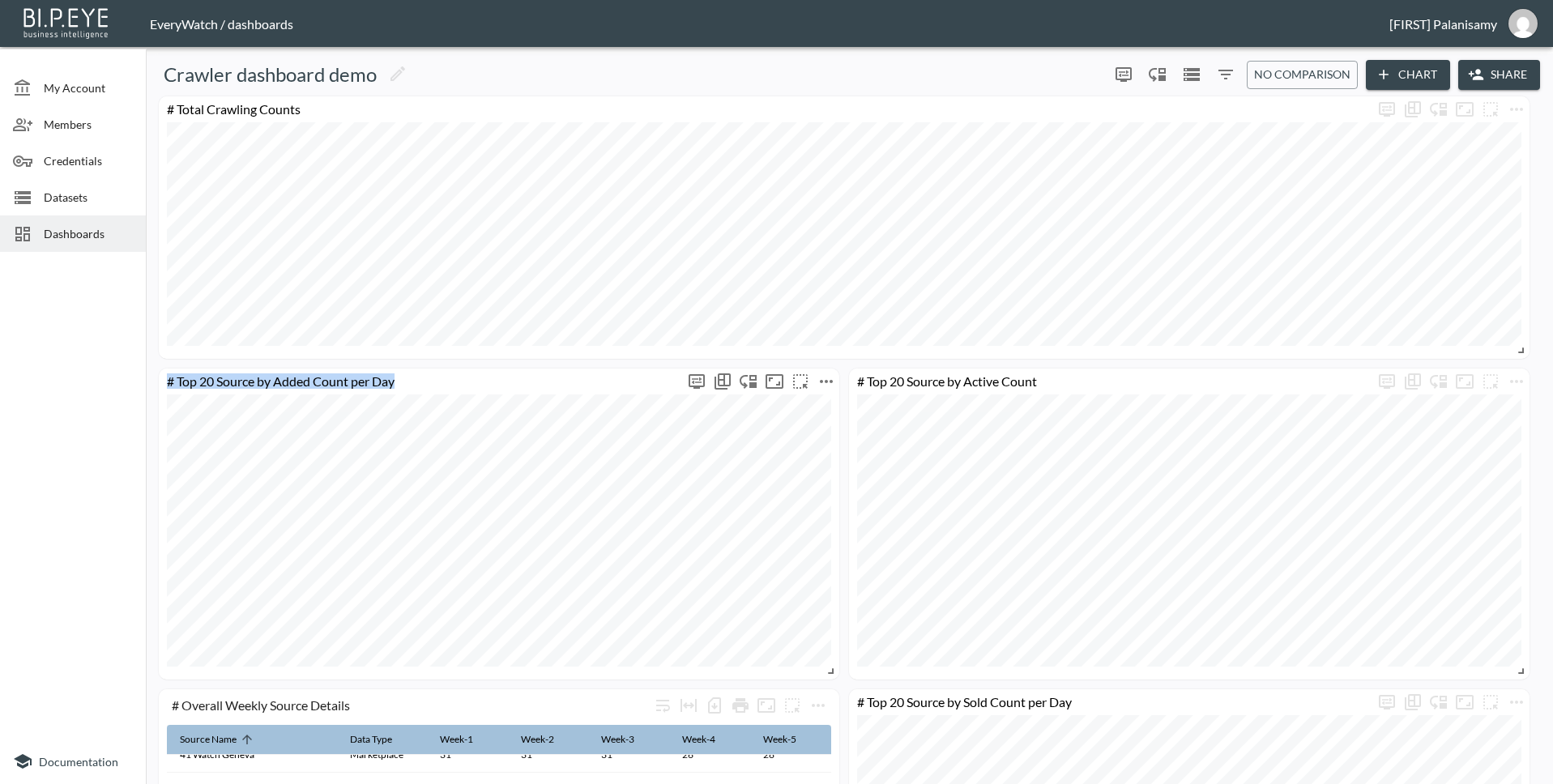 click on "# Top 20 Source by Added Count per Day" at bounding box center [499, 524] 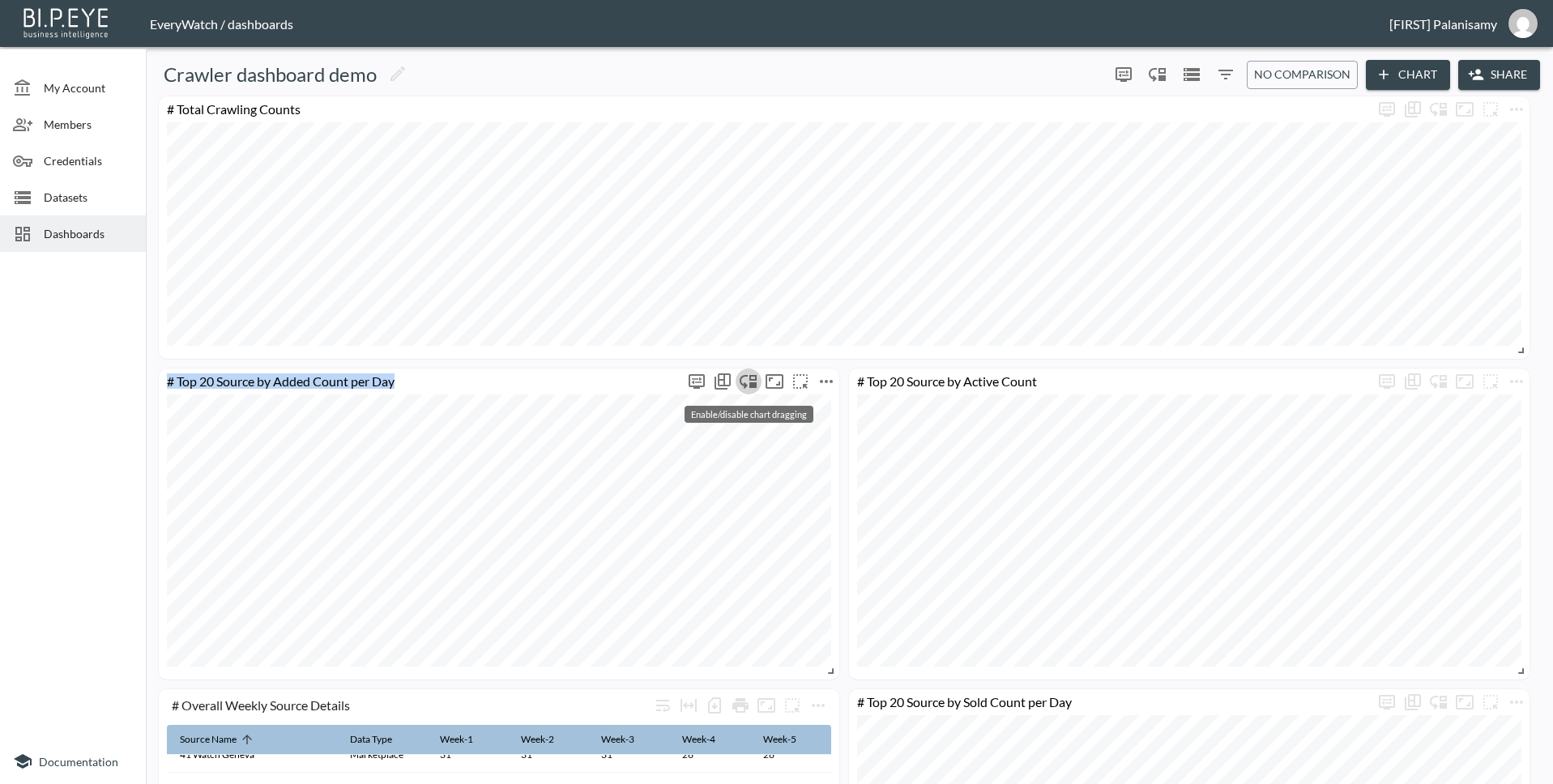 click 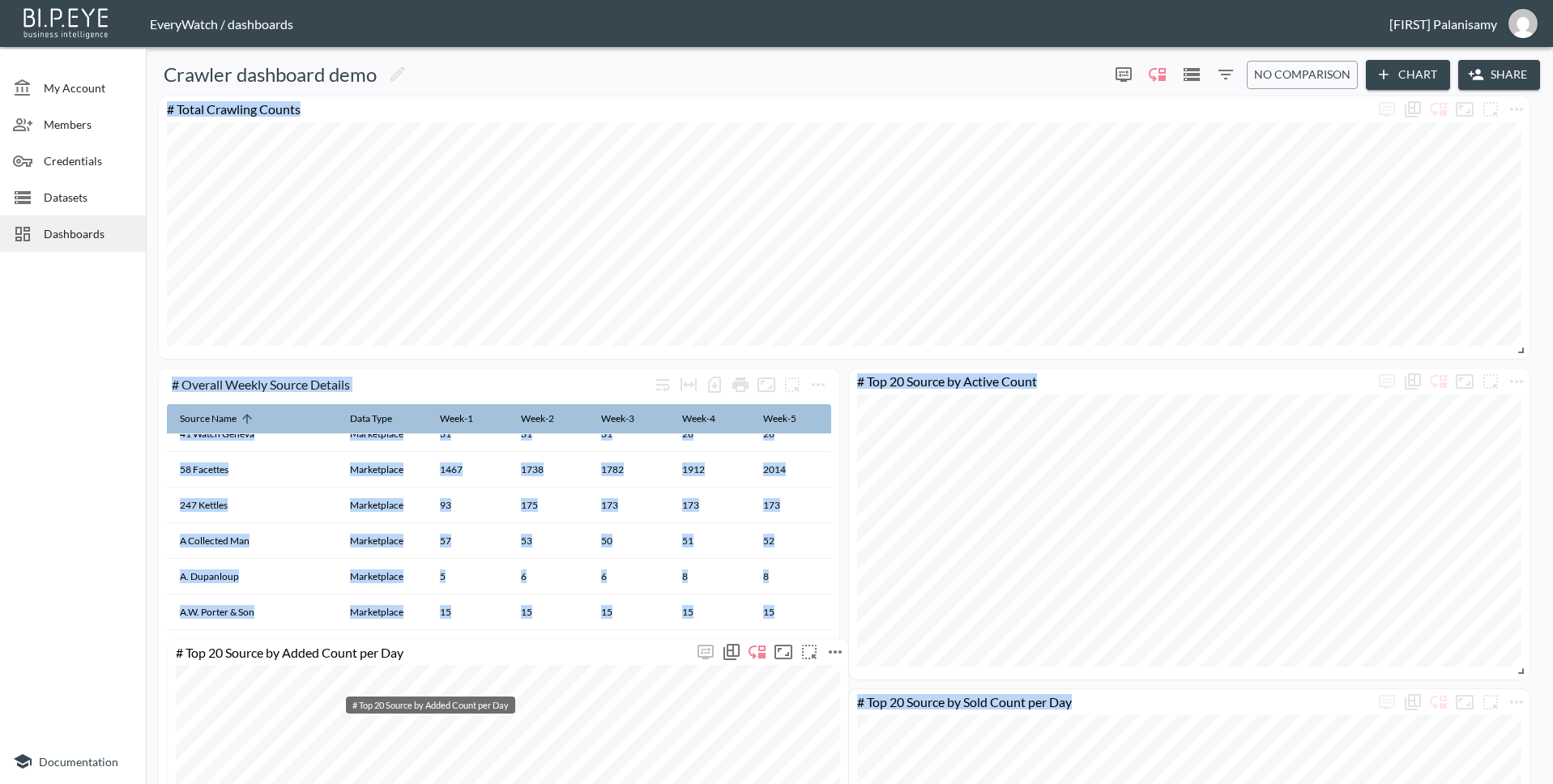 drag, startPoint x: 494, startPoint y: 376, endPoint x: 503, endPoint y: 646, distance: 270.15 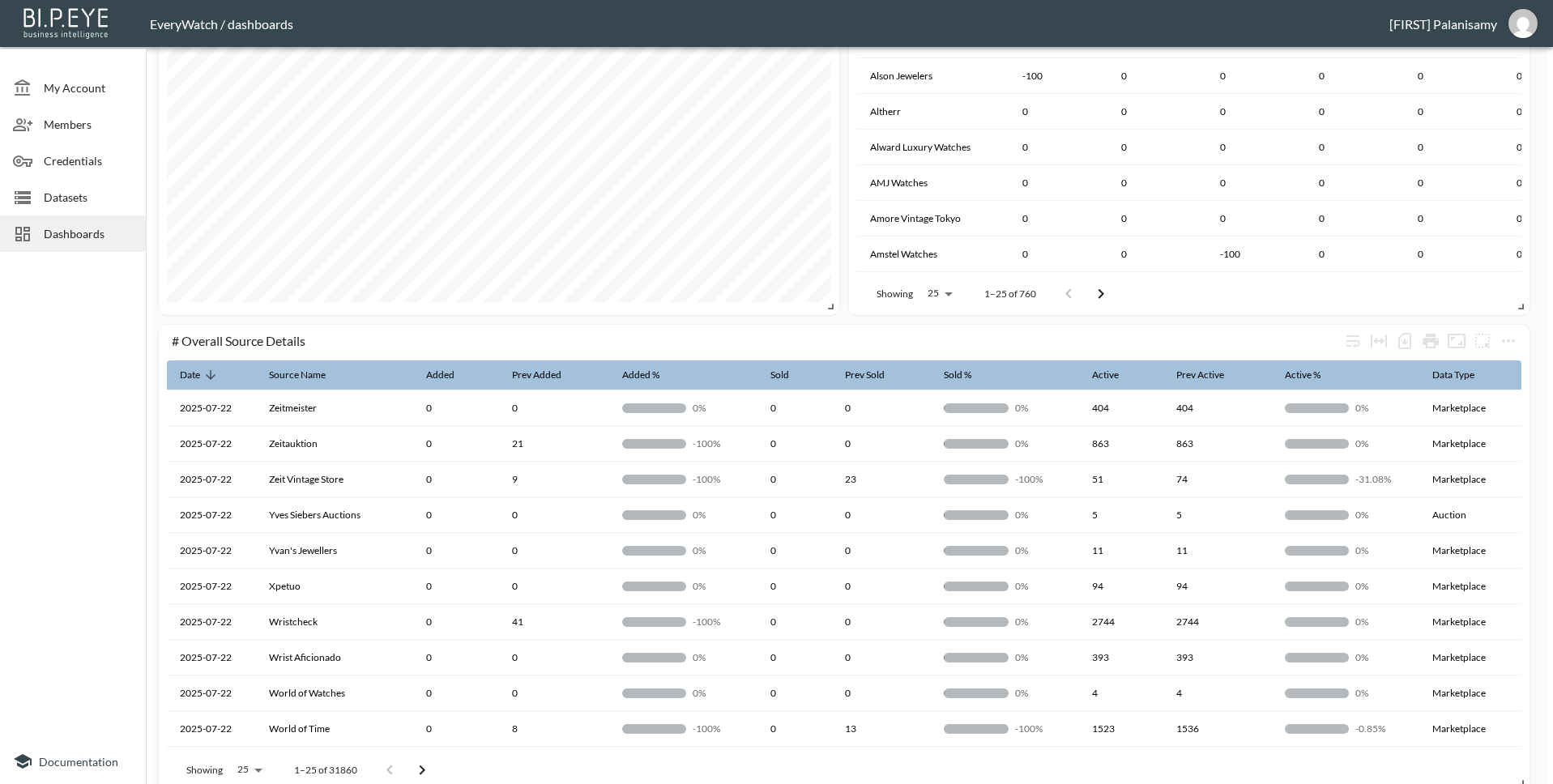 scroll, scrollTop: 1278, scrollLeft: 0, axis: vertical 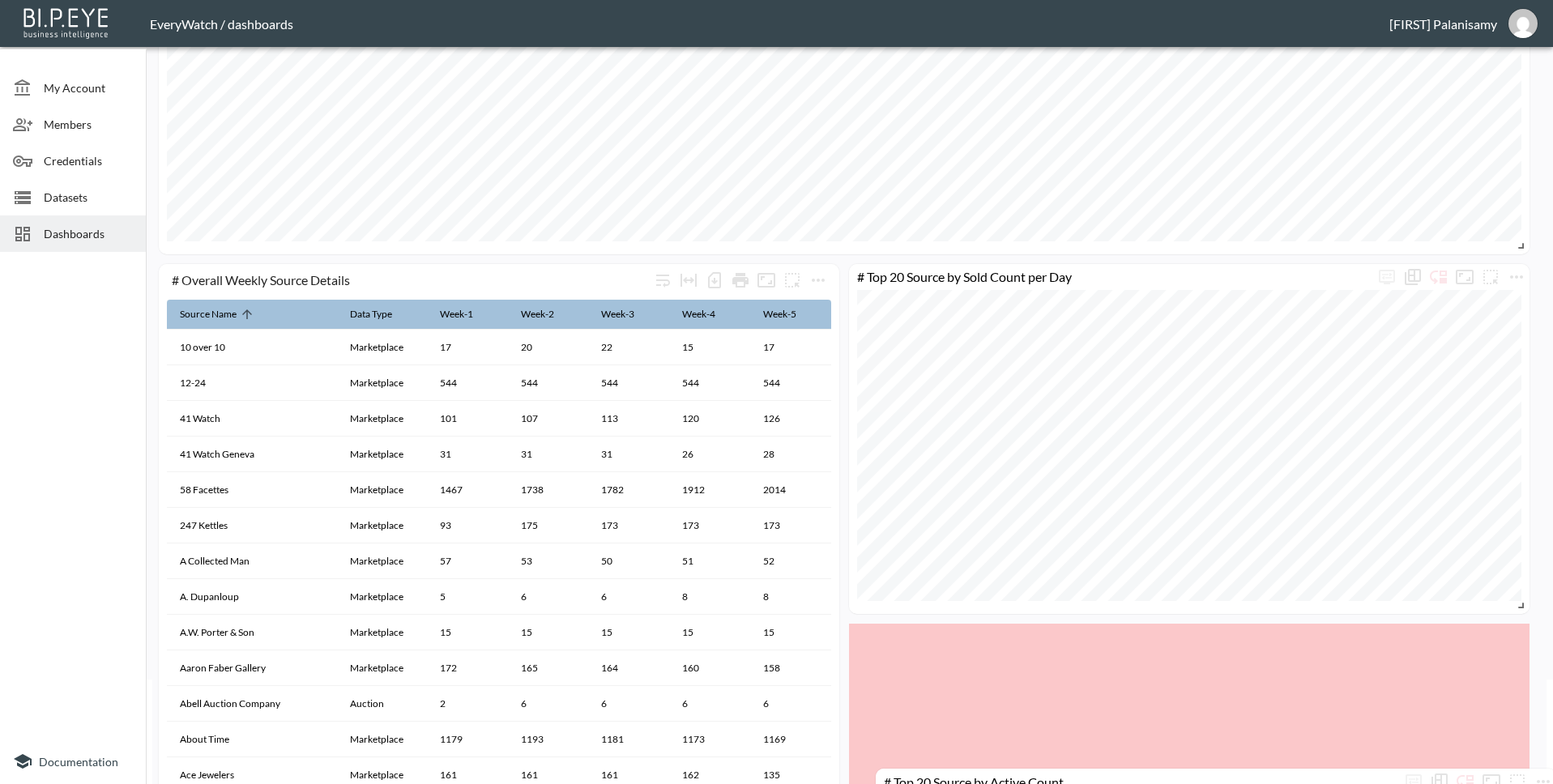 drag, startPoint x: 1088, startPoint y: 279, endPoint x: 1115, endPoint y: 783, distance: 504.7227 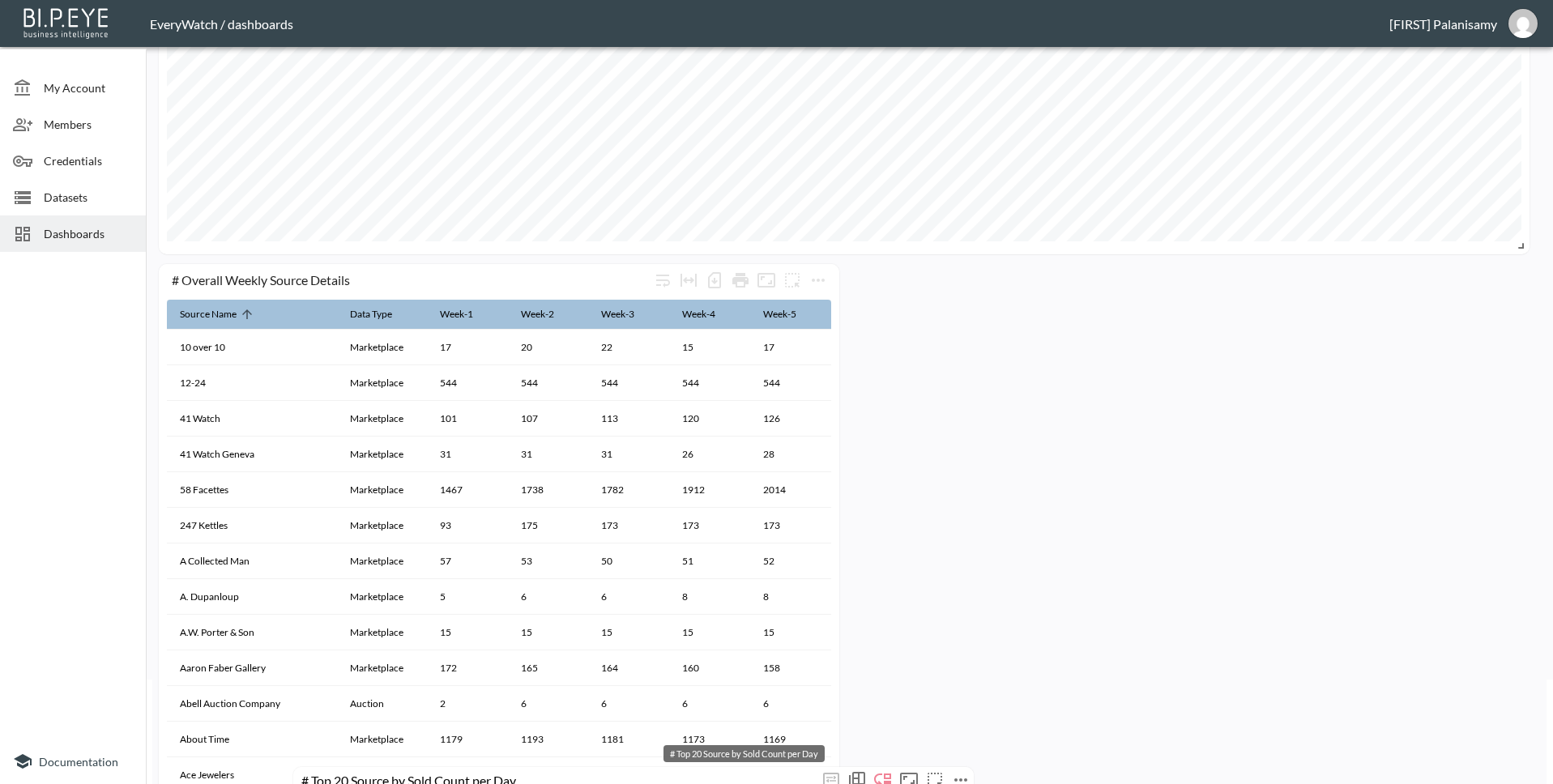 drag, startPoint x: 1030, startPoint y: 275, endPoint x: 475, endPoint y: 778, distance: 749.02203 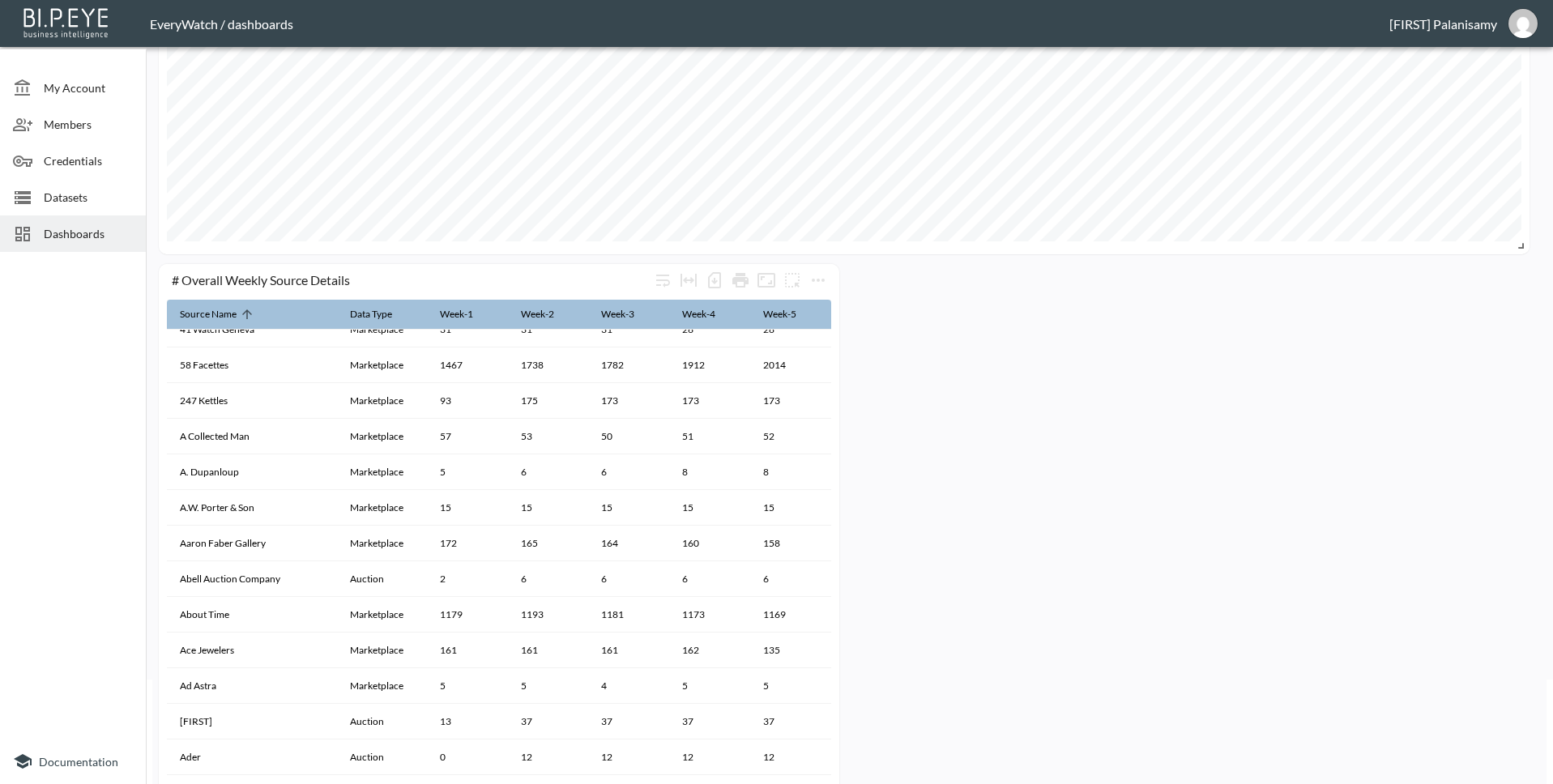 scroll, scrollTop: 132, scrollLeft: 0, axis: vertical 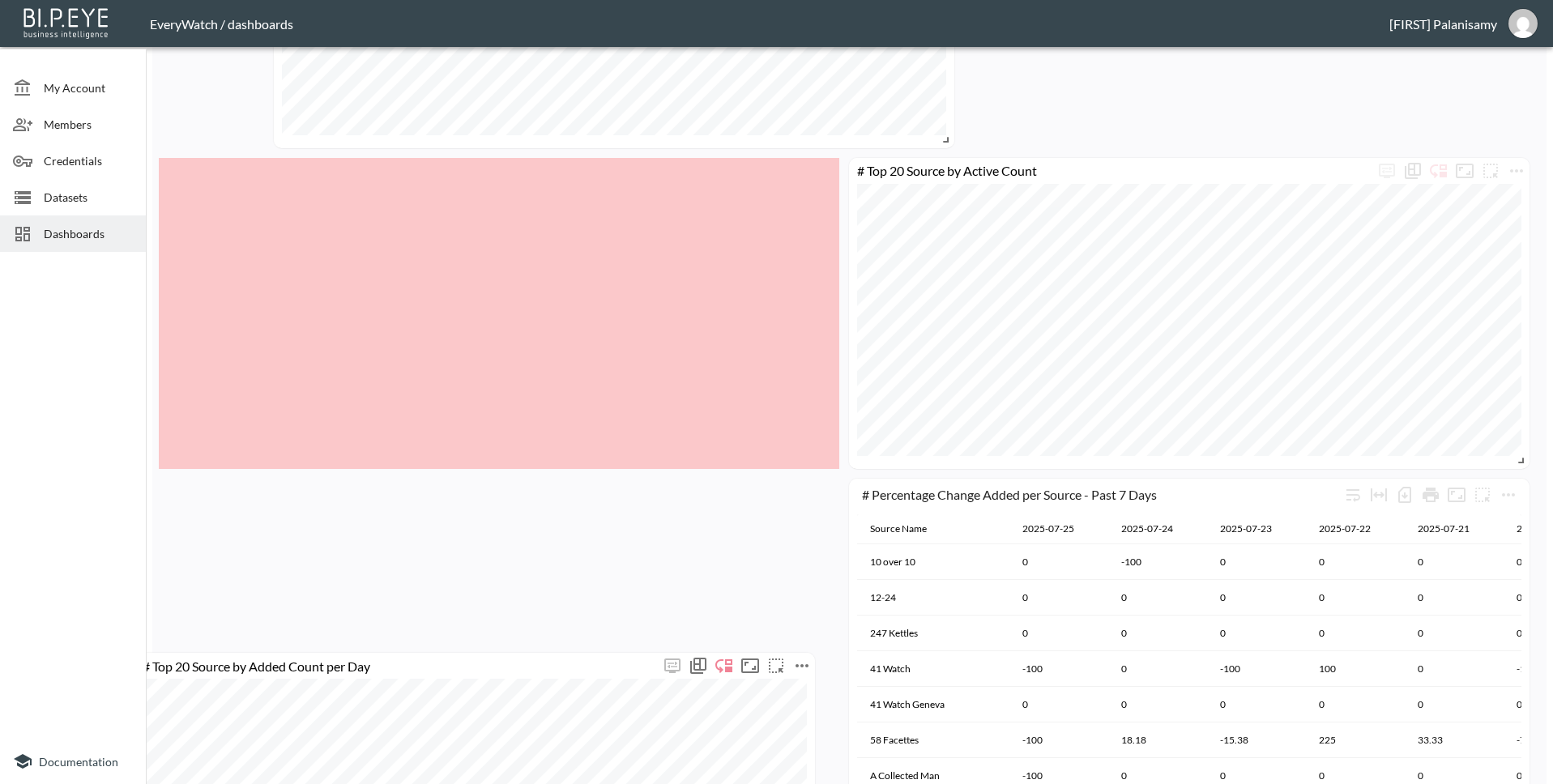 drag, startPoint x: 603, startPoint y: 231, endPoint x: 591, endPoint y: 695, distance: 464.155 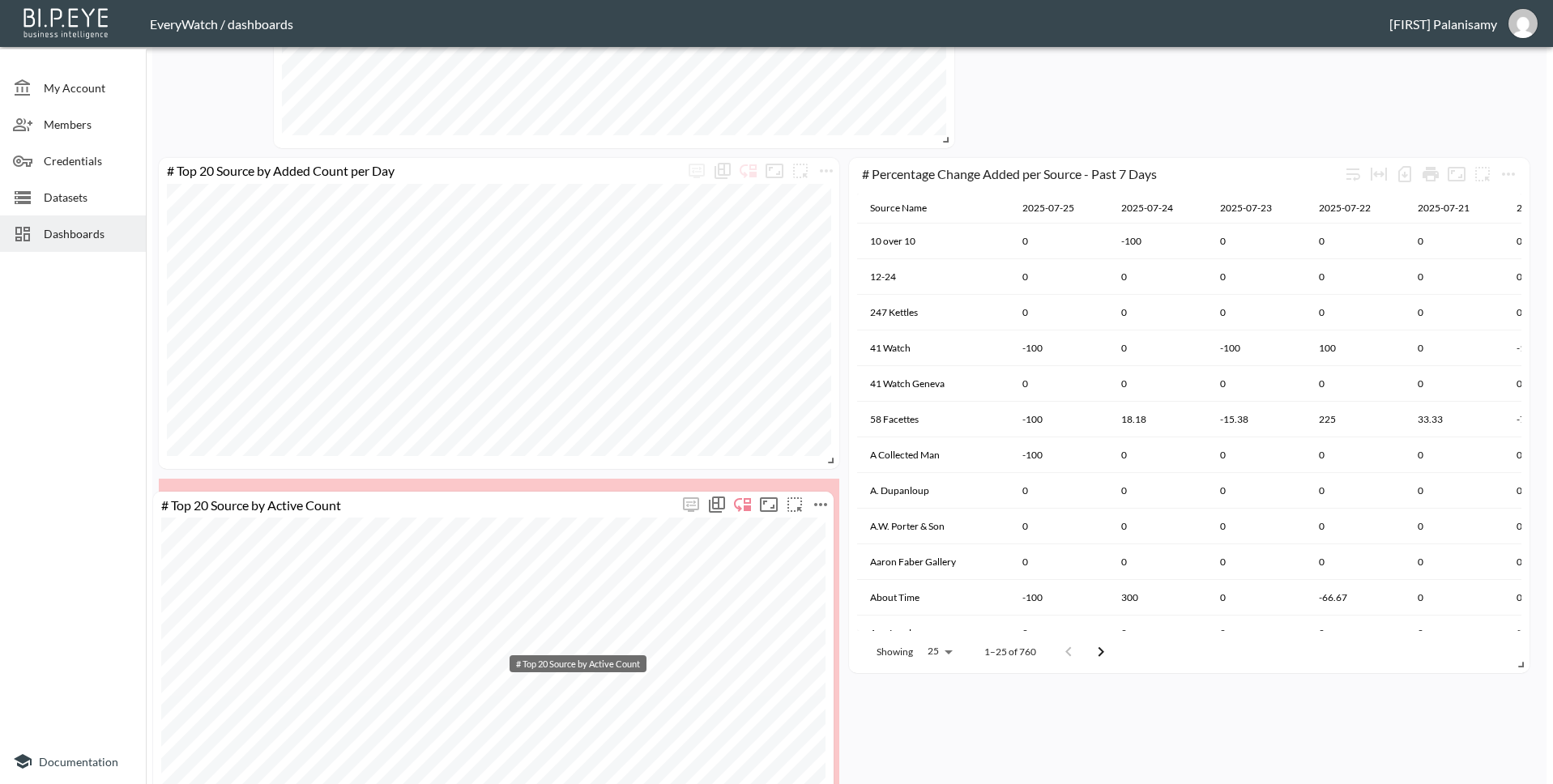 drag, startPoint x: 1032, startPoint y: 177, endPoint x: 336, endPoint y: 511, distance: 771.99223 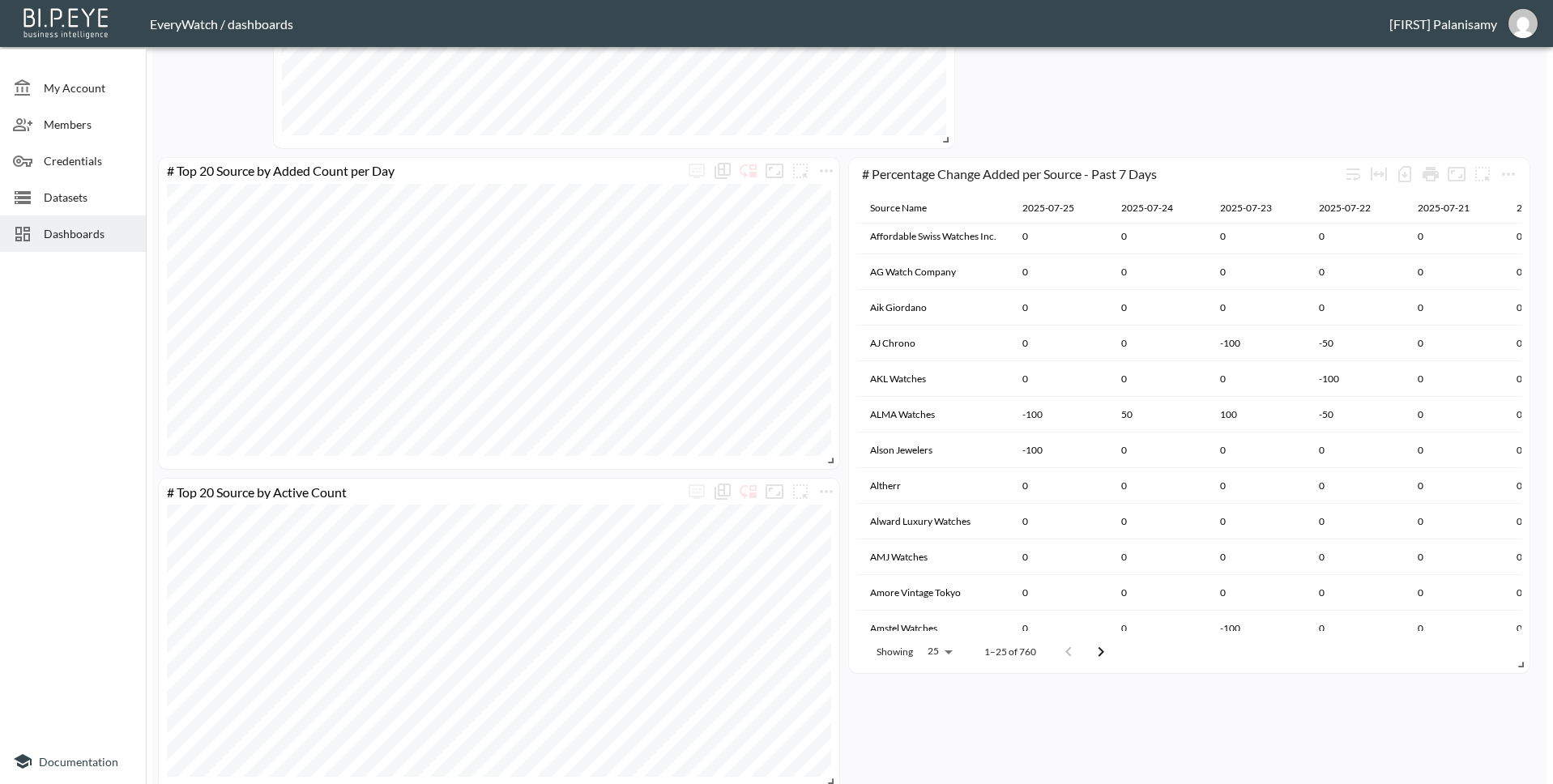 scroll, scrollTop: 492, scrollLeft: 0, axis: vertical 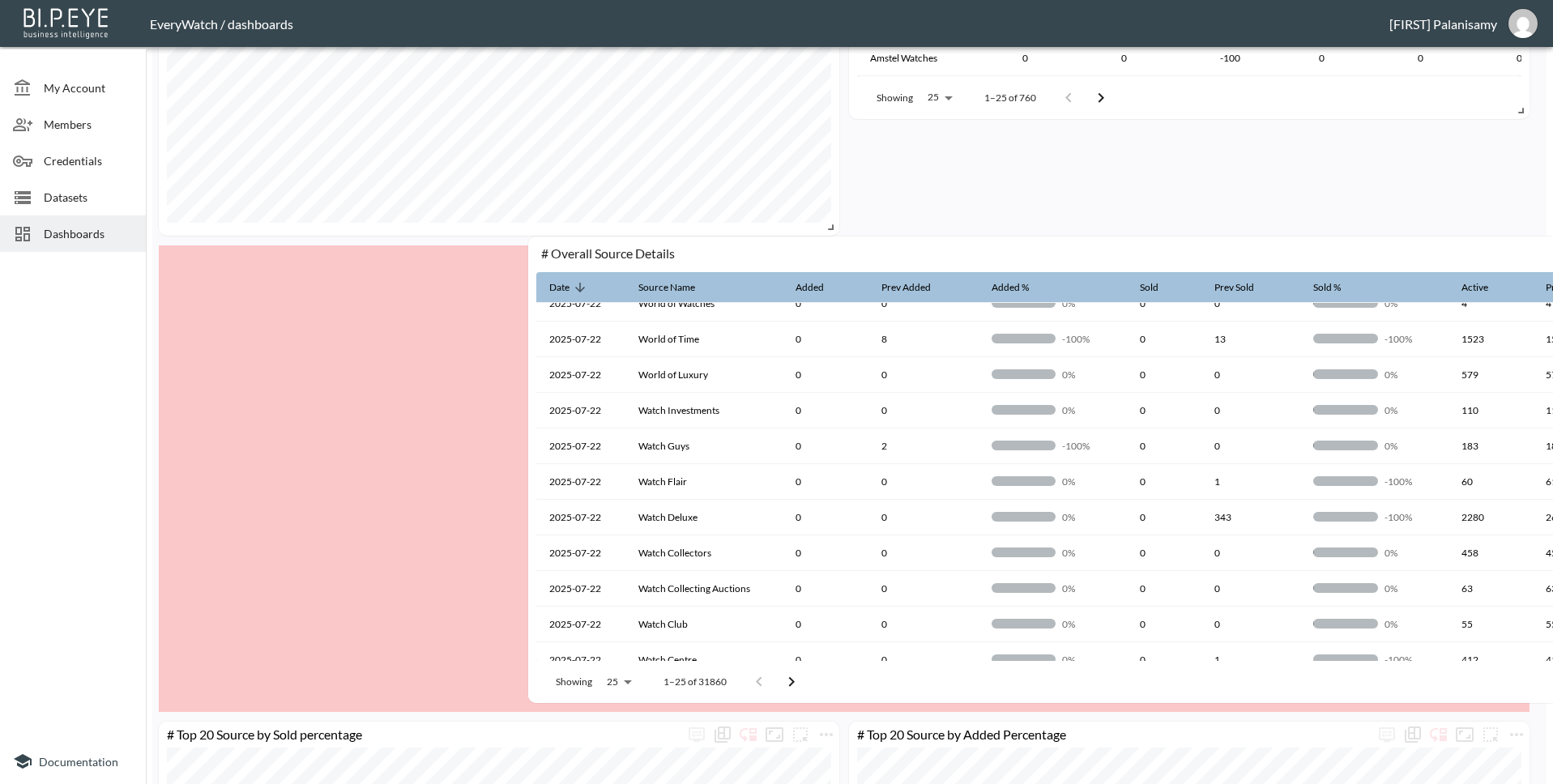 drag, startPoint x: 159, startPoint y: 701, endPoint x: 506, endPoint y: 689, distance: 347.20743 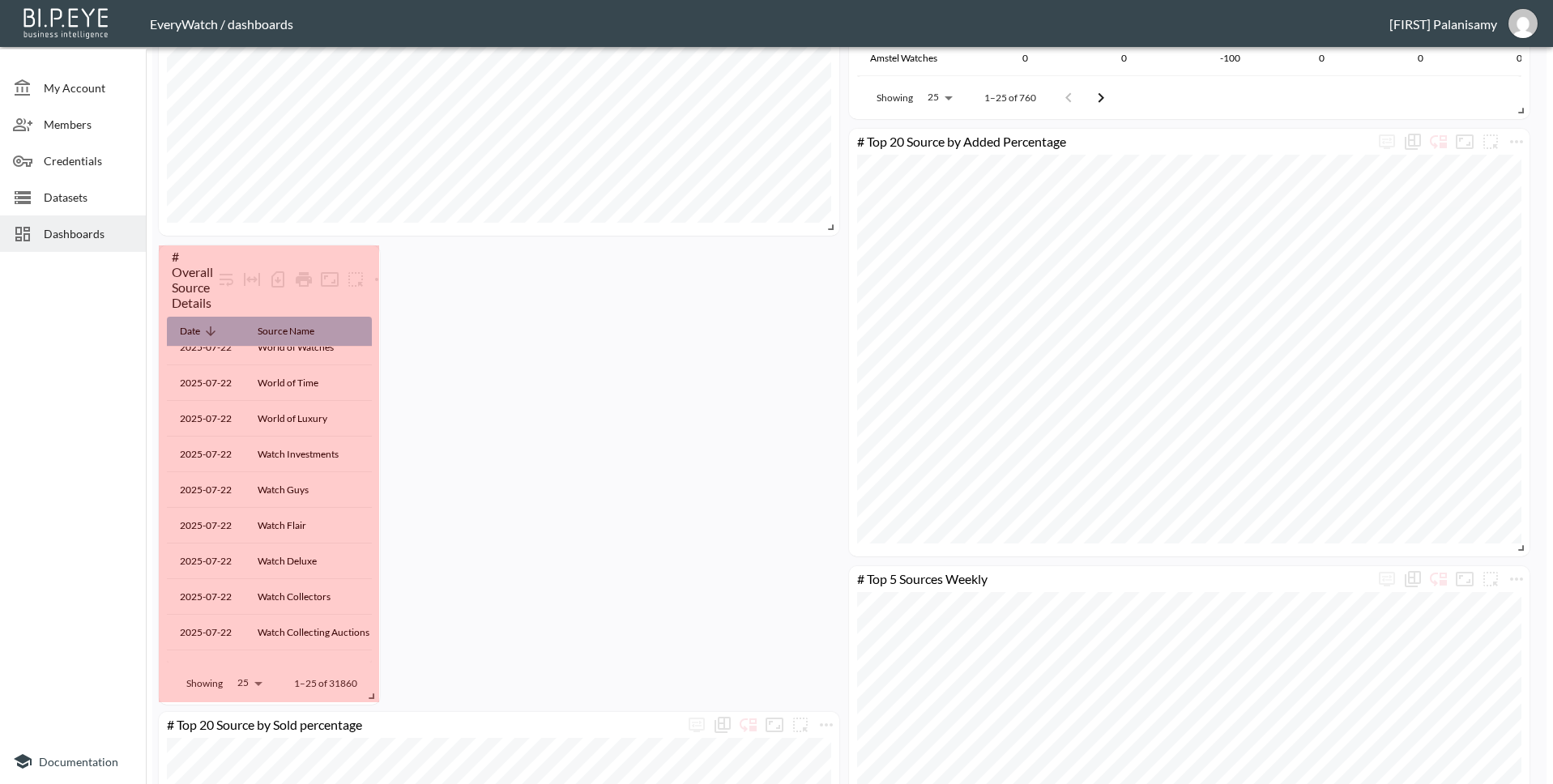 drag, startPoint x: 1523, startPoint y: 705, endPoint x: 373, endPoint y: 698, distance: 1150.0213 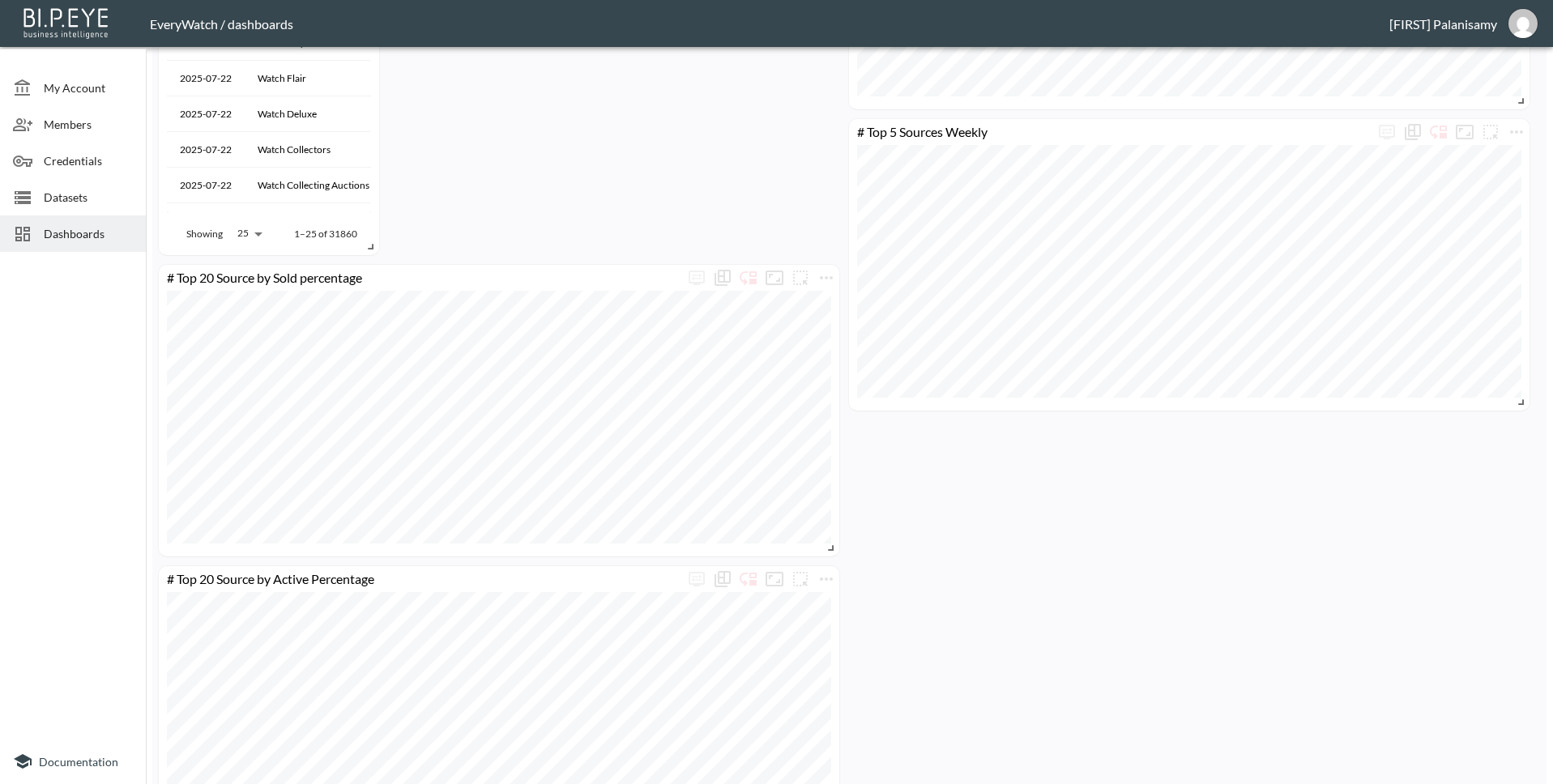 scroll, scrollTop: 2678, scrollLeft: 0, axis: vertical 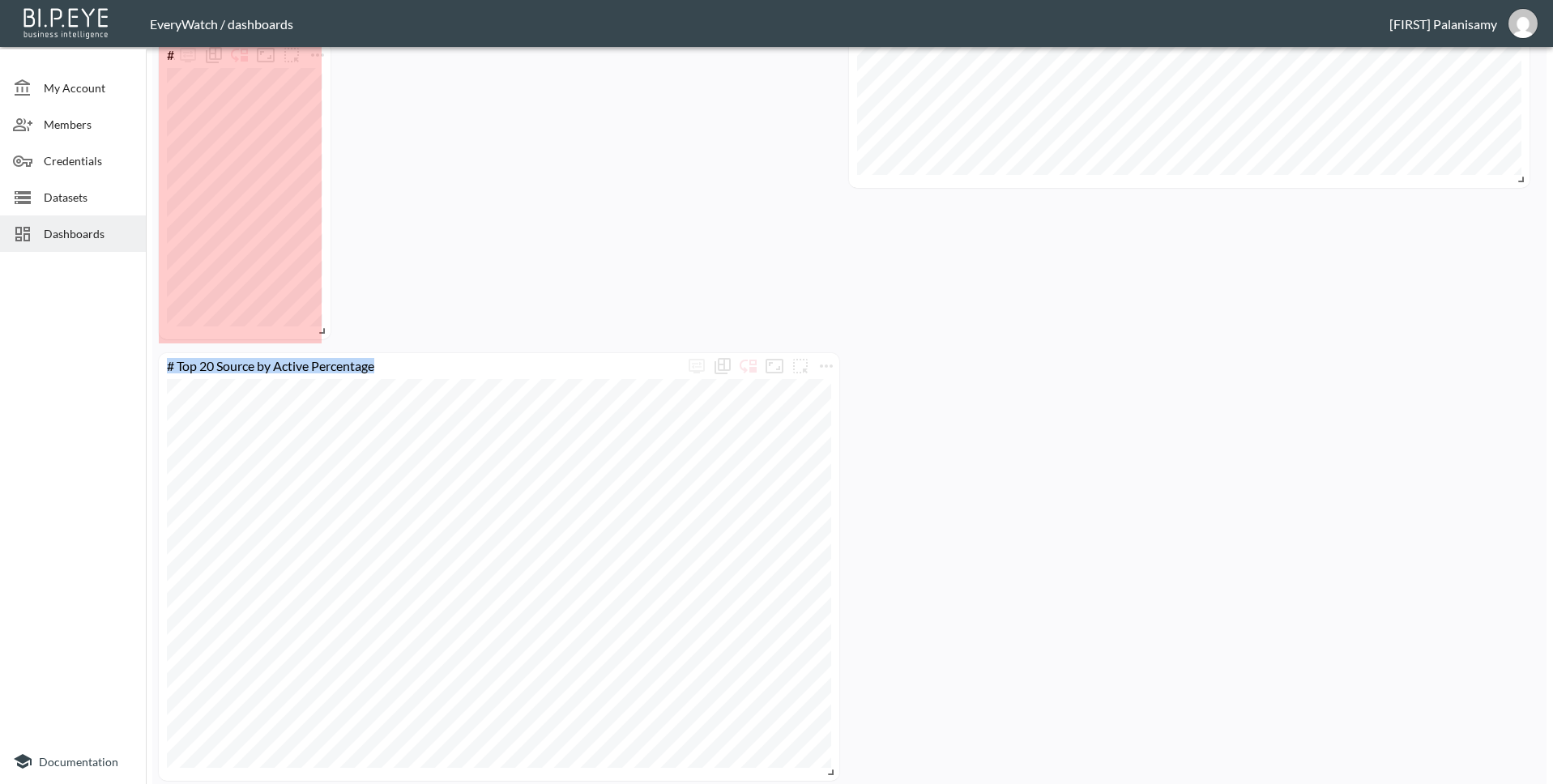 drag, startPoint x: 832, startPoint y: 328, endPoint x: 323, endPoint y: 334, distance: 509.035 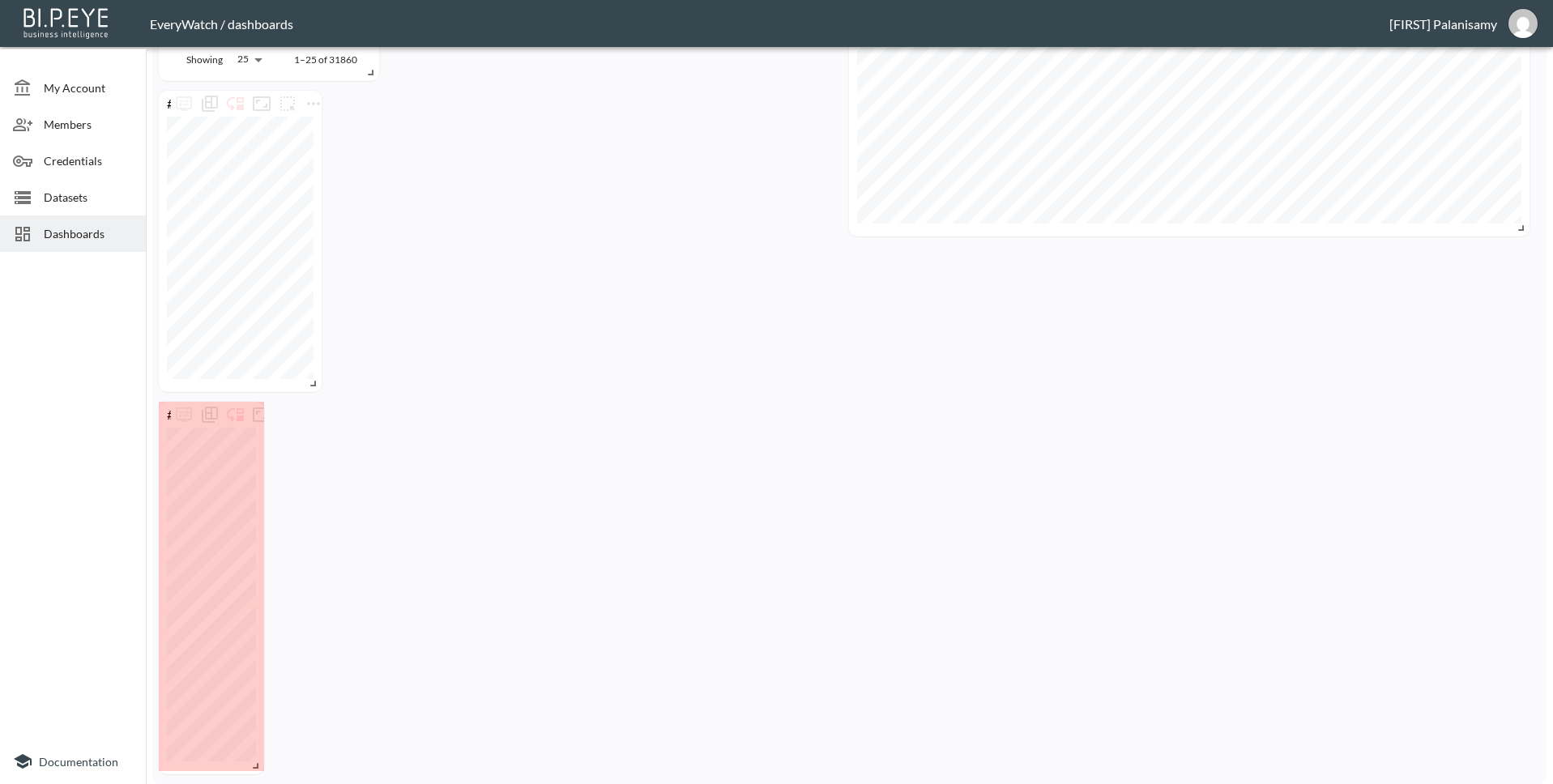 drag, startPoint x: 830, startPoint y: 773, endPoint x: 291, endPoint y: 736, distance: 540.2685 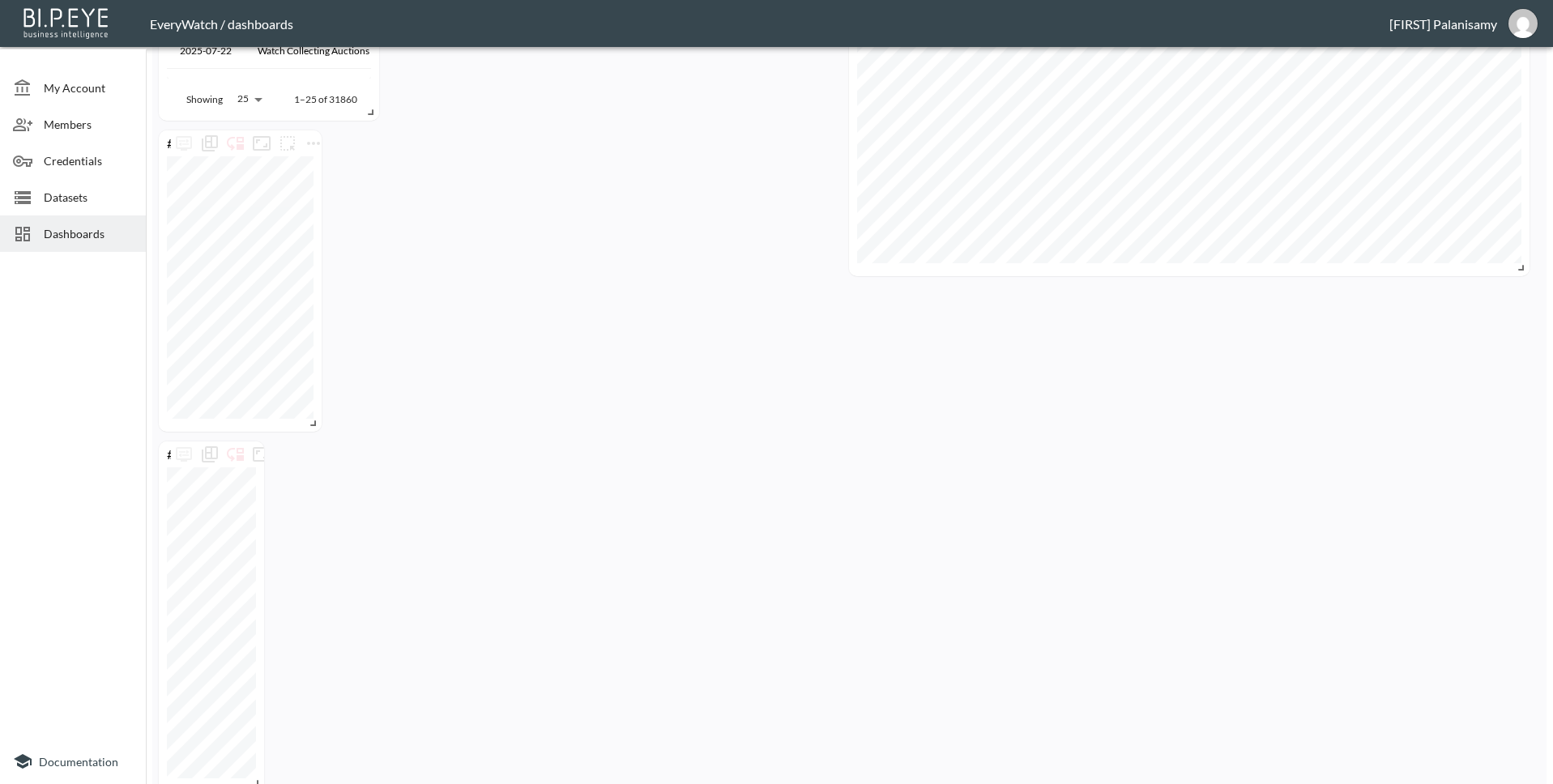 scroll, scrollTop: 2367, scrollLeft: 0, axis: vertical 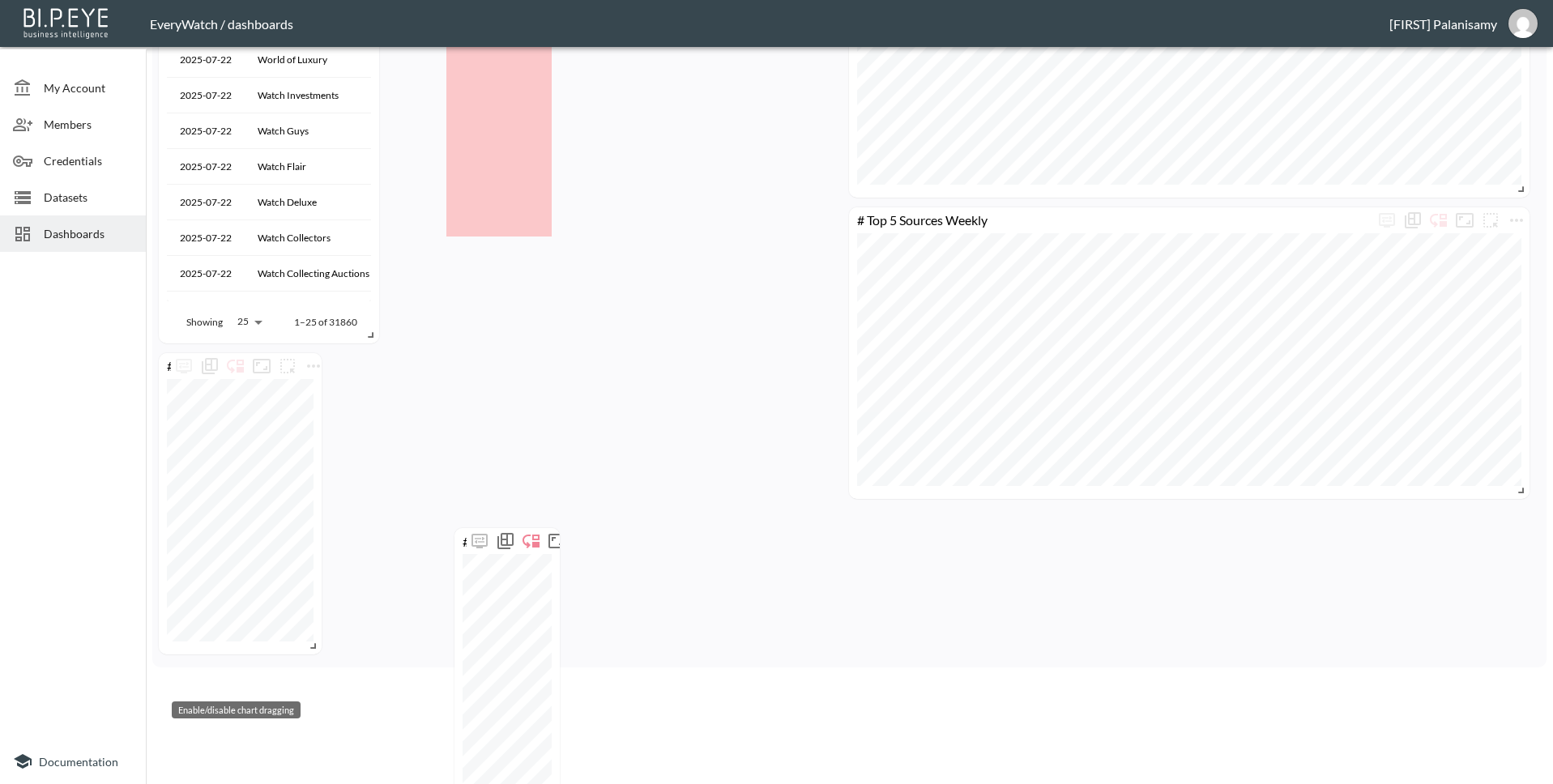 drag, startPoint x: 228, startPoint y: 664, endPoint x: 524, endPoint y: 523, distance: 327.86735 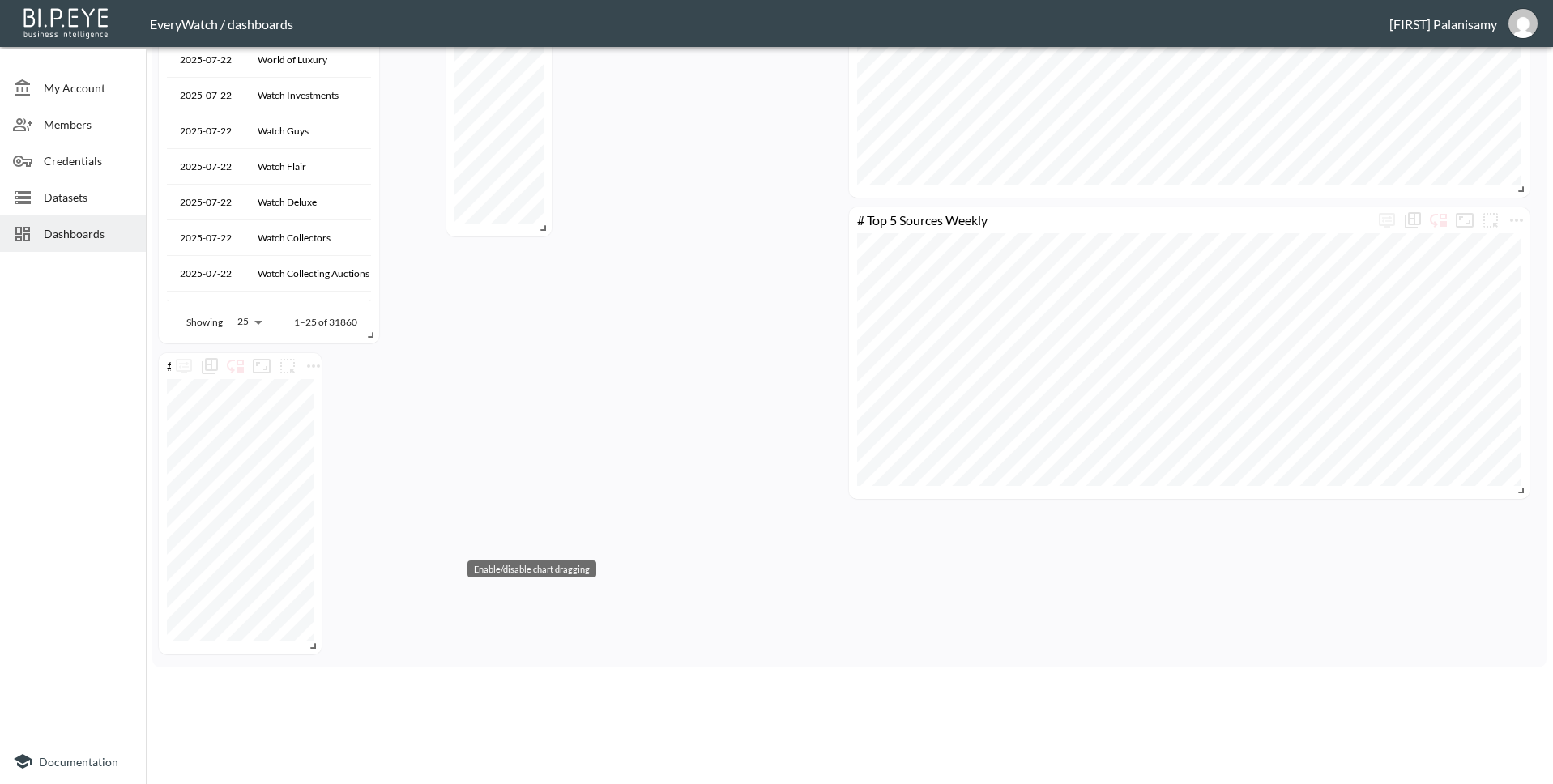 scroll, scrollTop: 2251, scrollLeft: 0, axis: vertical 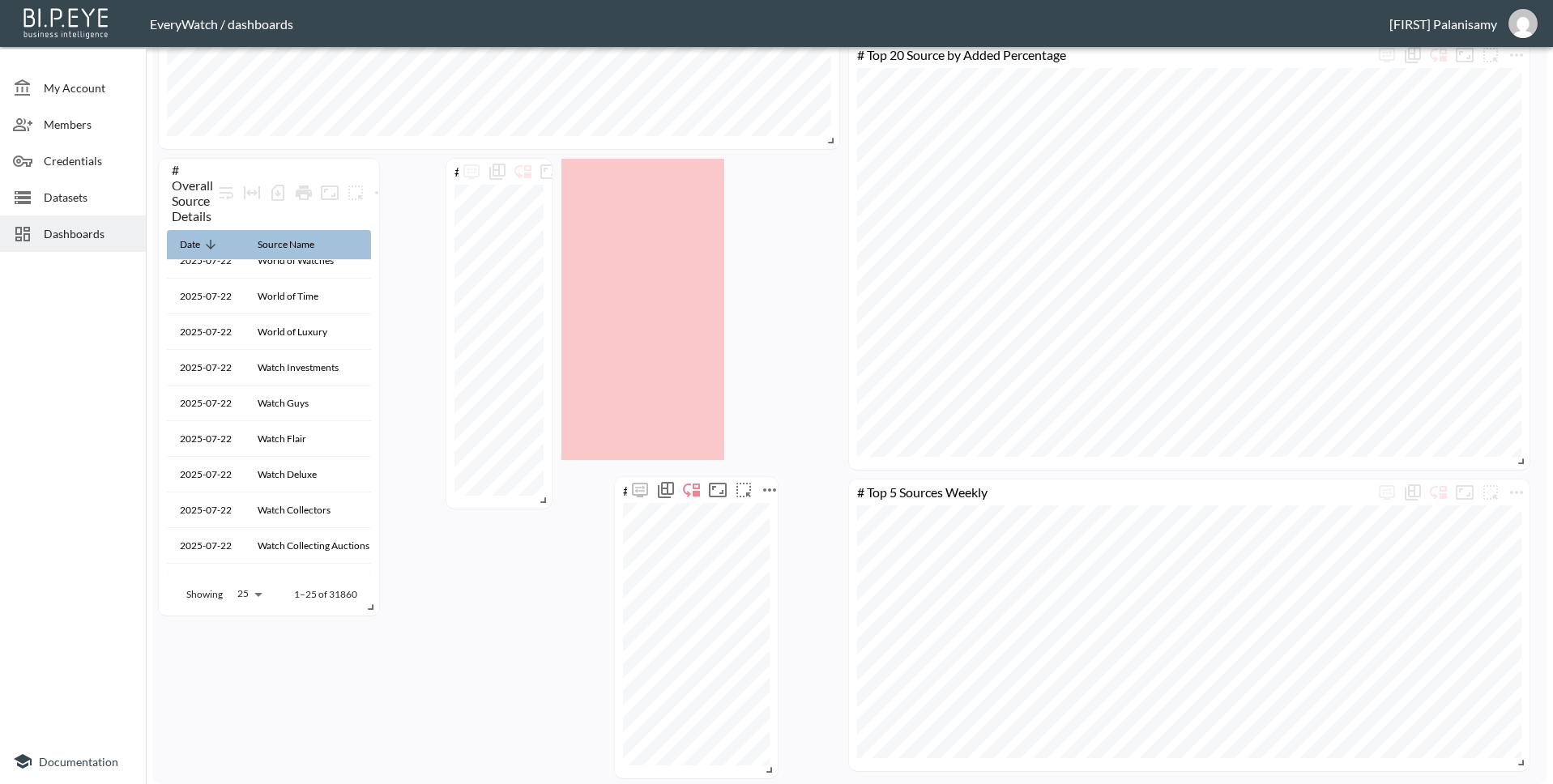 drag, startPoint x: 252, startPoint y: 471, endPoint x: 741, endPoint y: 395, distance: 494.8707 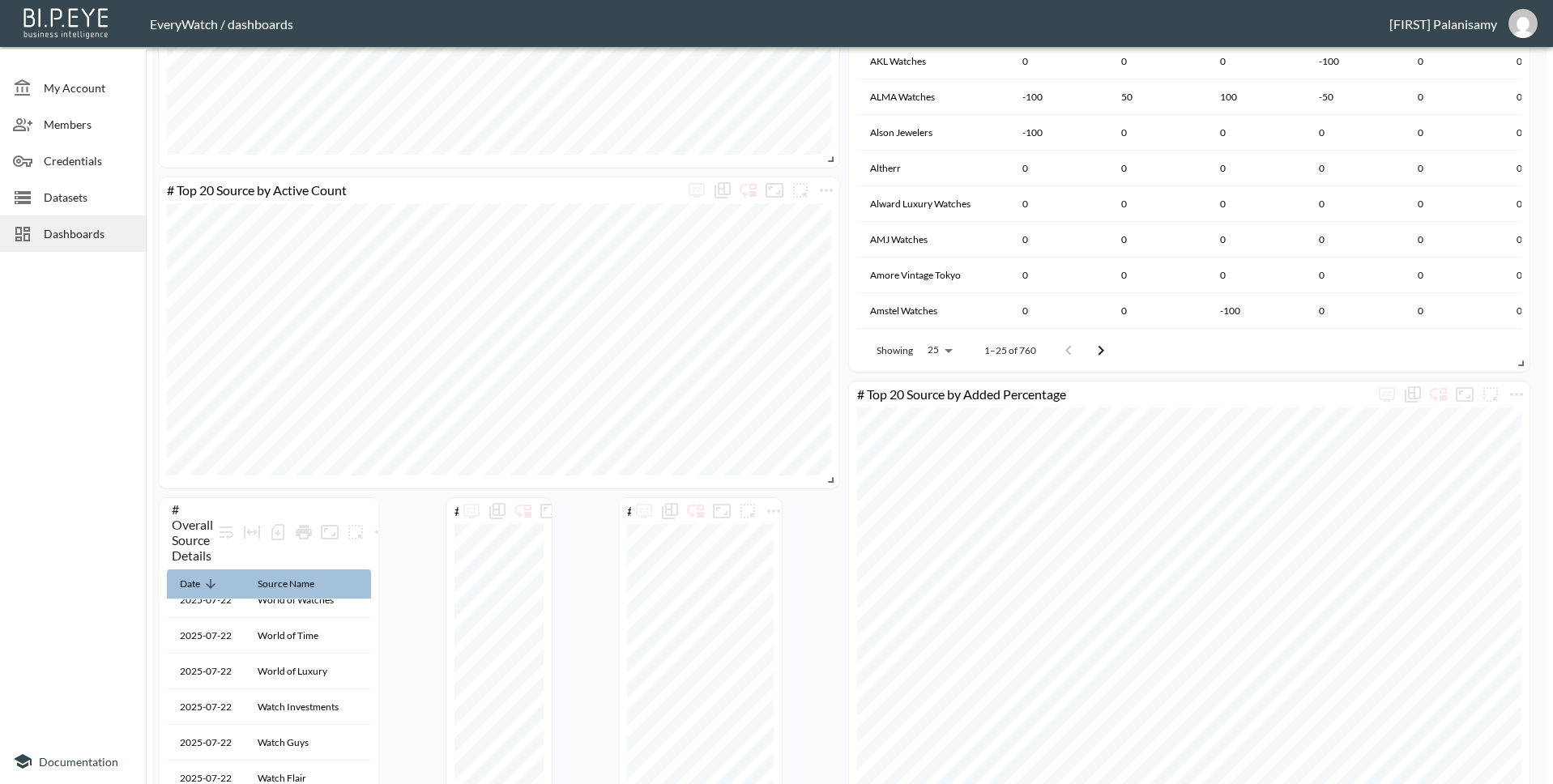 scroll, scrollTop: 1690, scrollLeft: 0, axis: vertical 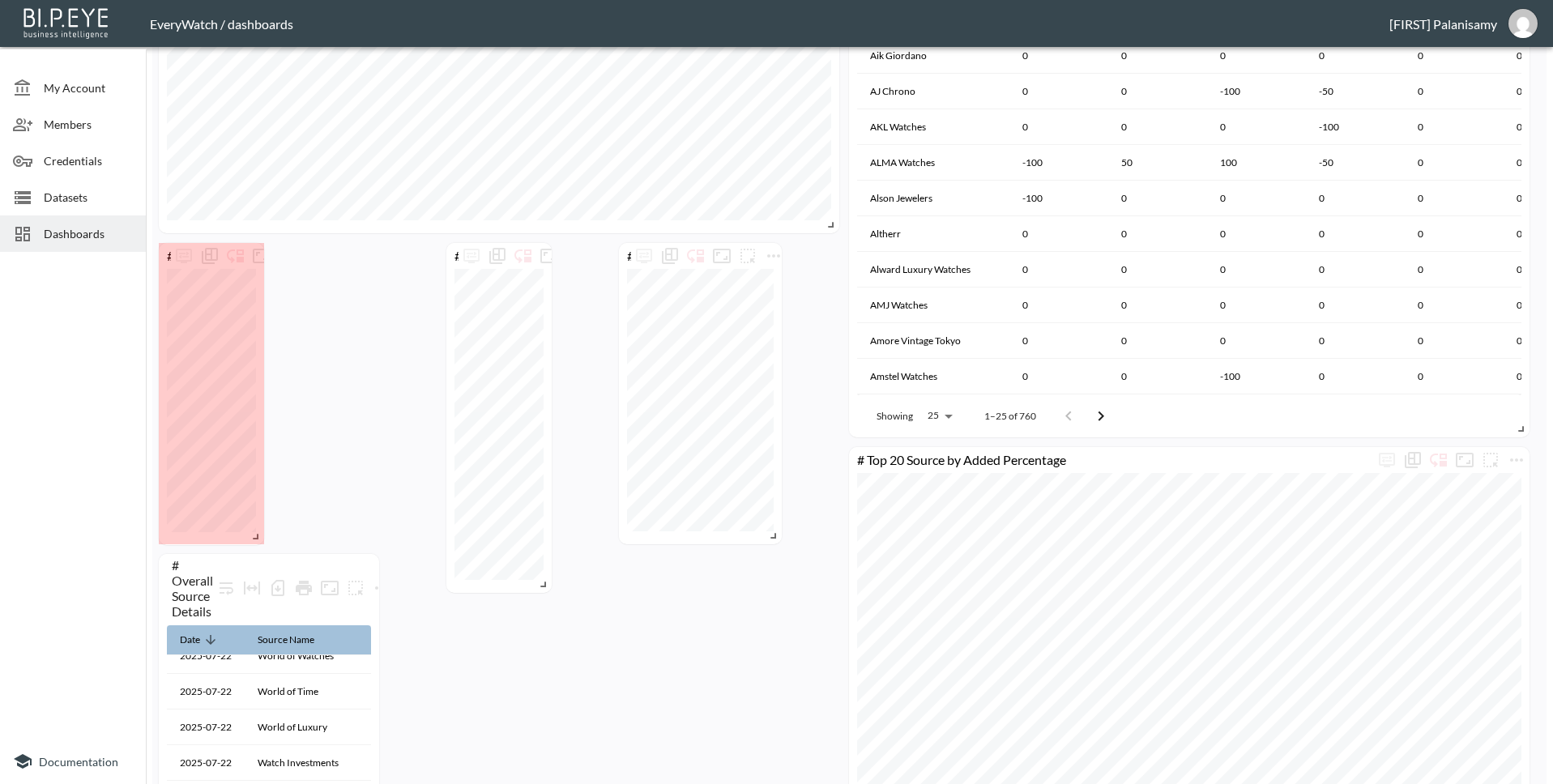 drag, startPoint x: 826, startPoint y: 541, endPoint x: 247, endPoint y: 532, distance: 579.0699 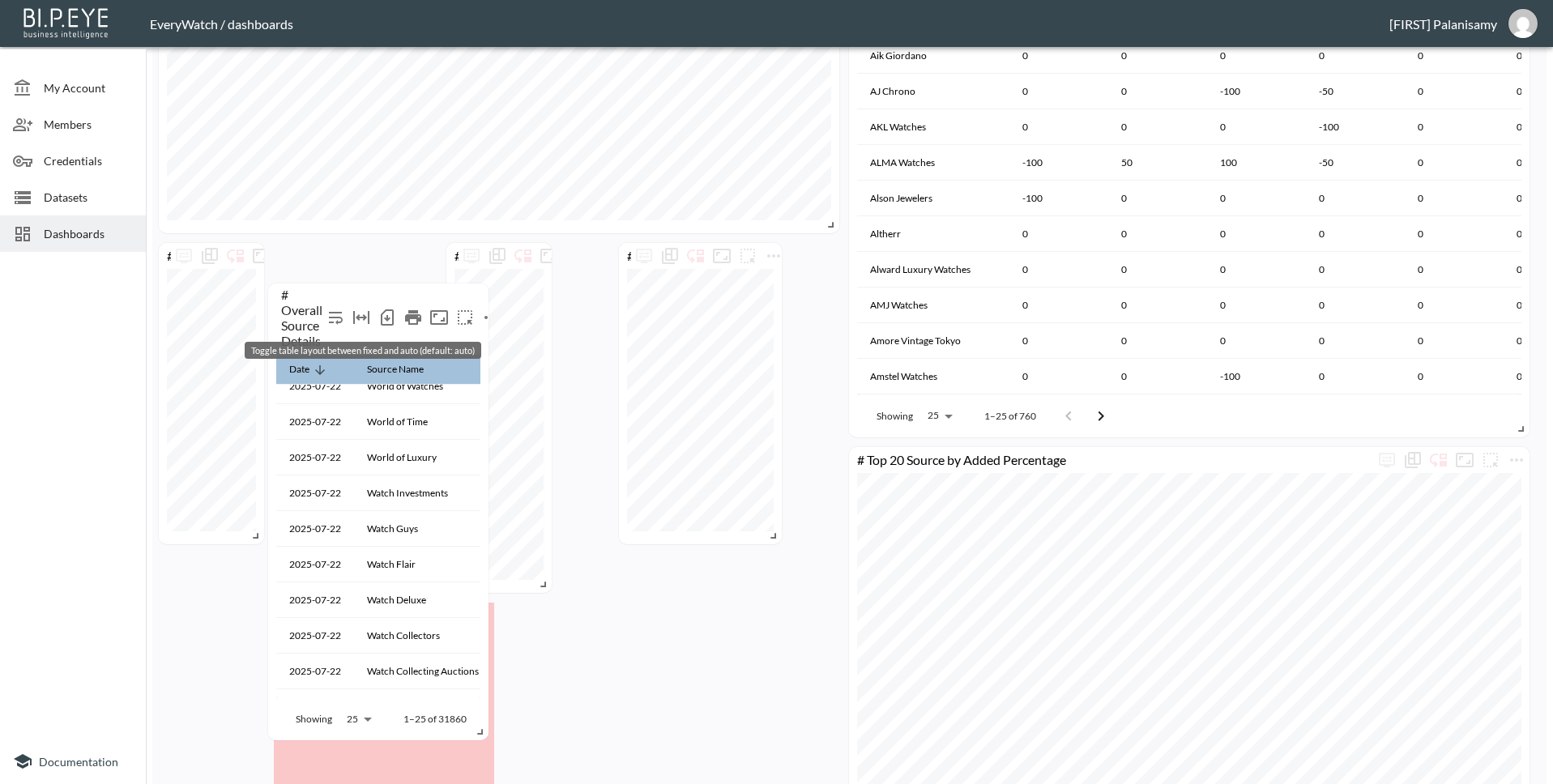 drag, startPoint x: 251, startPoint y: 574, endPoint x: 361, endPoint y: 304, distance: 291.5476 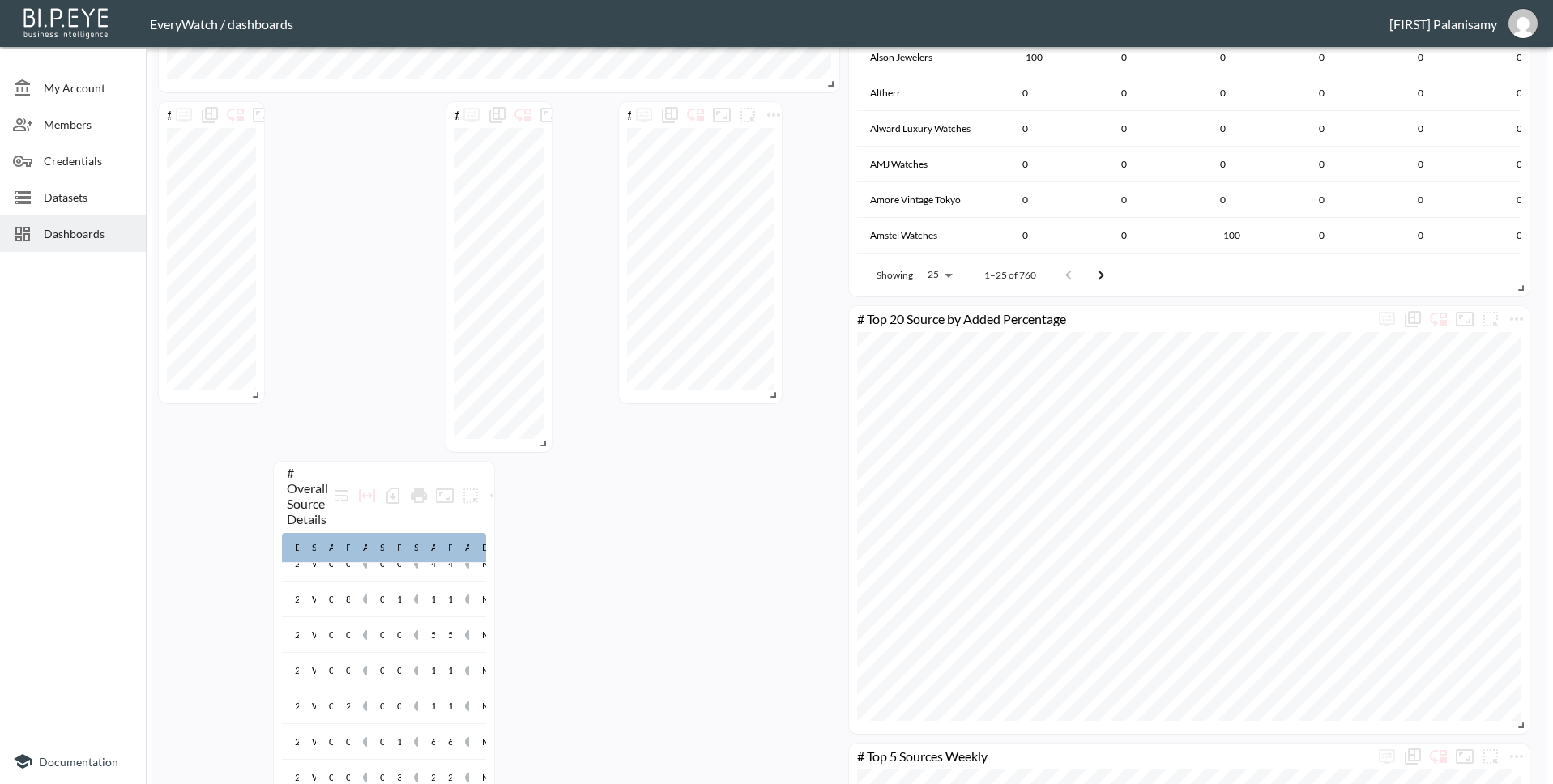 scroll, scrollTop: 2095, scrollLeft: 0, axis: vertical 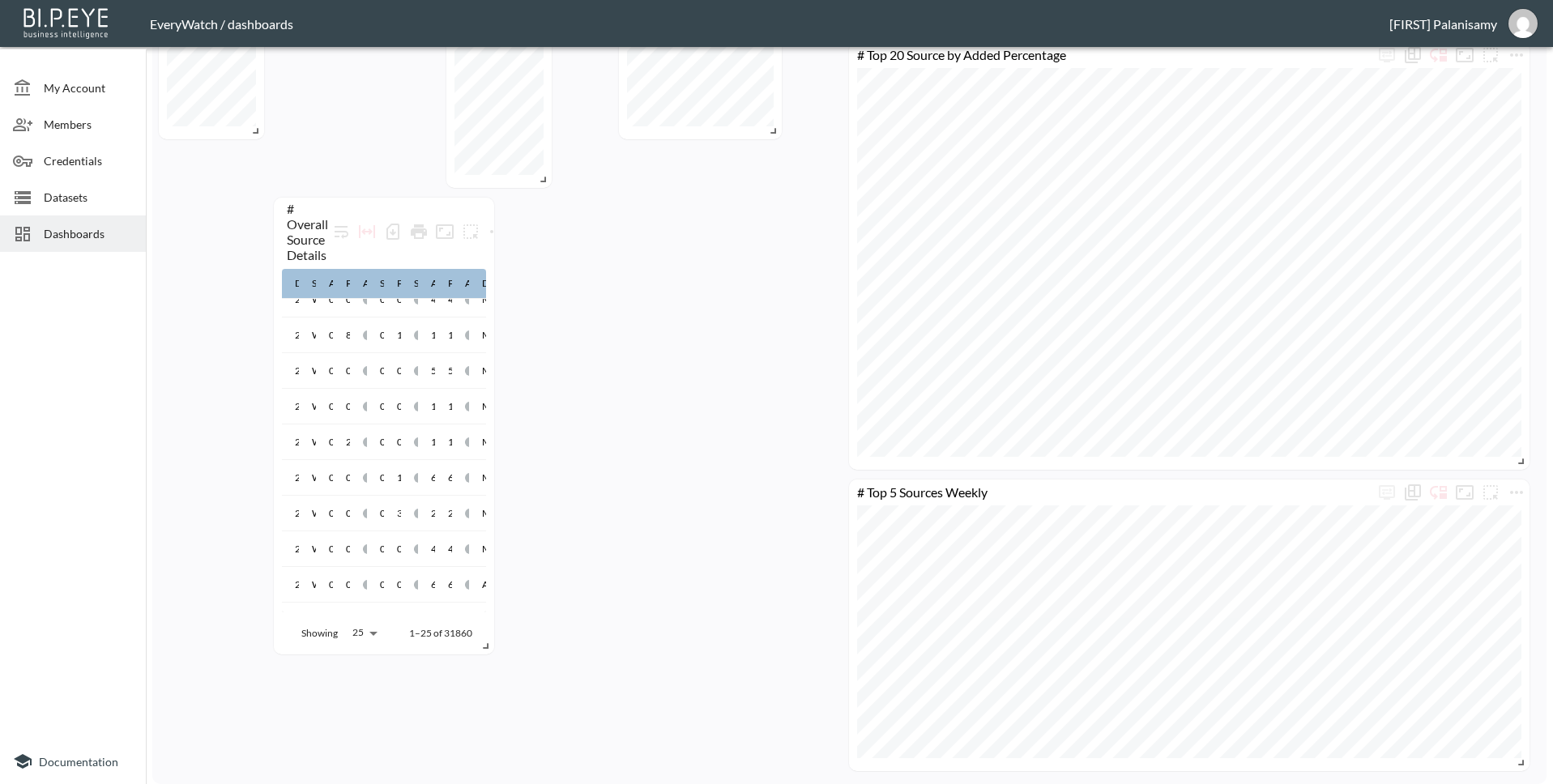click on "# Overall Source Details   Date Source Name Added Prev Added Added % Sold Prev Sold Sold % Active Prev Active Active % Data Type 2025-07-22 [SOURCE] 0 0 0% 0 0 0% 404 404 0% Marketplace 2025-07-22 [SOURCE] 0 21 -100% 0 0 0% 863 863 0% Marketplace 2025-07-22 [SOURCE] 0 9 -100% 0 23 -100% 51 74 -31.08% Marketplace 2025-07-22 [SOURCE] 0 0 0% 0 0 0% 5 5 0% Auction 2025-07-22 [SOURCE] 0 0 0% 0 0 0% 11 11 0% Marketplace 2025-07-22 [SOURCE] 0 0 0% 0 0 0% 94 94 0% Marketplace 2025-07-22 [SOURCE] 0 41 -100% 0 0 0% 2744 2744 0% Marketplace 2025-07-22 [SOURCE] 0 0 0% 0 0 0% 393 393 0% Marketplace 2025-07-22 [SOURCE] 0 0 0% 0 0 0% 4 4 0% Marketplace 2025-07-22 [SOURCE] 0 8 -100% 0 13 -100% 1523 1536 -0.85% Marketplace 2025-07-22 [SOURCE] 0 0 0% 0 0 0% 579 579 0% Marketplace 2025-07-22 [SOURCE] 0 0 0% 0 0 0% 110 110 0% Marketplace 2025-07-22 [SOURCE] 0 0 0% 0 0 0% 183 183 0% Marketplace 2025-07-22 [SOURCE] 0 0 0% 0 1 -100% 60 61 -1.64% 0 0" at bounding box center (846, -614) 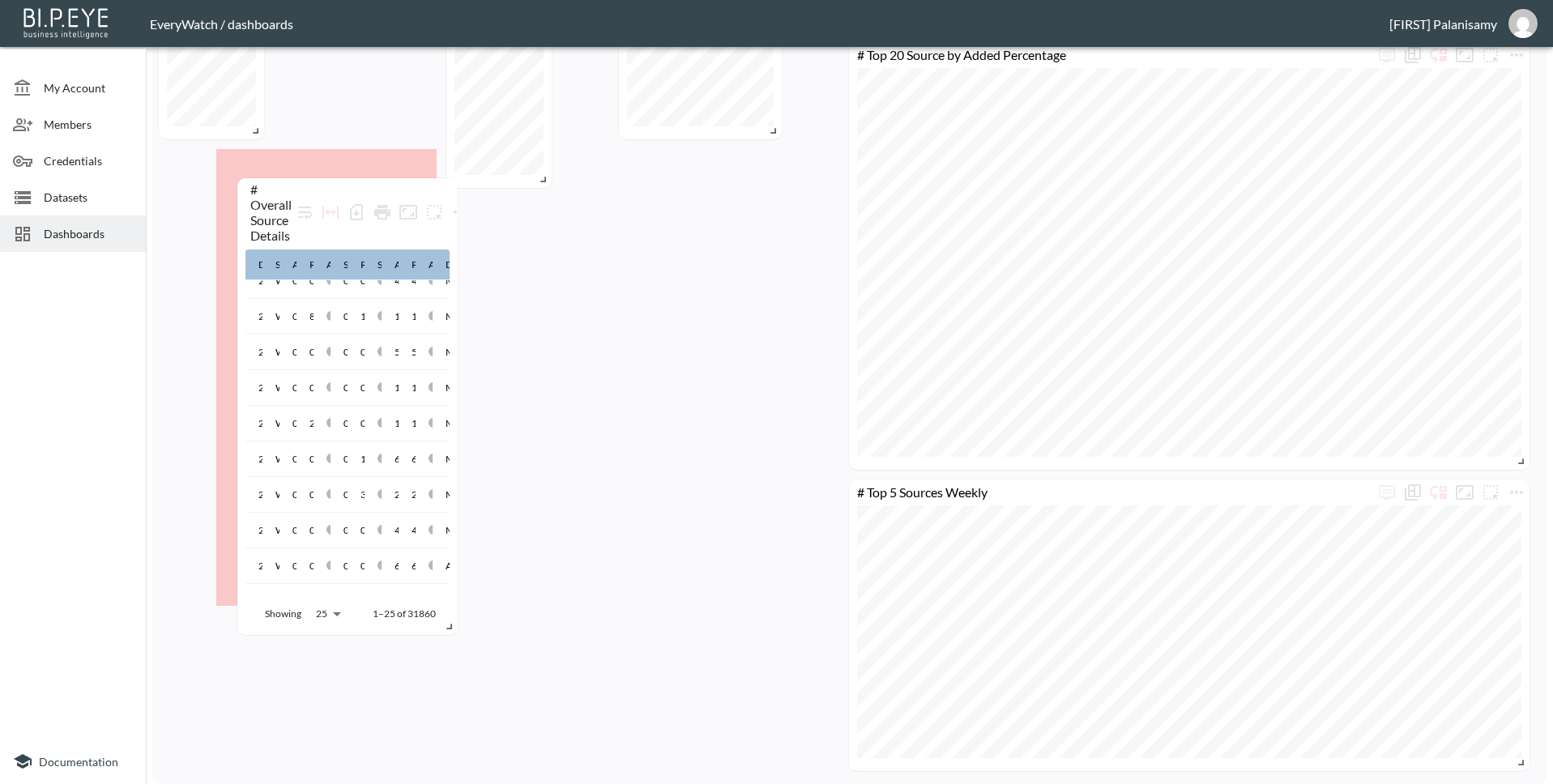drag, startPoint x: 487, startPoint y: 651, endPoint x: 453, endPoint y: 632, distance: 38.948684 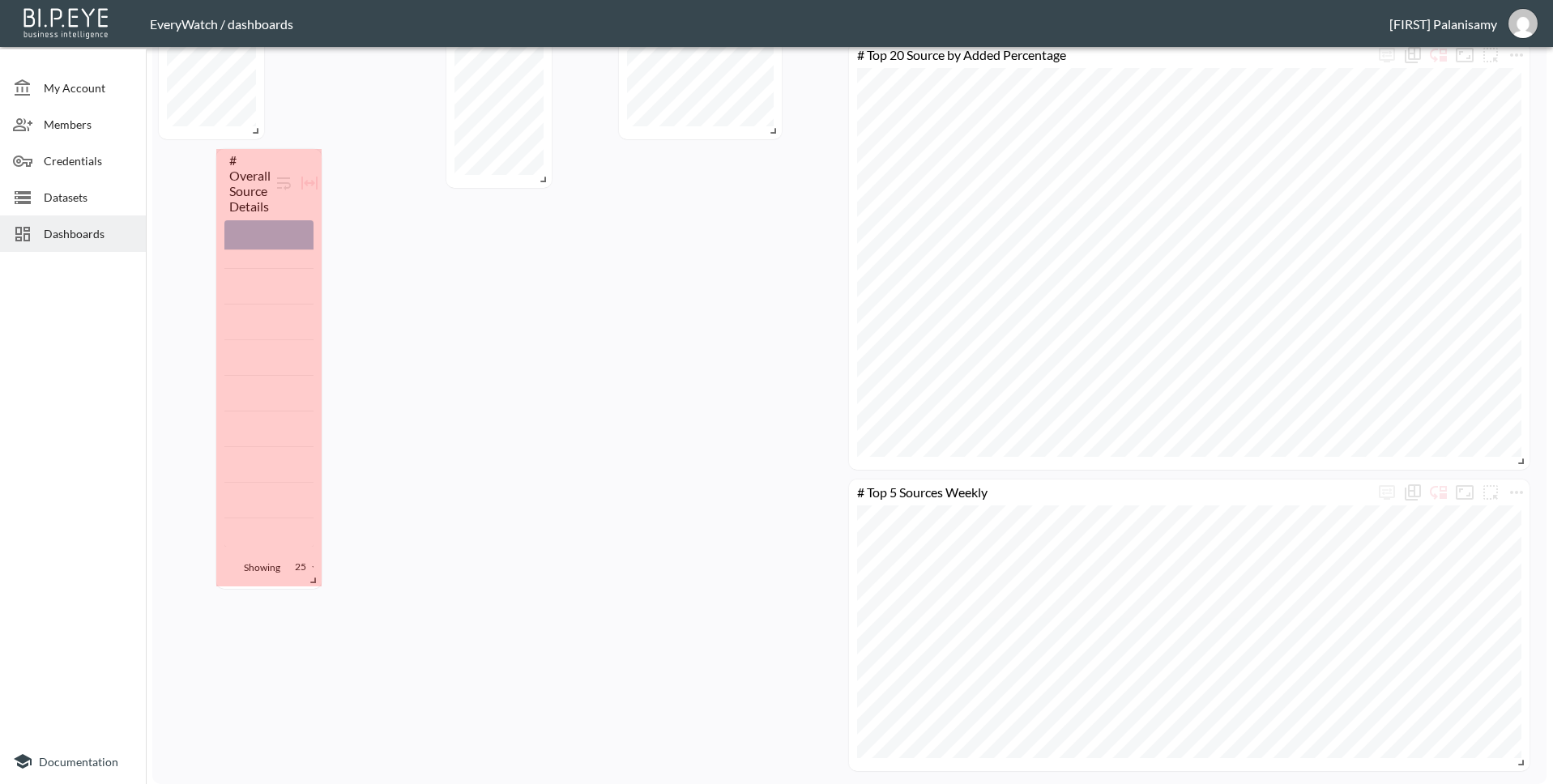 drag, startPoint x: 429, startPoint y: 595, endPoint x: 299, endPoint y: 578, distance: 131.10683 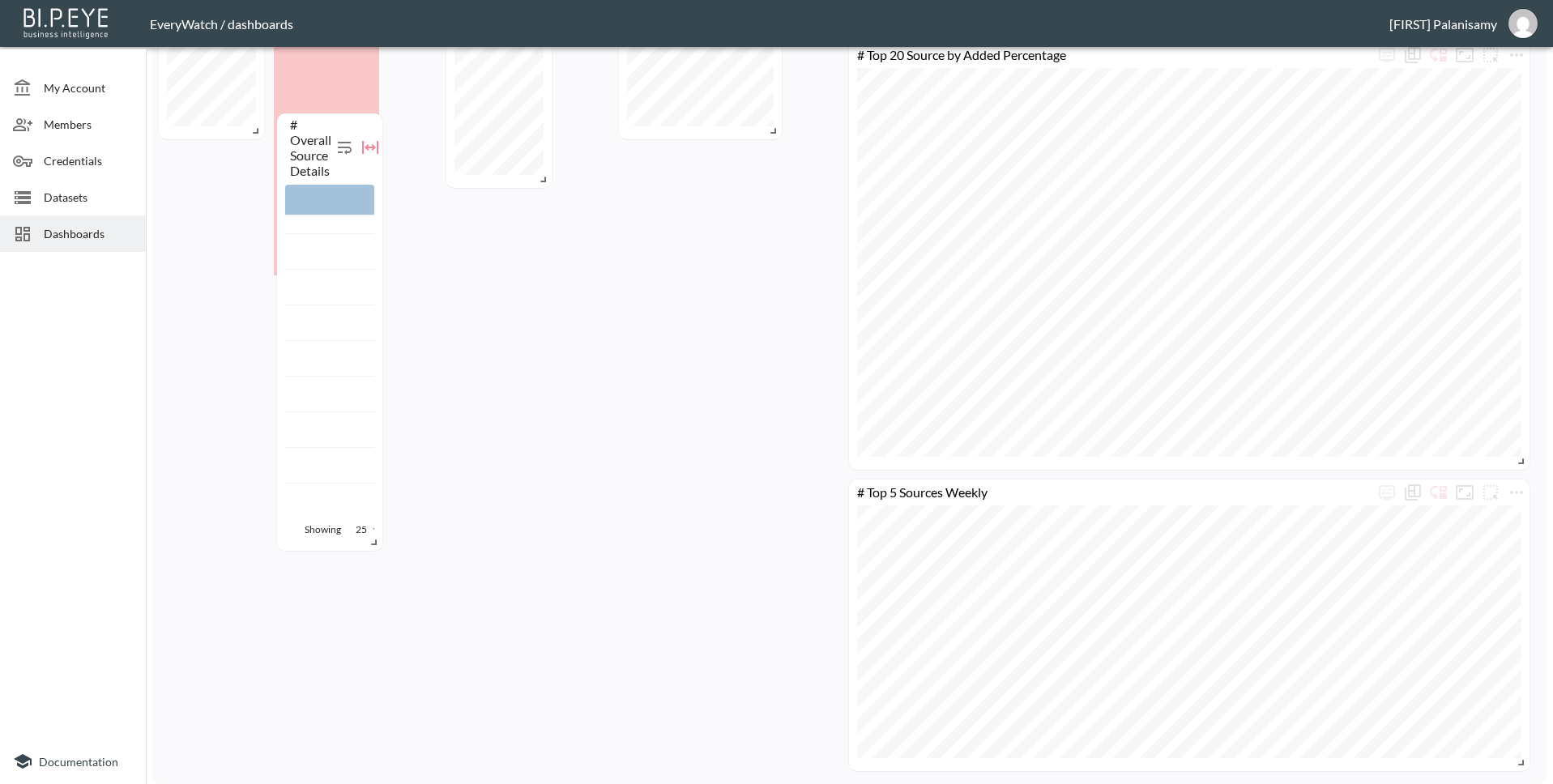drag, startPoint x: 263, startPoint y: 158, endPoint x: 324, endPoint y: 122, distance: 70.83078 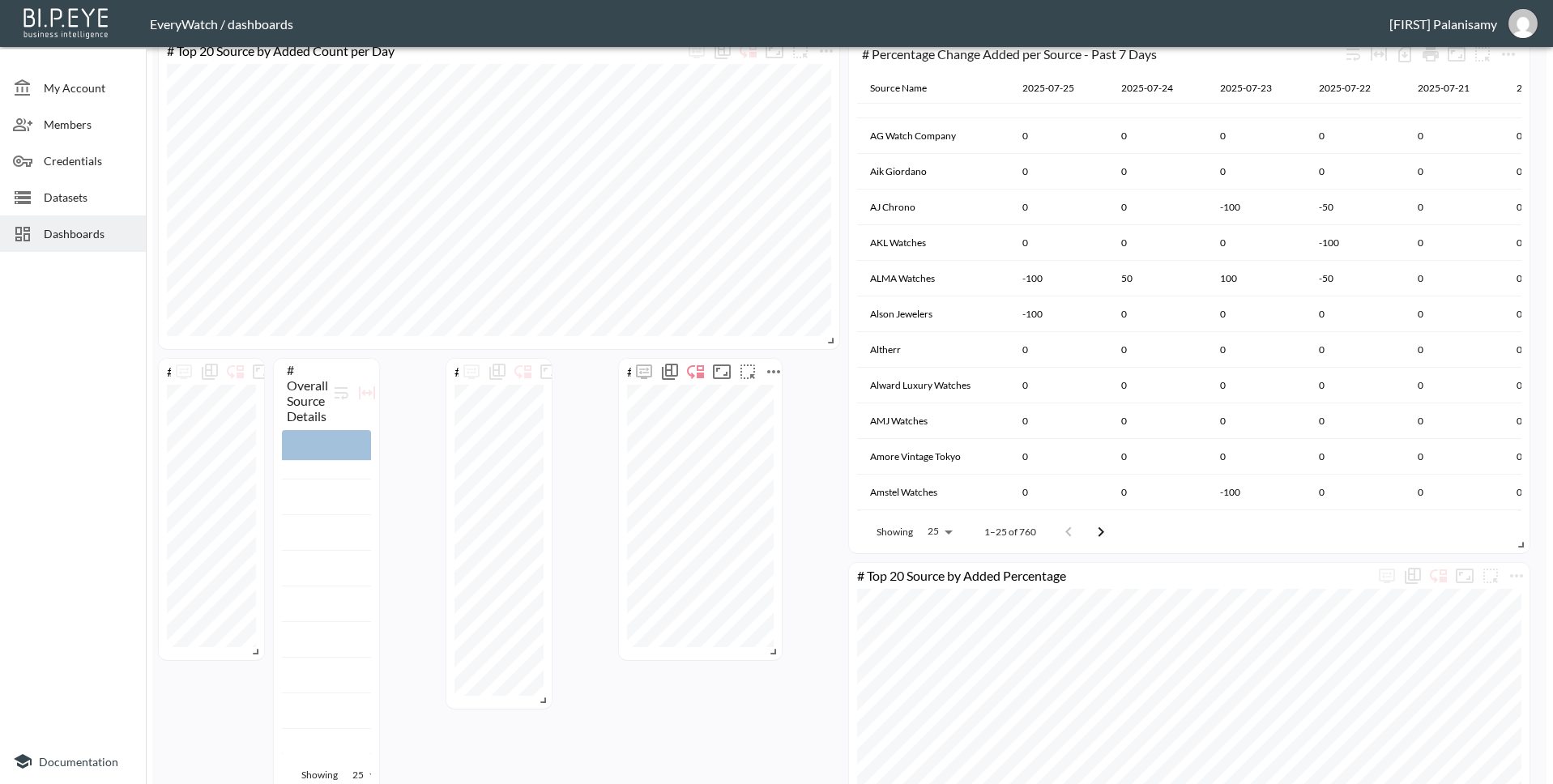 scroll, scrollTop: 1533, scrollLeft: 0, axis: vertical 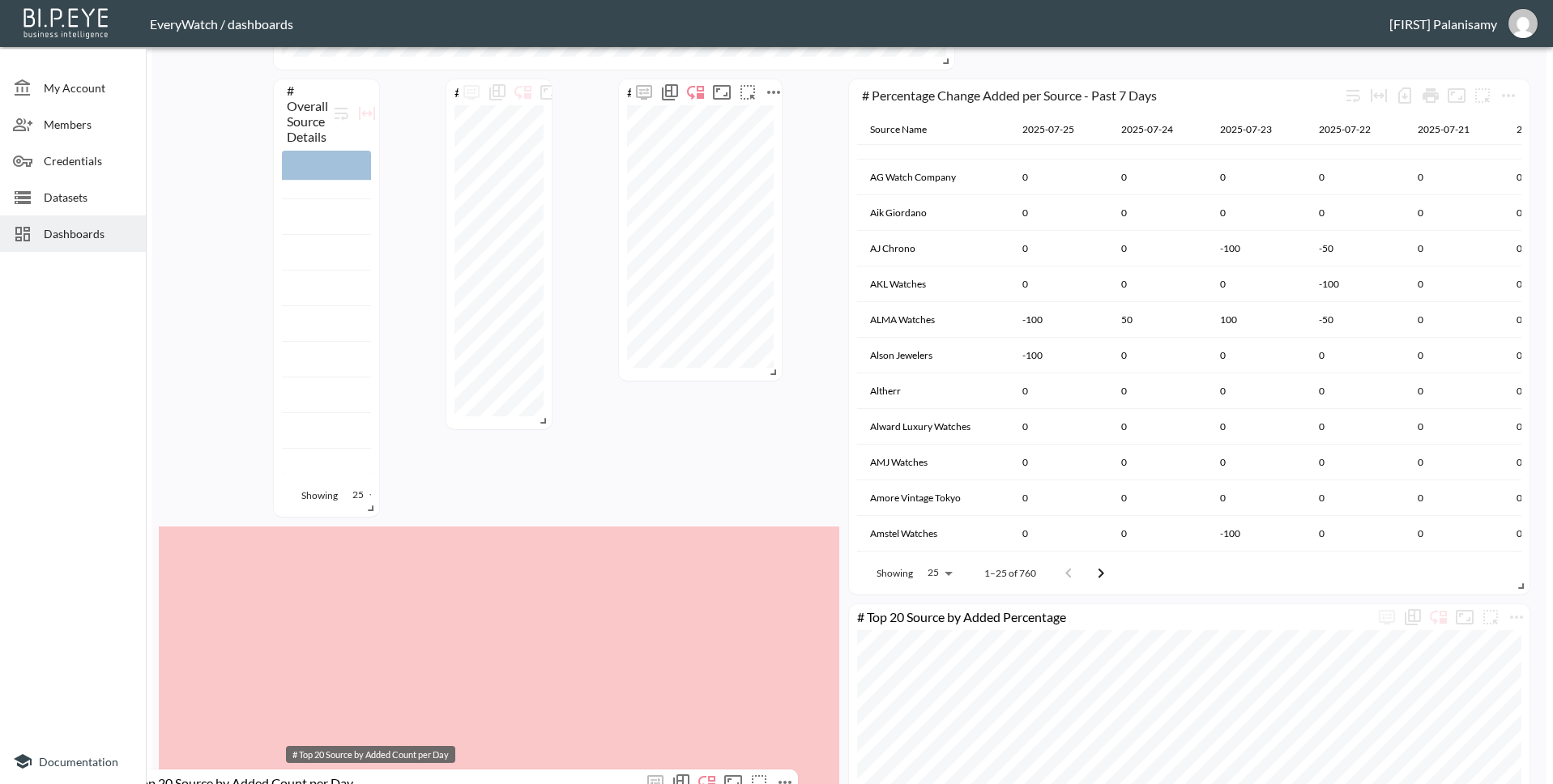drag, startPoint x: 499, startPoint y: 93, endPoint x: 458, endPoint y: 783, distance: 691.217 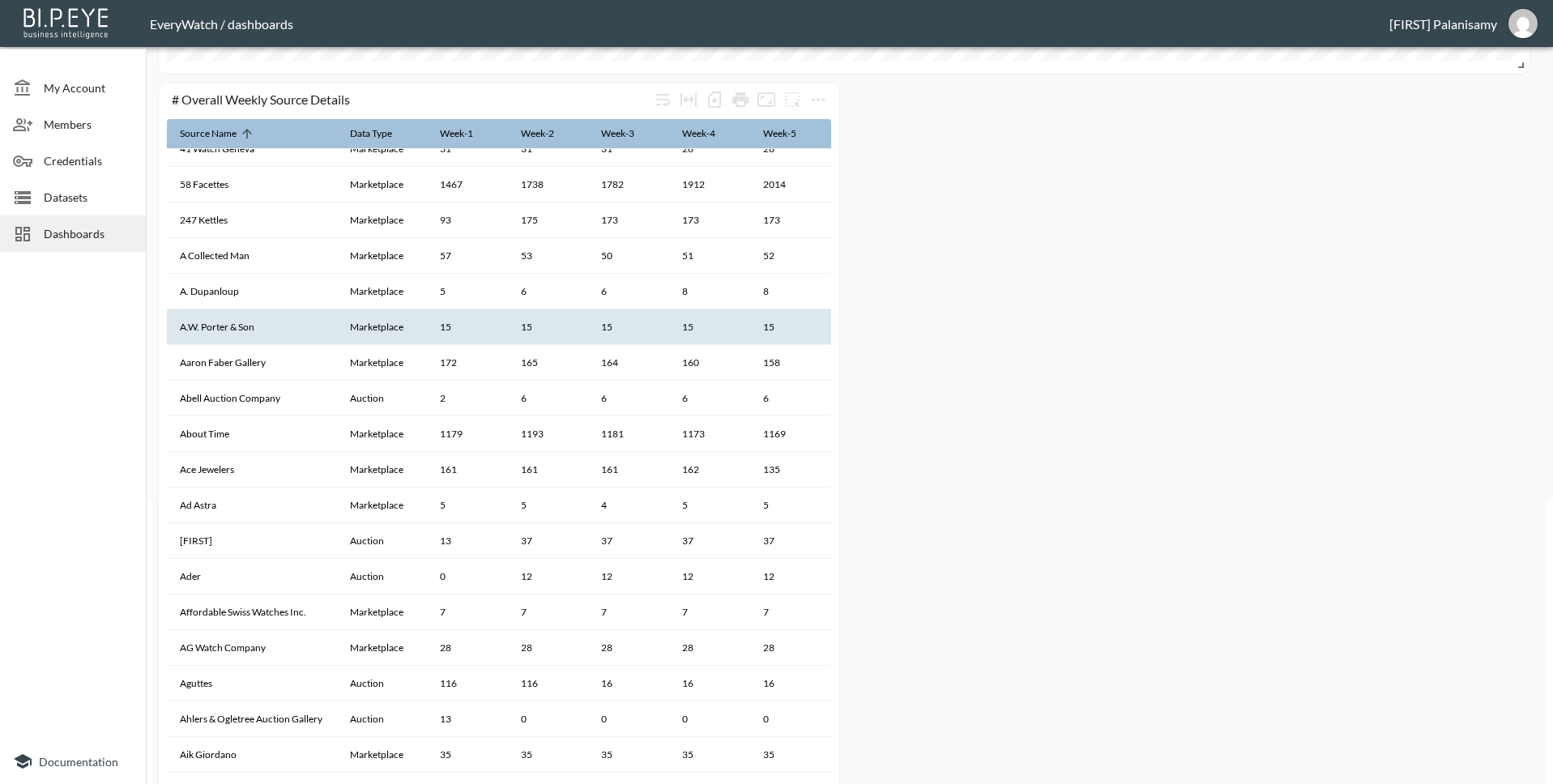 scroll, scrollTop: 0, scrollLeft: 0, axis: both 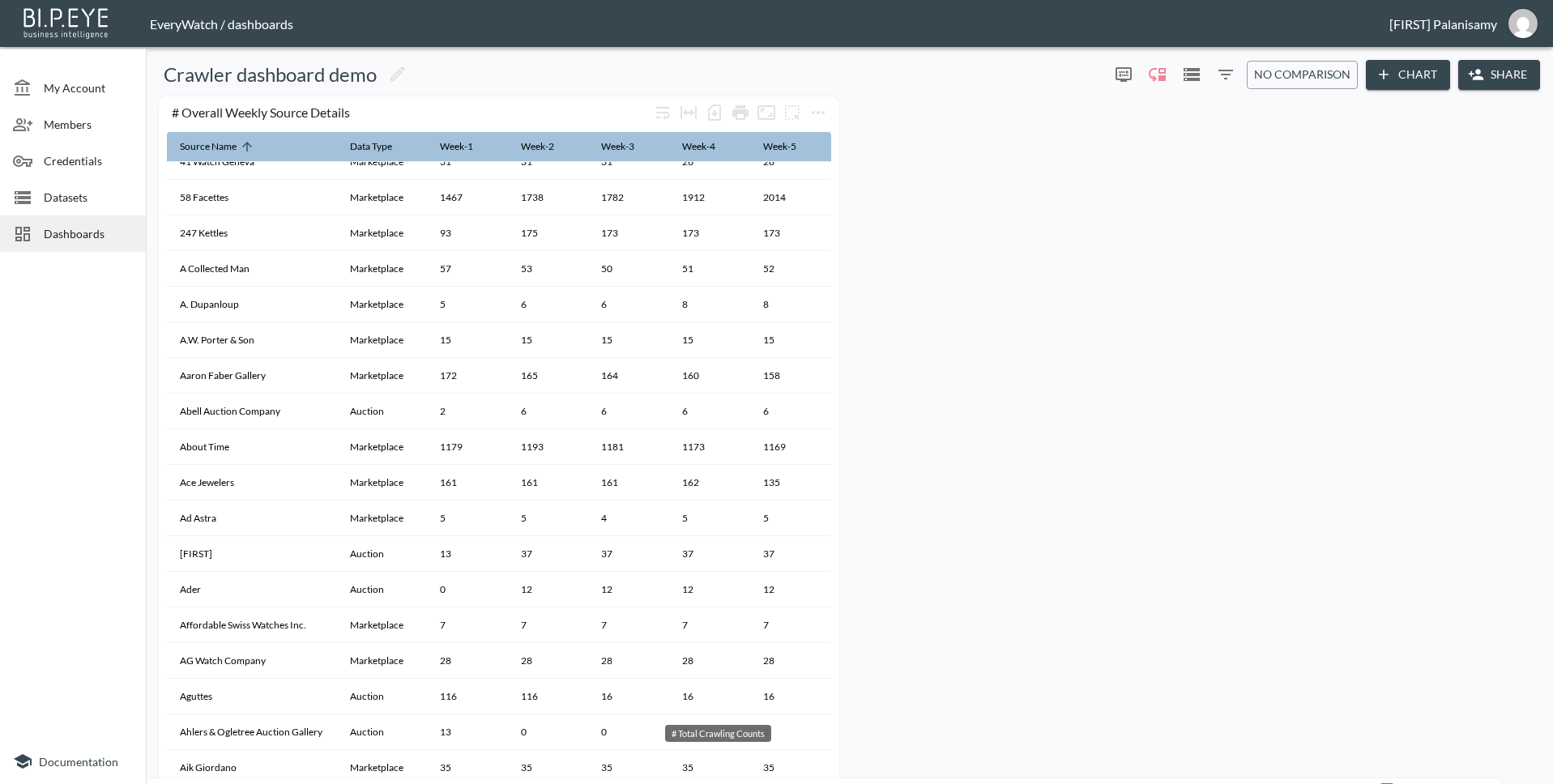 drag, startPoint x: 500, startPoint y: 101, endPoint x: 472, endPoint y: 783, distance: 682.57454 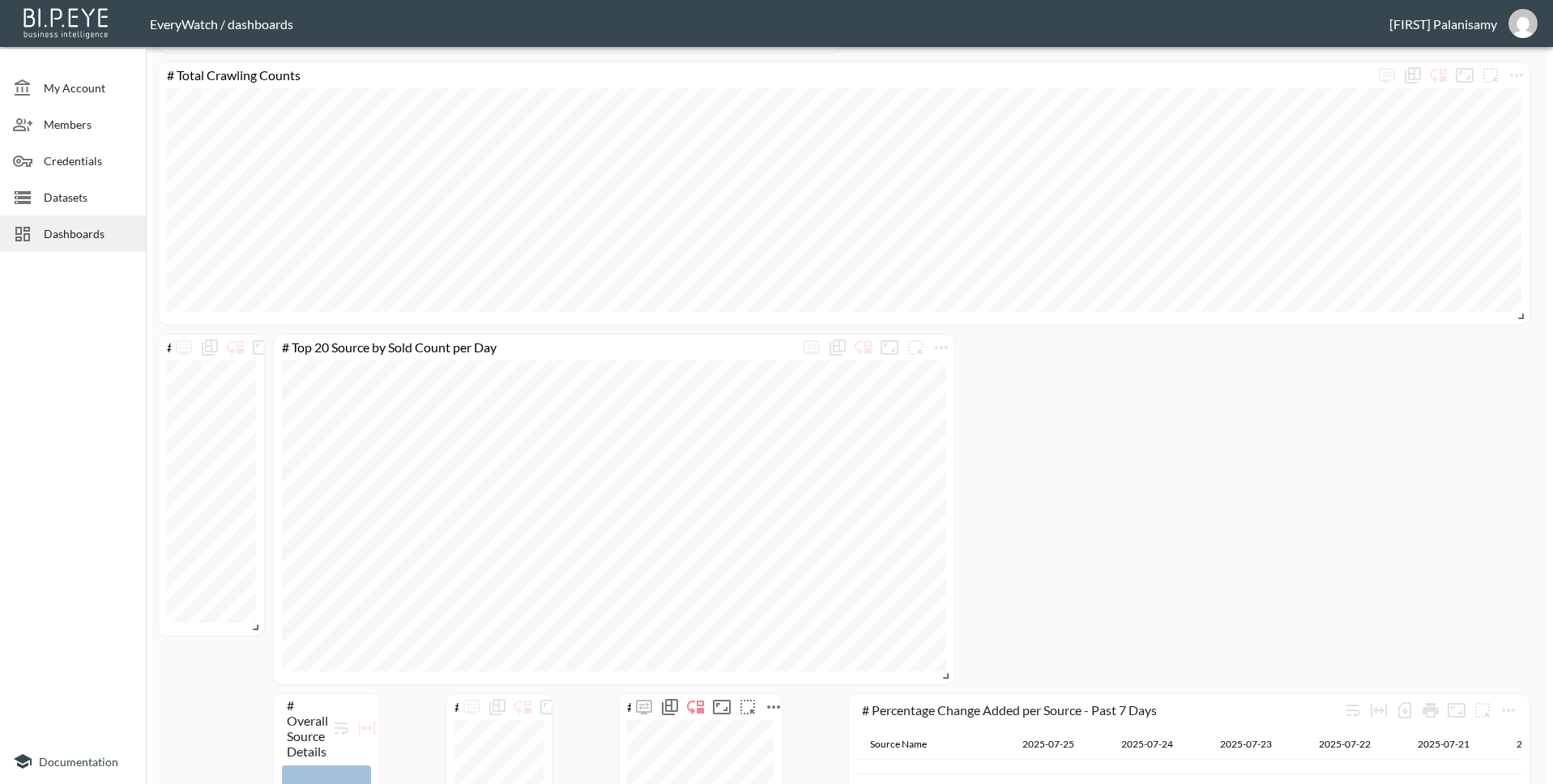 scroll, scrollTop: 916, scrollLeft: 0, axis: vertical 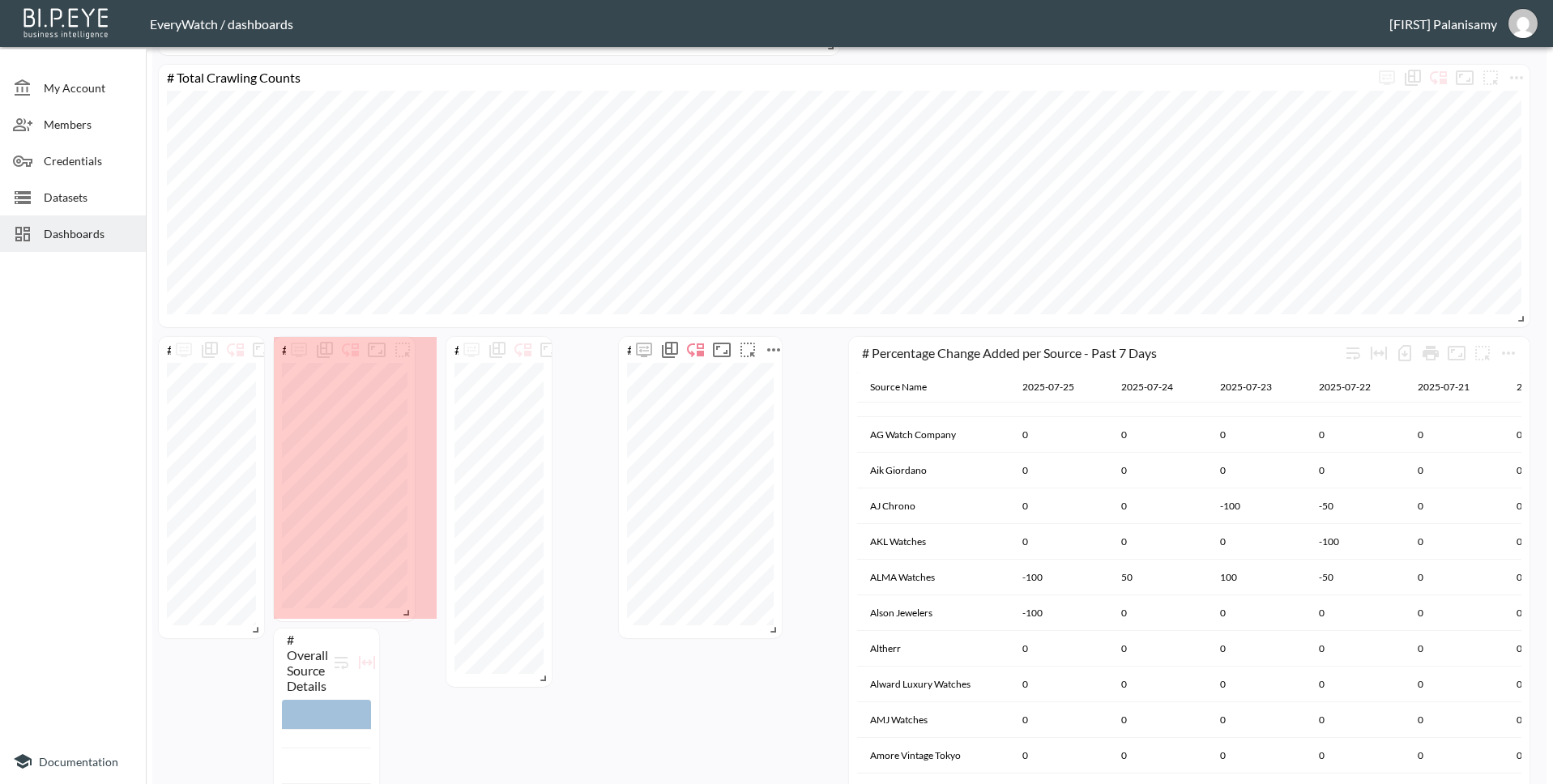 drag, startPoint x: 945, startPoint y: 680, endPoint x: 392, endPoint y: 610, distance: 557.41277 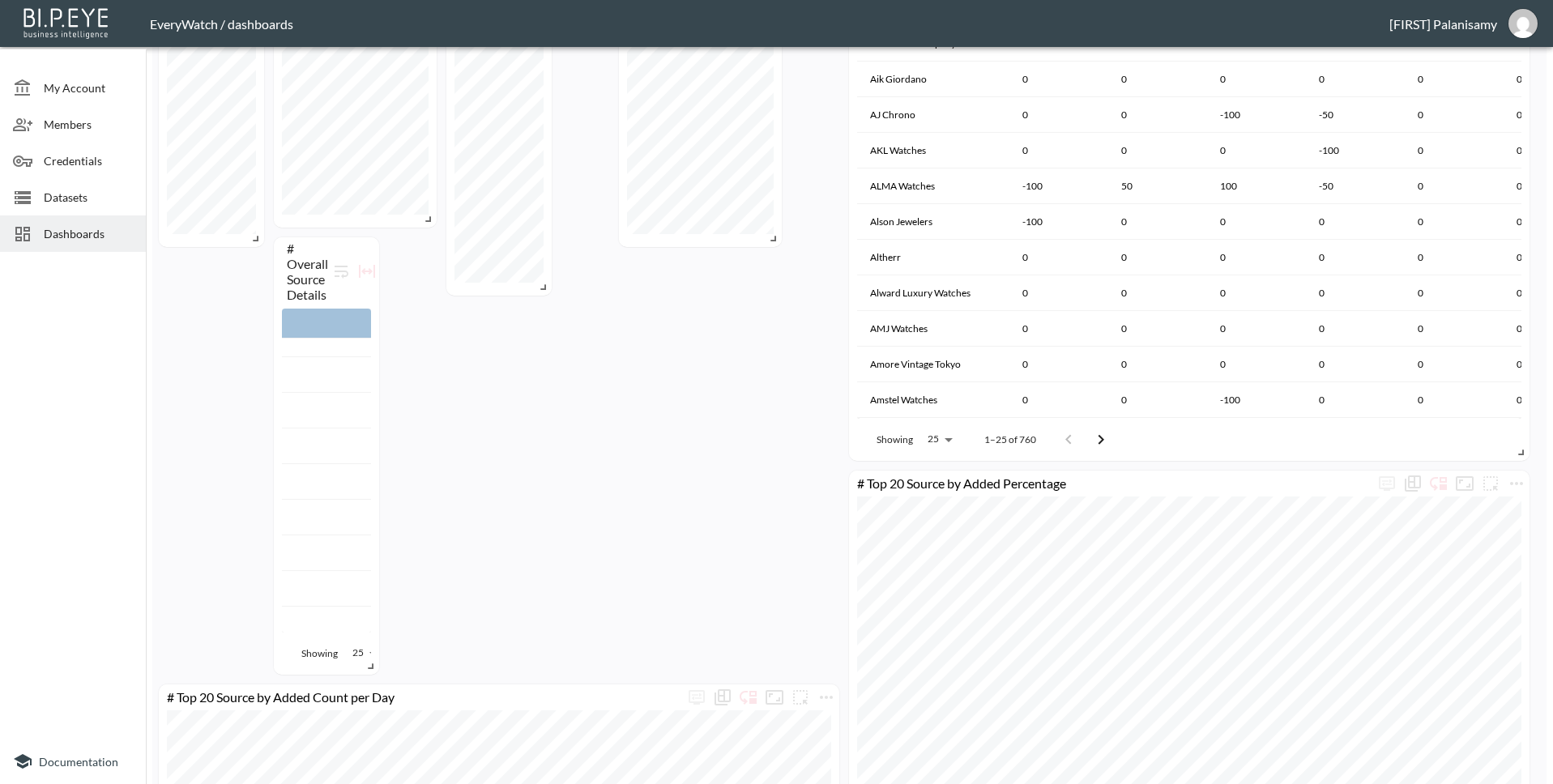 scroll, scrollTop: 1342, scrollLeft: 0, axis: vertical 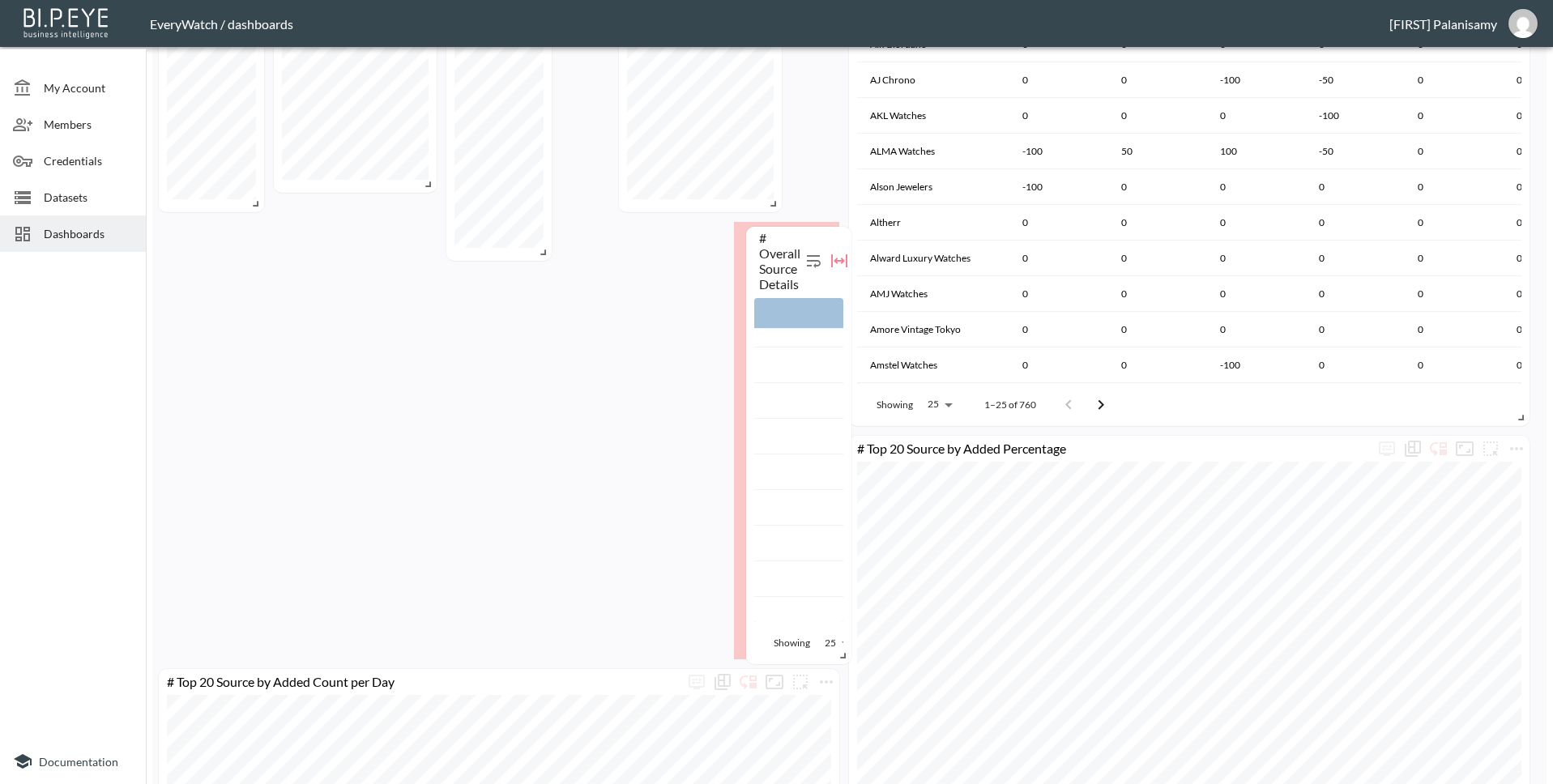 drag, startPoint x: 309, startPoint y: 214, endPoint x: 782, endPoint y: 238, distance: 473.60849 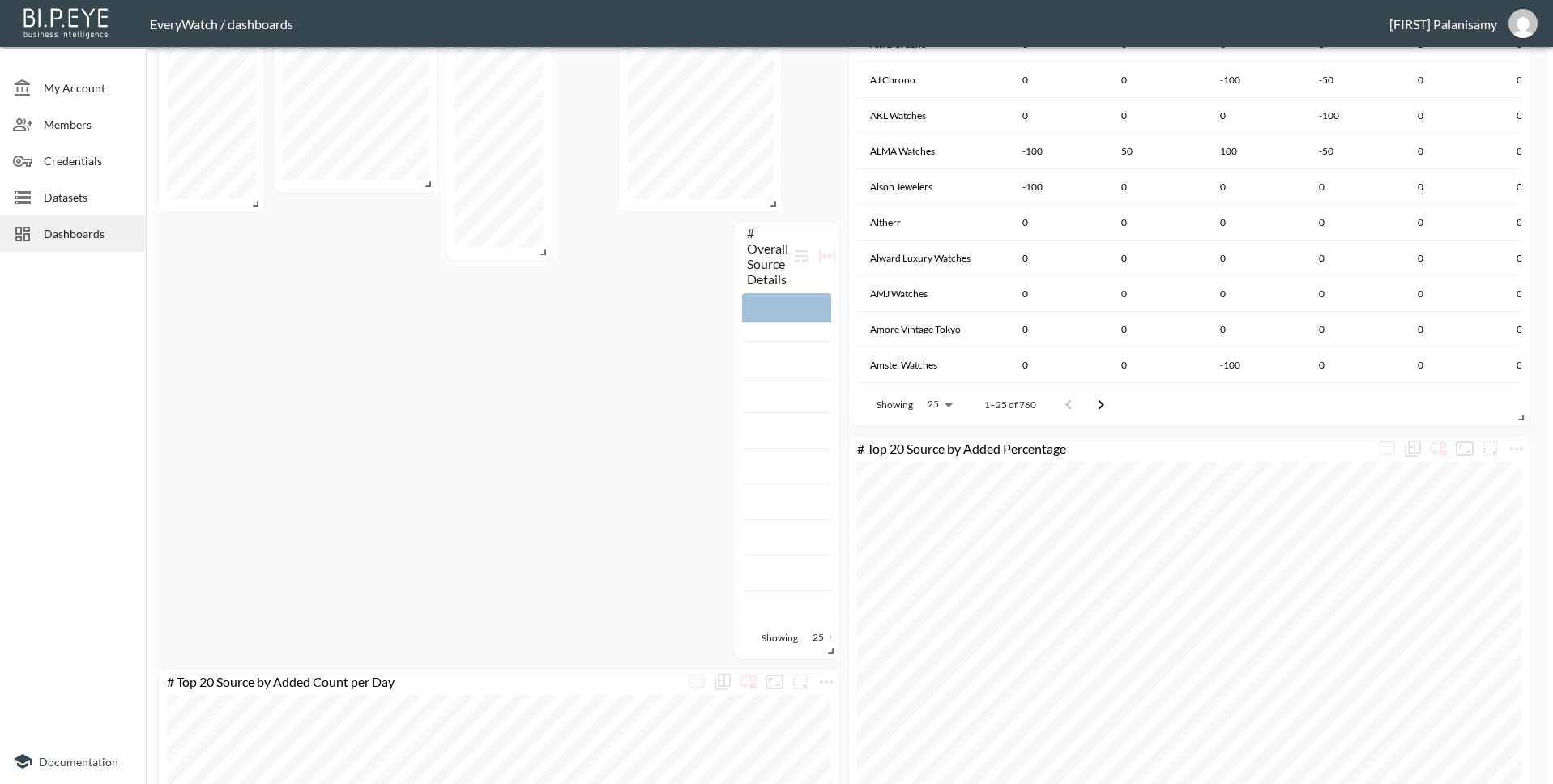 scroll, scrollTop: 1736, scrollLeft: 0, axis: vertical 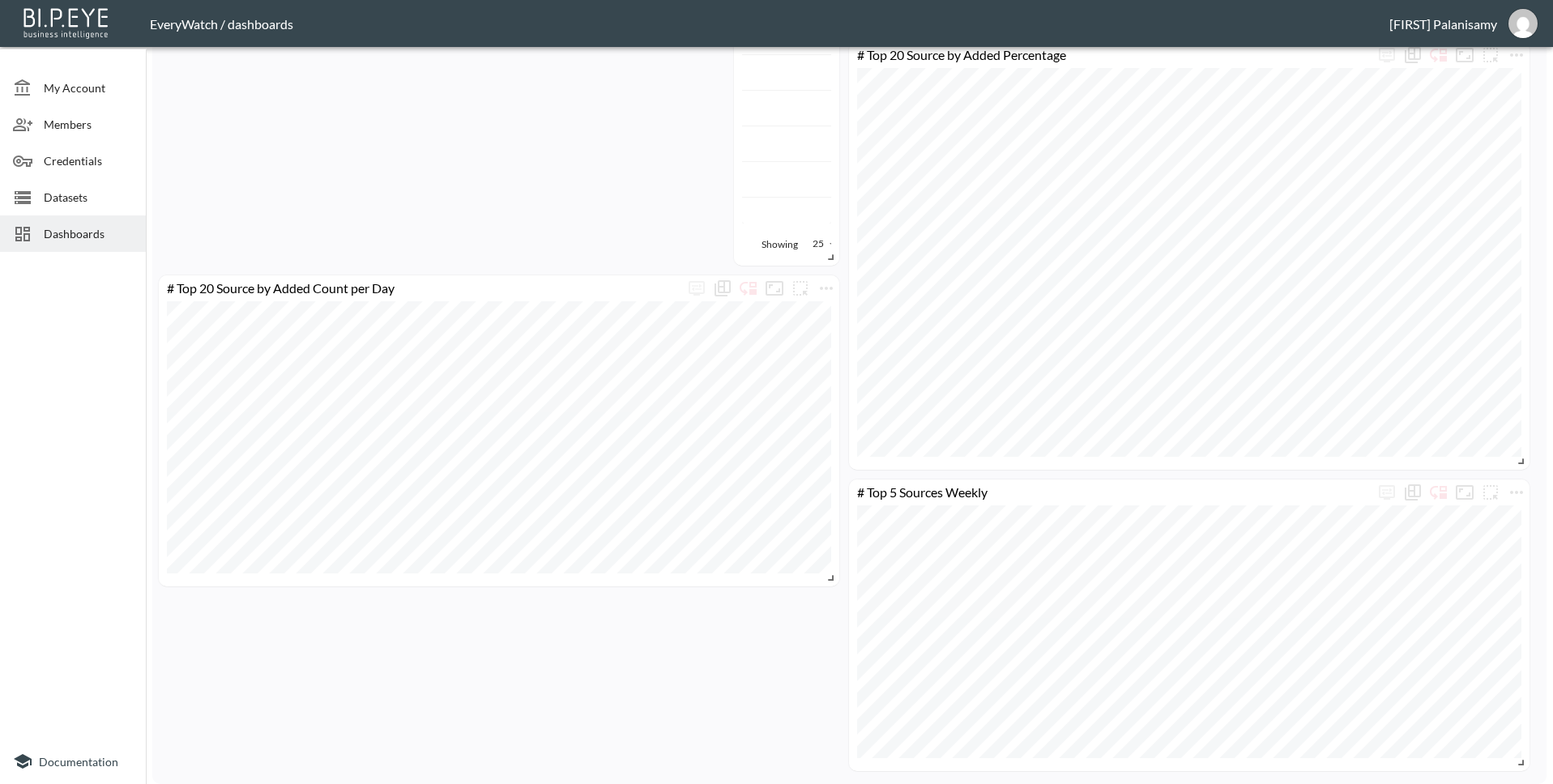 click on "# Overall Source Details   Date Source Name Added Prev Added Added % Sold Prev Sold Sold % Active Prev Active Active % Data Type 2025-07-22 [SOURCE] 0 0 0% 0 0 0% 404 404 0% Marketplace 2025-07-22 [SOURCE] 0 21 -100% 0 0 0% 863 863 0% Marketplace 2025-07-22 [SOURCE] 0 9 -100% 0 23 -100% 51 74 -31.08% Marketplace 2025-07-22 [SOURCE] 0 0 0% 0 0 0% 5 5 0% Auction 2025-07-22 [SOURCE] 0 0 0% 0 0 0% 11 11 0% Marketplace 2025-07-22 [SOURCE] 0 0 0% 0 0 0% 94 94 0% Marketplace 2025-07-22 [SOURCE] 0 41 -100% 0 0 0% 2744 2744 0% Marketplace 2025-07-22 [SOURCE] 0 0 0% 0 0 0% 393 393 0% Marketplace 2025-07-22 [SOURCE] 0 0 0% 0 0 0% 4 4 0% Marketplace 2025-07-22 [SOURCE] 0 8 -100% 0 13 -100% 1523 1536 -0.85% Marketplace 2025-07-22 [SOURCE] 0 0 0% 0 0 0% 579 579 0% Marketplace 2025-07-22 [SOURCE] 0 0 0% 0 0 0% 110 110 0% Marketplace 2025-07-22 [SOURCE] 0 0 0% 0 0 0% 183 183 0% Marketplace 2025-07-22 [SOURCE] 0 0 0% 0 1 -100% 60 61 -1.64% 0 0" at bounding box center (846, -434) 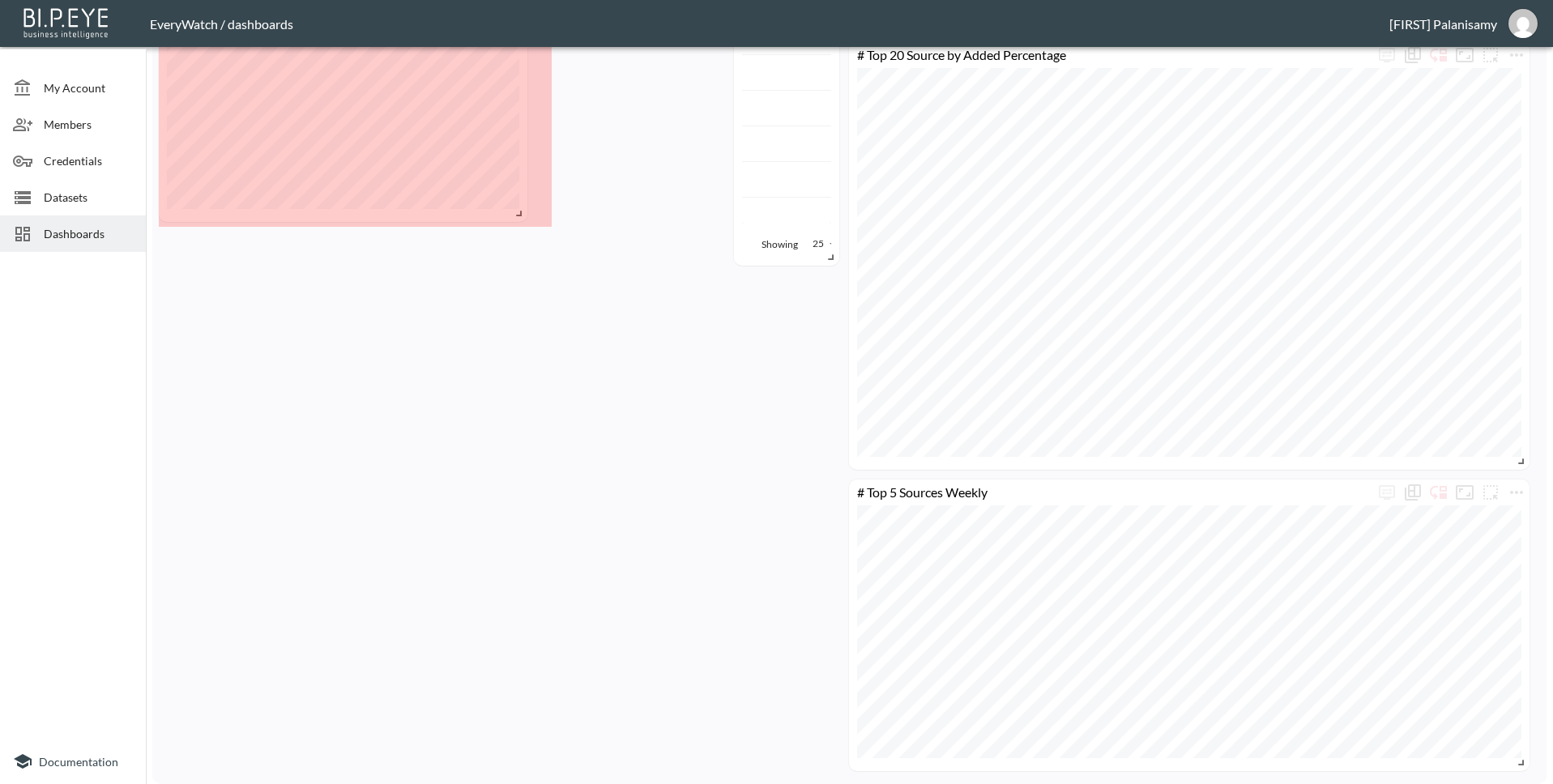 drag, startPoint x: 830, startPoint y: 577, endPoint x: 518, endPoint y: 213, distance: 479.4163 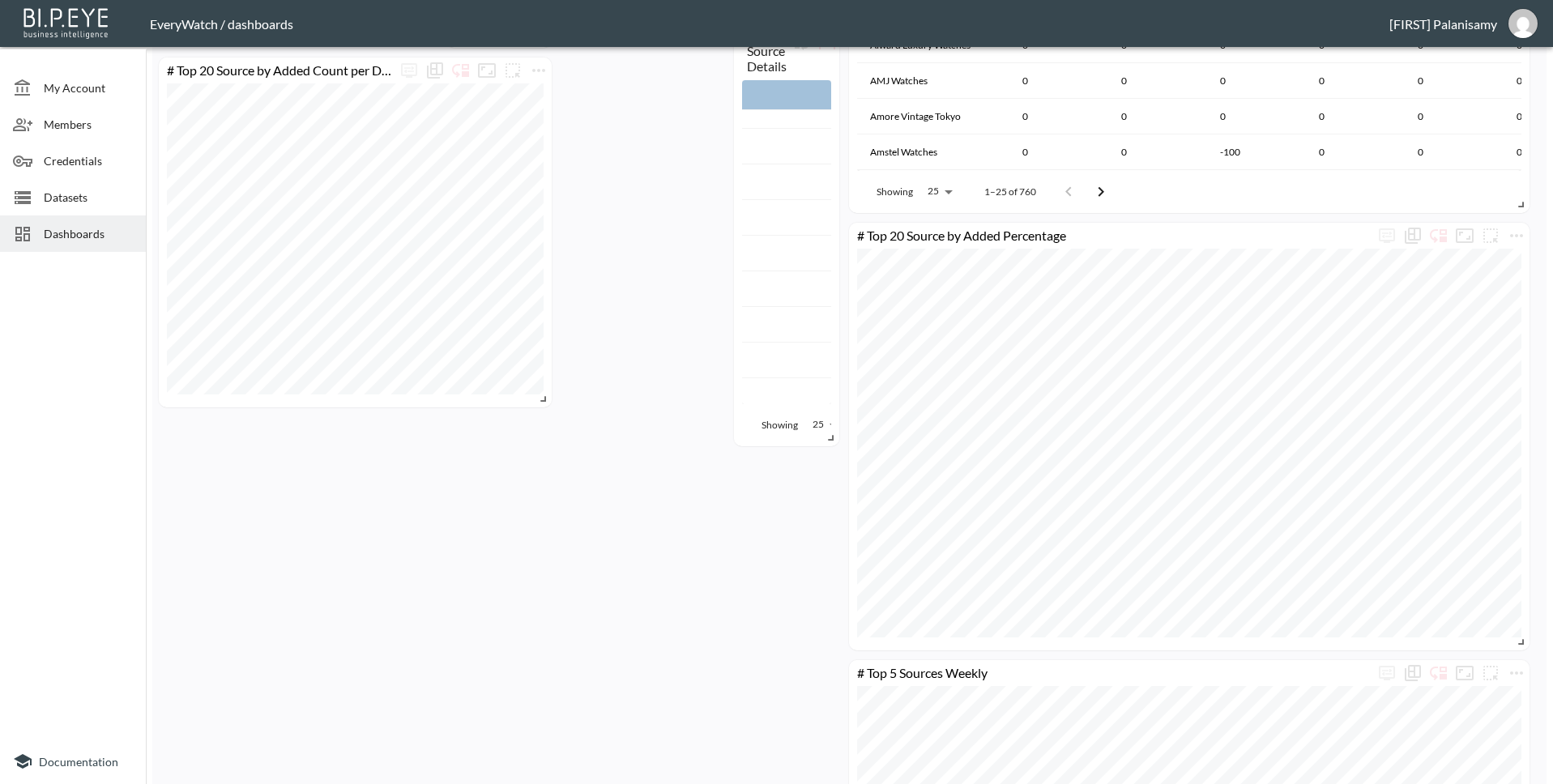 scroll, scrollTop: 1131, scrollLeft: 0, axis: vertical 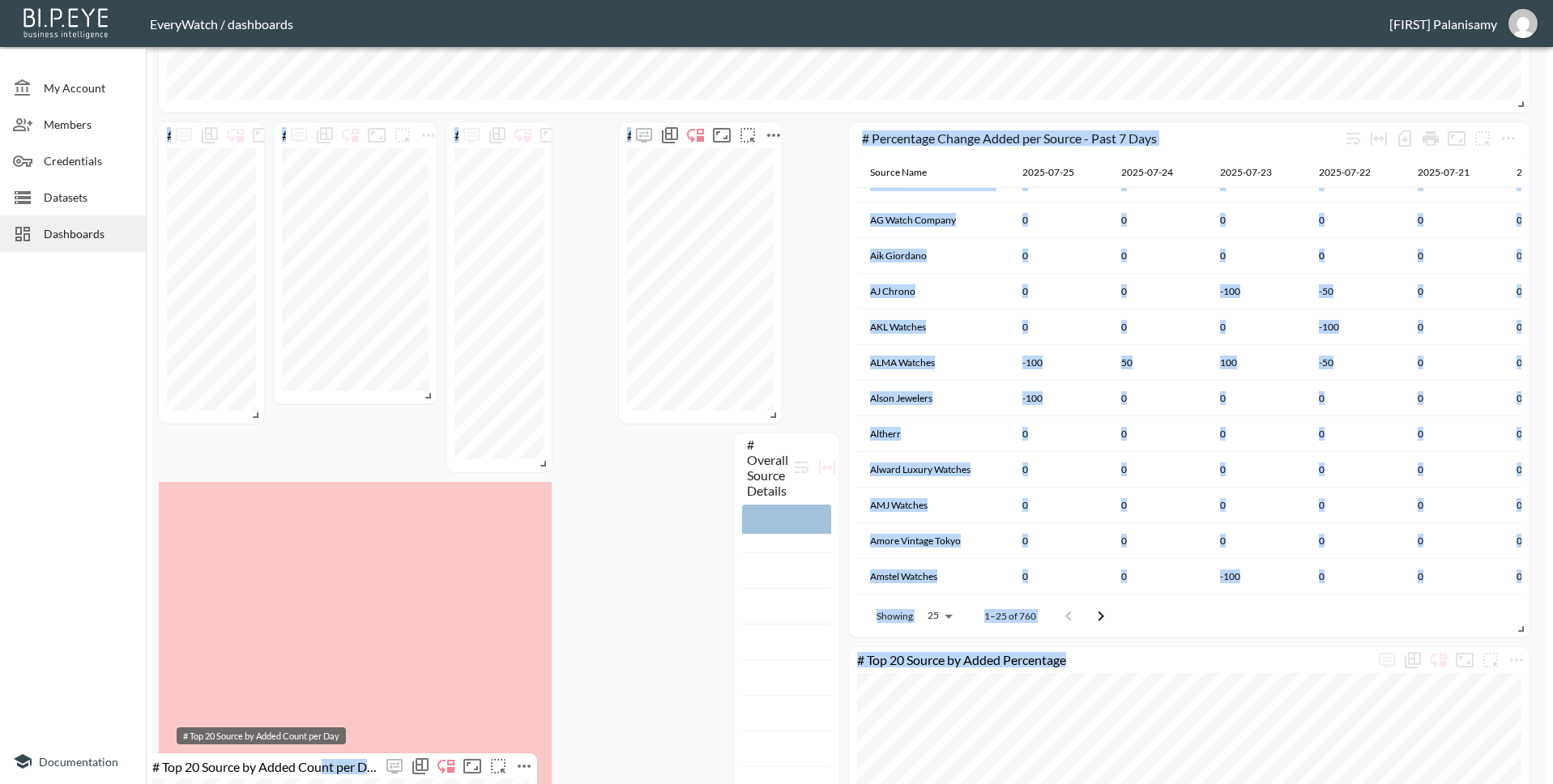 drag, startPoint x: 338, startPoint y: 500, endPoint x: 323, endPoint y: 771, distance: 271.41481 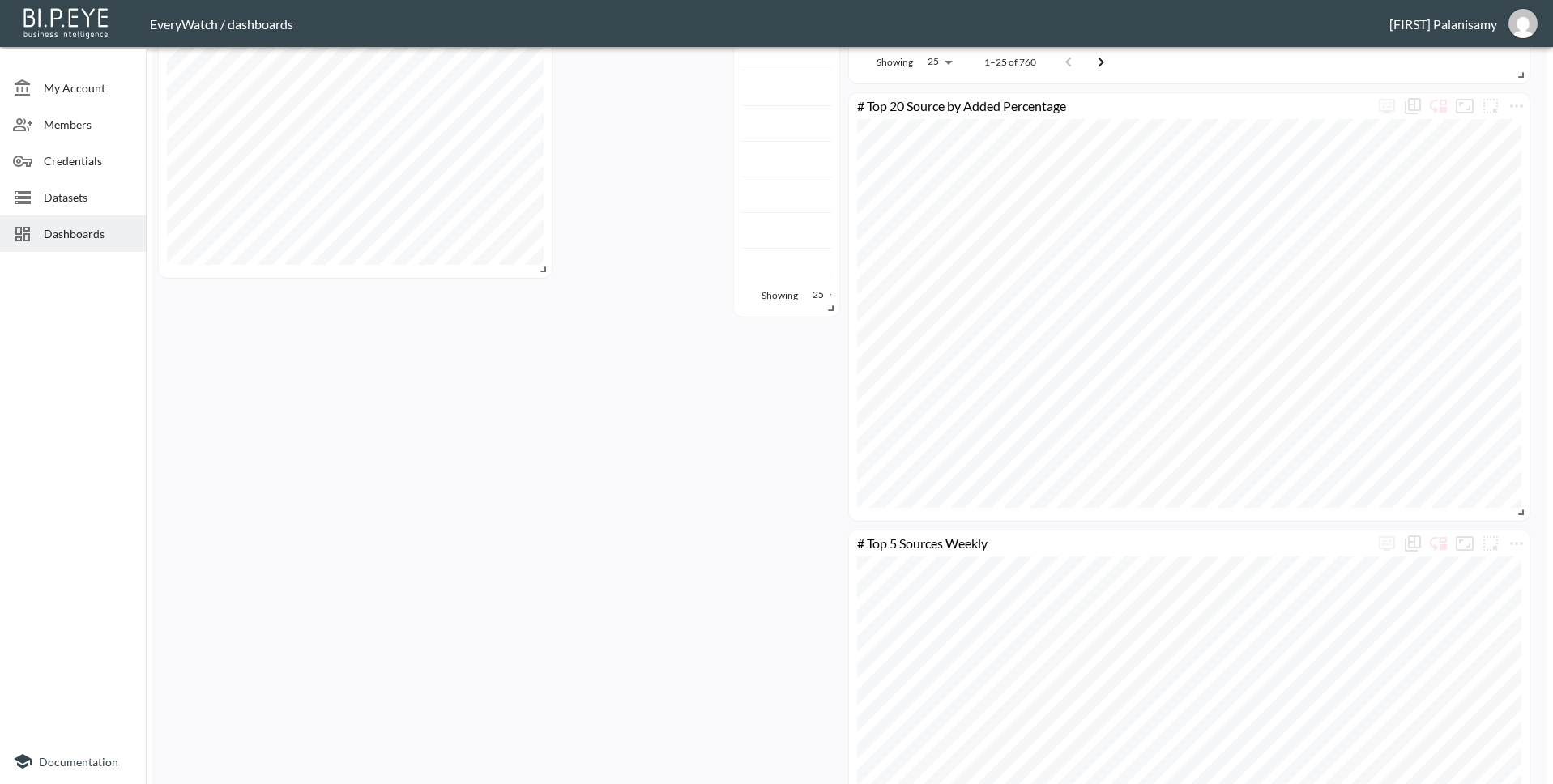 scroll, scrollTop: 1711, scrollLeft: 0, axis: vertical 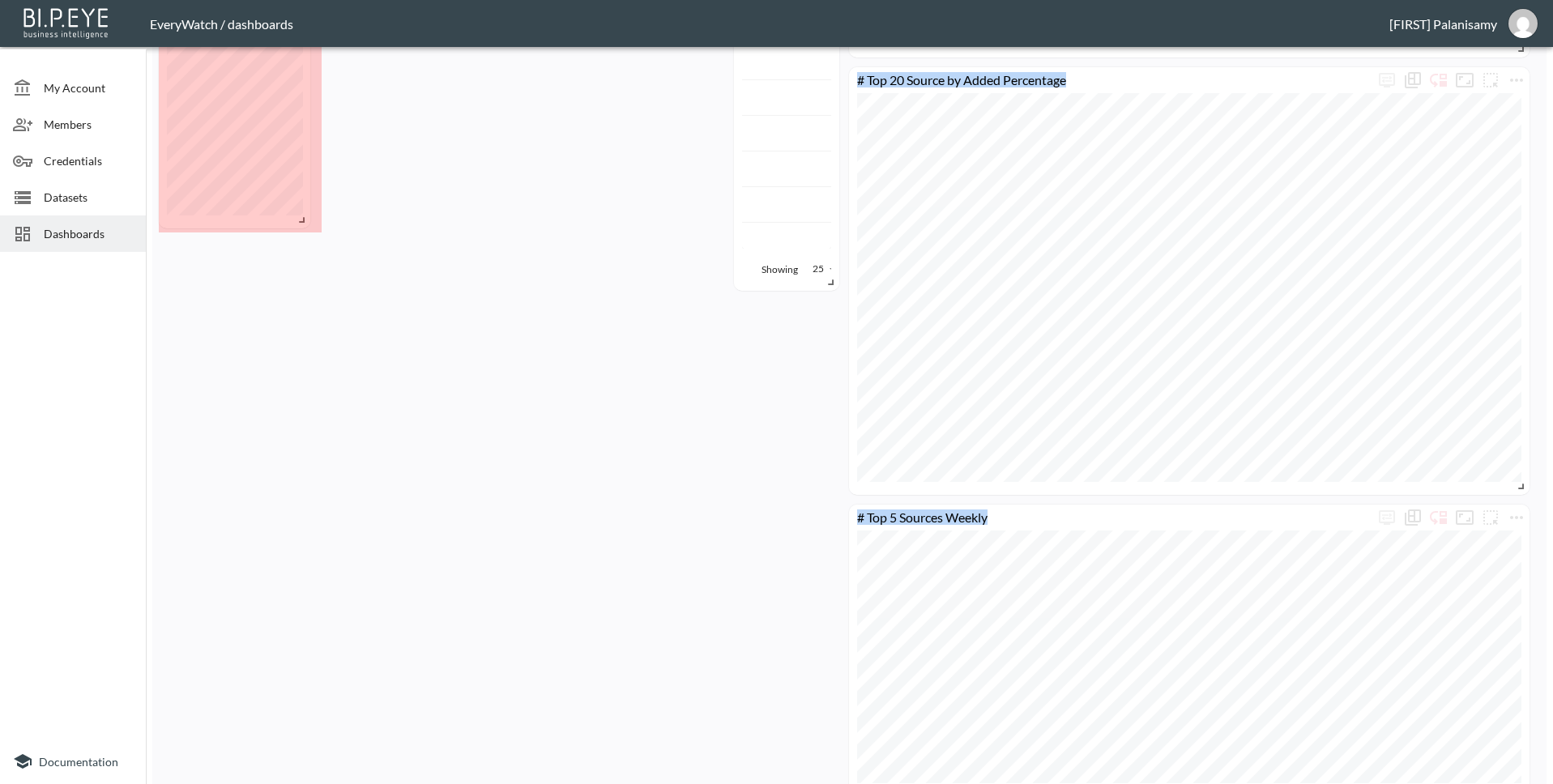 drag, startPoint x: 540, startPoint y: 240, endPoint x: 302, endPoint y: 217, distance: 239.10876 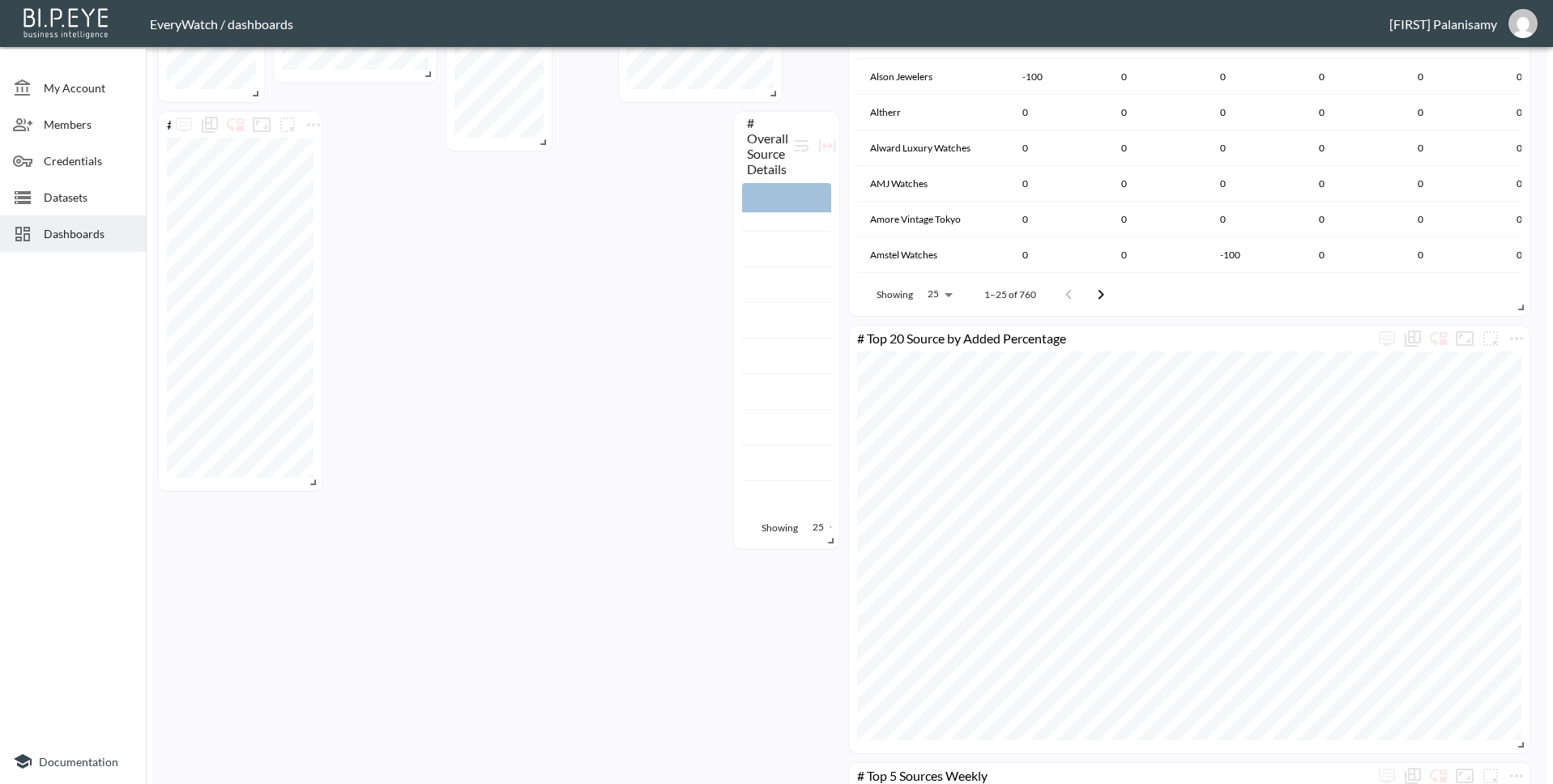 scroll, scrollTop: 1423, scrollLeft: 0, axis: vertical 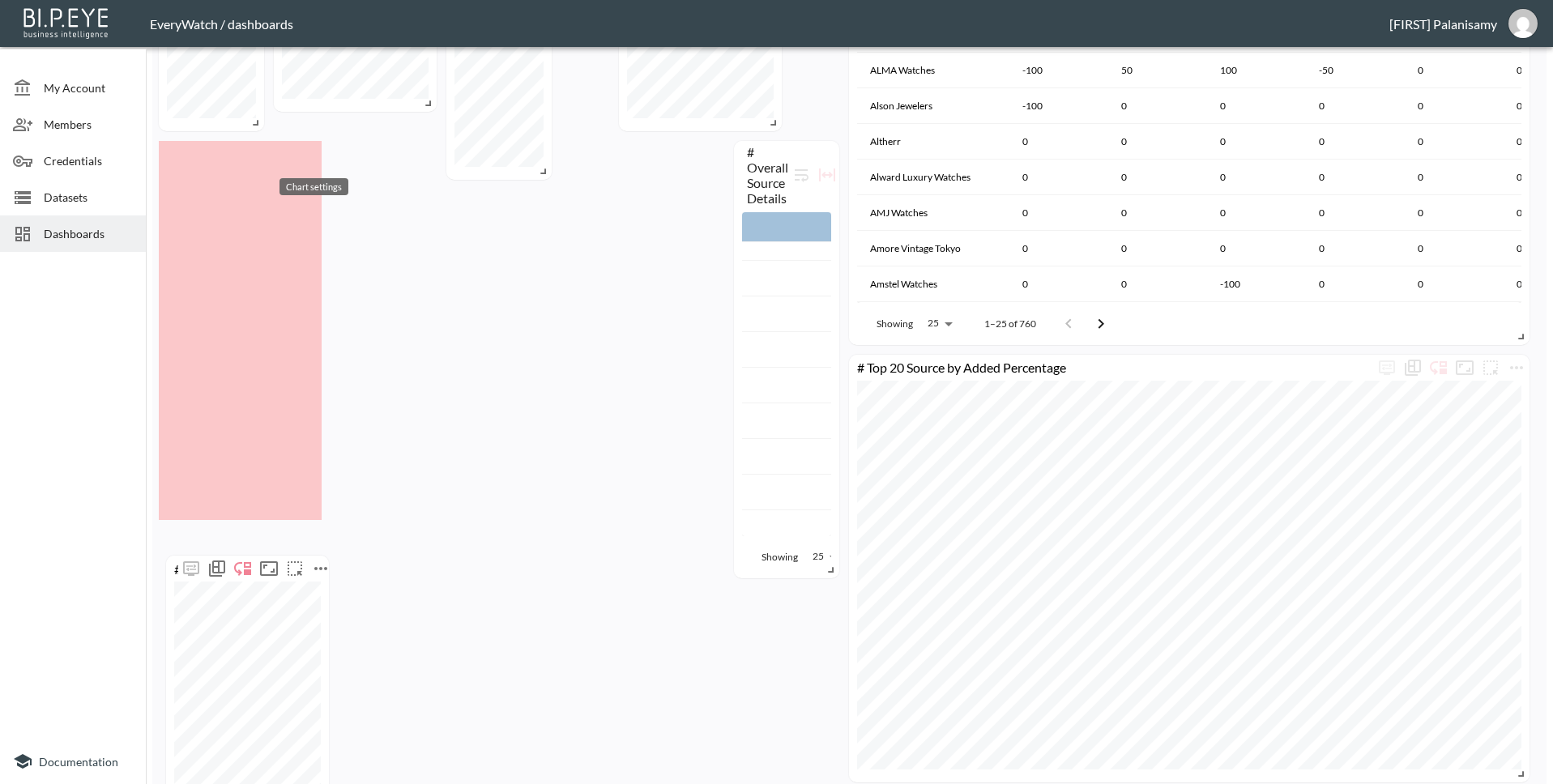 drag, startPoint x: 310, startPoint y: 142, endPoint x: 317, endPoint y: 565, distance: 423.0579 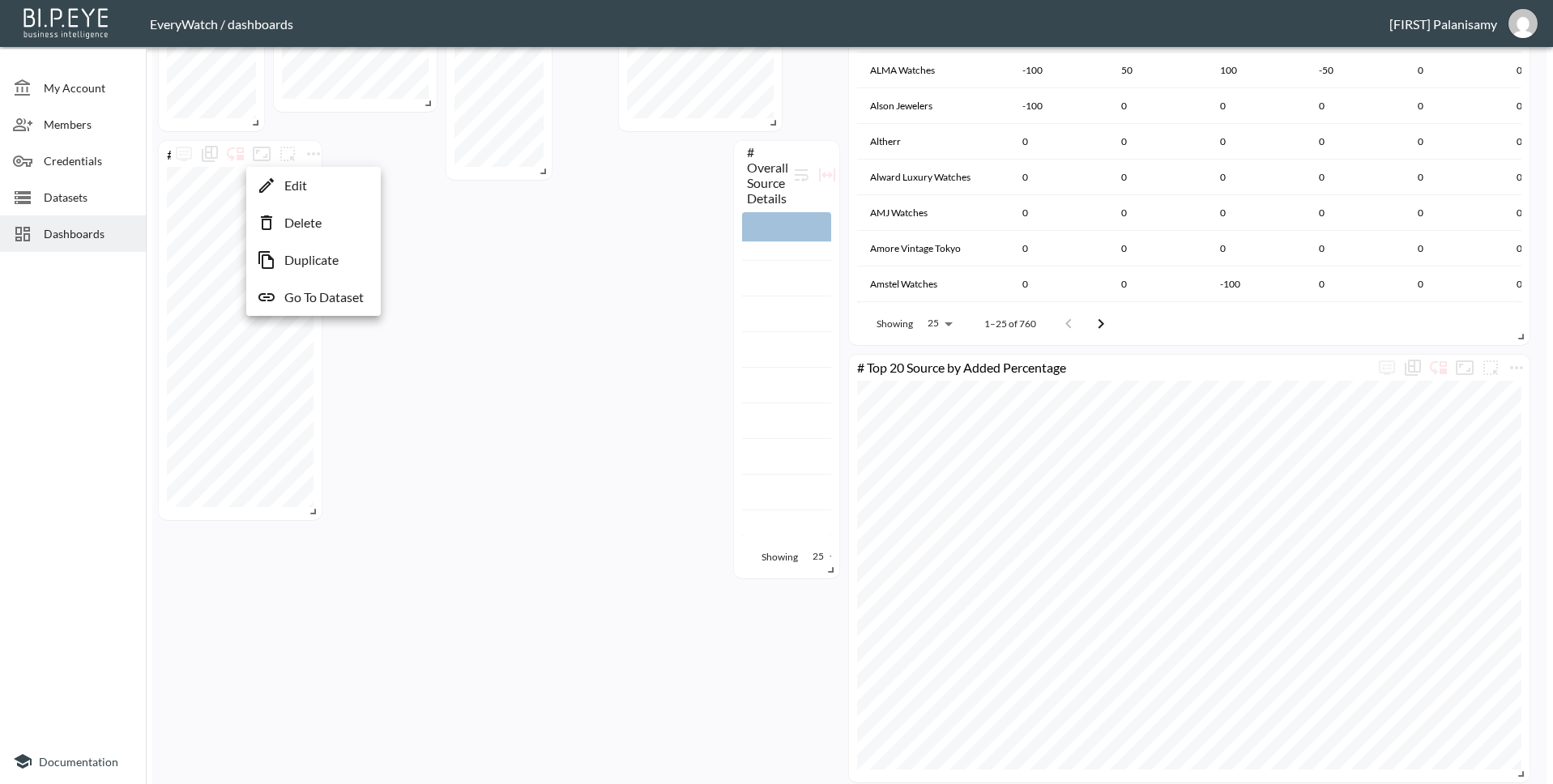click at bounding box center (776, 392) 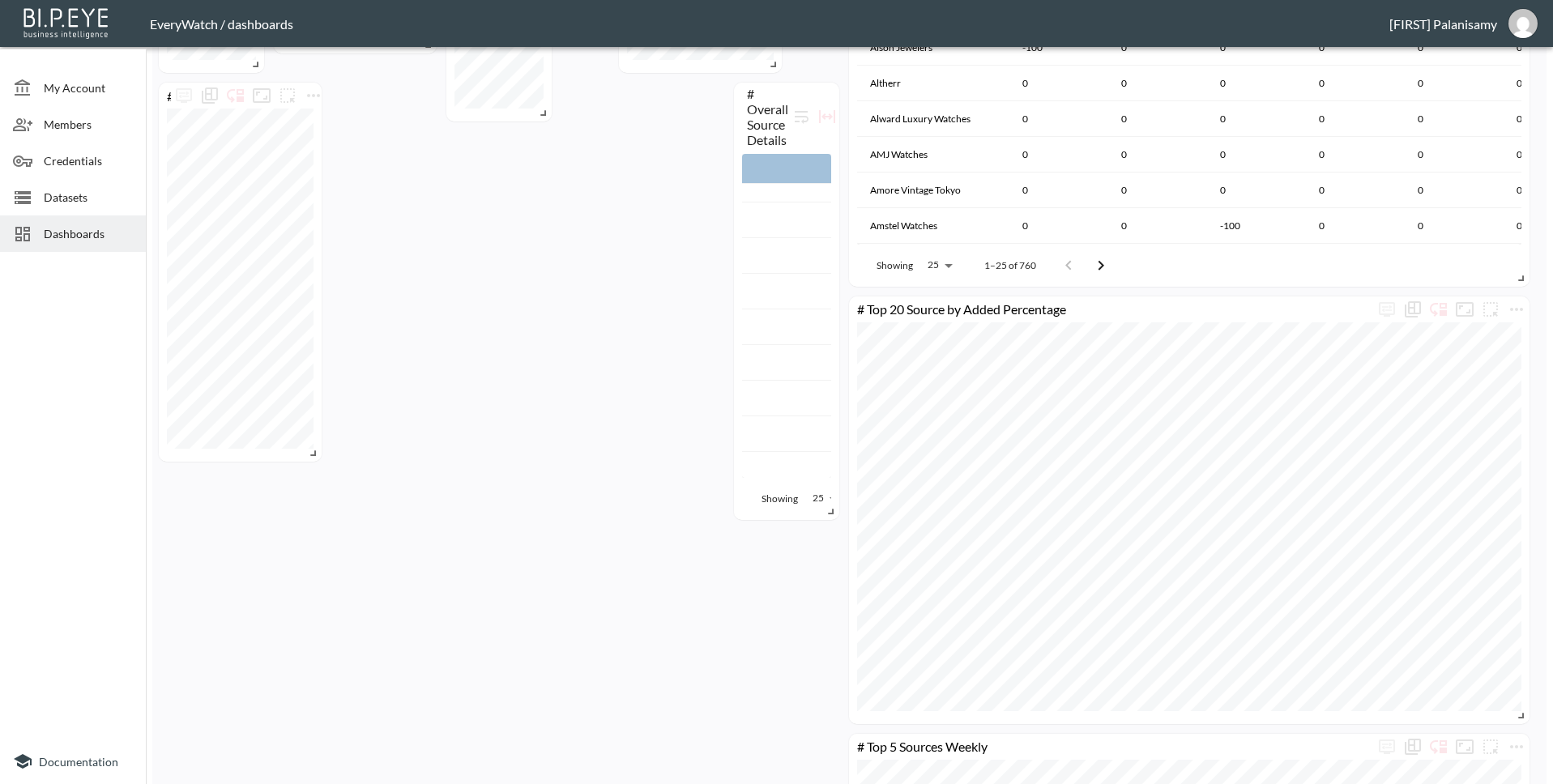 scroll, scrollTop: 1455, scrollLeft: 0, axis: vertical 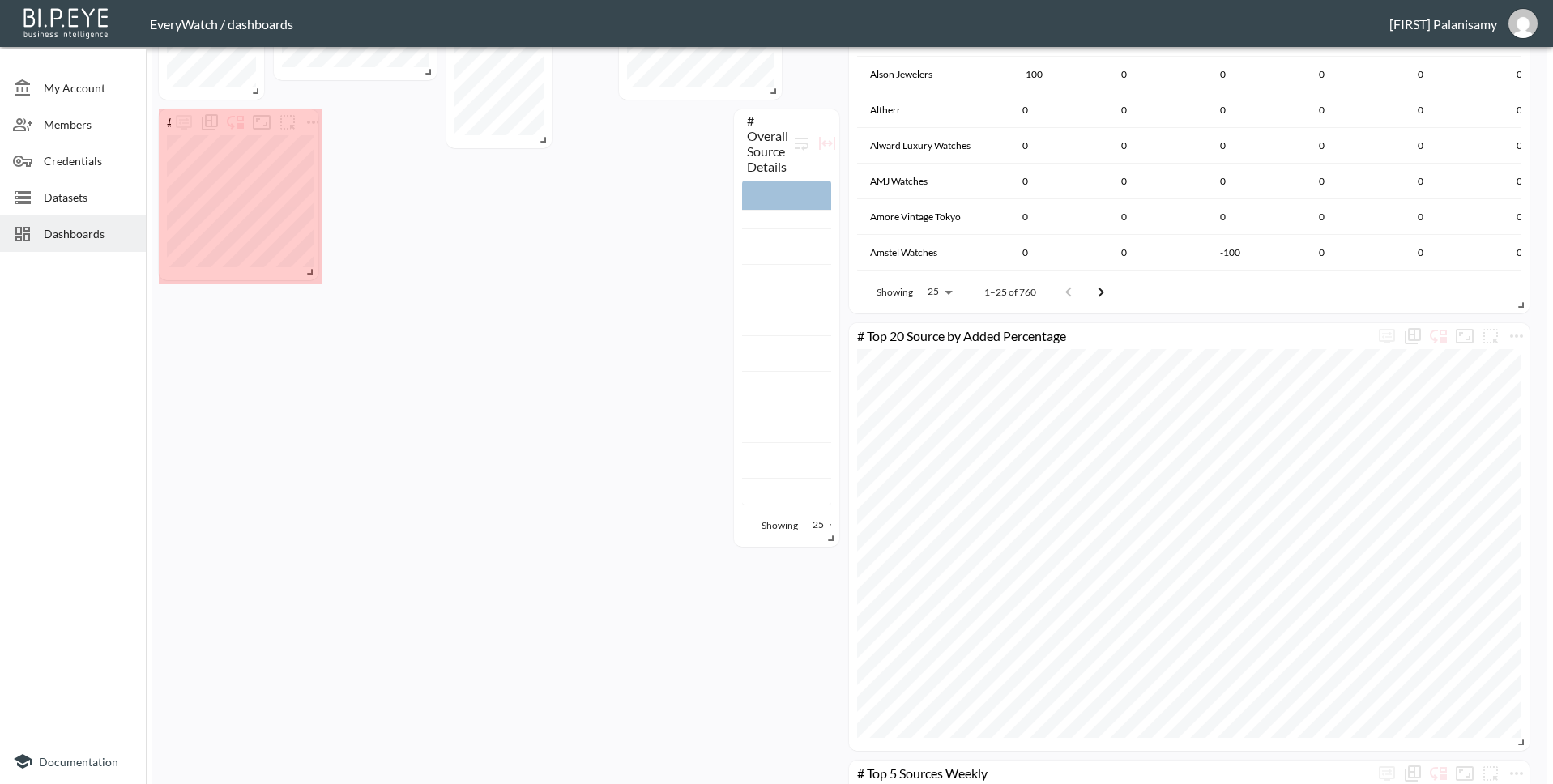 drag, startPoint x: 315, startPoint y: 483, endPoint x: 311, endPoint y: 267, distance: 216.037 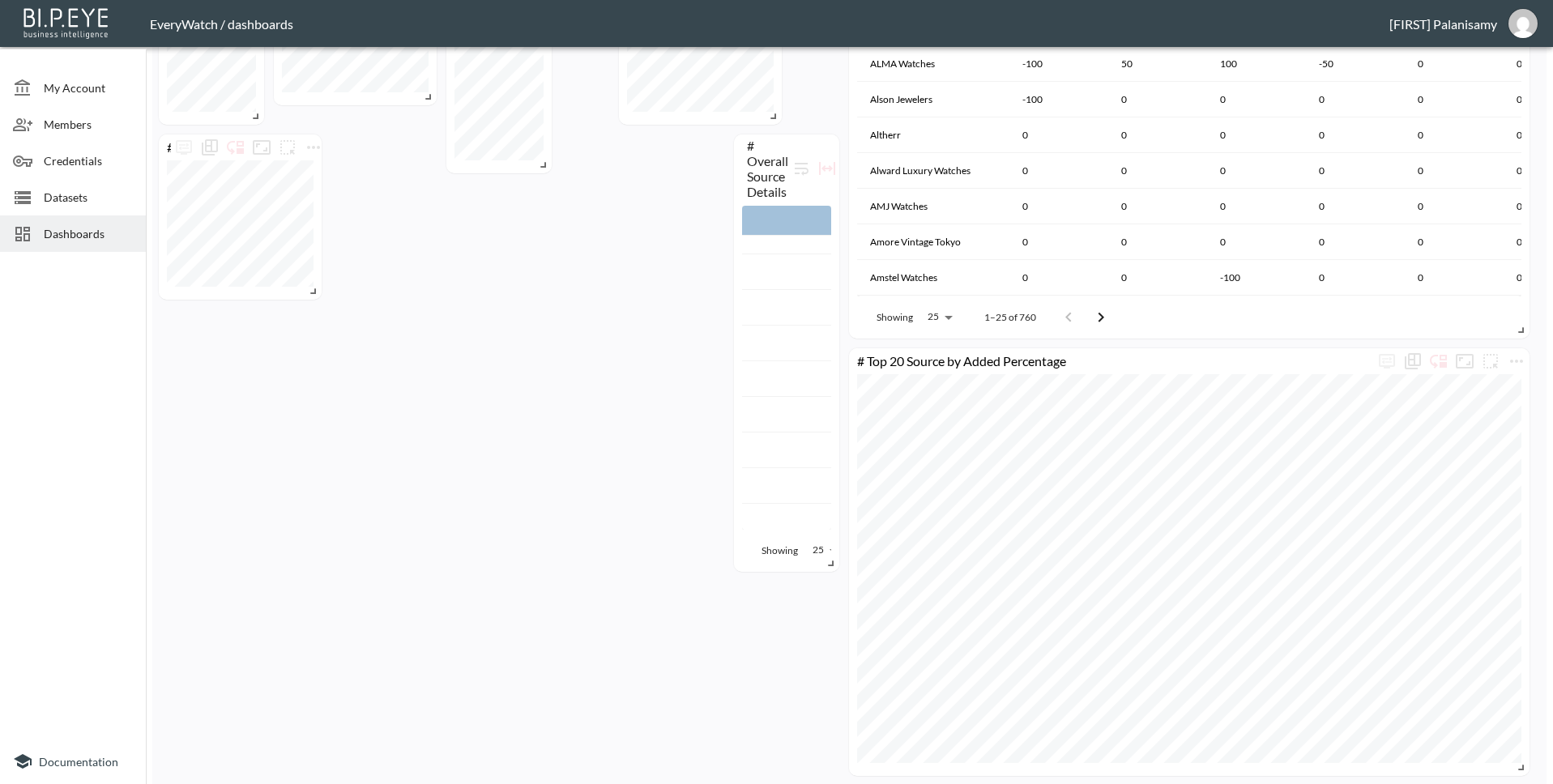 scroll, scrollTop: 1237, scrollLeft: 0, axis: vertical 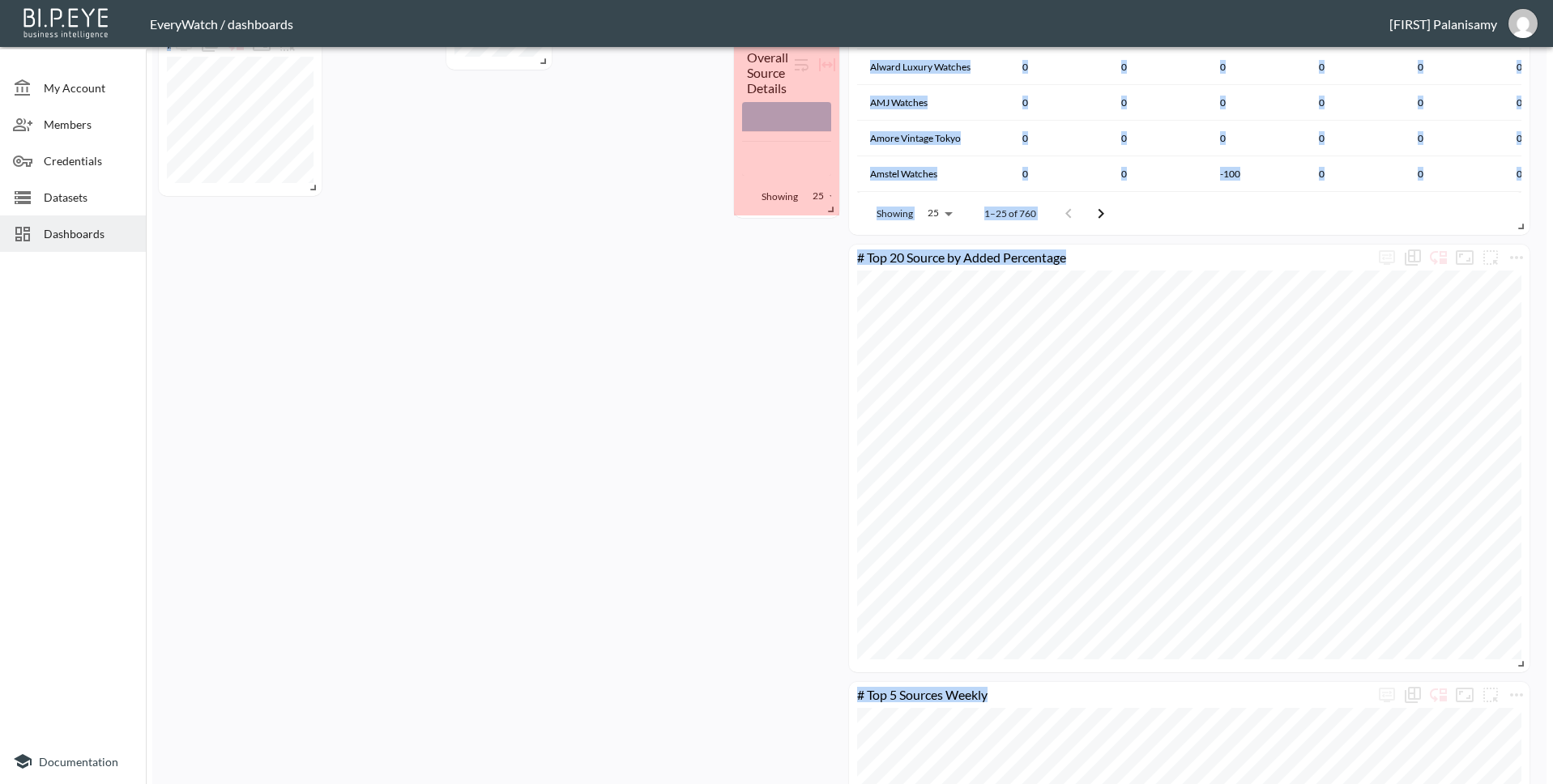 drag, startPoint x: 830, startPoint y: 459, endPoint x: 791, endPoint y: 168, distance: 293.60177 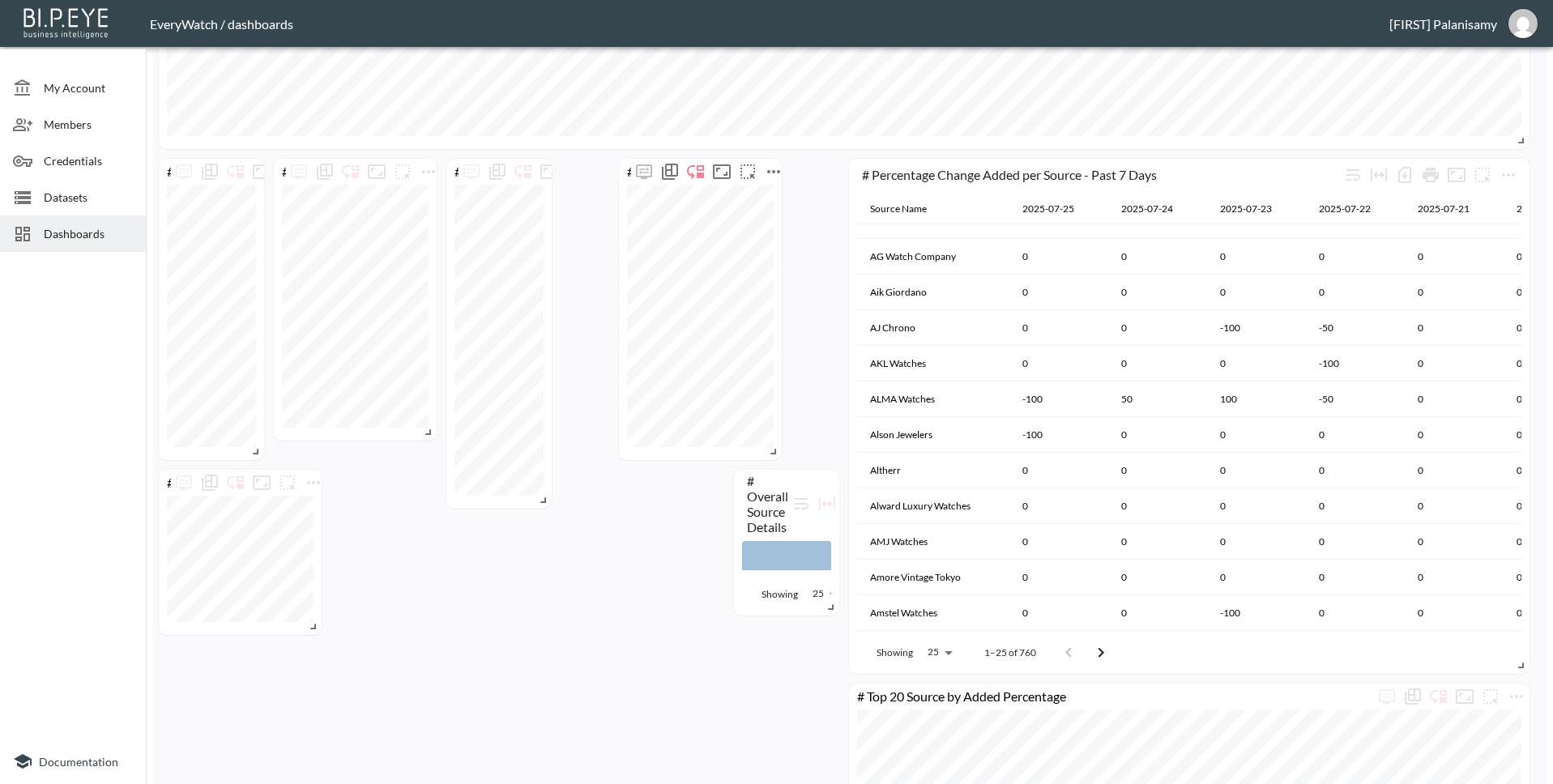 scroll, scrollTop: 1083, scrollLeft: 0, axis: vertical 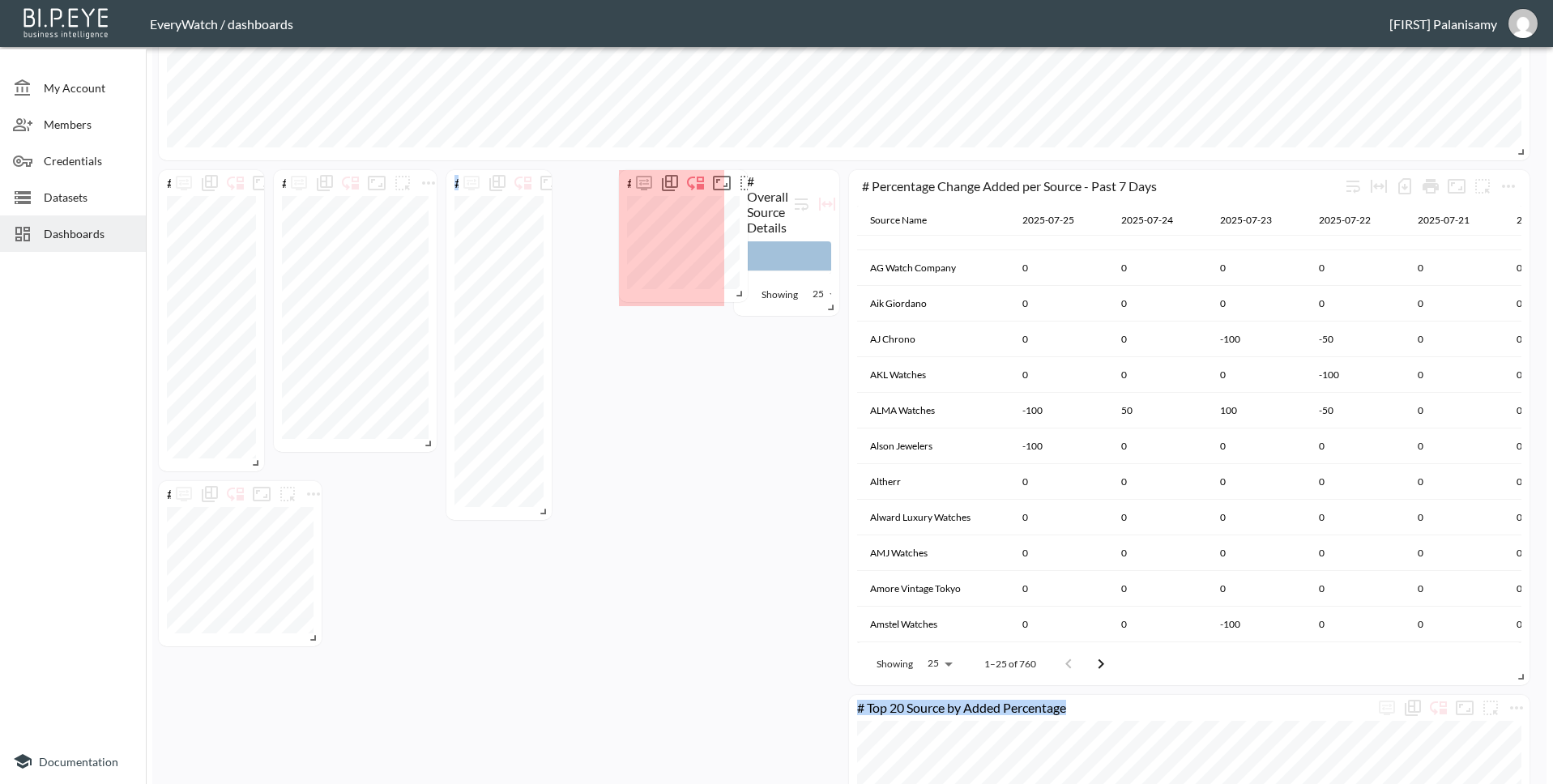 drag, startPoint x: 774, startPoint y: 465, endPoint x: 740, endPoint y: 296, distance: 172.38619 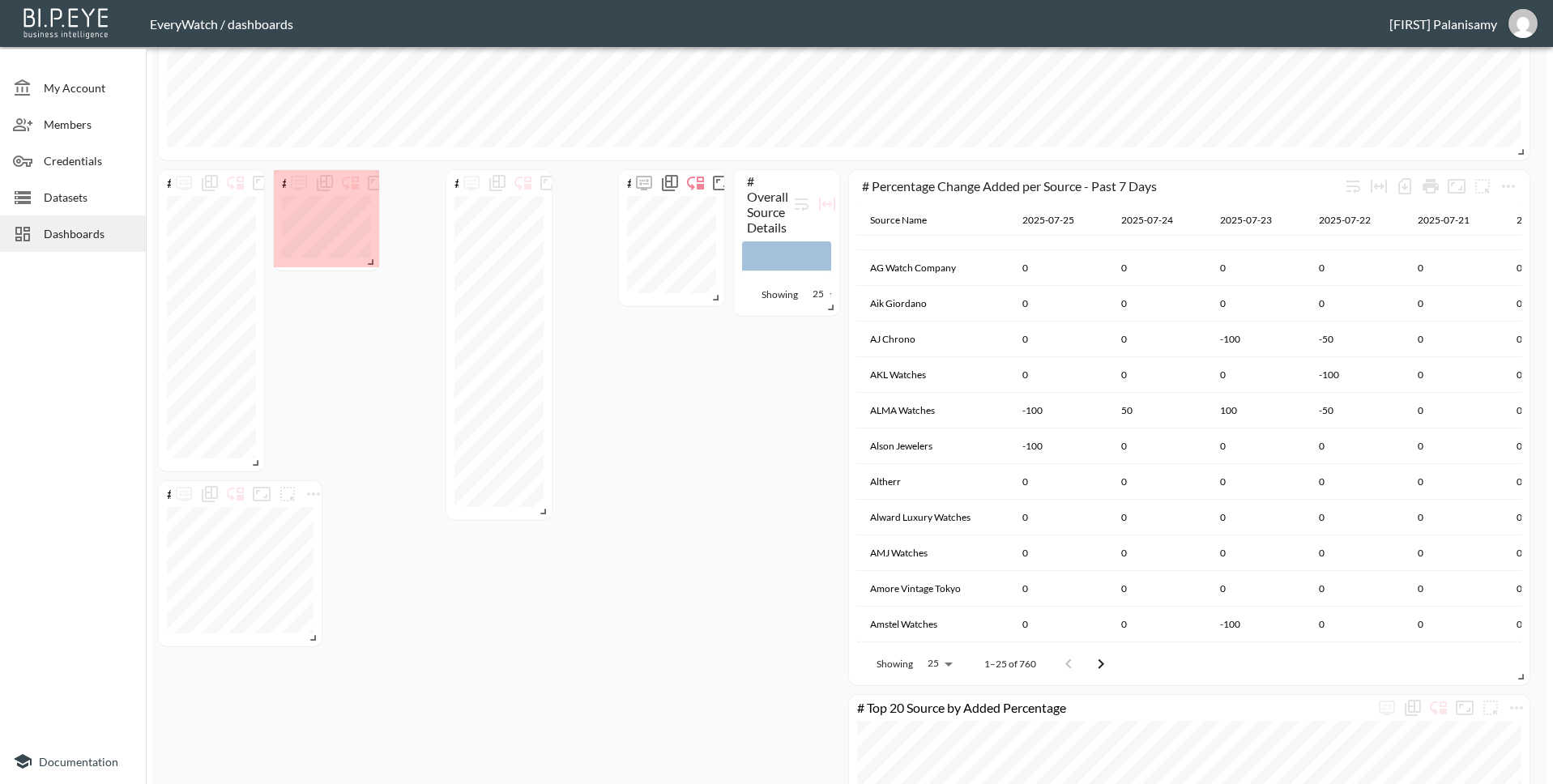 drag, startPoint x: 427, startPoint y: 441, endPoint x: 343, endPoint y: 260, distance: 199.54198 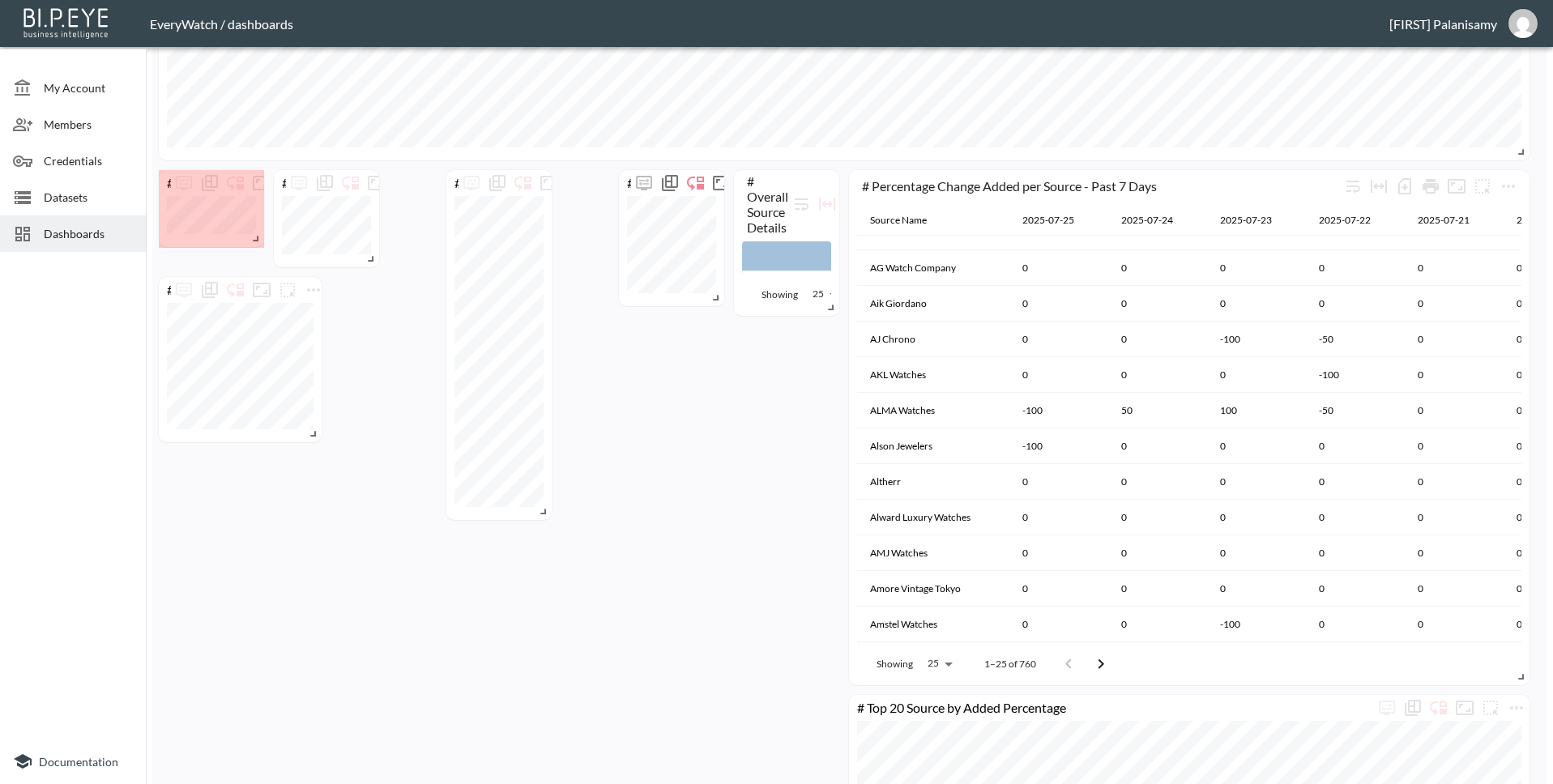 drag, startPoint x: 255, startPoint y: 461, endPoint x: 227, endPoint y: 236, distance: 226.73553 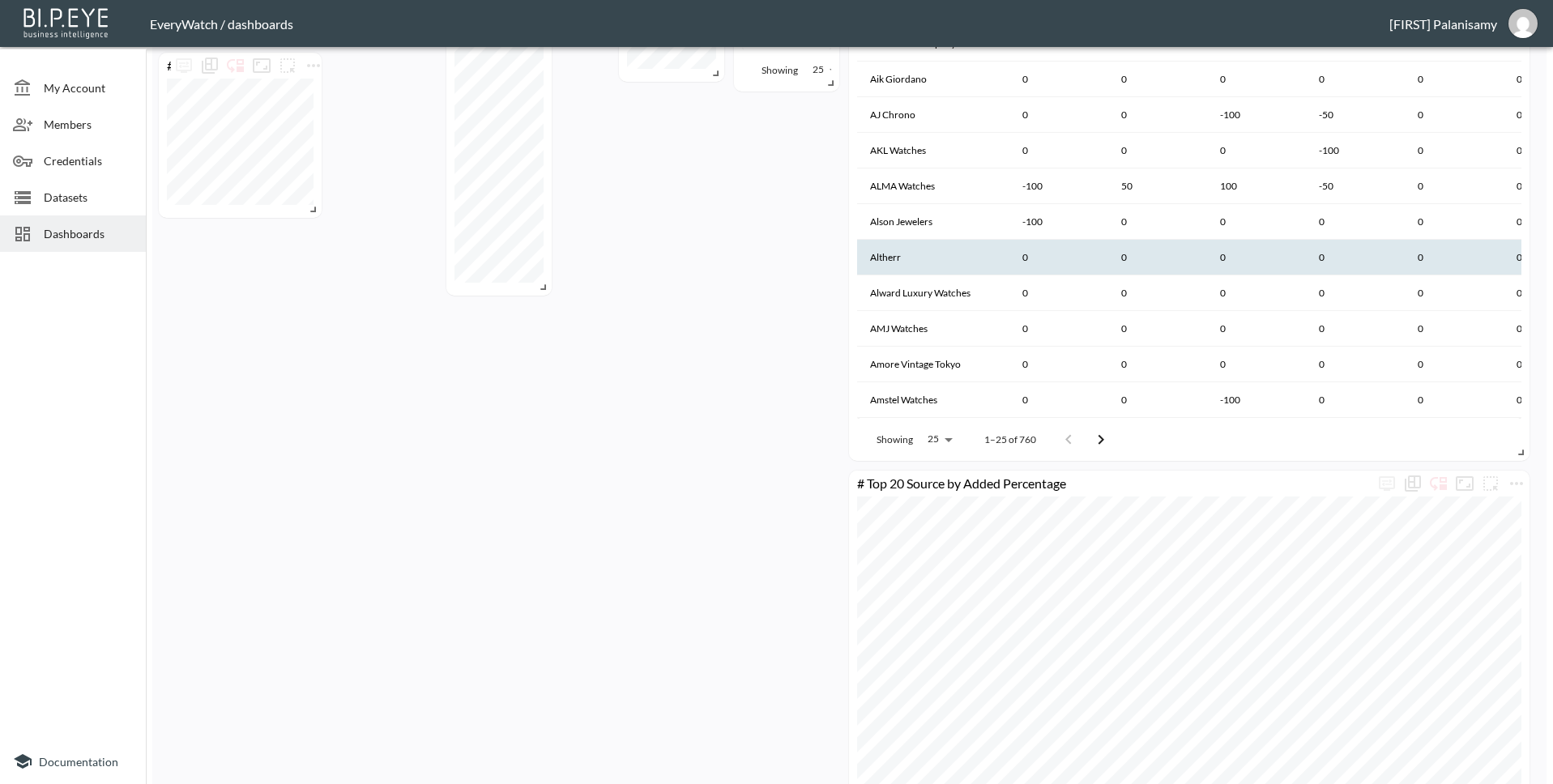 scroll, scrollTop: 1736, scrollLeft: 0, axis: vertical 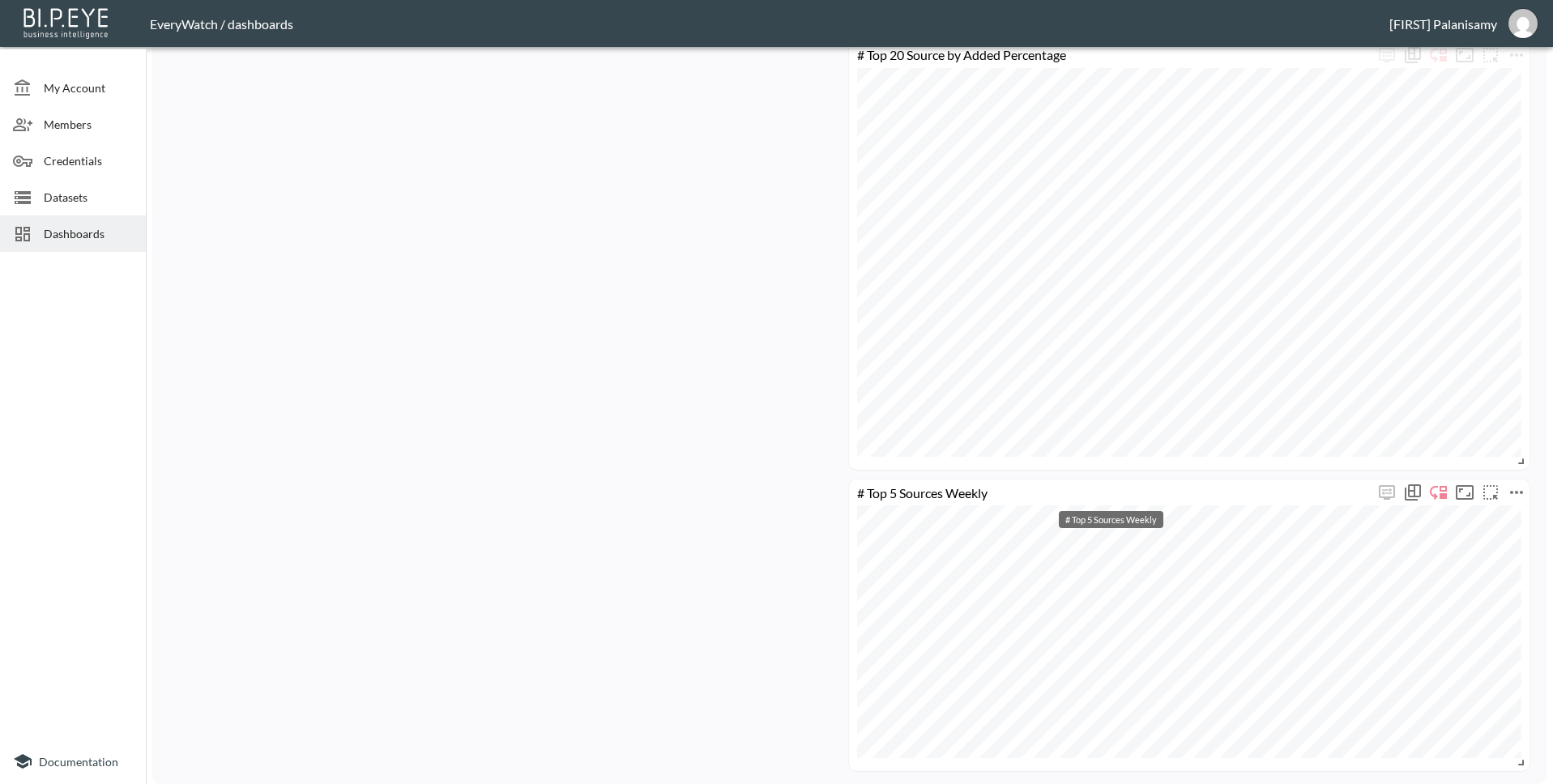 click on "# Top 5 Sources Weekly" at bounding box center (1111, 492) 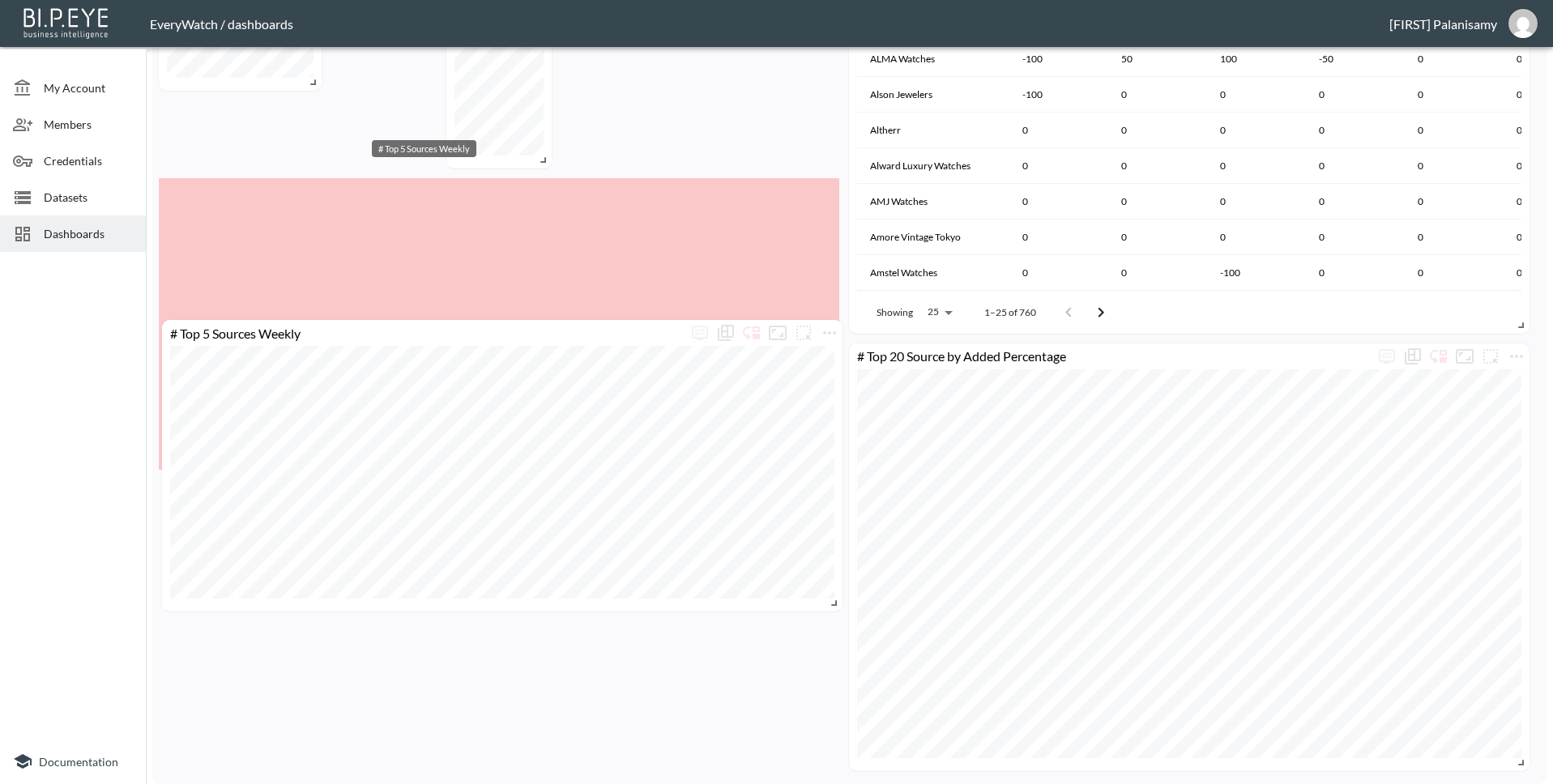 drag, startPoint x: 1012, startPoint y: 492, endPoint x: 297, endPoint y: 26, distance: 853.4524 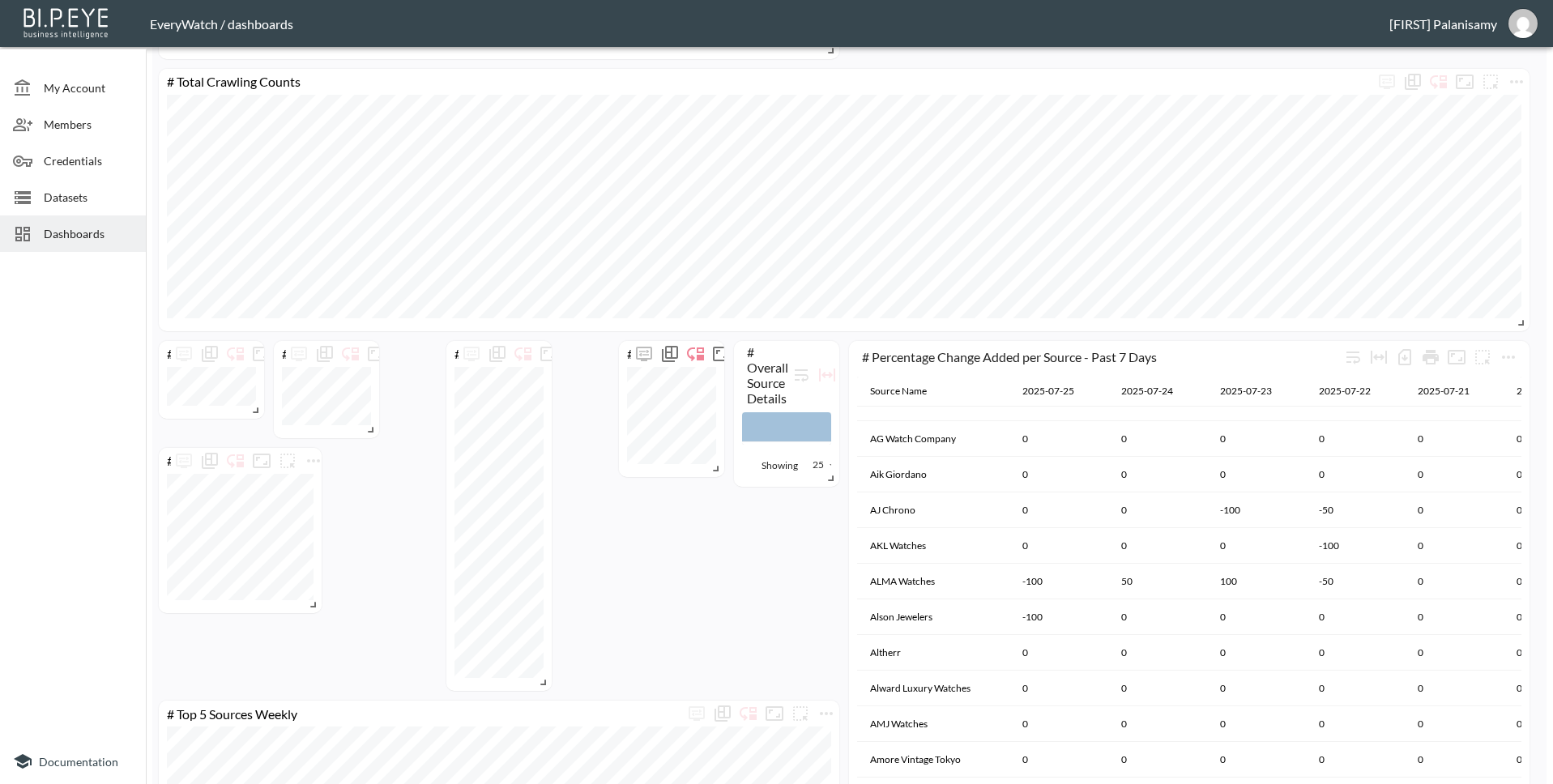 scroll, scrollTop: 889, scrollLeft: 0, axis: vertical 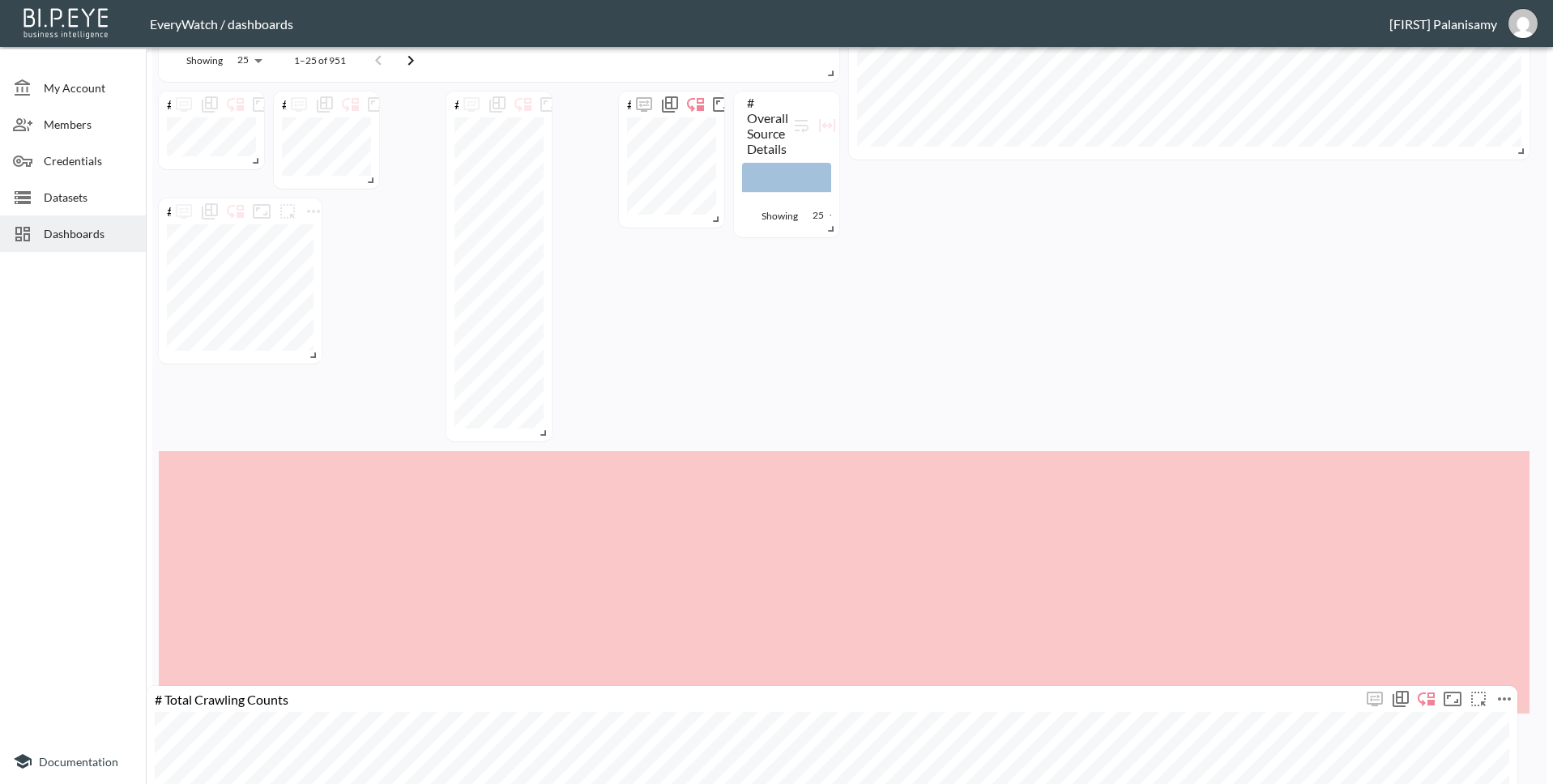 drag, startPoint x: 664, startPoint y: 93, endPoint x: 664, endPoint y: 664, distance: 571 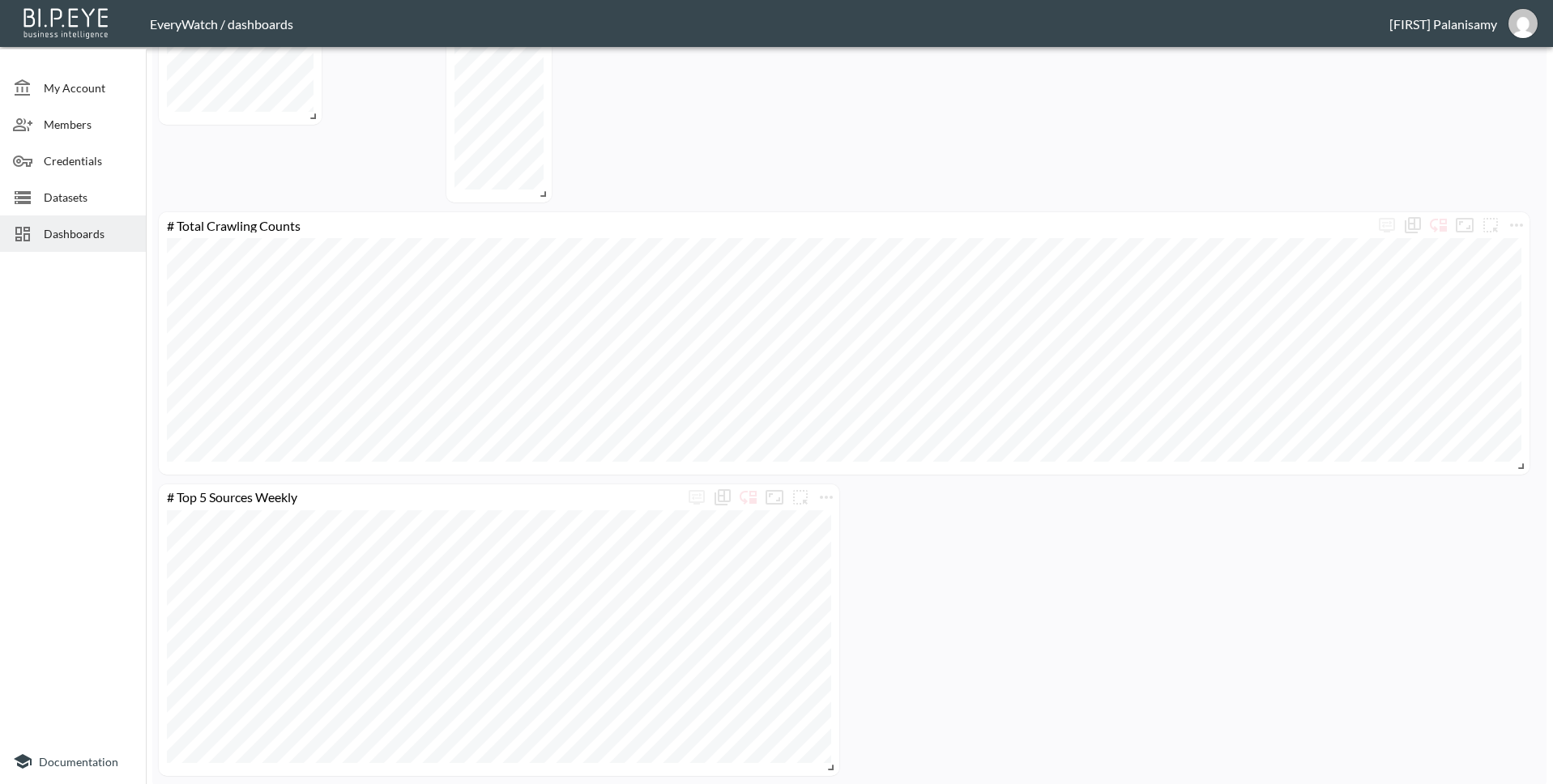 scroll, scrollTop: 1133, scrollLeft: 0, axis: vertical 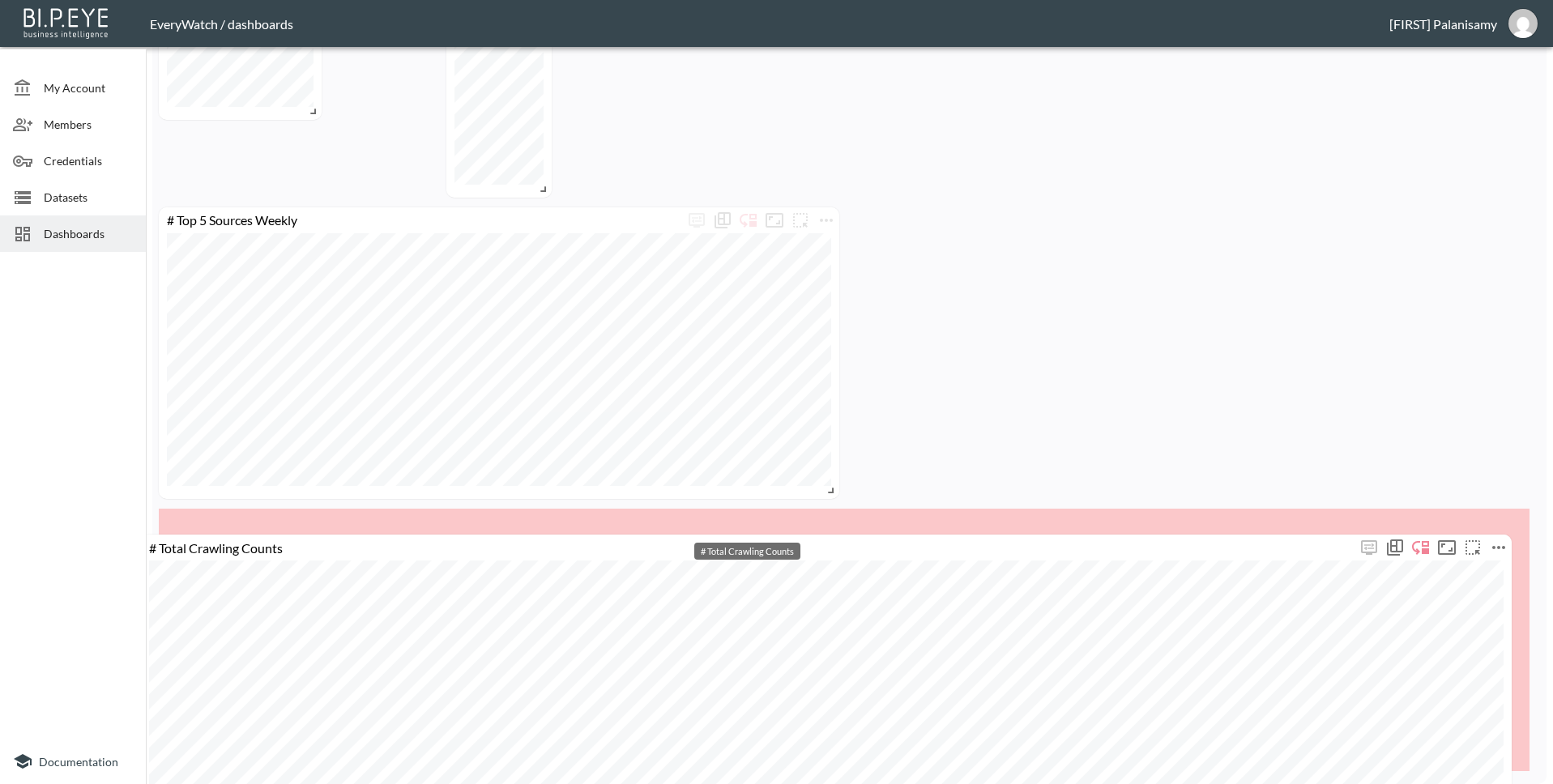 drag, startPoint x: 643, startPoint y: 219, endPoint x: 625, endPoint y: 547, distance: 328.49353 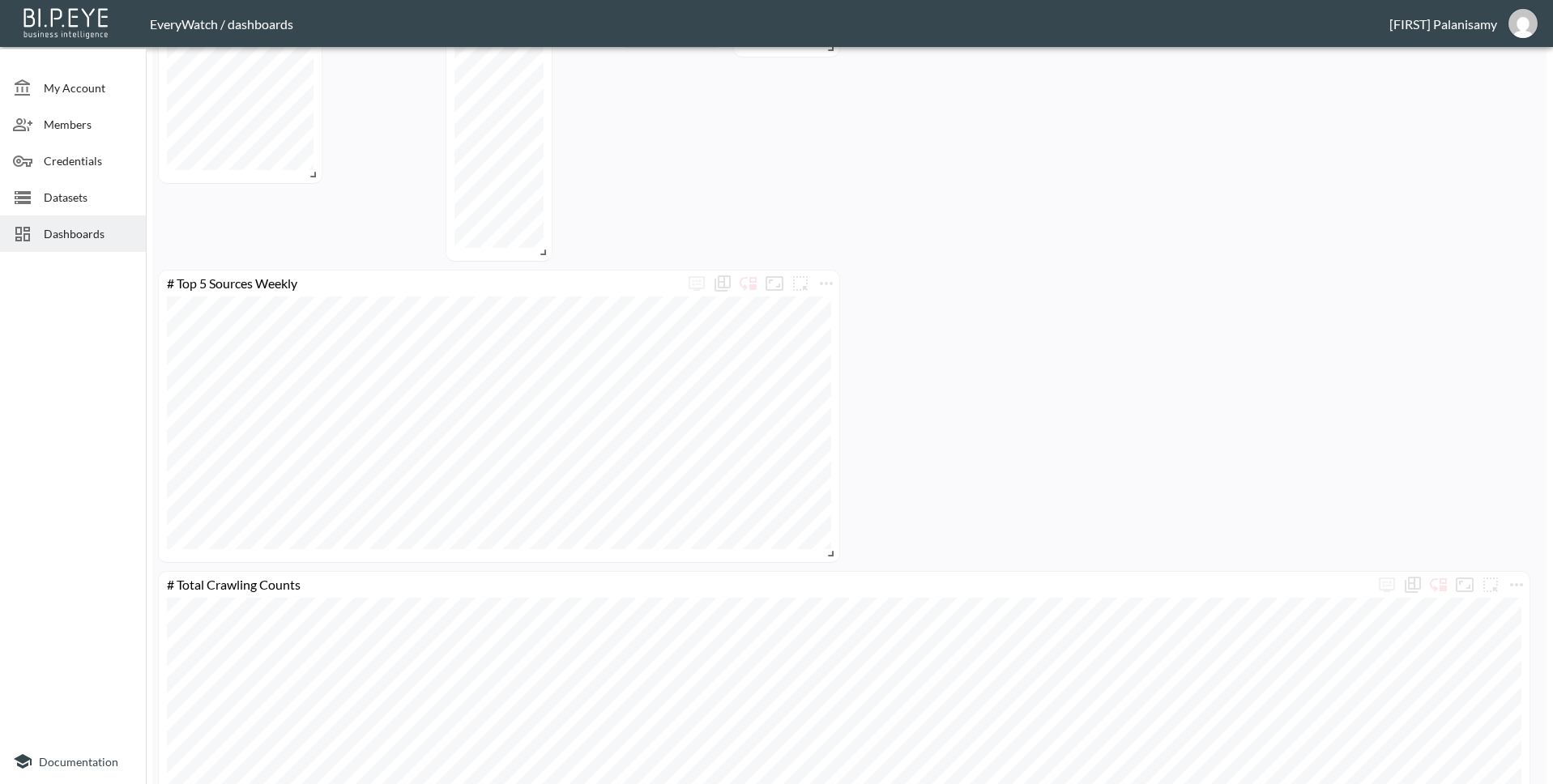 scroll, scrollTop: 1067, scrollLeft: 0, axis: vertical 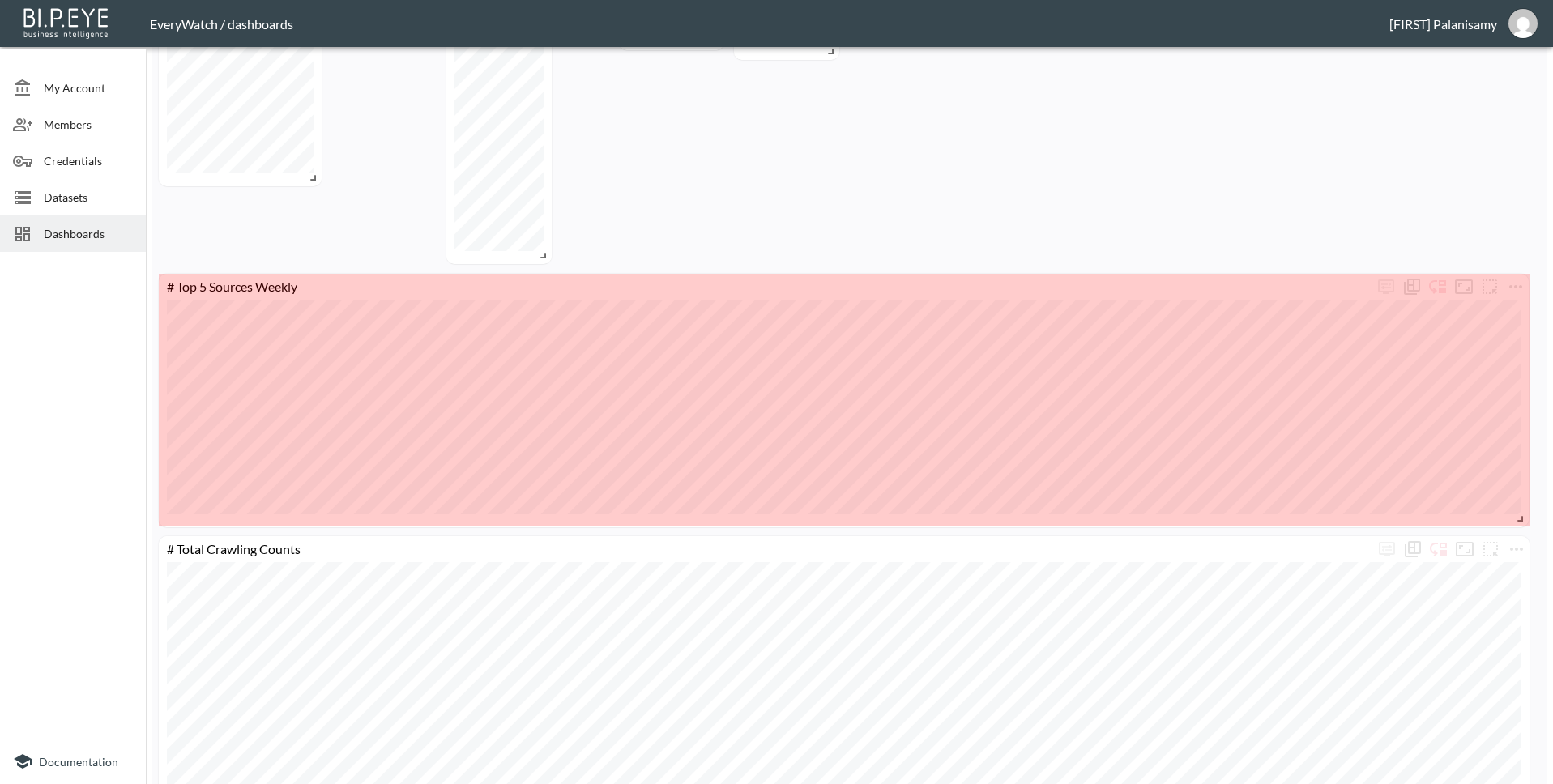 drag, startPoint x: 834, startPoint y: 560, endPoint x: 1522, endPoint y: 522, distance: 689.0486 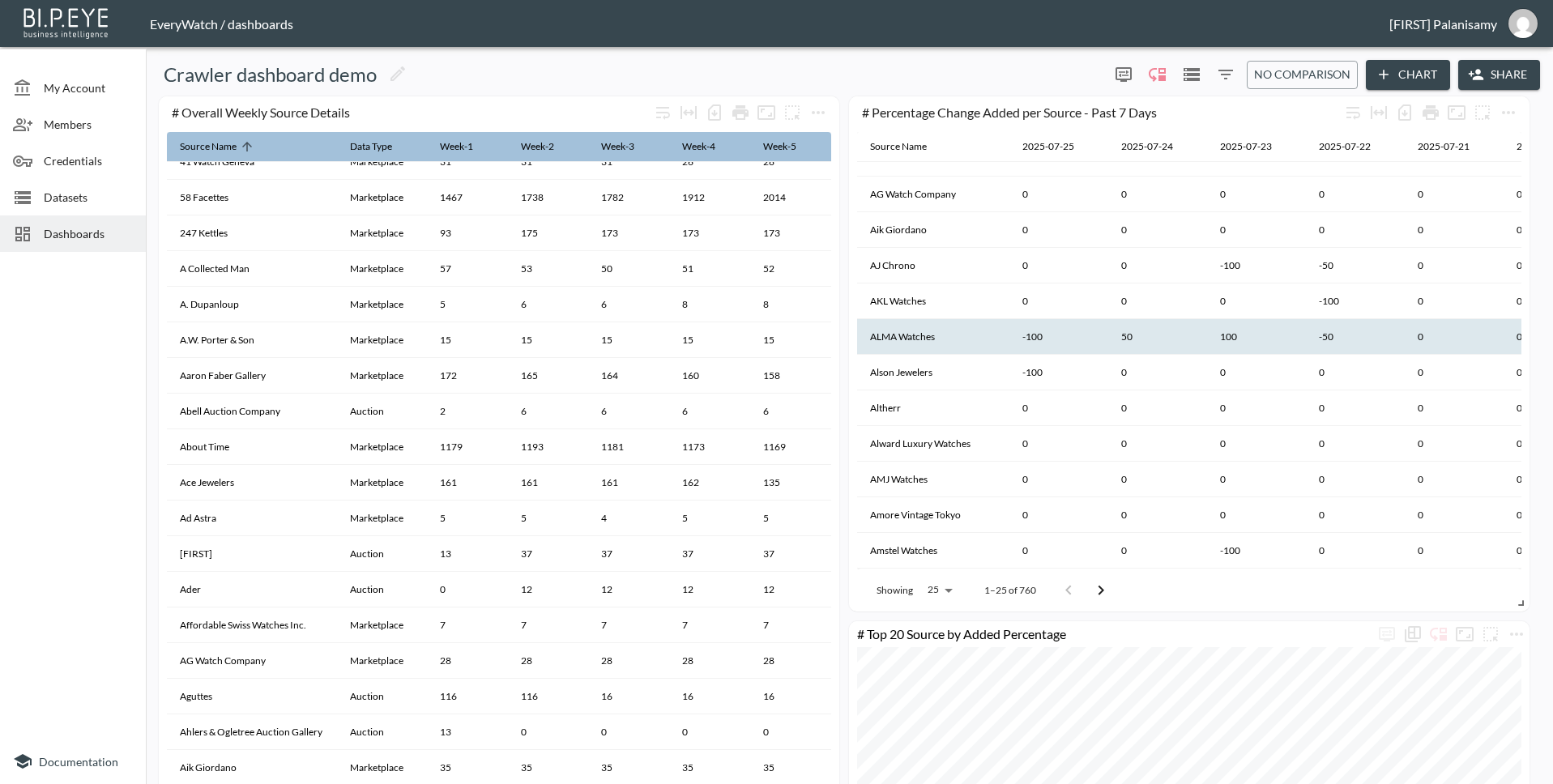 scroll, scrollTop: 1094, scrollLeft: 0, axis: vertical 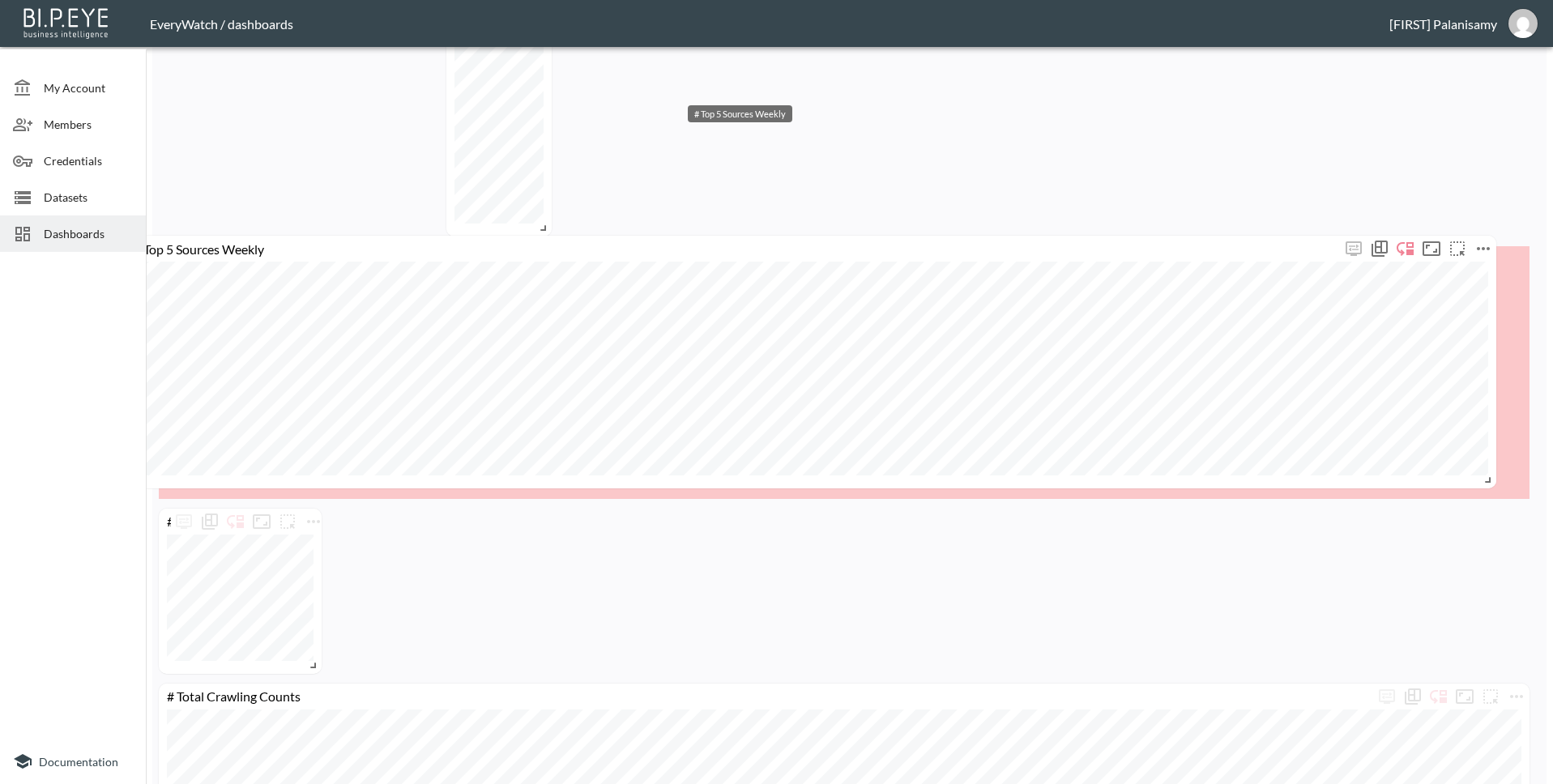click on "# Top 5 Sources Weekly" at bounding box center [733, 248] 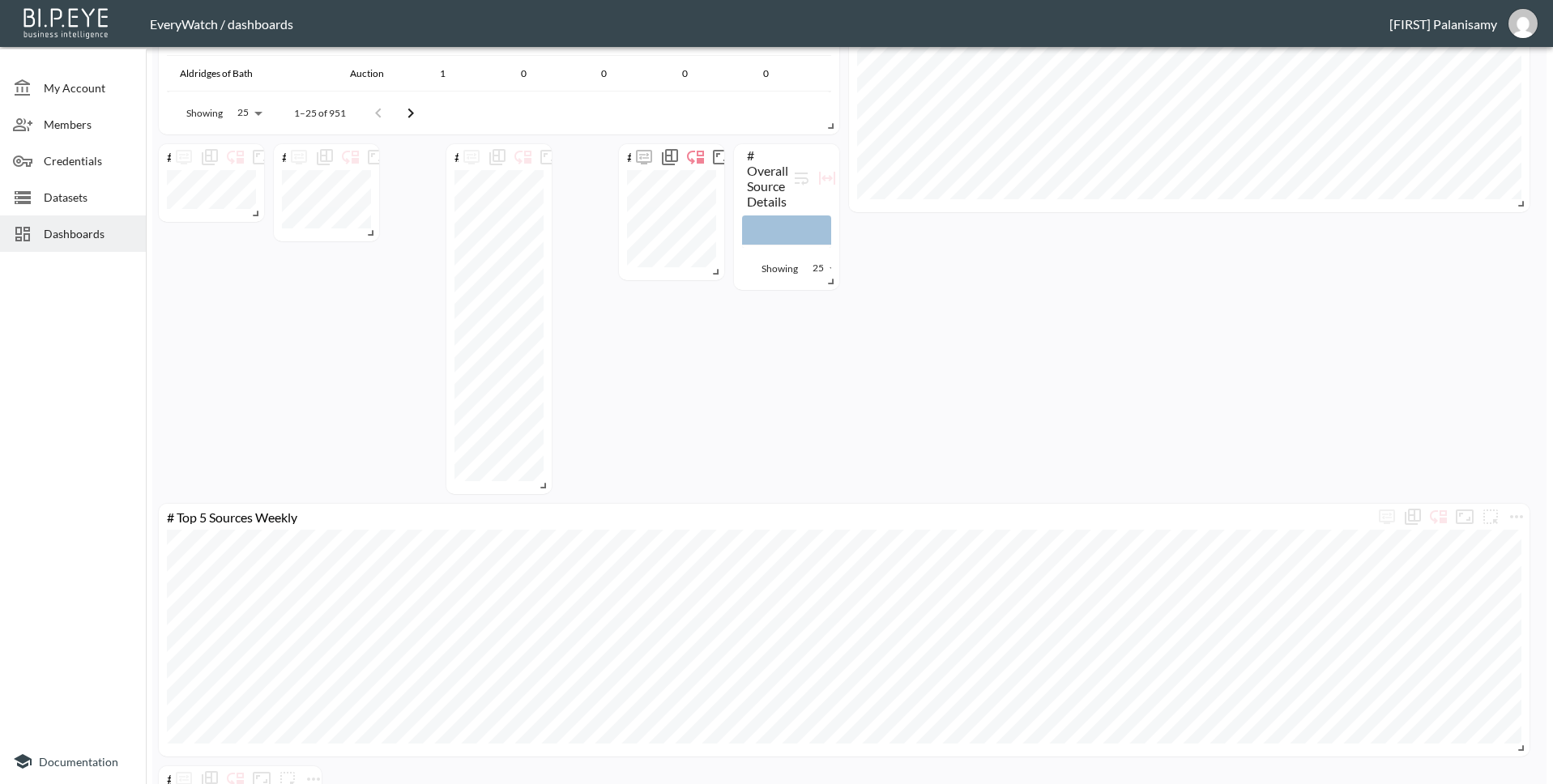 scroll, scrollTop: 836, scrollLeft: 0, axis: vertical 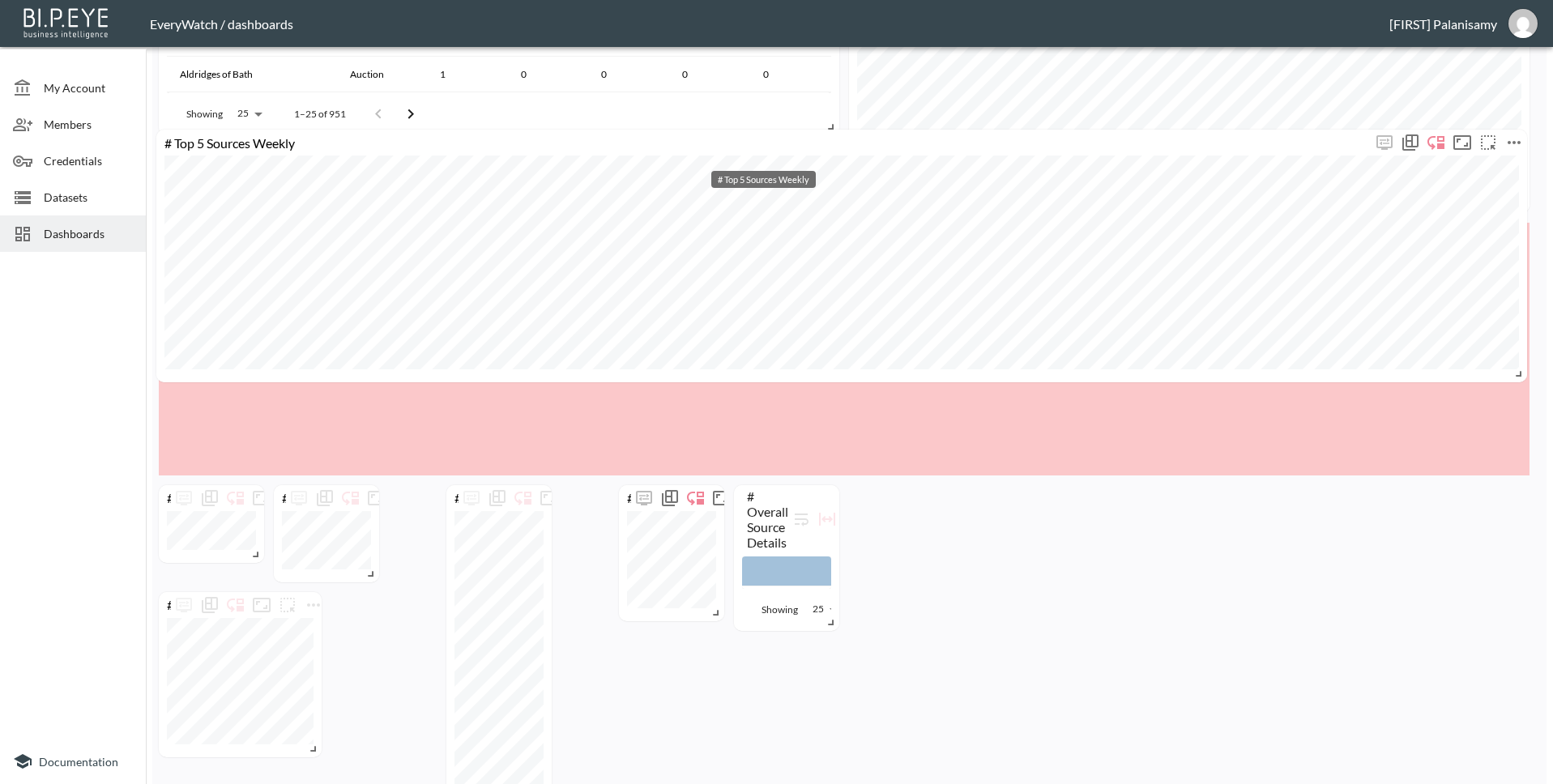 drag, startPoint x: 570, startPoint y: 518, endPoint x: 567, endPoint y: 143, distance: 375.012 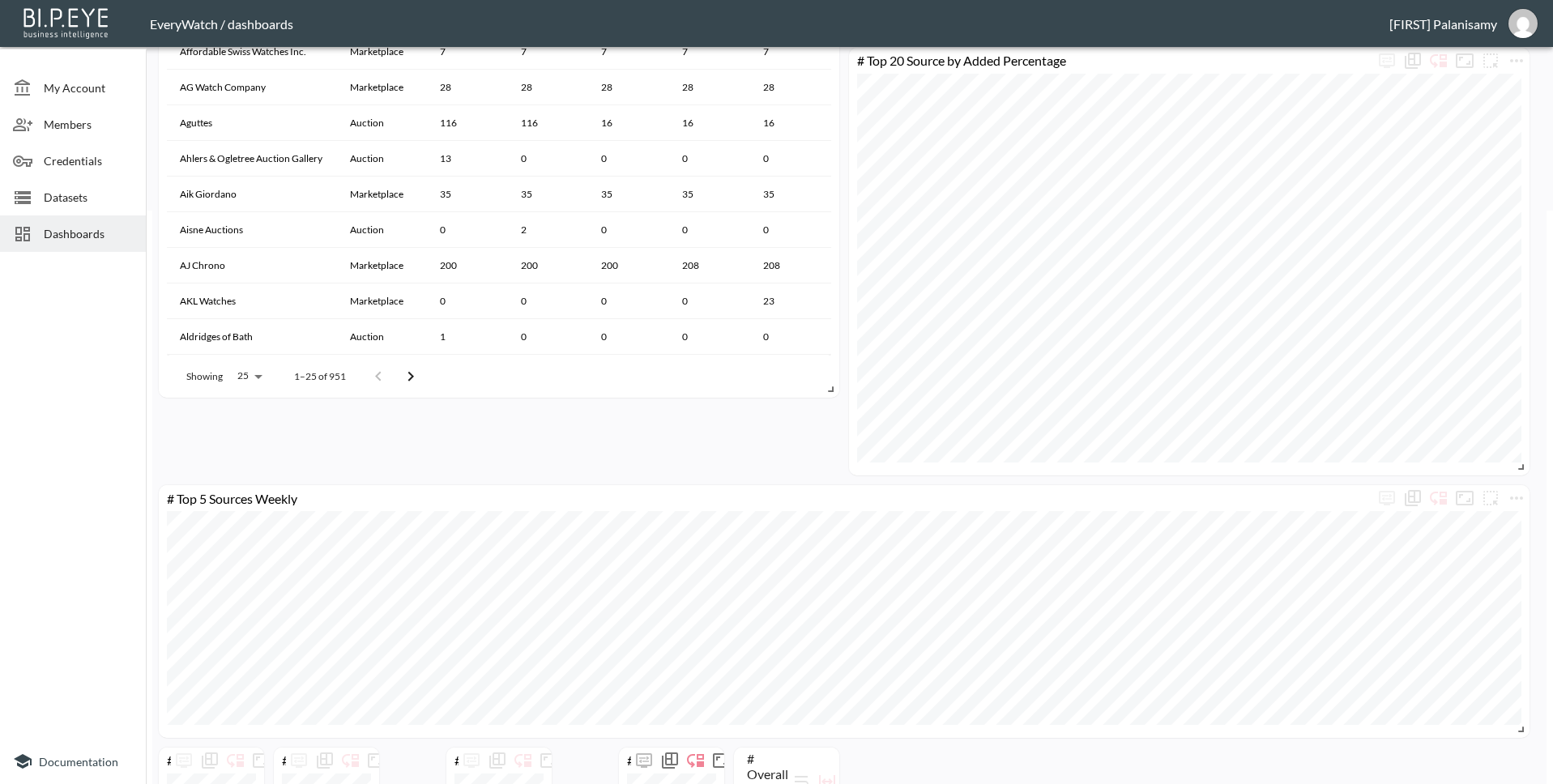 scroll, scrollTop: 571, scrollLeft: 0, axis: vertical 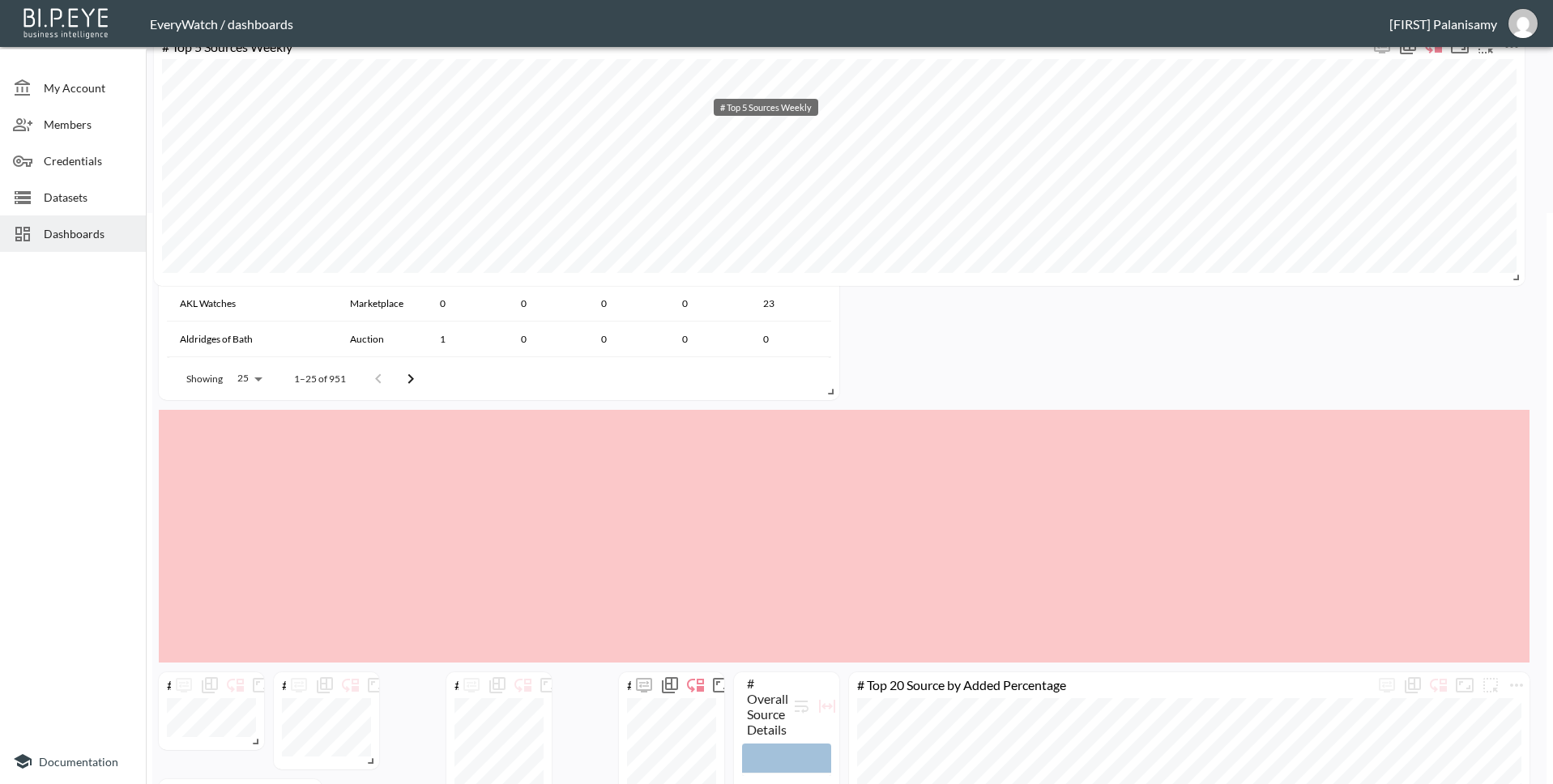 drag, startPoint x: 615, startPoint y: 505, endPoint x: 609, endPoint y: 48, distance: 457.03939 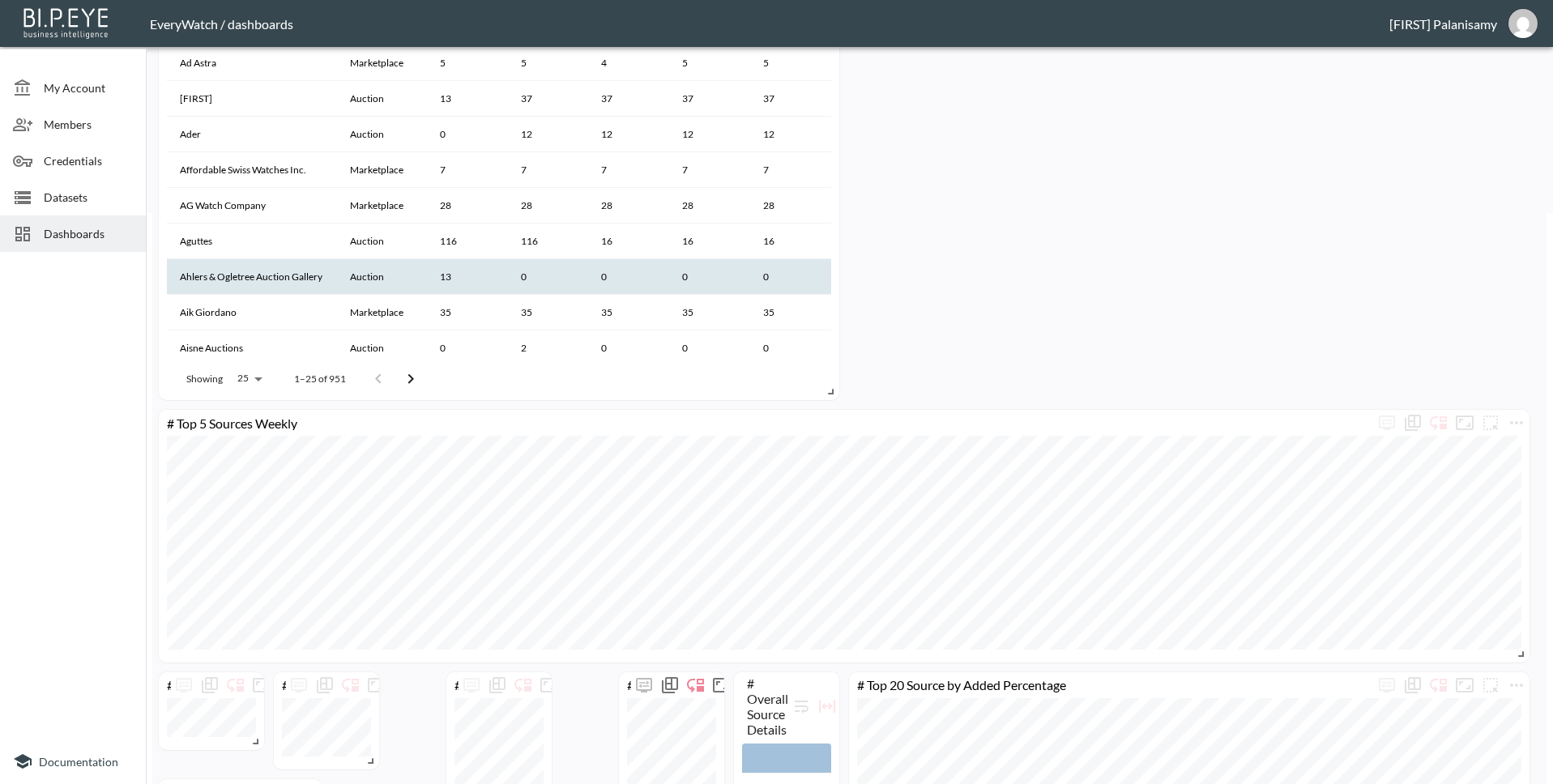 scroll, scrollTop: 0, scrollLeft: 0, axis: both 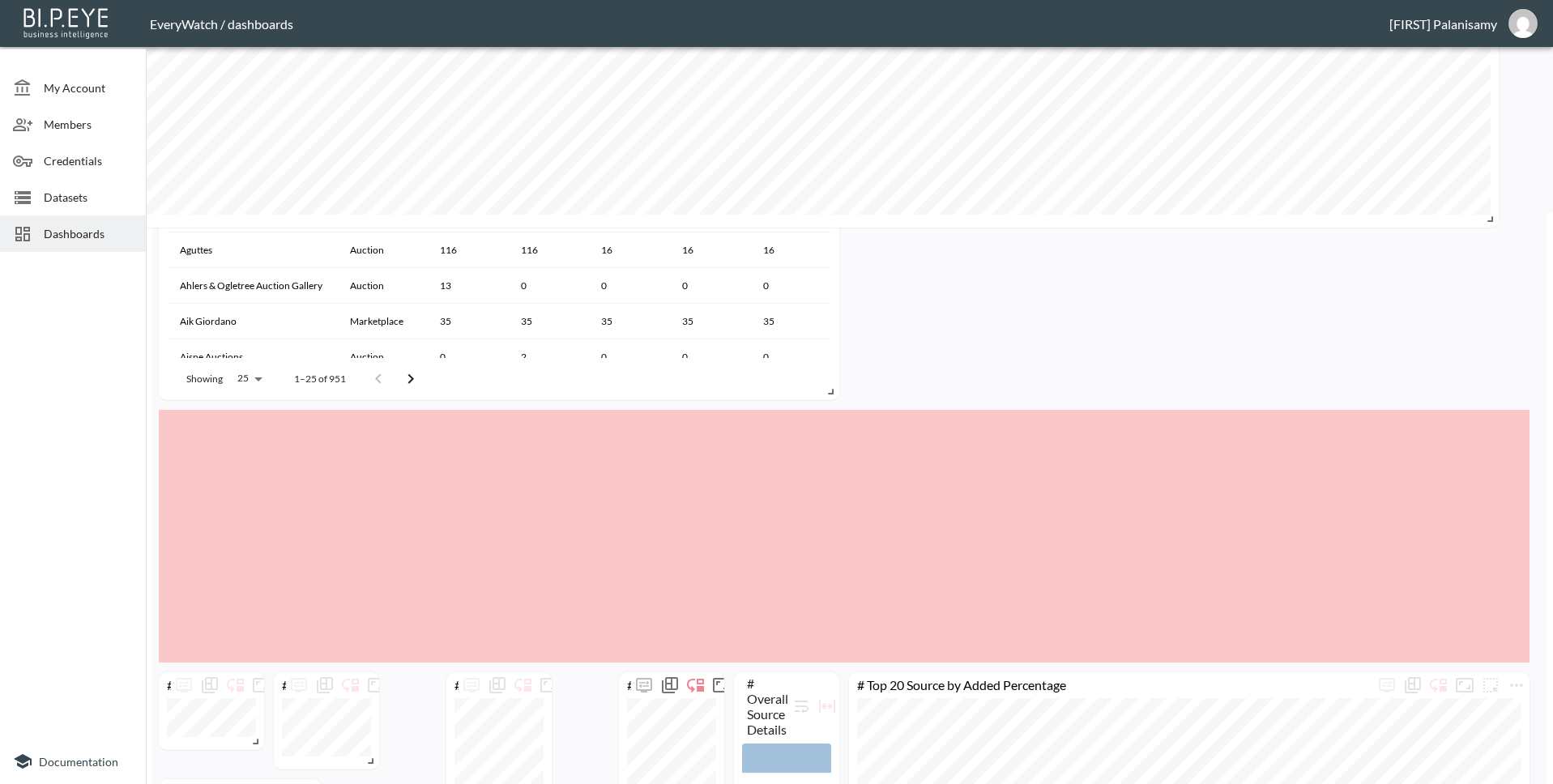 drag, startPoint x: 770, startPoint y: 424, endPoint x: 740, endPoint y: -11, distance: 436.03326 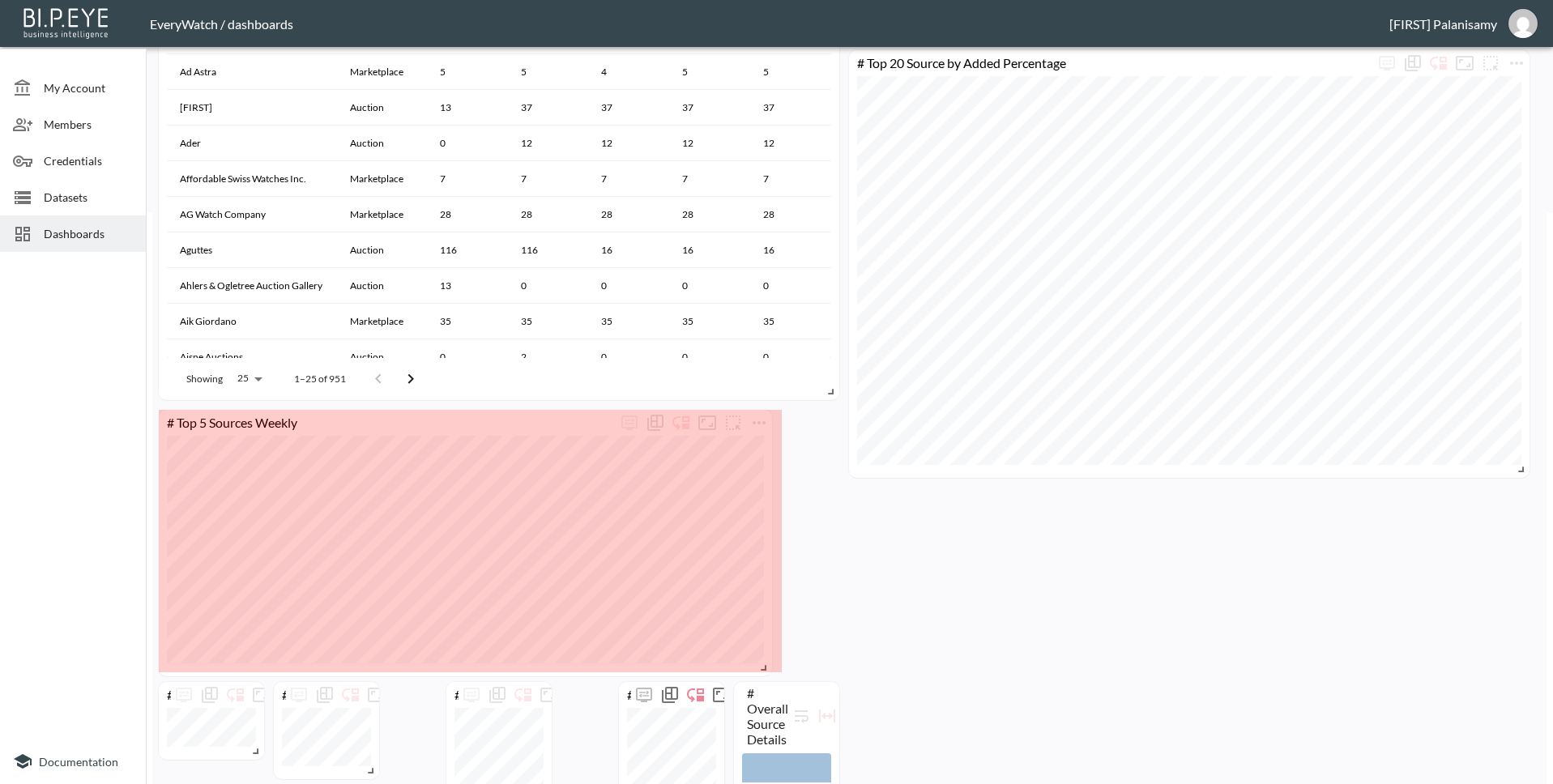 drag, startPoint x: 1524, startPoint y: 654, endPoint x: 766, endPoint y: 668, distance: 758.12928 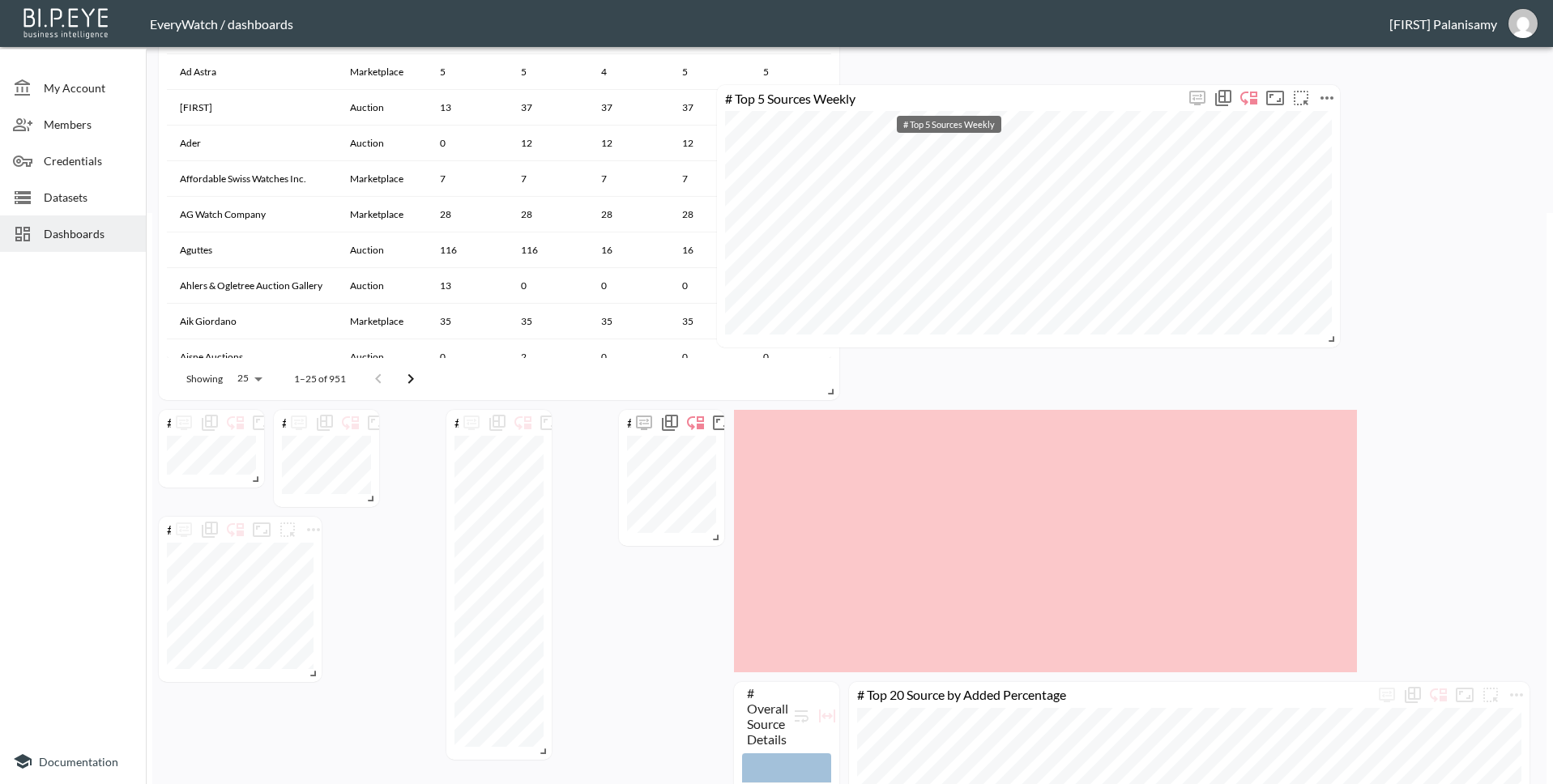 drag, startPoint x: 603, startPoint y: 427, endPoint x: 1162, endPoint y: 102, distance: 646.6112 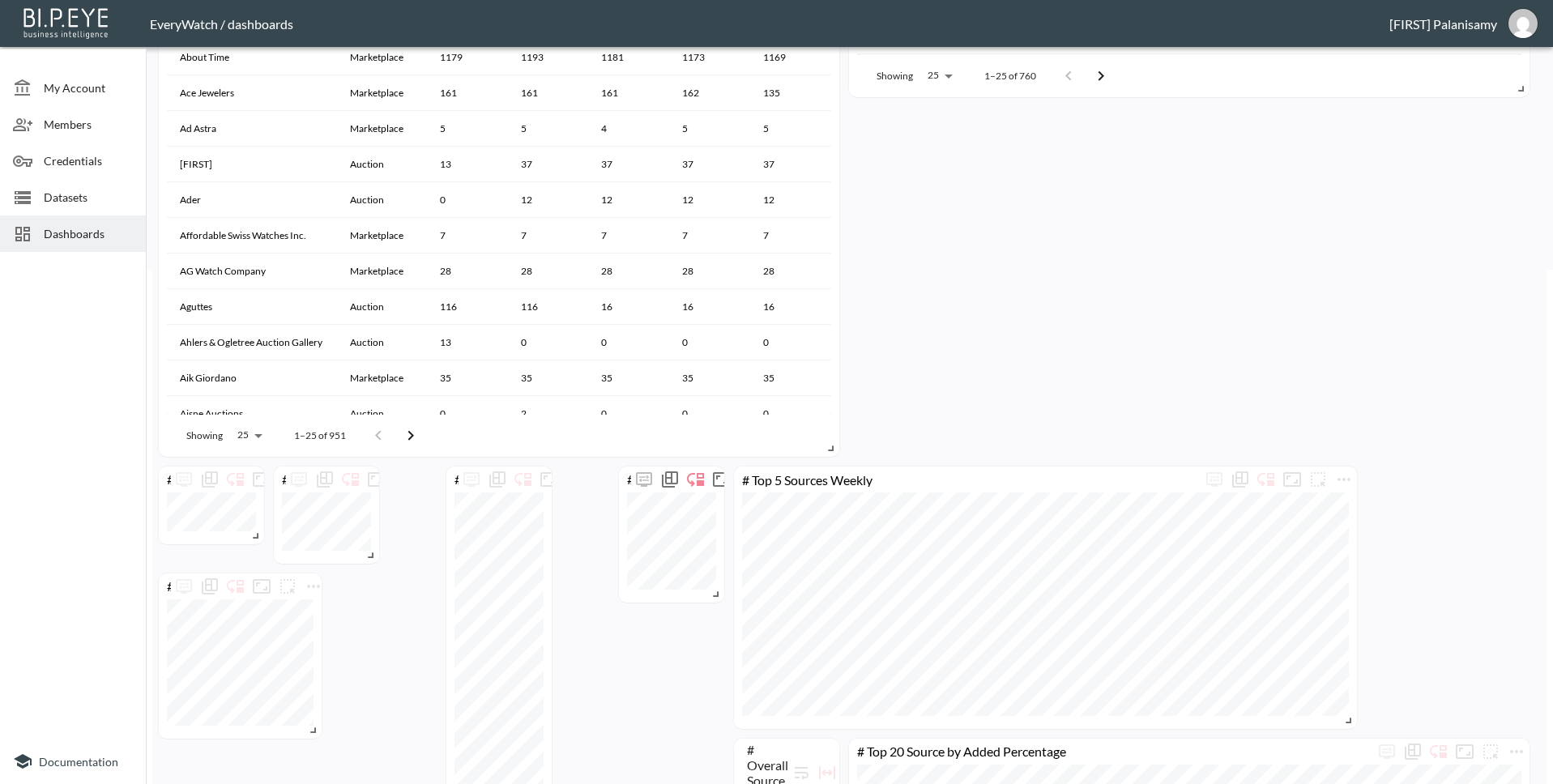 scroll, scrollTop: 354, scrollLeft: 0, axis: vertical 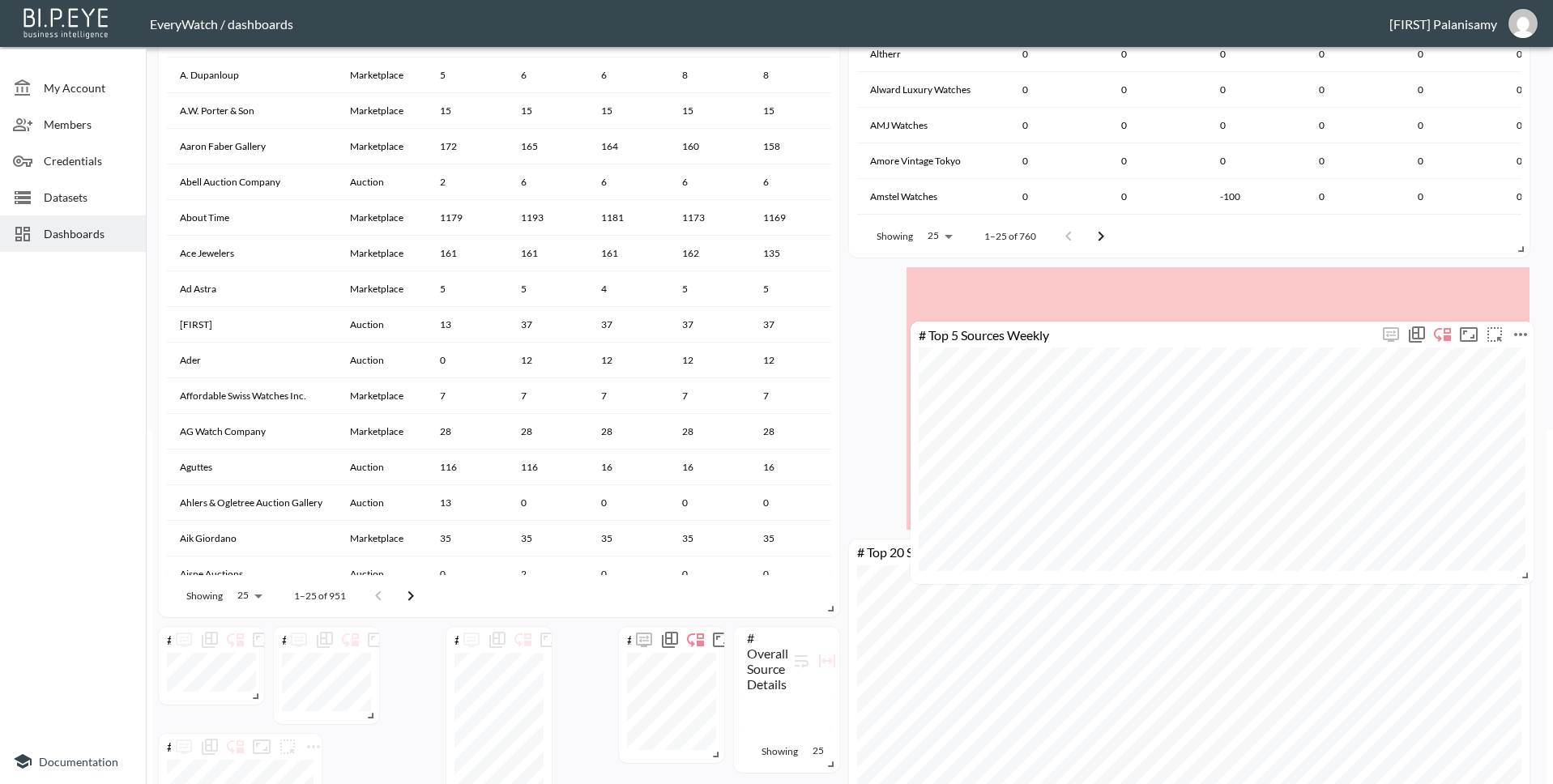 drag, startPoint x: 949, startPoint y: 651, endPoint x: 1126, endPoint y: 346, distance: 352.63863 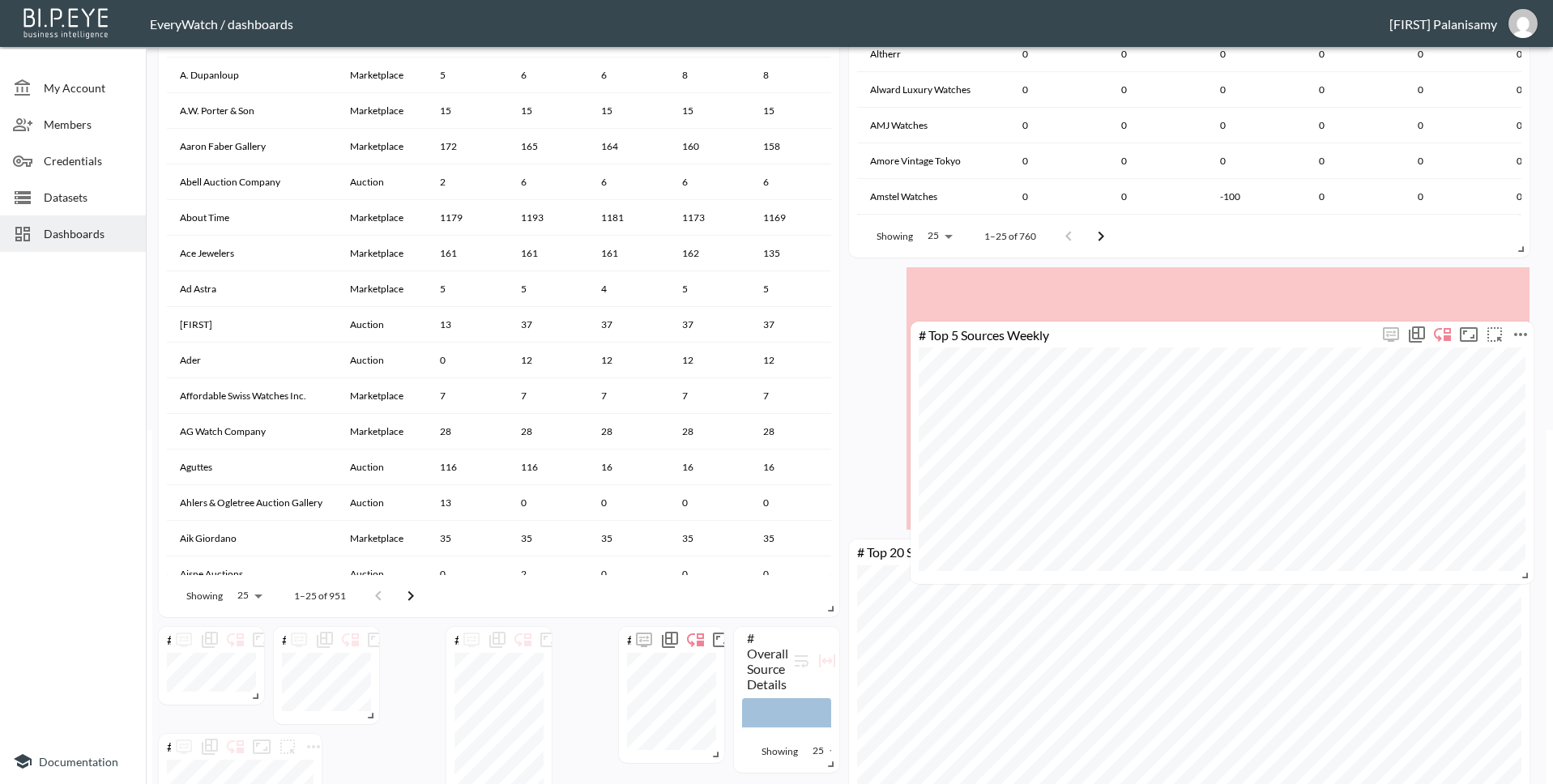 click on "# Top 5 Sources Weekly" at bounding box center (1222, 334) 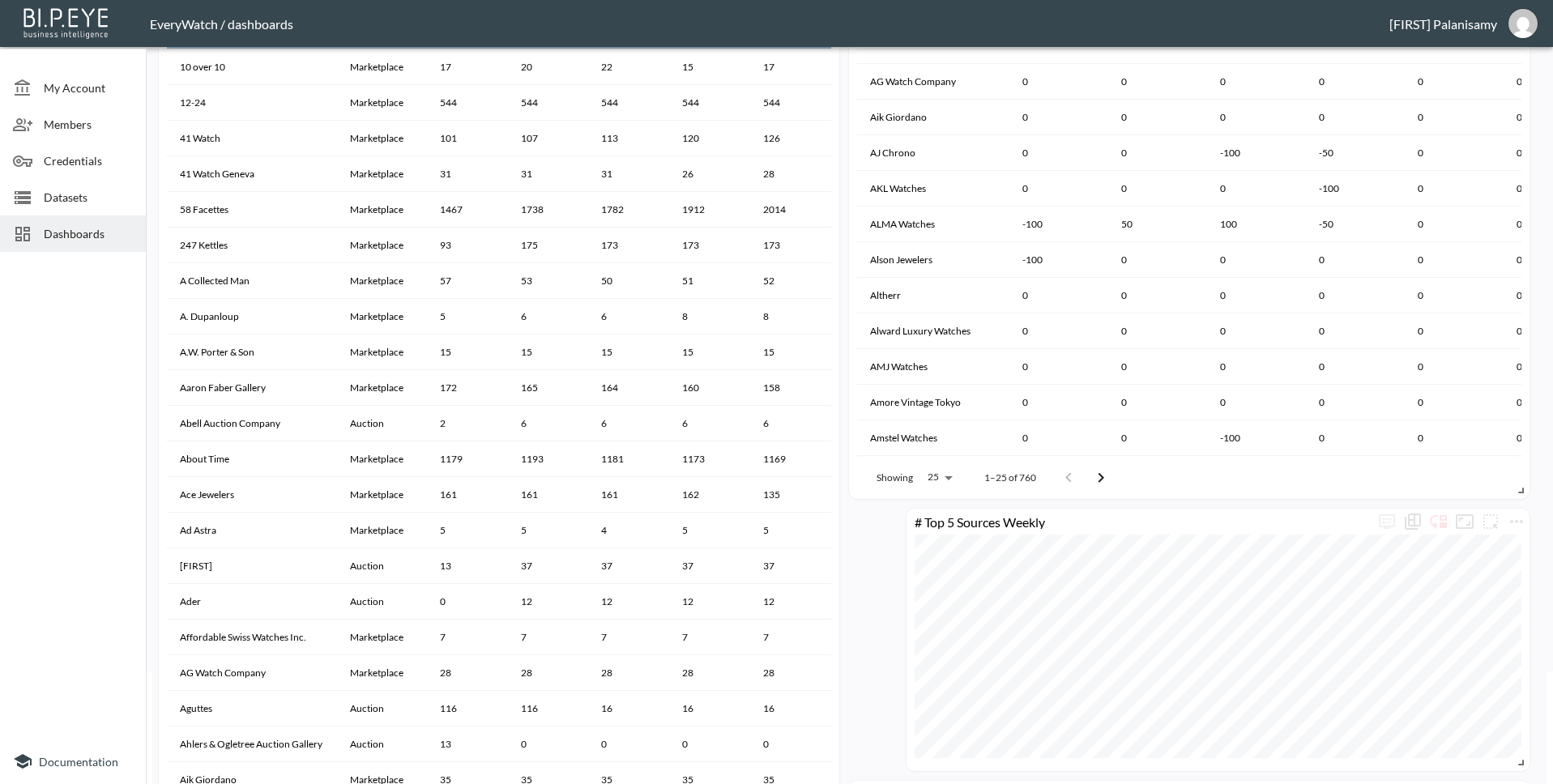scroll, scrollTop: 0, scrollLeft: 0, axis: both 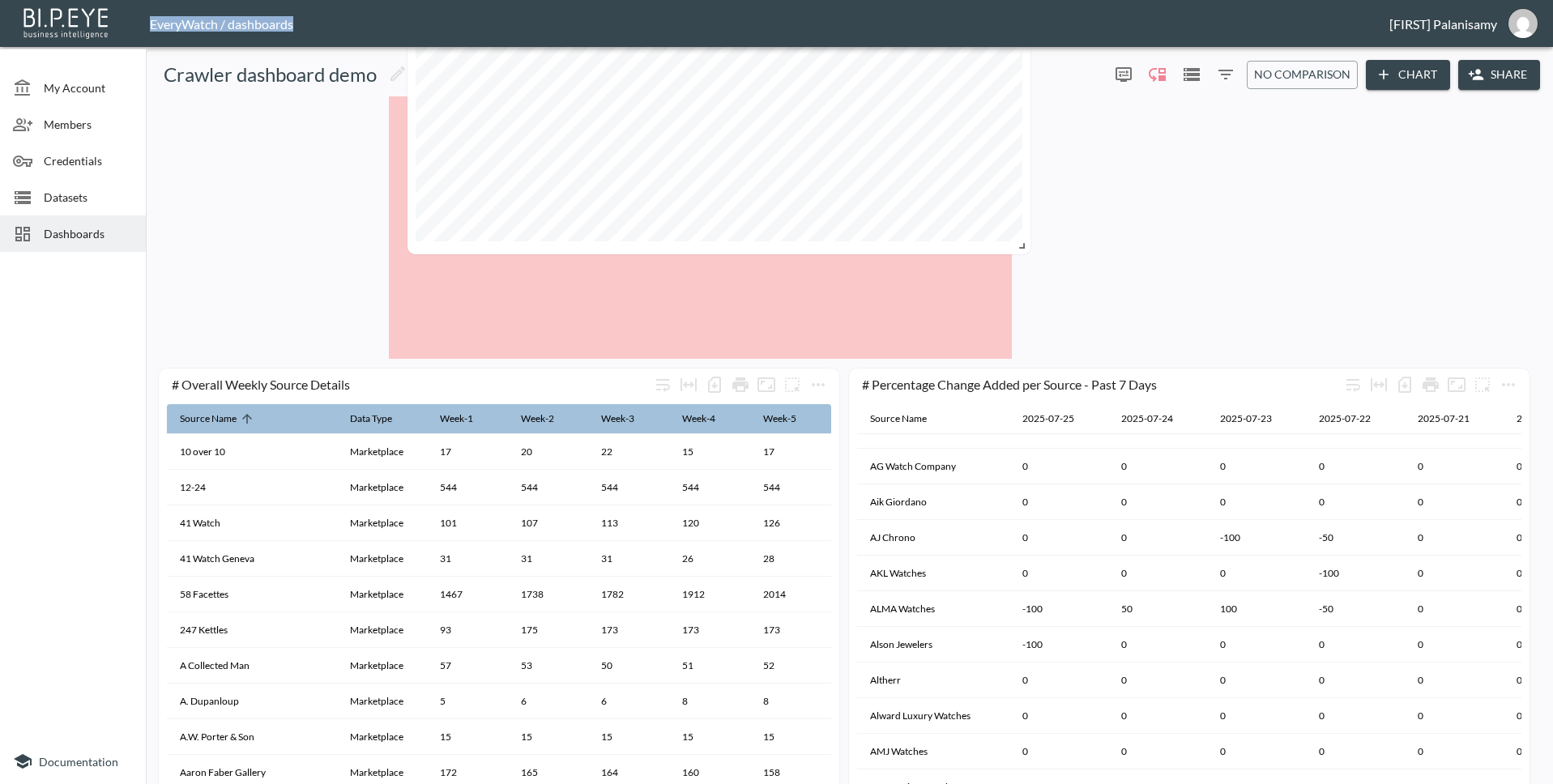 drag, startPoint x: 1002, startPoint y: 633, endPoint x: 499, endPoint y: 6, distance: 803.8271 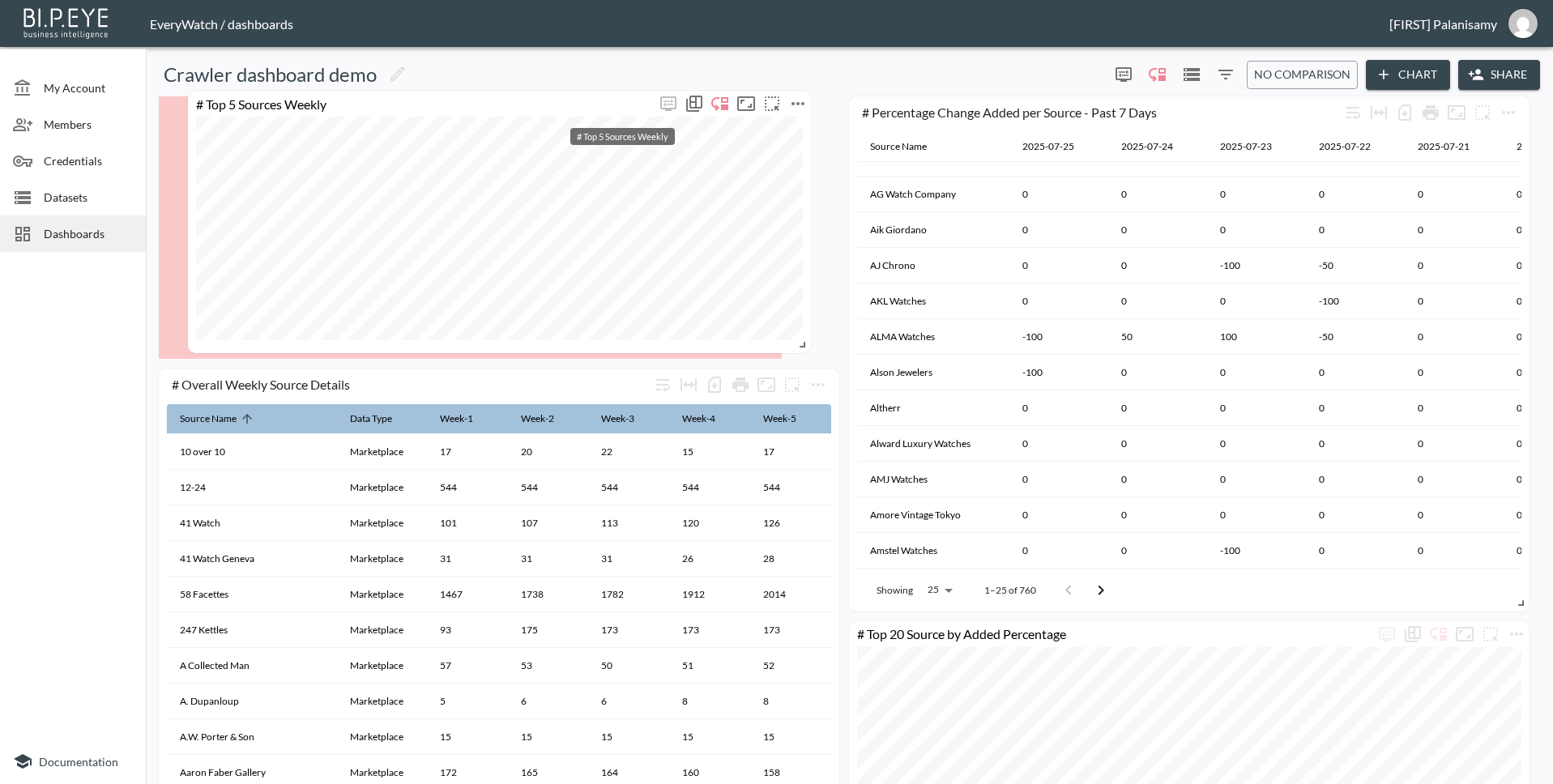 drag, startPoint x: 757, startPoint y: 109, endPoint x: 556, endPoint y: 102, distance: 201.12185 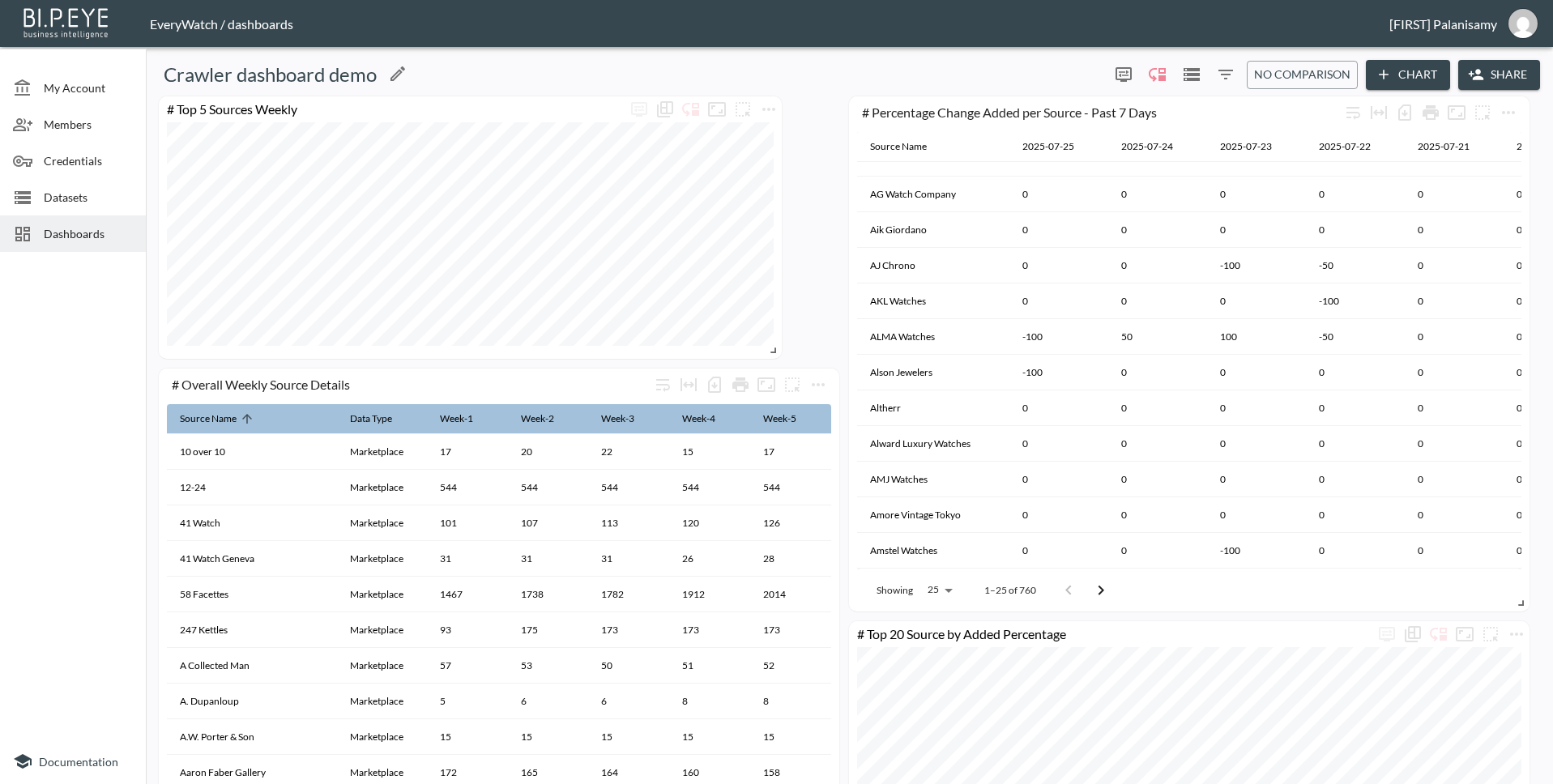 click on "Crawler dashboard demo" at bounding box center (627, 75) 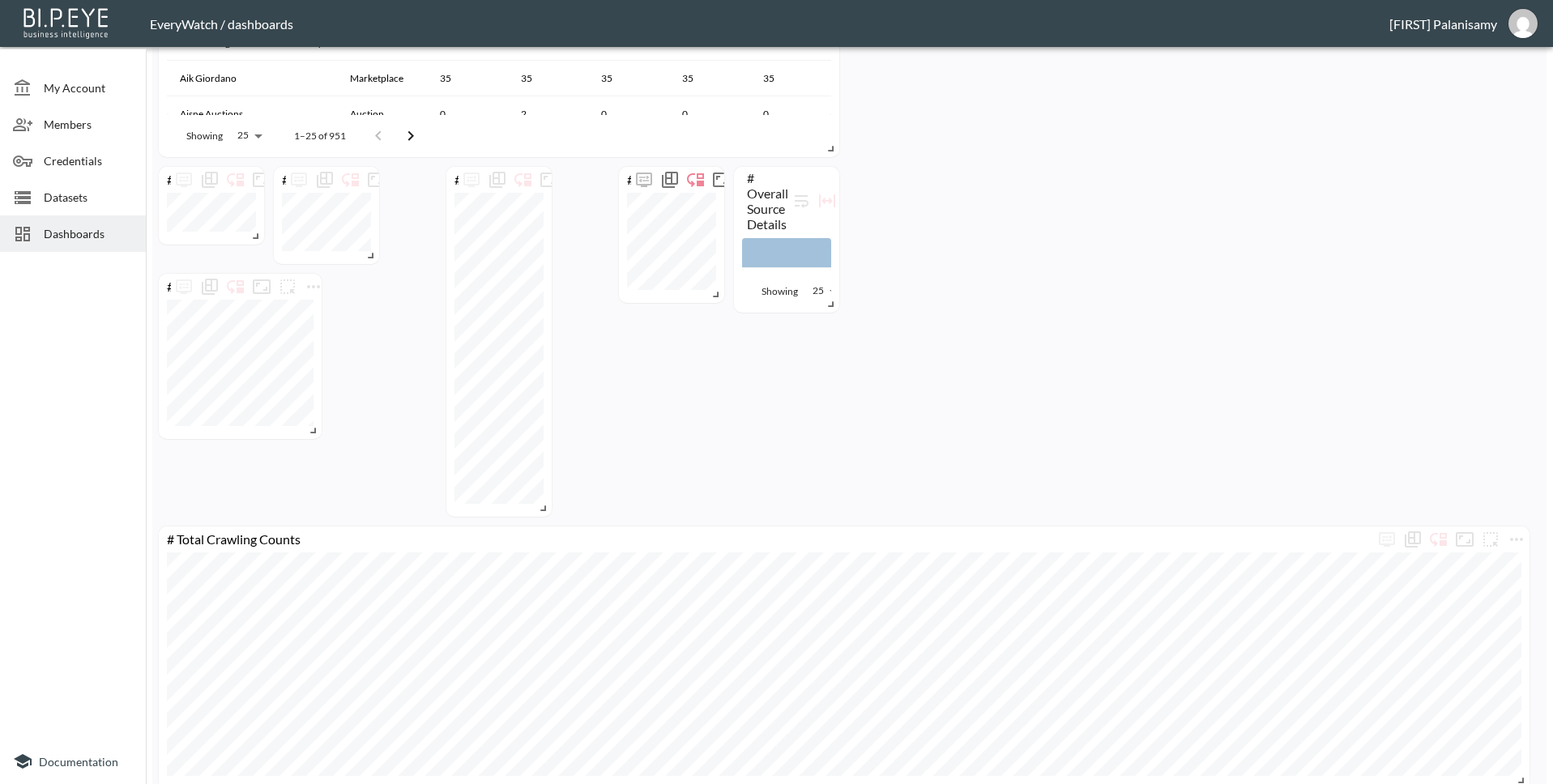 scroll, scrollTop: 1104, scrollLeft: 0, axis: vertical 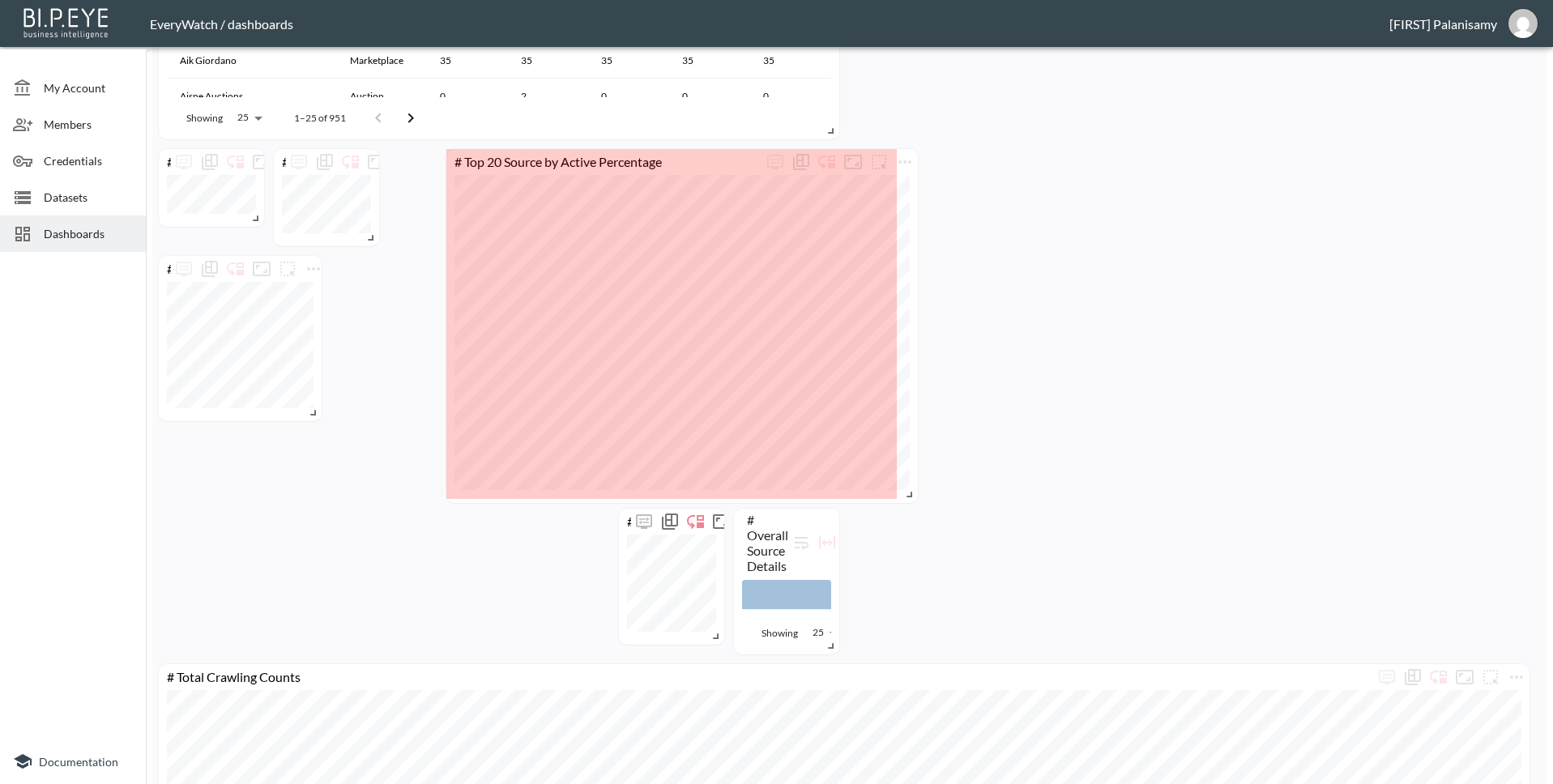 drag, startPoint x: 545, startPoint y: 489, endPoint x: 912, endPoint y: 493, distance: 367.0218 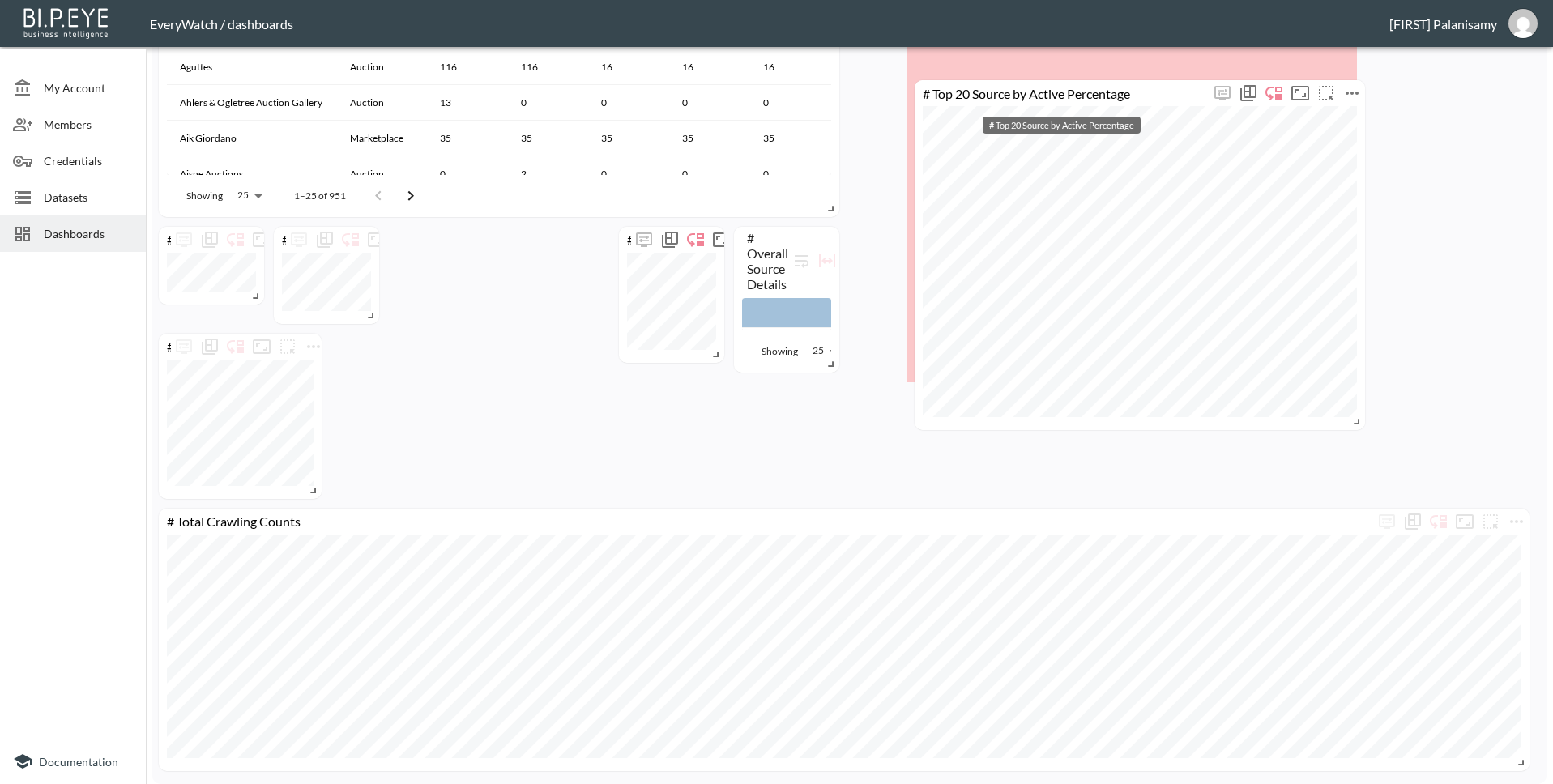 drag, startPoint x: 690, startPoint y: 163, endPoint x: 1158, endPoint y: 94, distance: 473.05919 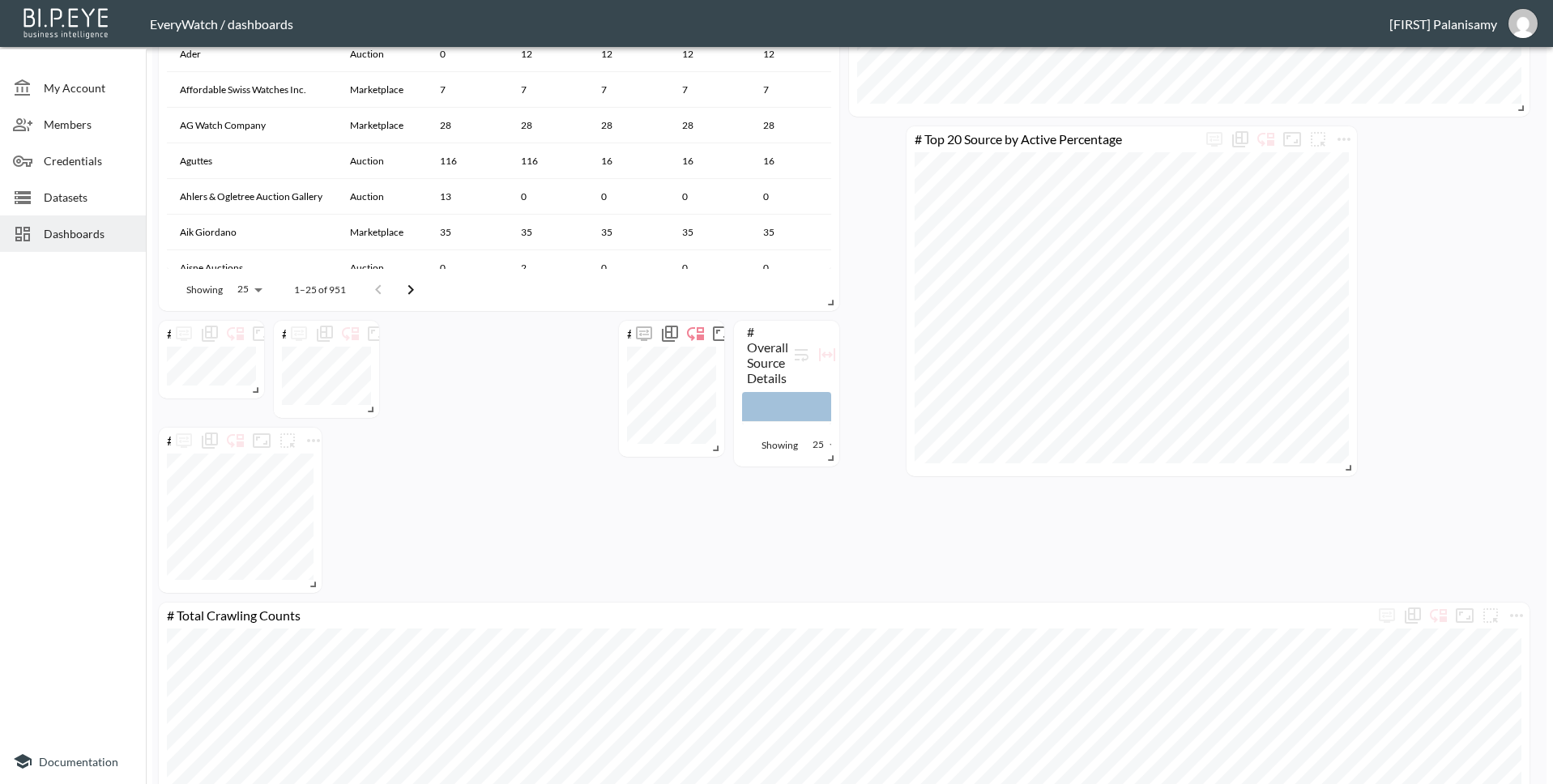 scroll, scrollTop: 948, scrollLeft: 0, axis: vertical 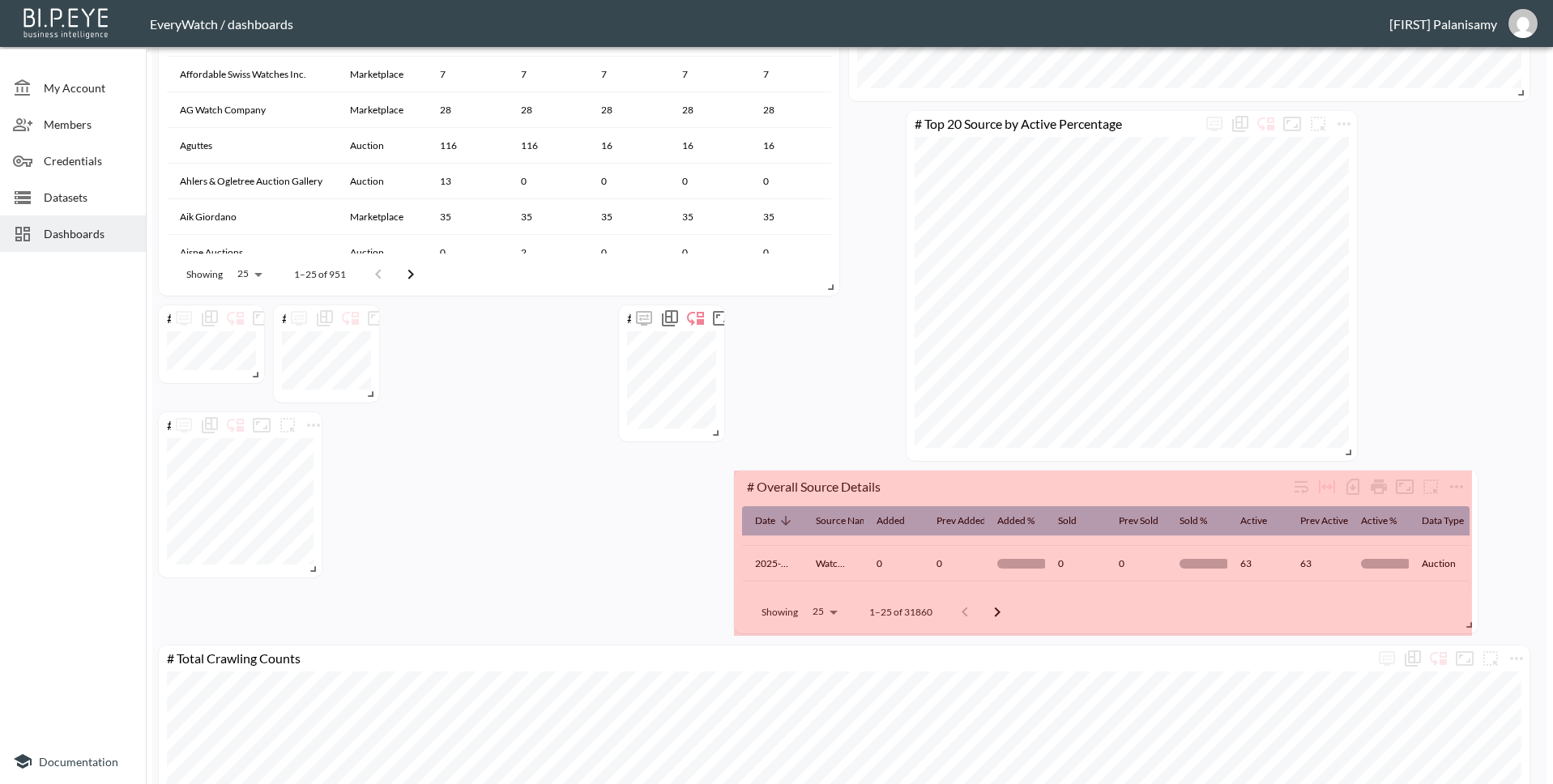 drag, startPoint x: 826, startPoint y: 444, endPoint x: 1465, endPoint y: 627, distance: 664.6879 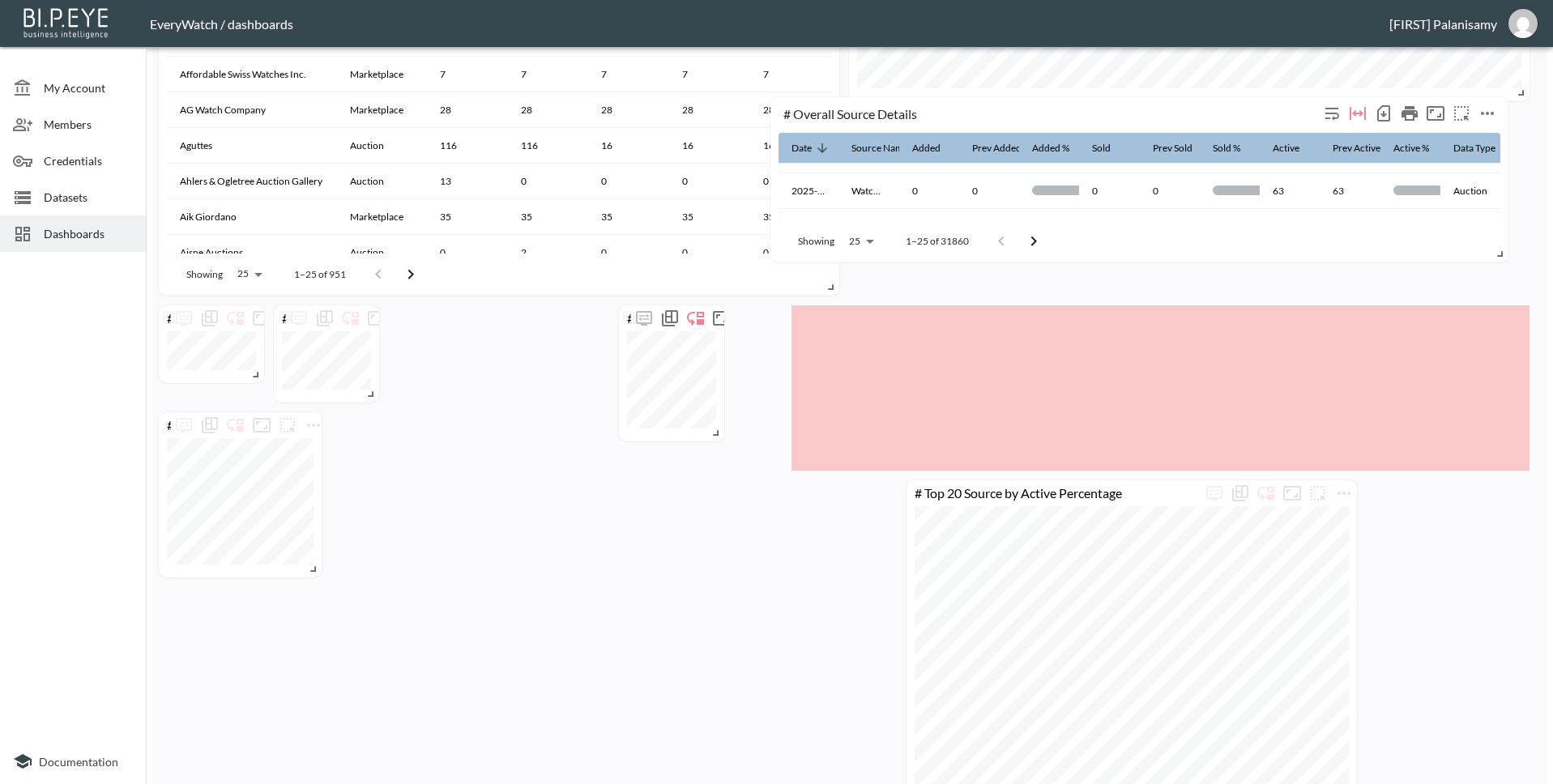 drag, startPoint x: 826, startPoint y: 489, endPoint x: 863, endPoint y: 116, distance: 374.8306 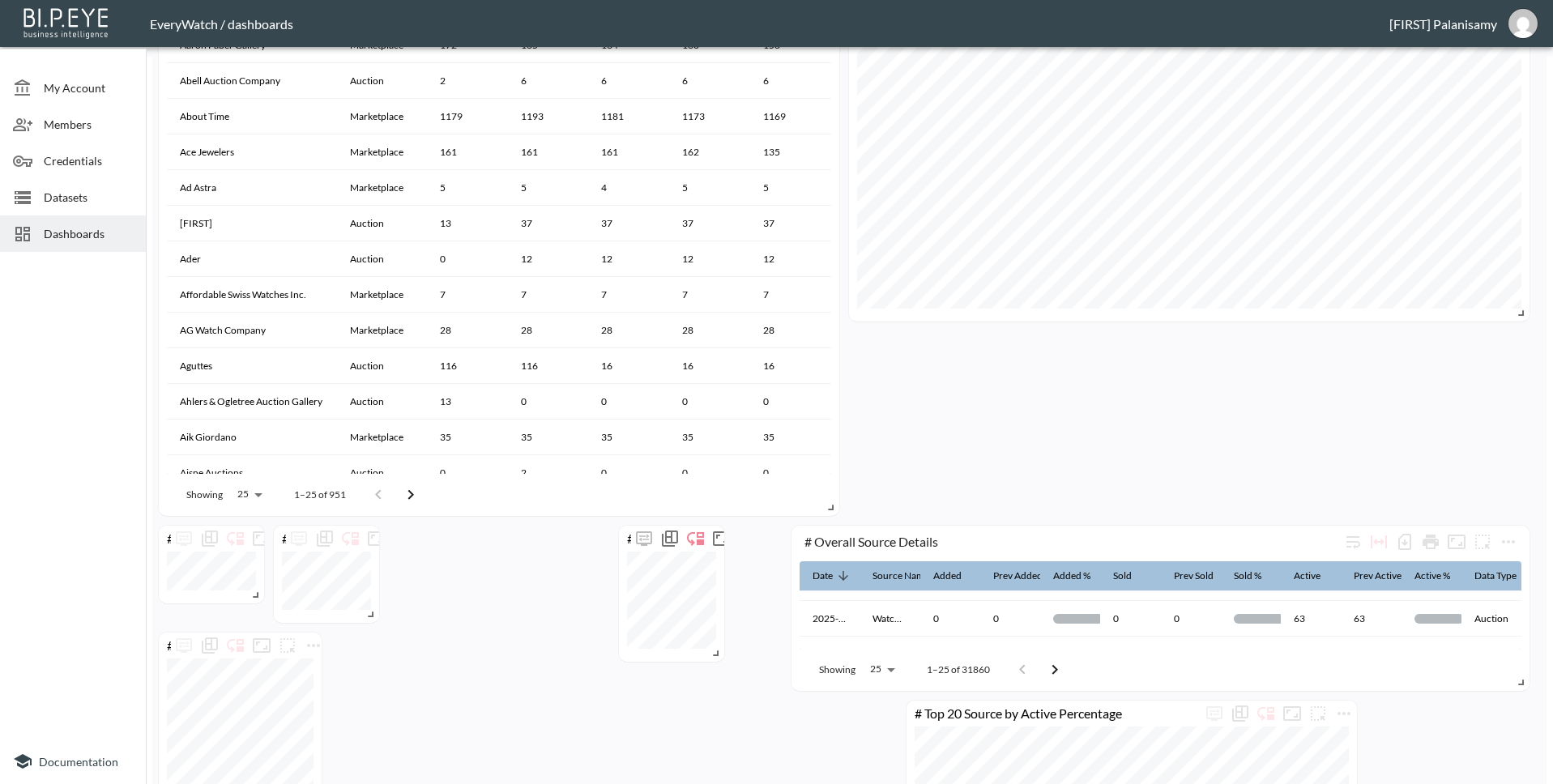 scroll, scrollTop: 1279, scrollLeft: 0, axis: vertical 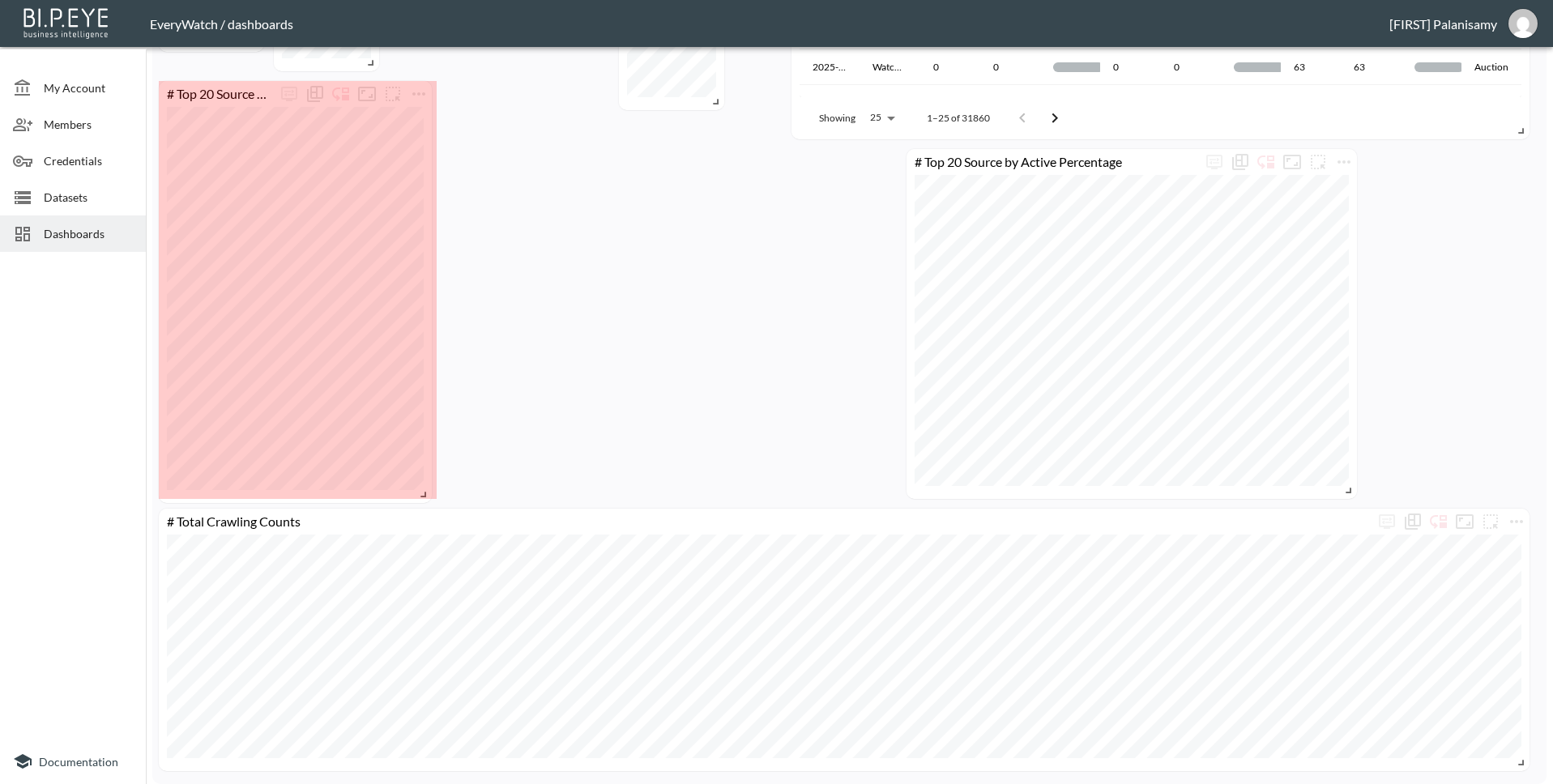 drag, startPoint x: 309, startPoint y: 237, endPoint x: 420, endPoint y: 494, distance: 279.94642 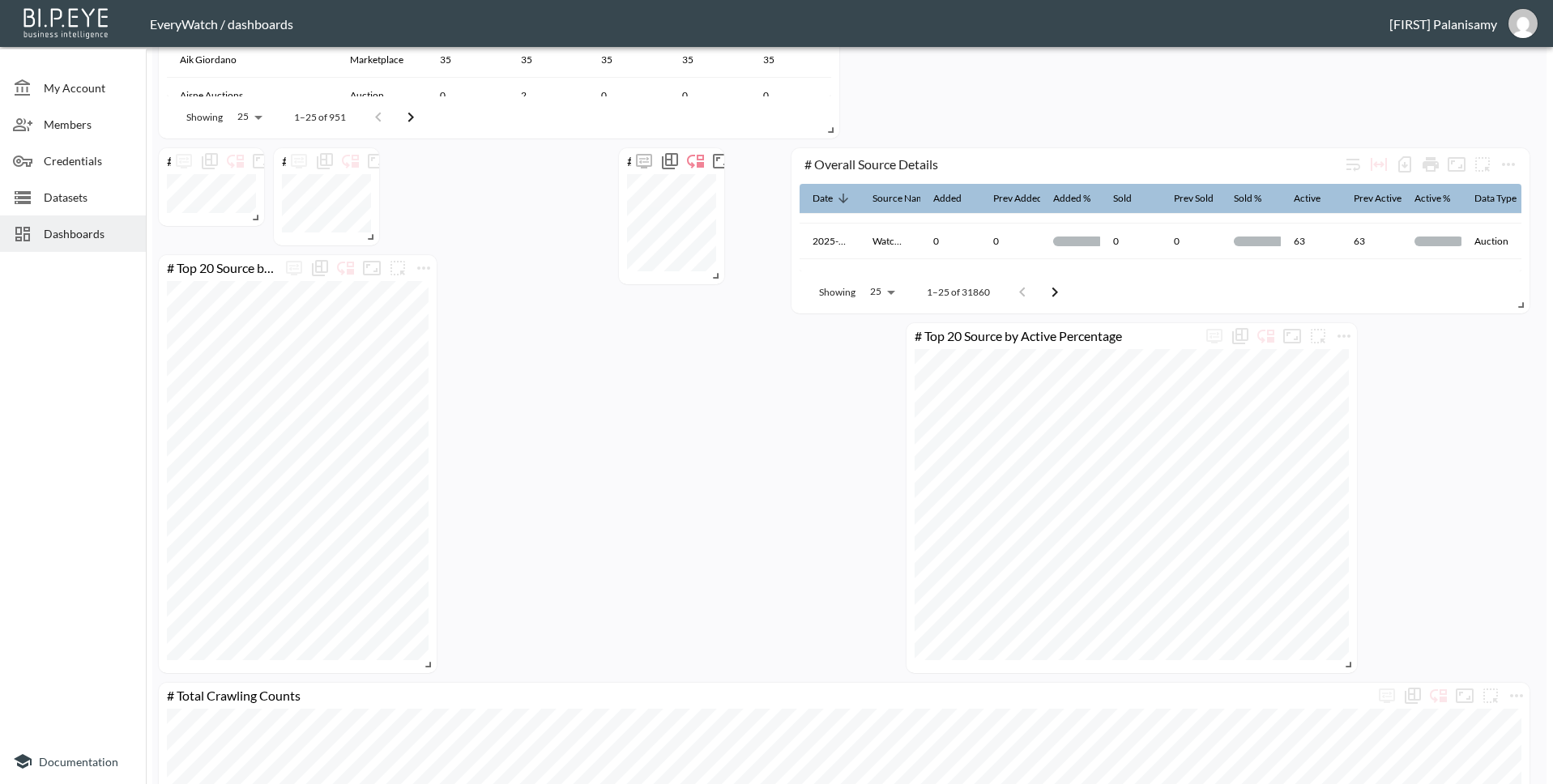 scroll, scrollTop: 1067, scrollLeft: 0, axis: vertical 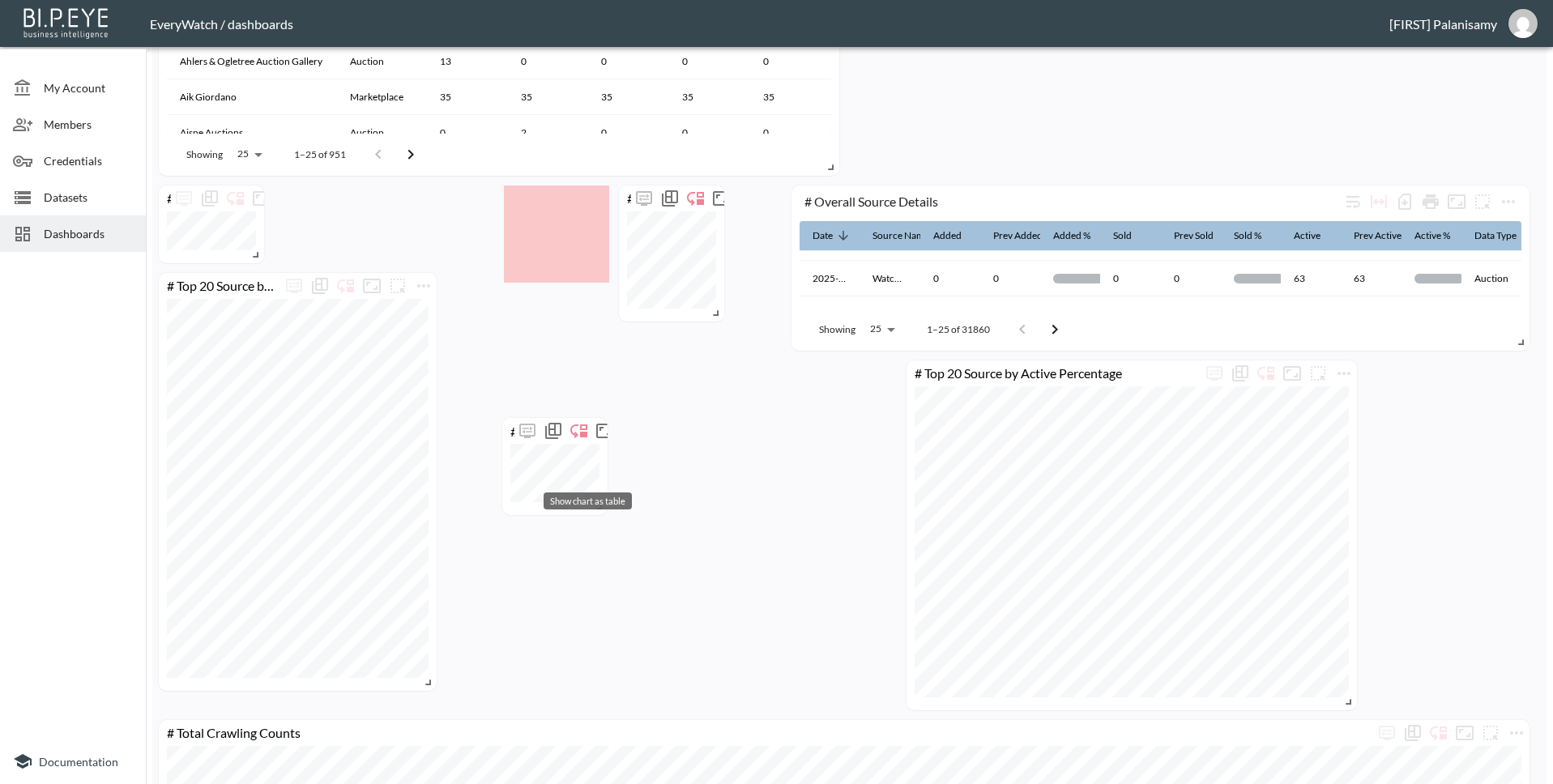 drag, startPoint x: 314, startPoint y: 189, endPoint x: 542, endPoint y: 421, distance: 325.28142 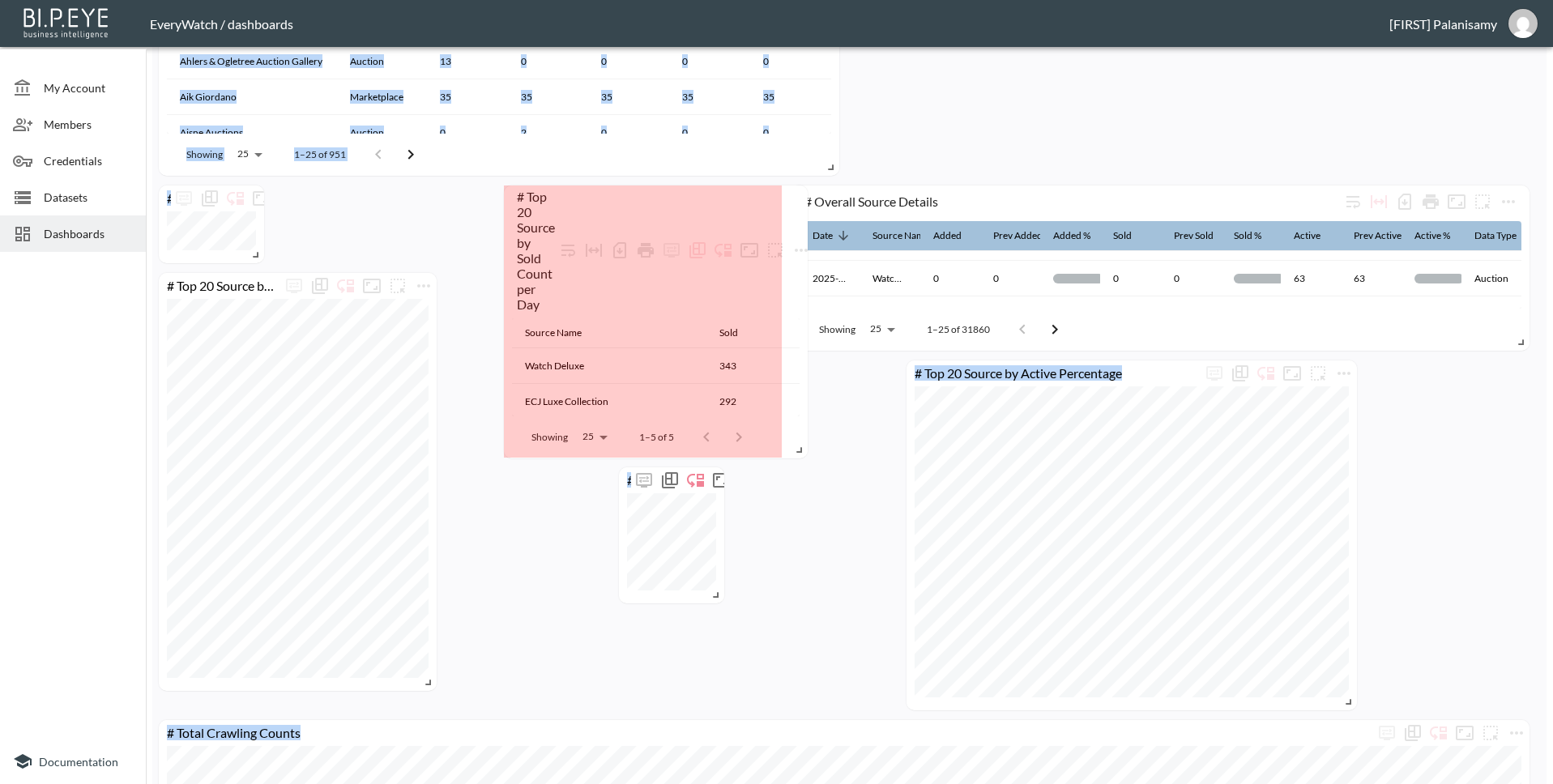 drag, startPoint x: 602, startPoint y: 271, endPoint x: 706, endPoint y: 366, distance: 140.8581 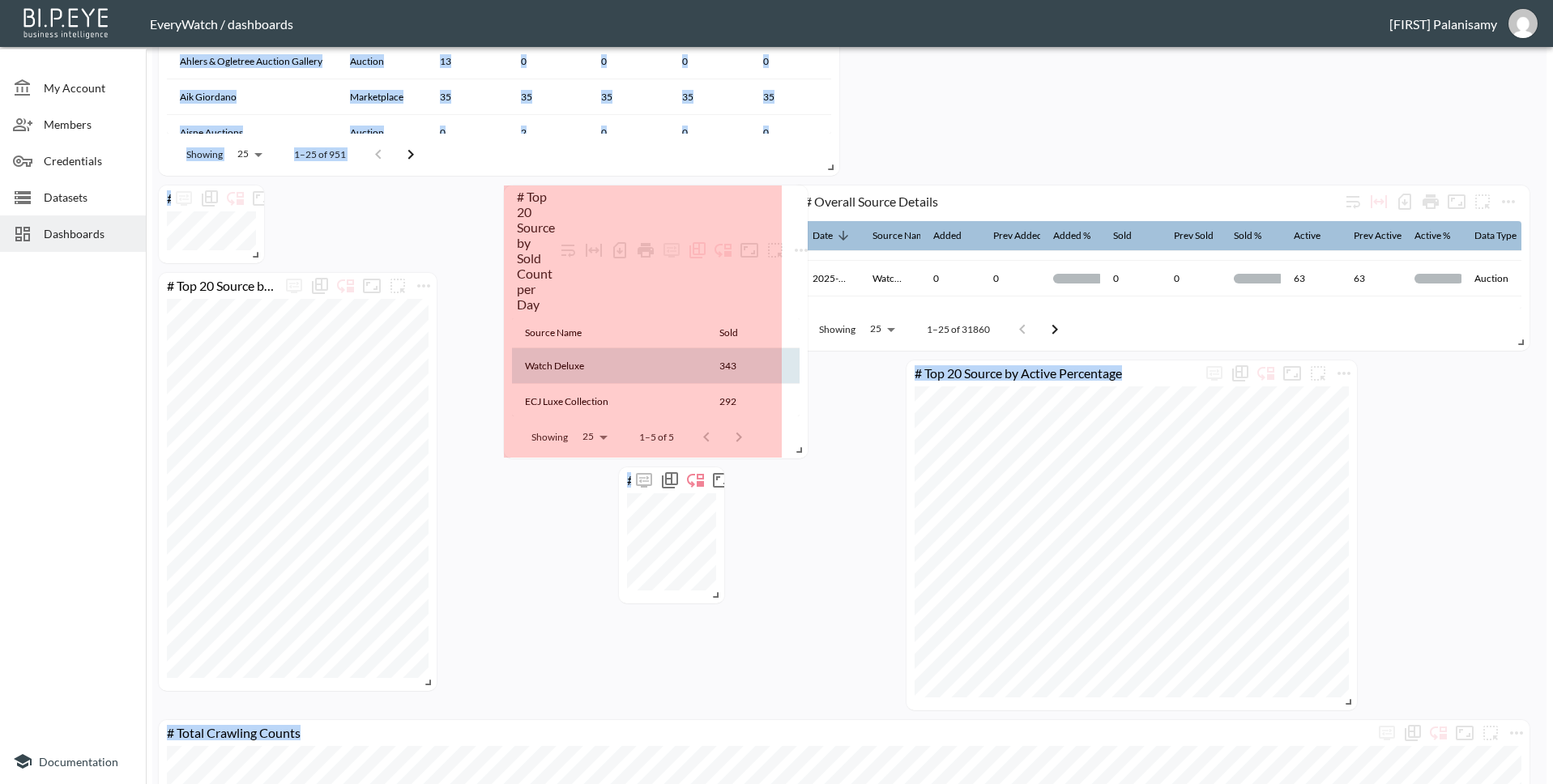 click at bounding box center (796, 447) 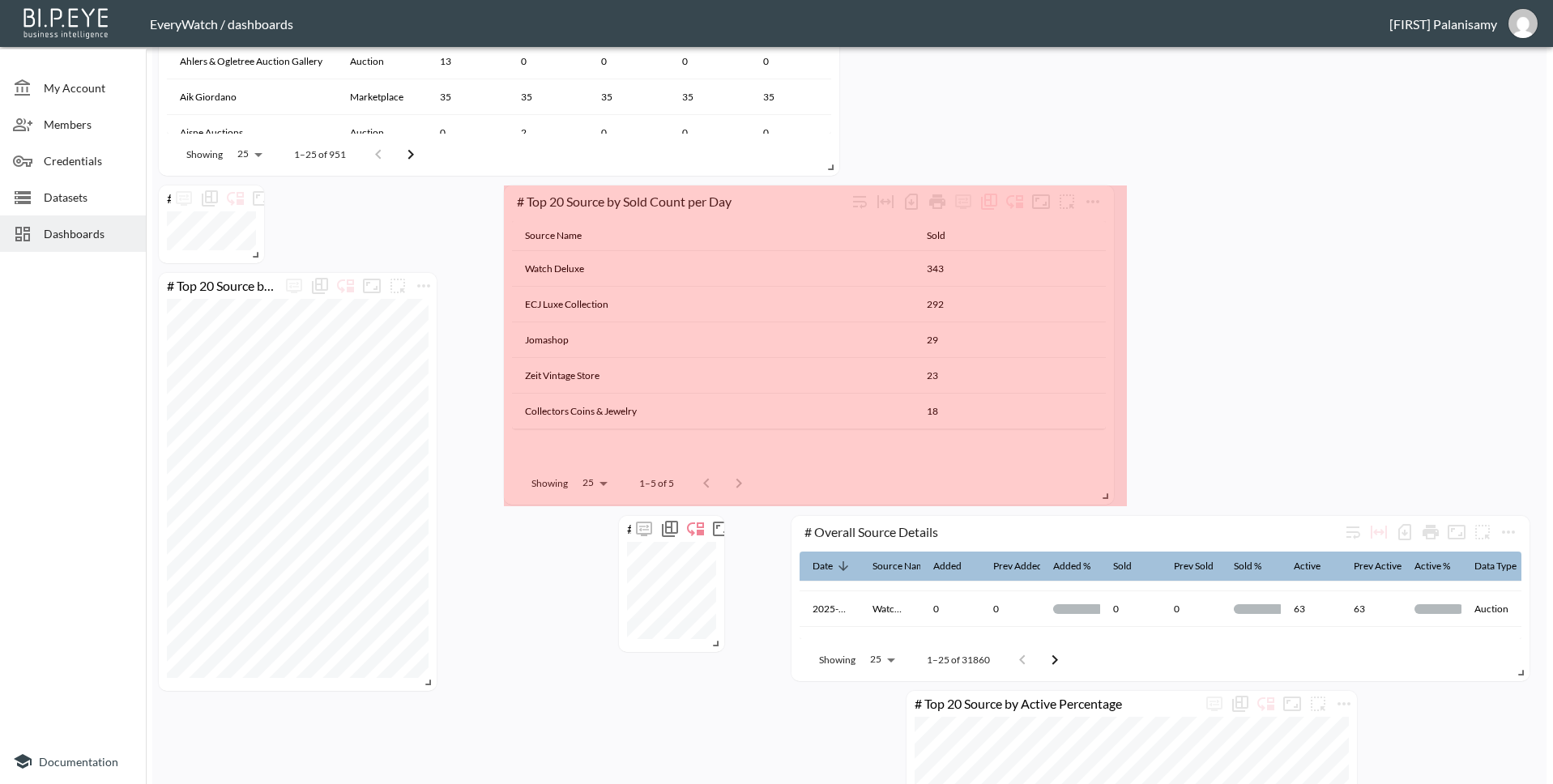 drag, startPoint x: 774, startPoint y: 445, endPoint x: 1104, endPoint y: 492, distance: 333.33017 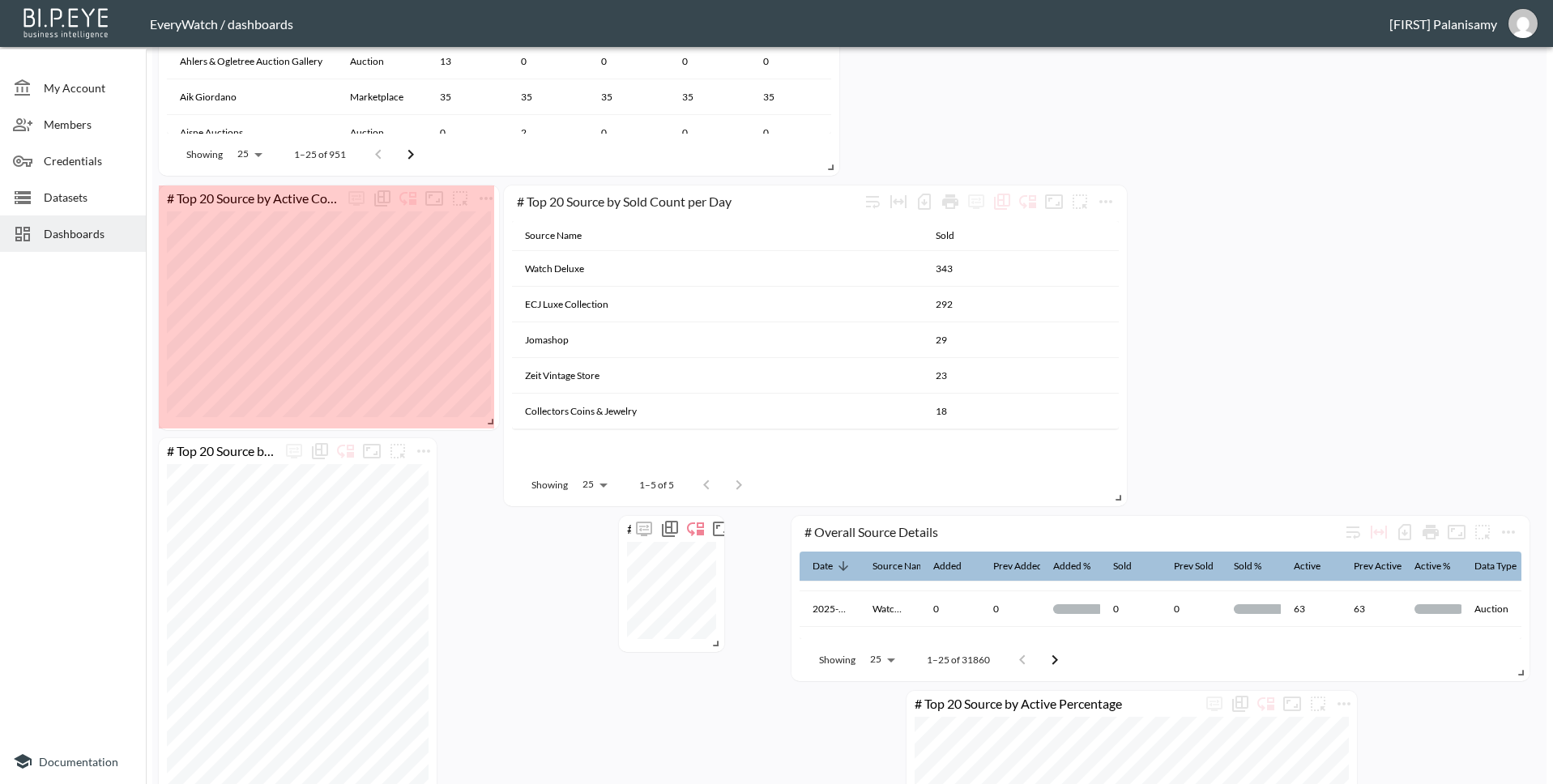 drag, startPoint x: 254, startPoint y: 251, endPoint x: 489, endPoint y: 418, distance: 288.295 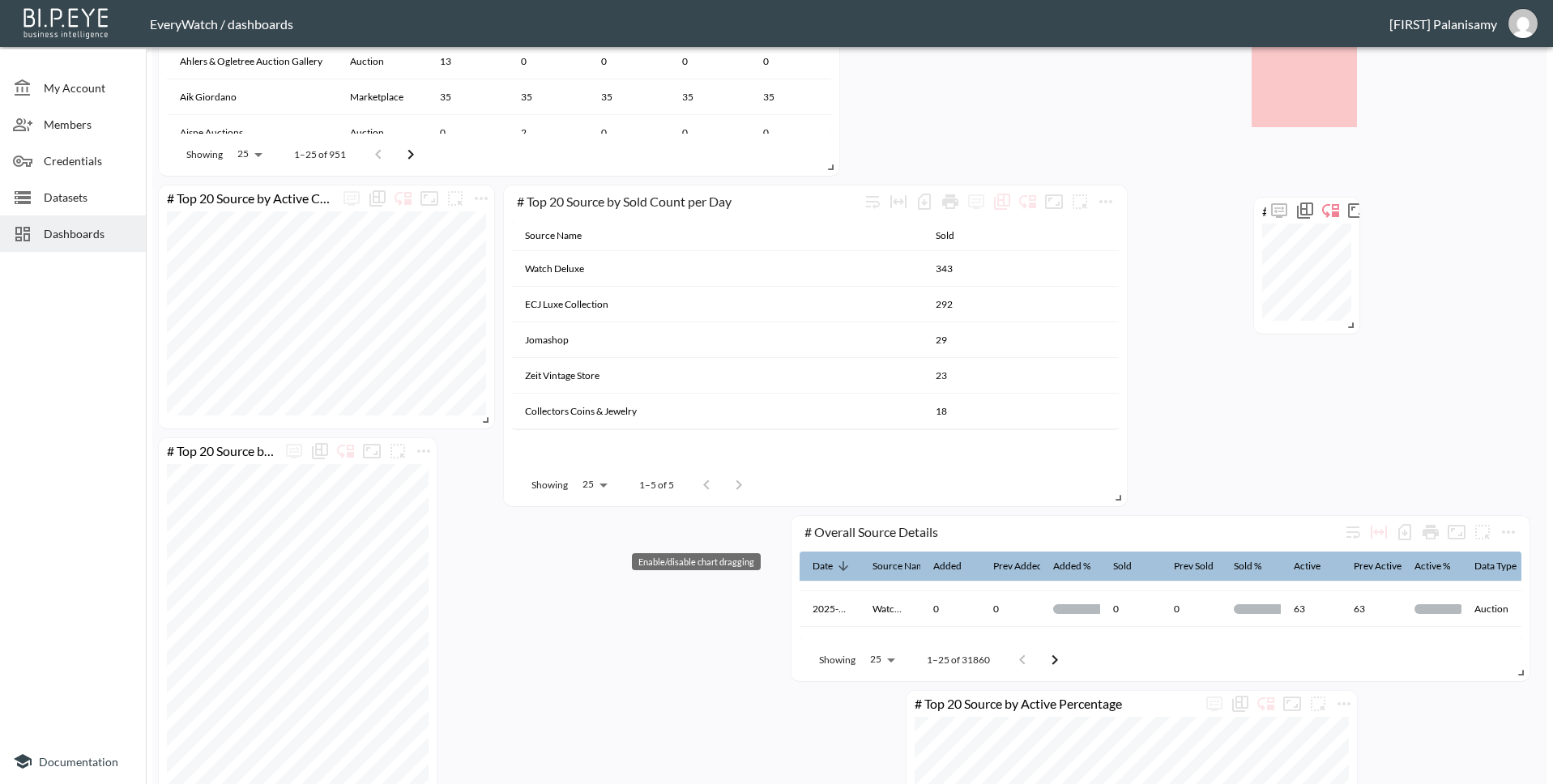drag, startPoint x: 685, startPoint y: 526, endPoint x: 1317, endPoint y: 213, distance: 705.261 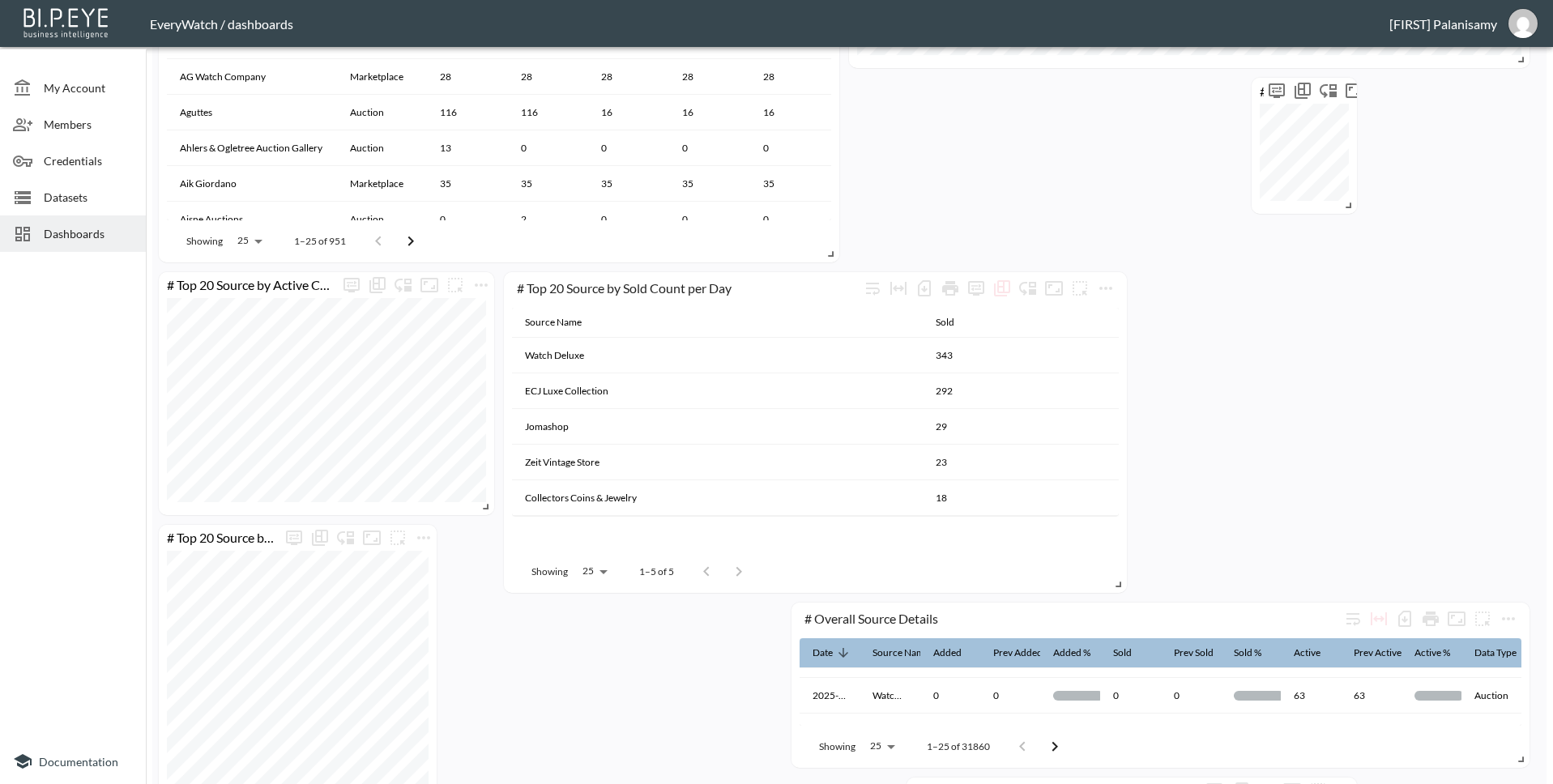 scroll, scrollTop: 509, scrollLeft: 0, axis: vertical 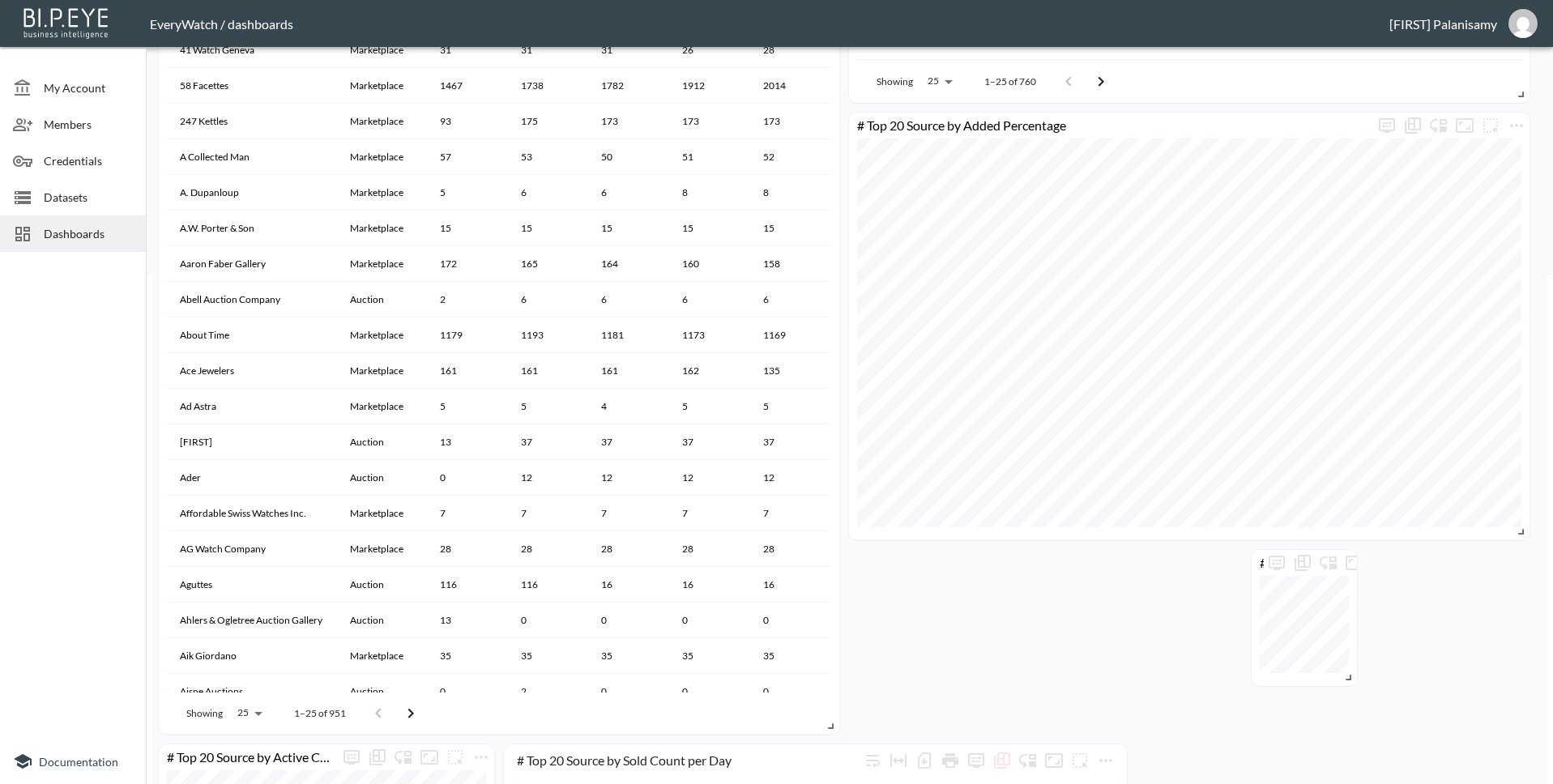 click on "# Top 20 Source by Sold percentage" at bounding box center (1304, 618) 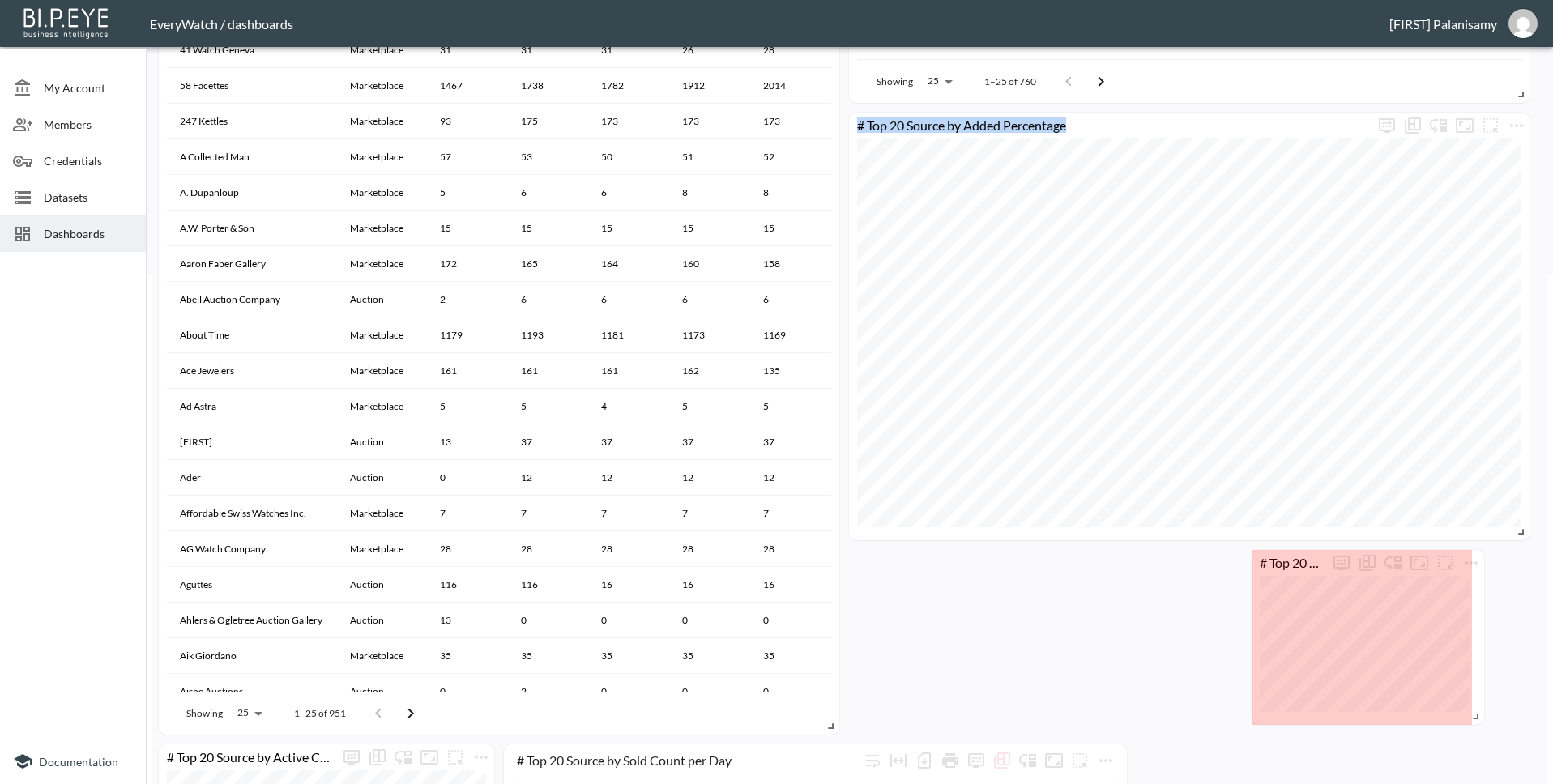 drag, startPoint x: 1352, startPoint y: 677, endPoint x: 1487, endPoint y: 716, distance: 140.52046 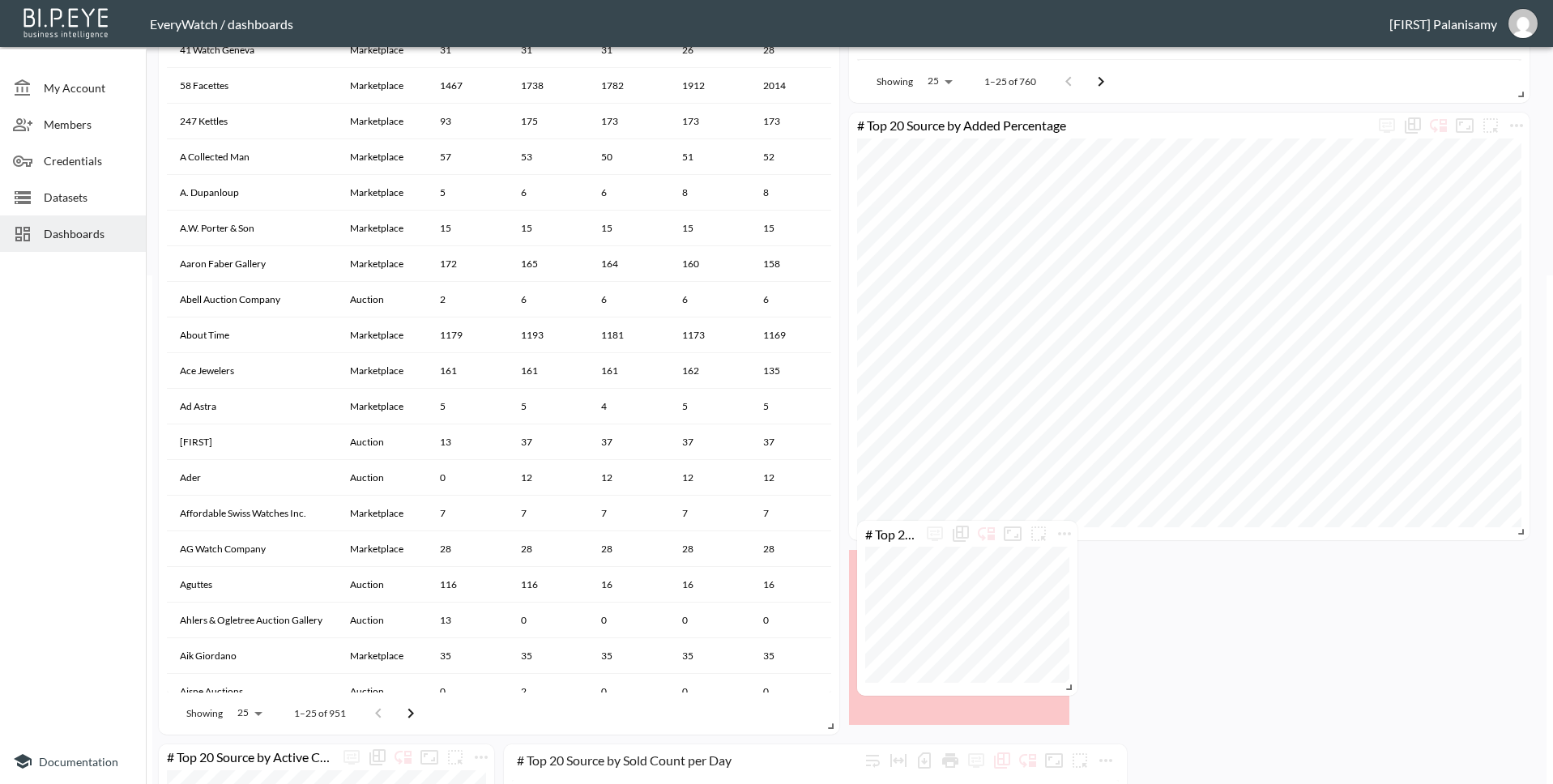 drag, startPoint x: 1255, startPoint y: 692, endPoint x: 859, endPoint y: 667, distance: 396.78836 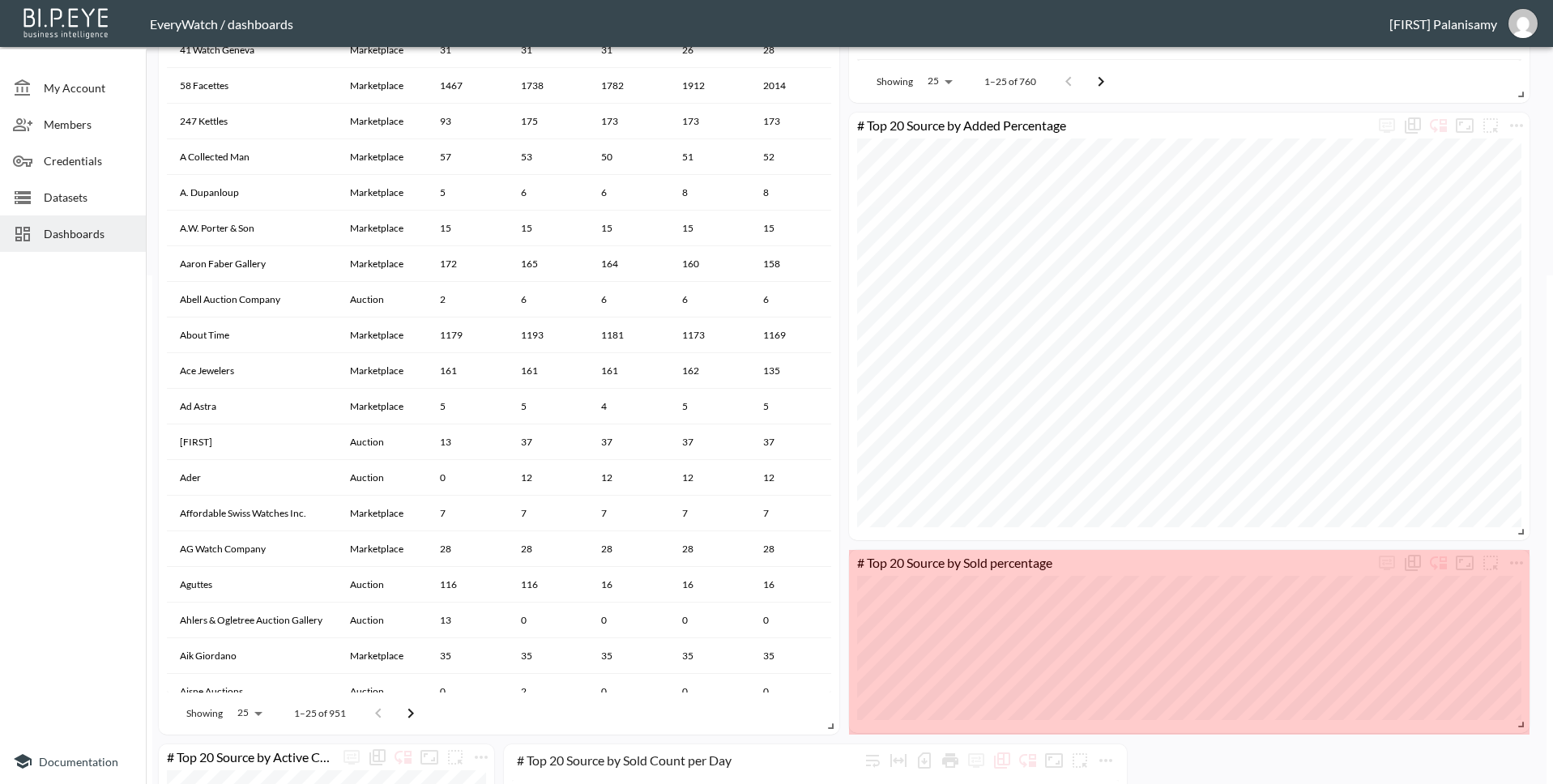 drag, startPoint x: 1062, startPoint y: 719, endPoint x: 1522, endPoint y: 727, distance: 460.07 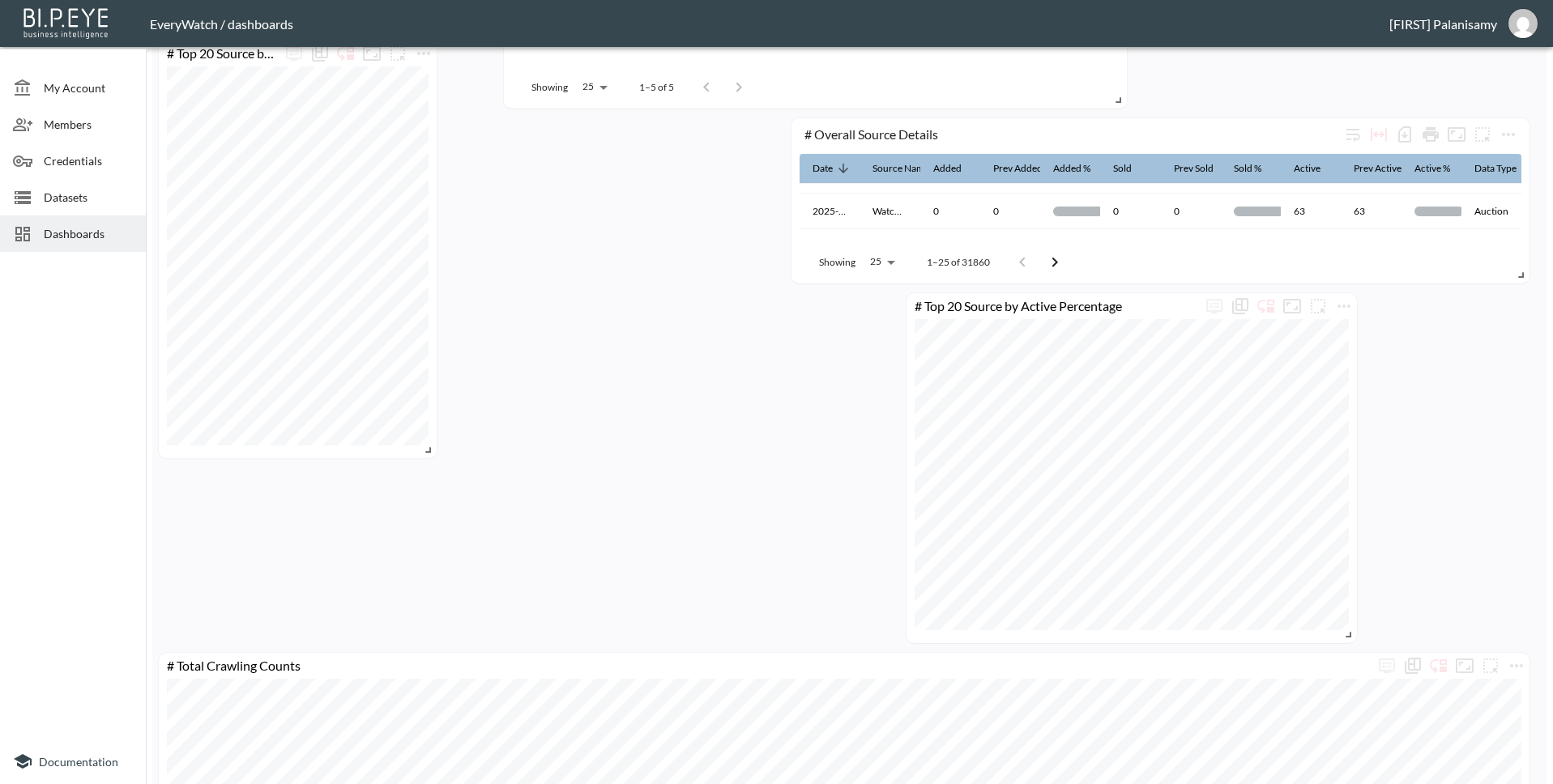 scroll, scrollTop: 1460, scrollLeft: 0, axis: vertical 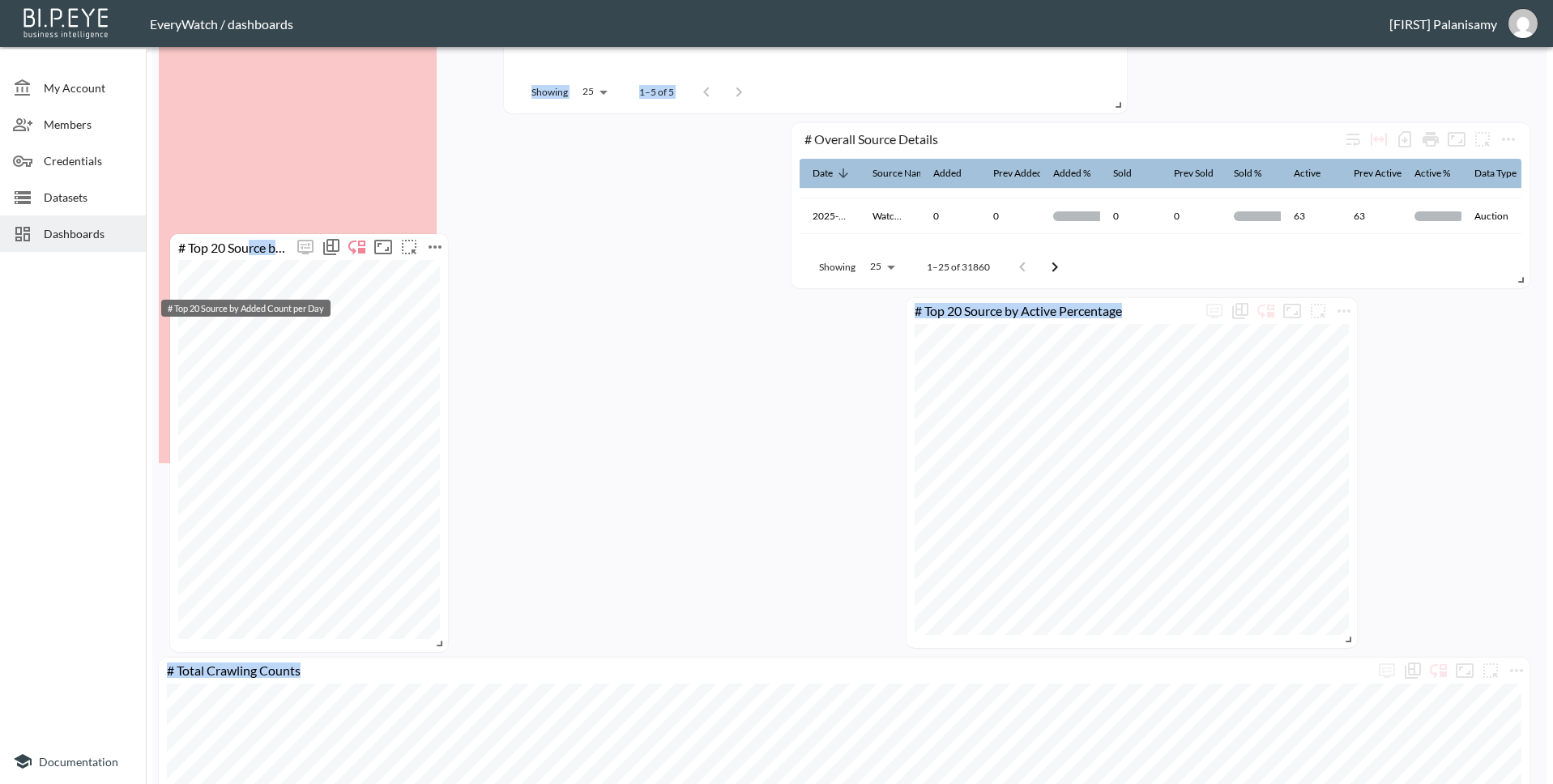 drag, startPoint x: 236, startPoint y: 59, endPoint x: 245, endPoint y: 246, distance: 187.21645 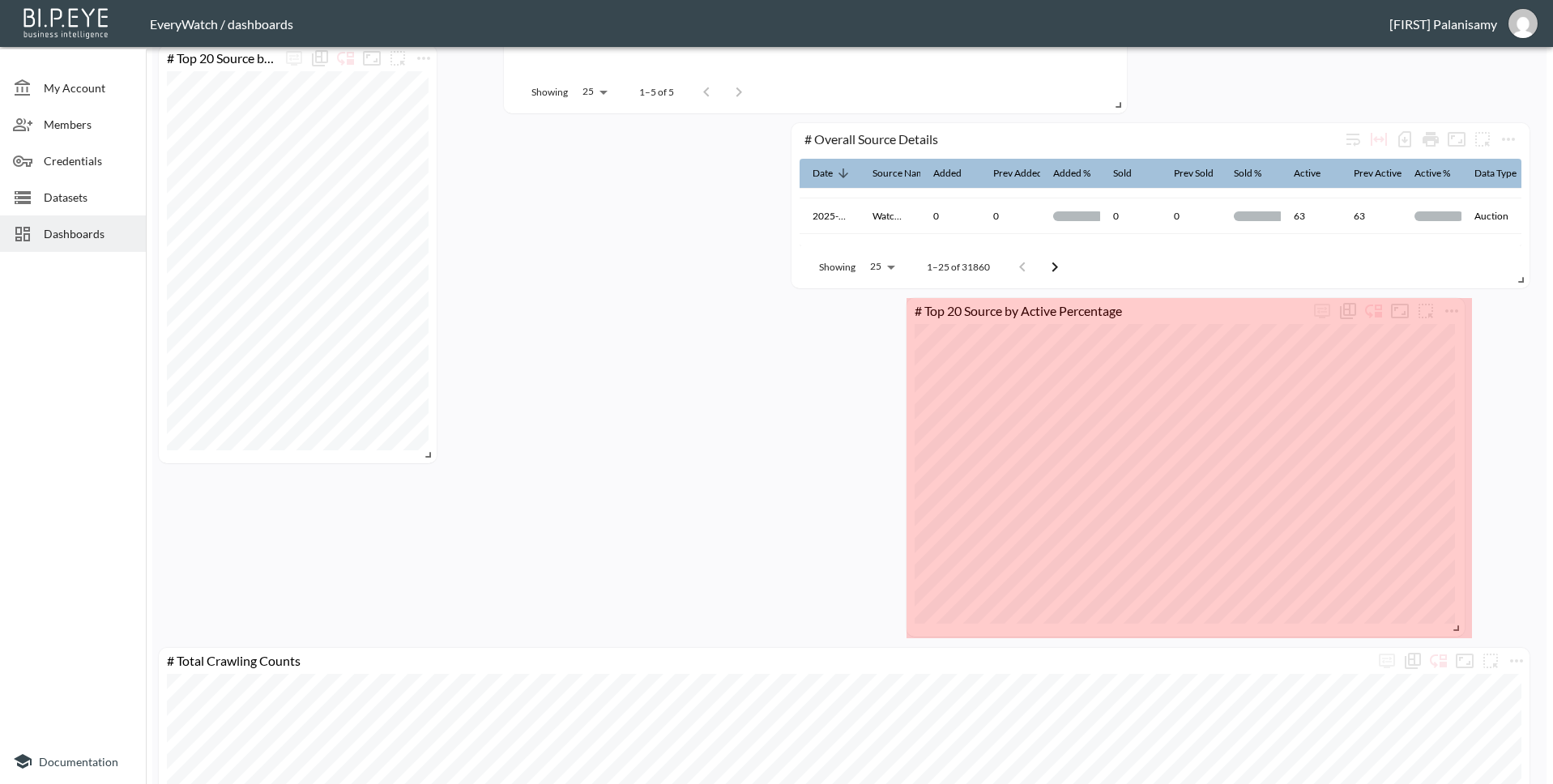 drag, startPoint x: 1353, startPoint y: 638, endPoint x: 1494, endPoint y: 632, distance: 141.1276 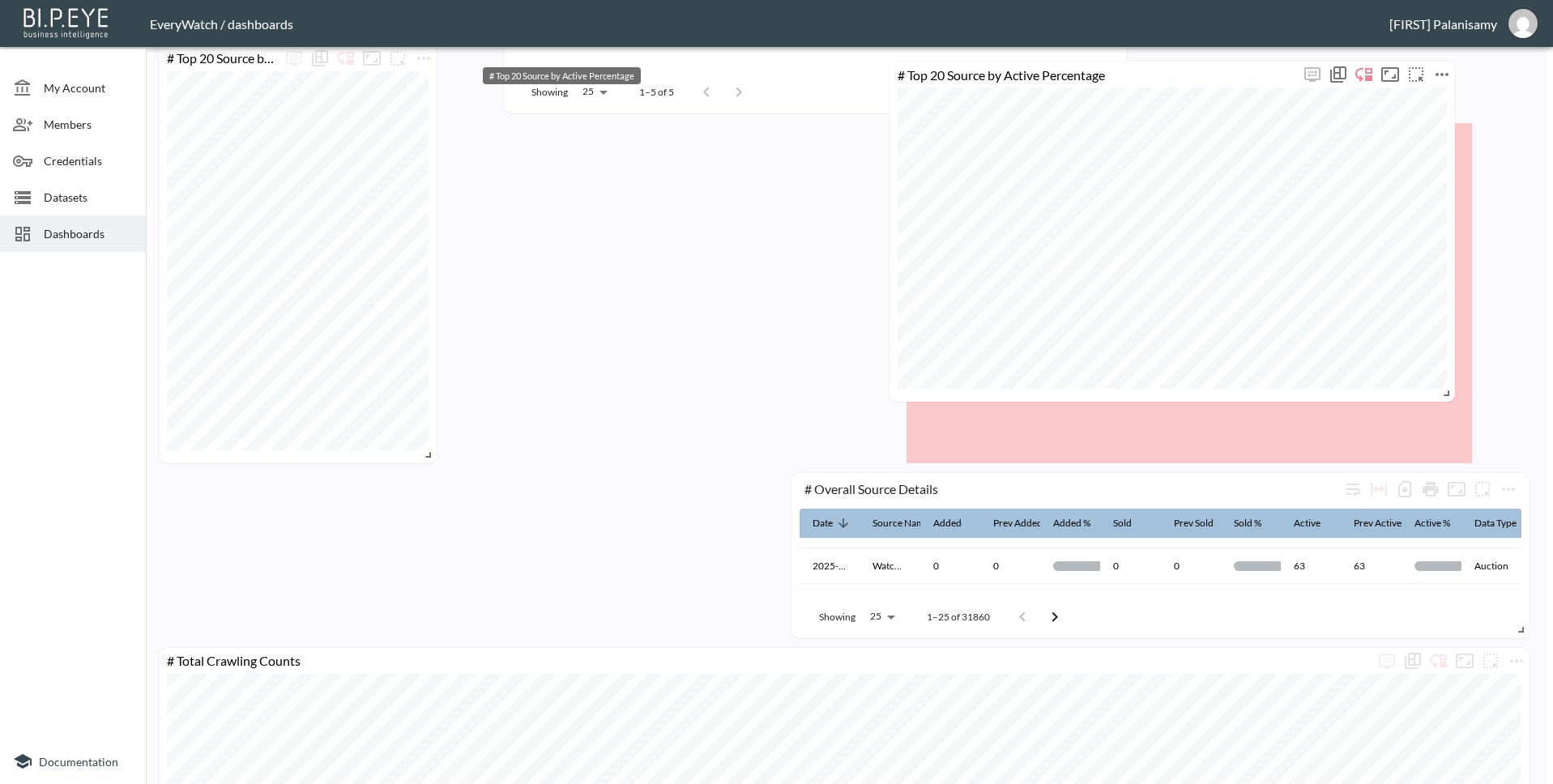 drag, startPoint x: 1167, startPoint y: 311, endPoint x: 1150, endPoint y: 74, distance: 237.6089 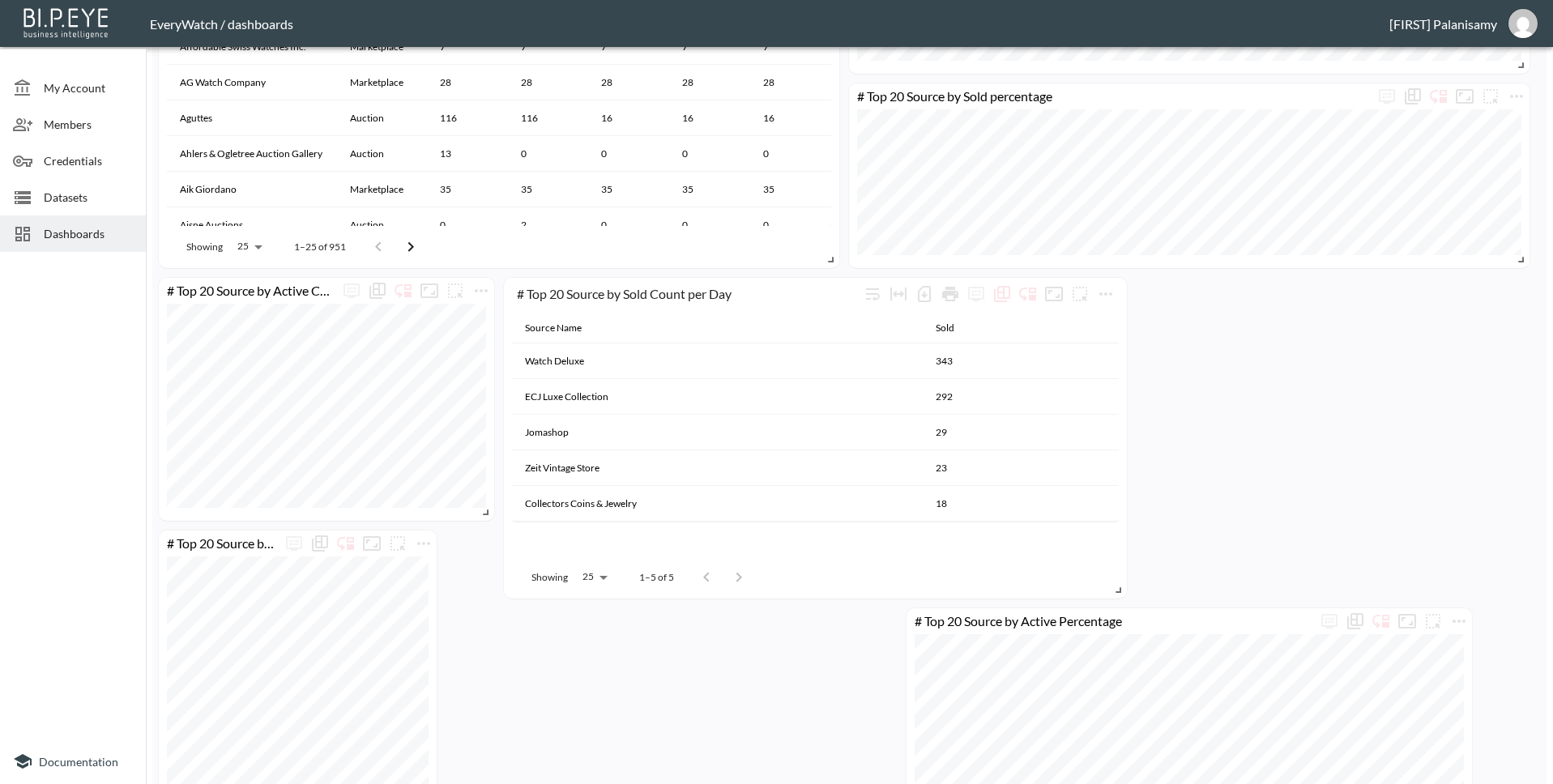scroll, scrollTop: 543, scrollLeft: 0, axis: vertical 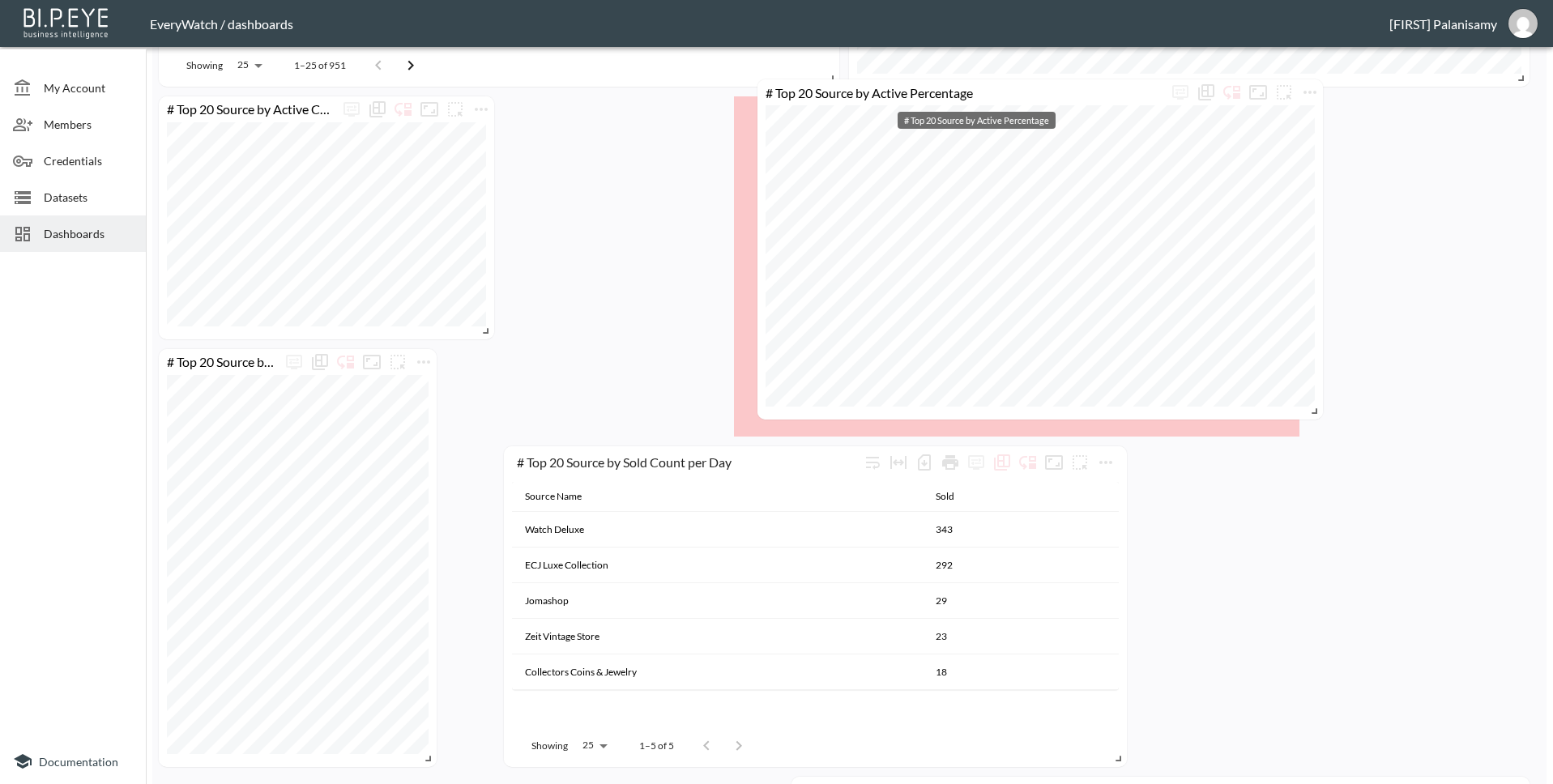 drag, startPoint x: 1146, startPoint y: 450, endPoint x: 997, endPoint y: 102, distance: 378.55647 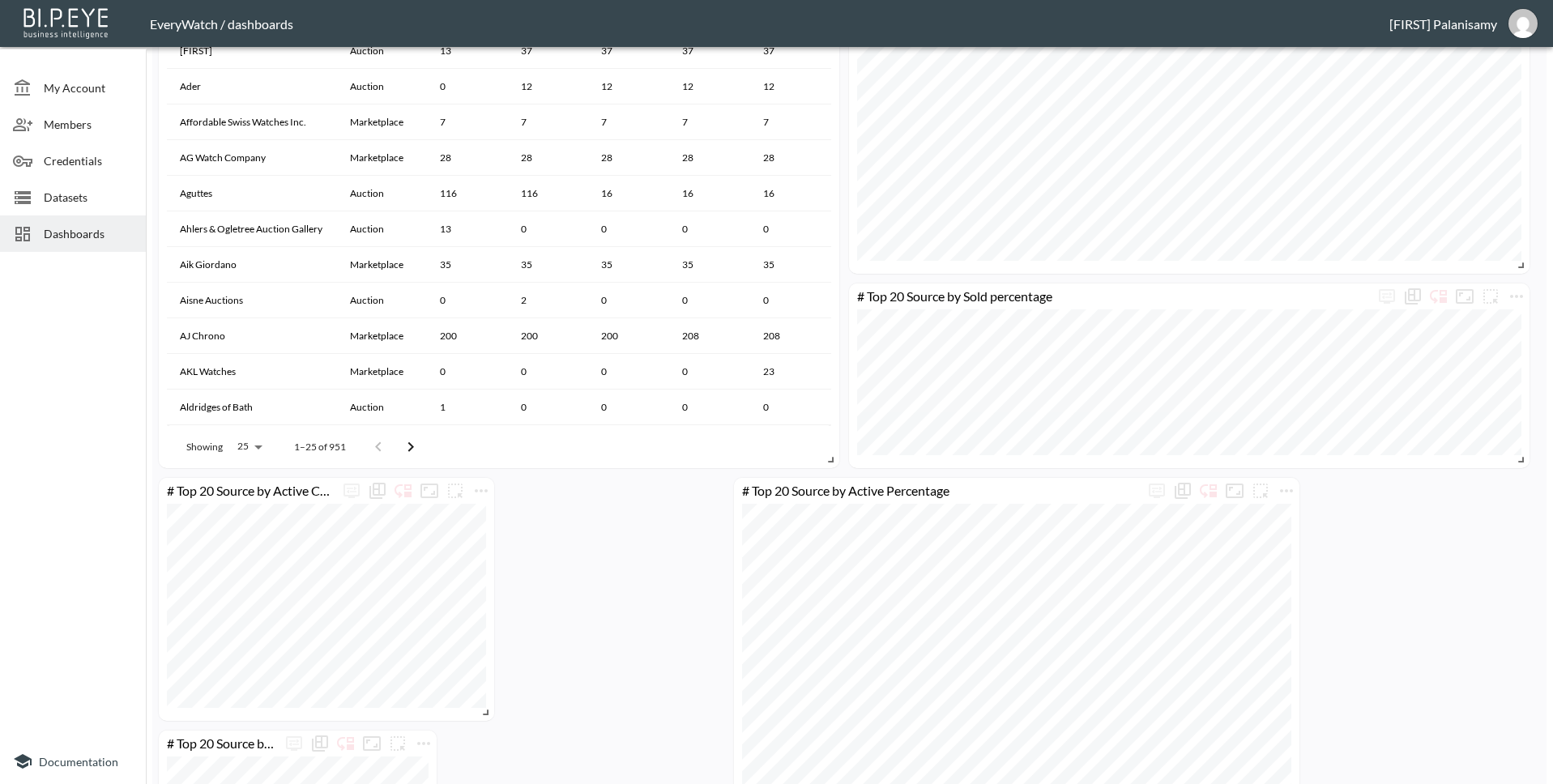 scroll, scrollTop: 586, scrollLeft: 0, axis: vertical 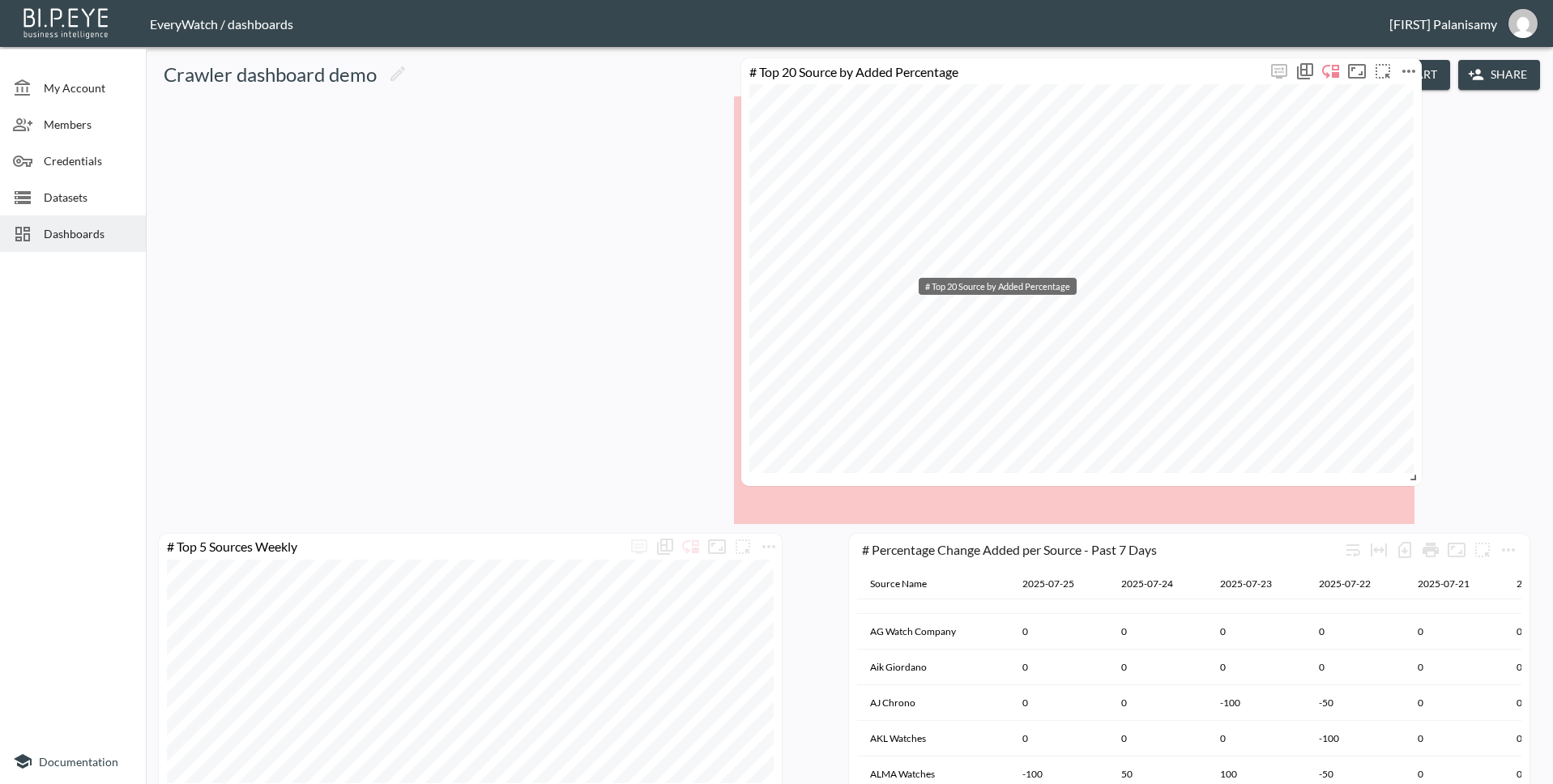 drag, startPoint x: 969, startPoint y: 641, endPoint x: 863, endPoint y: 81, distance: 569.9439 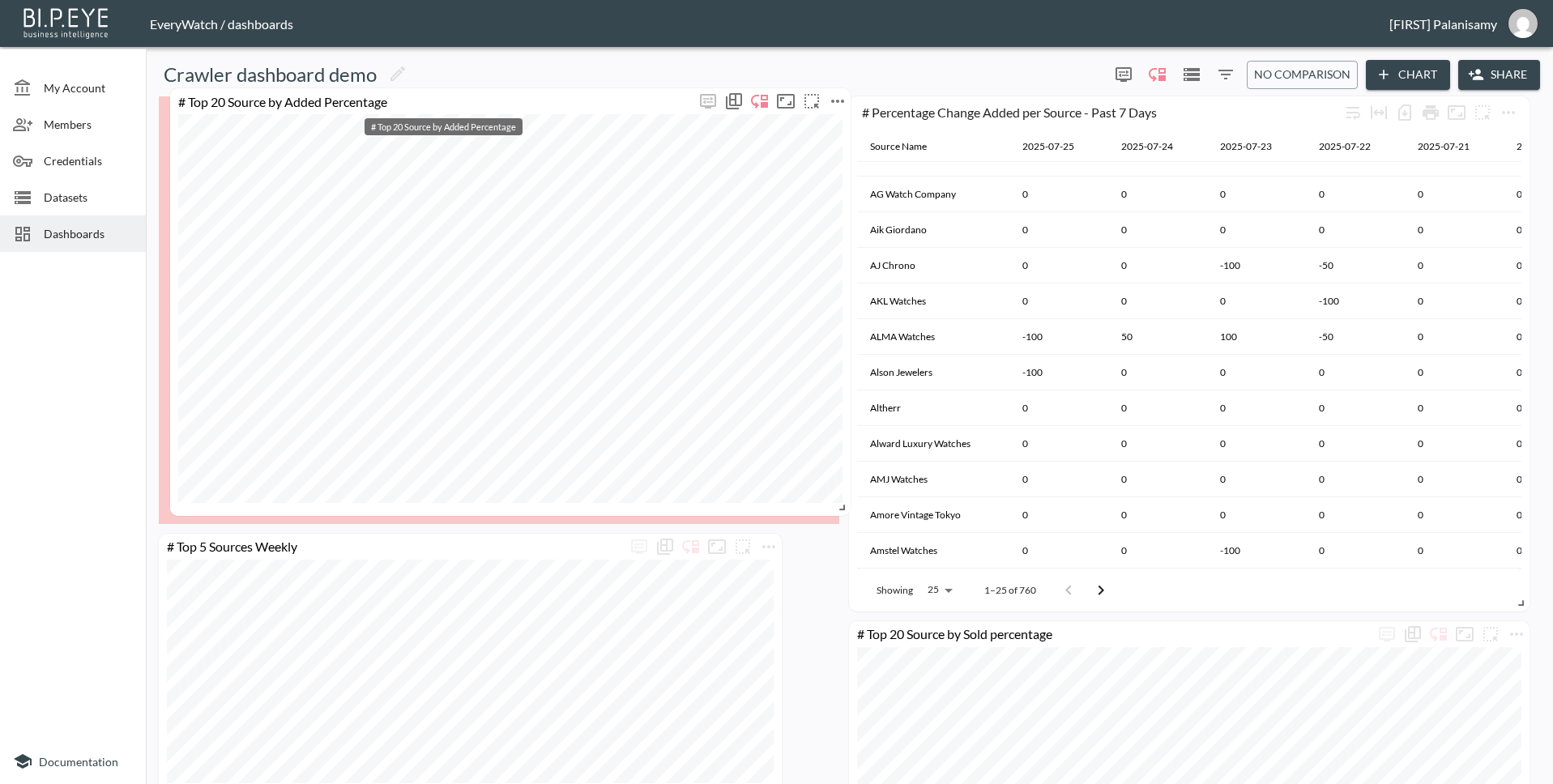 drag, startPoint x: 854, startPoint y: 116, endPoint x: 290, endPoint y: 108, distance: 564.05673 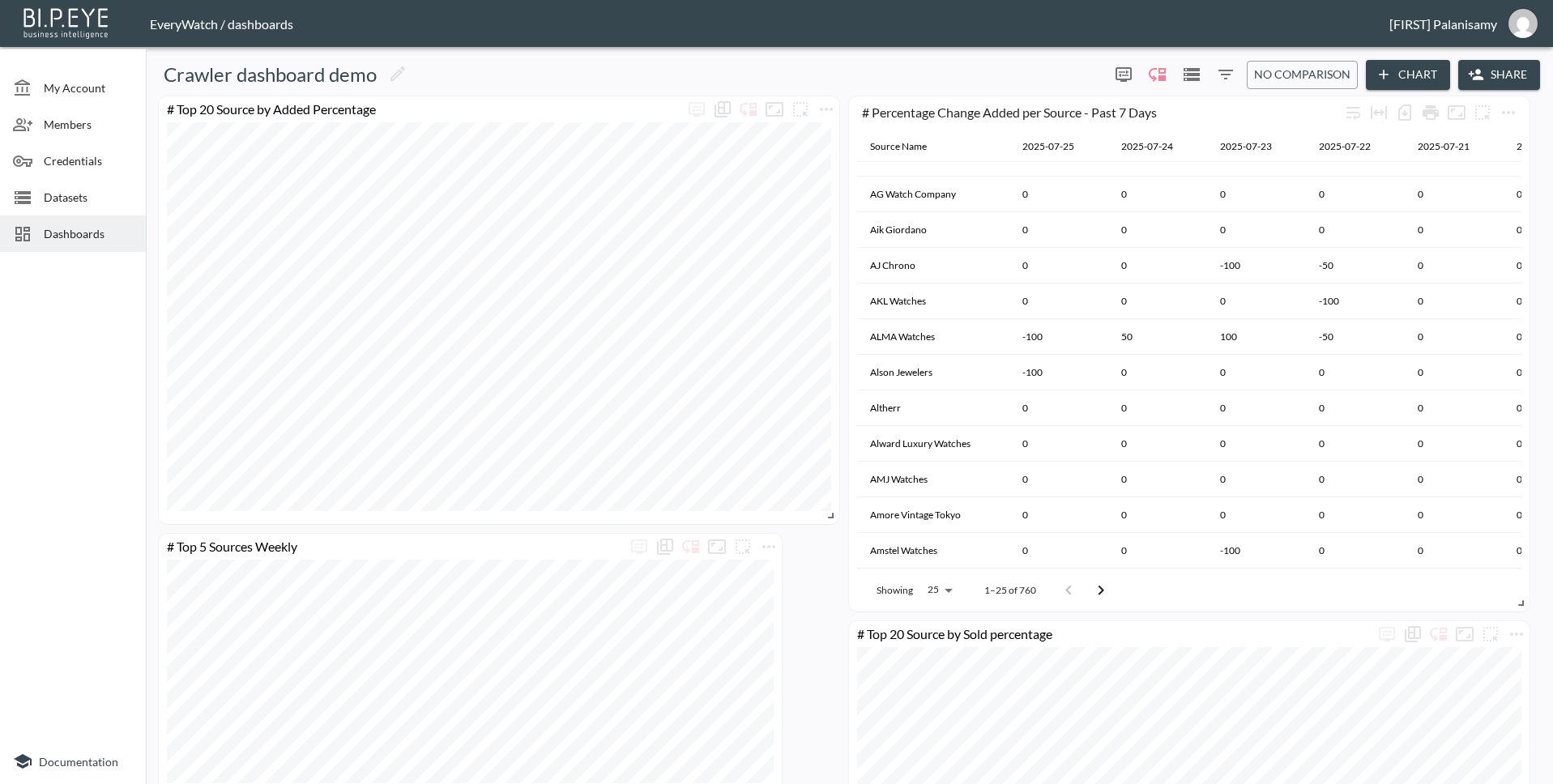 scroll, scrollTop: 3, scrollLeft: 0, axis: vertical 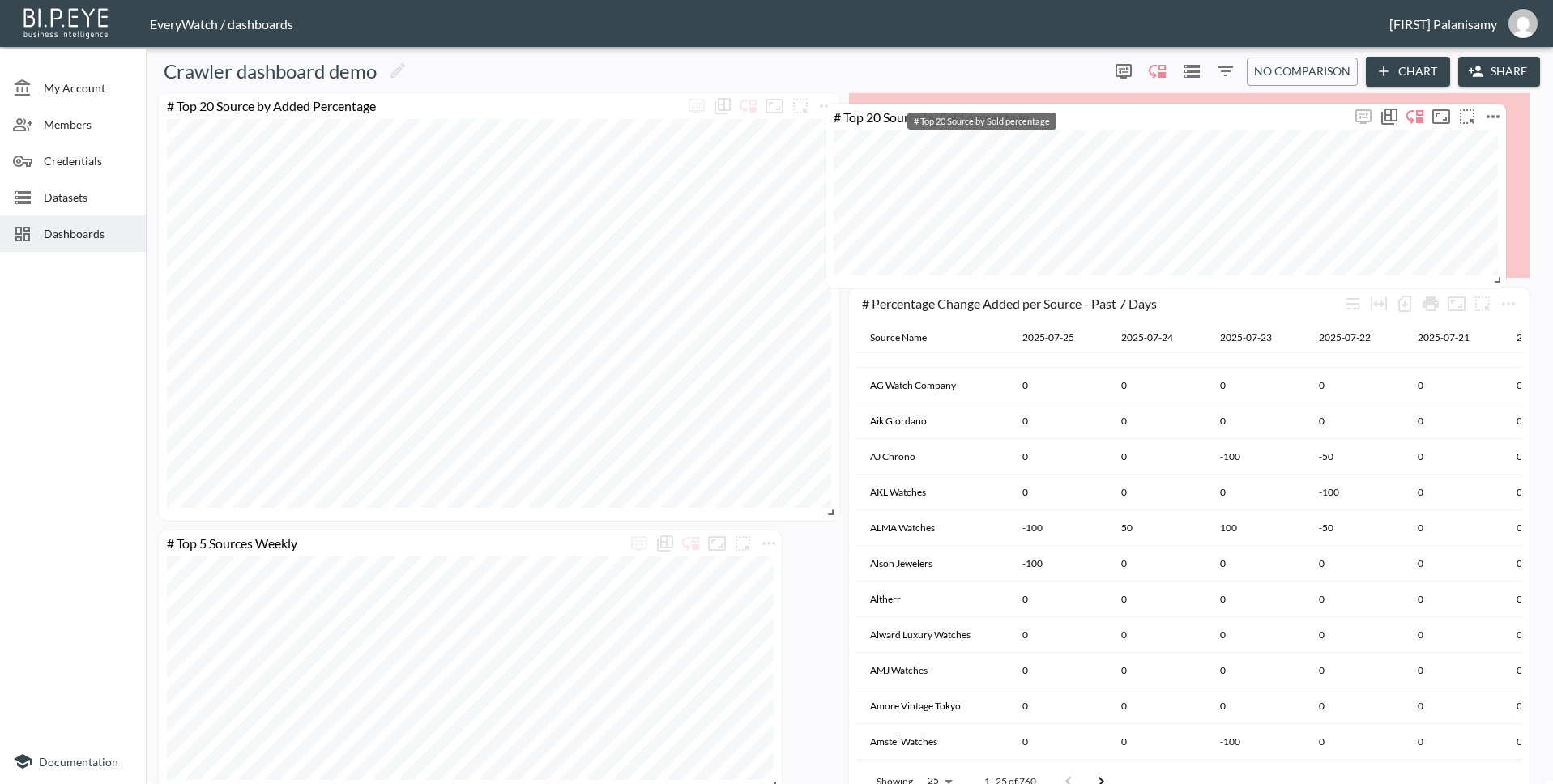 drag, startPoint x: 1138, startPoint y: 630, endPoint x: 1115, endPoint y: 116, distance: 514.51433 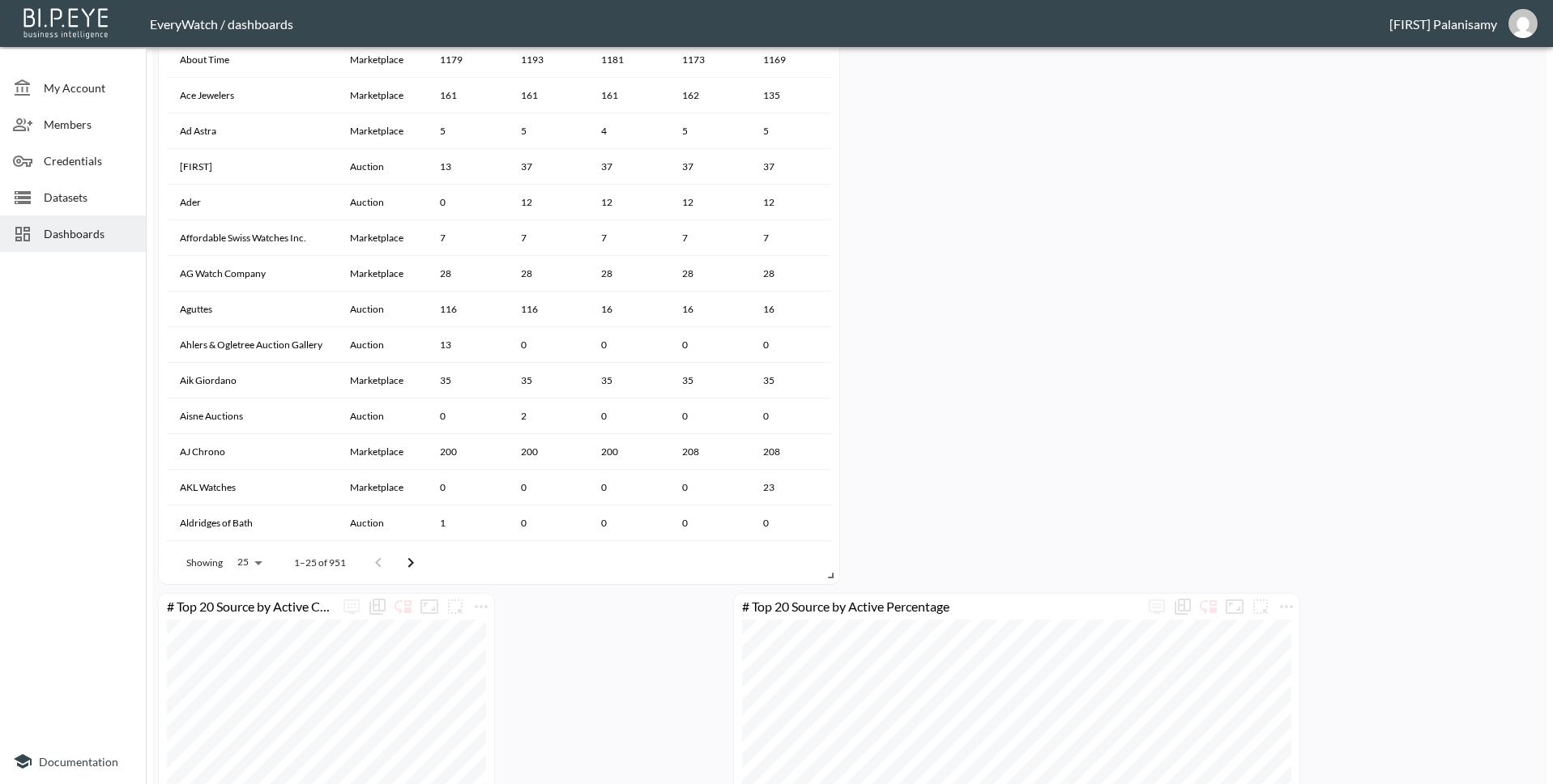 scroll, scrollTop: 1079, scrollLeft: 0, axis: vertical 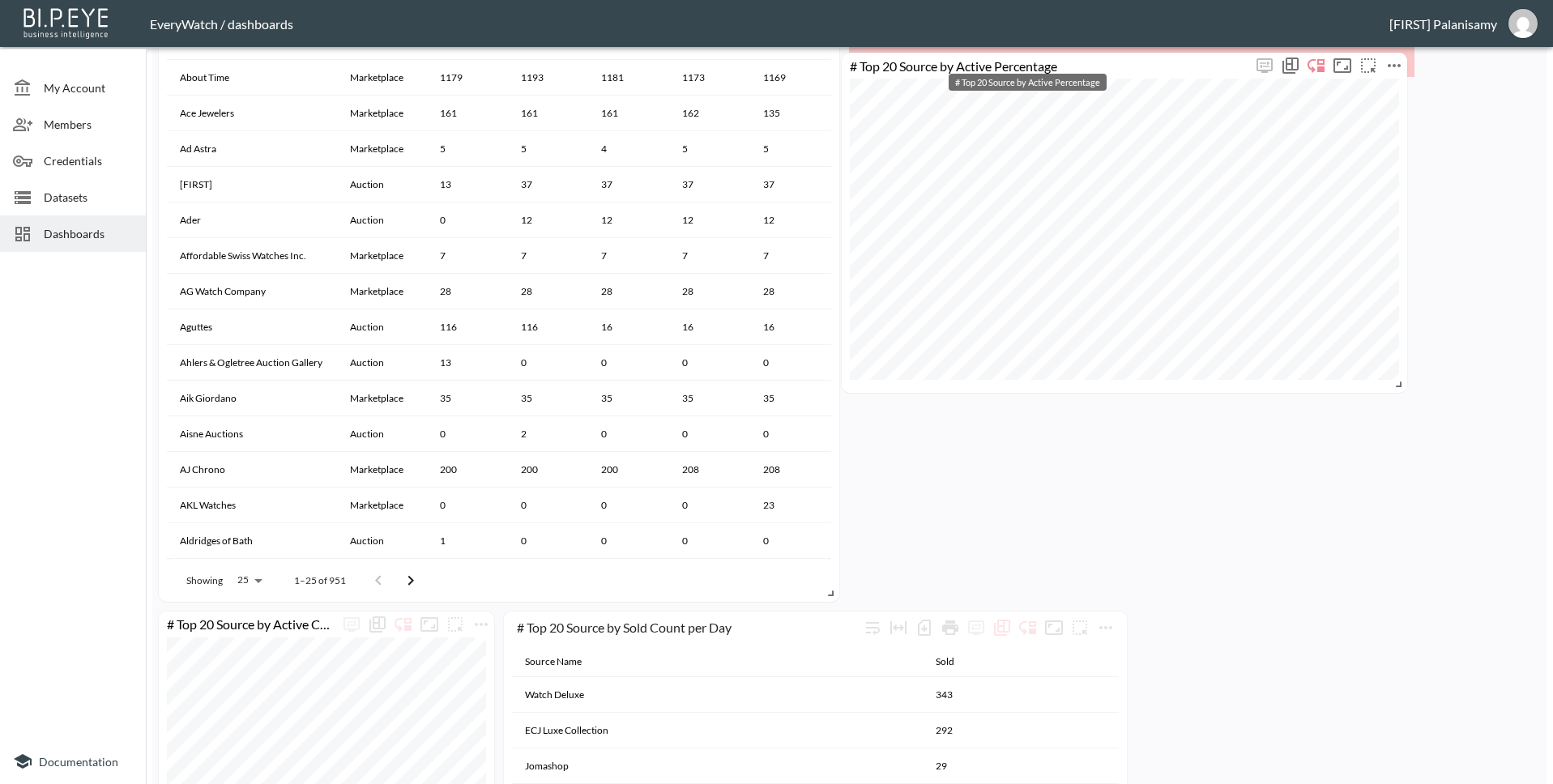 drag, startPoint x: 1028, startPoint y: 630, endPoint x: 1136, endPoint y: 71, distance: 569.33733 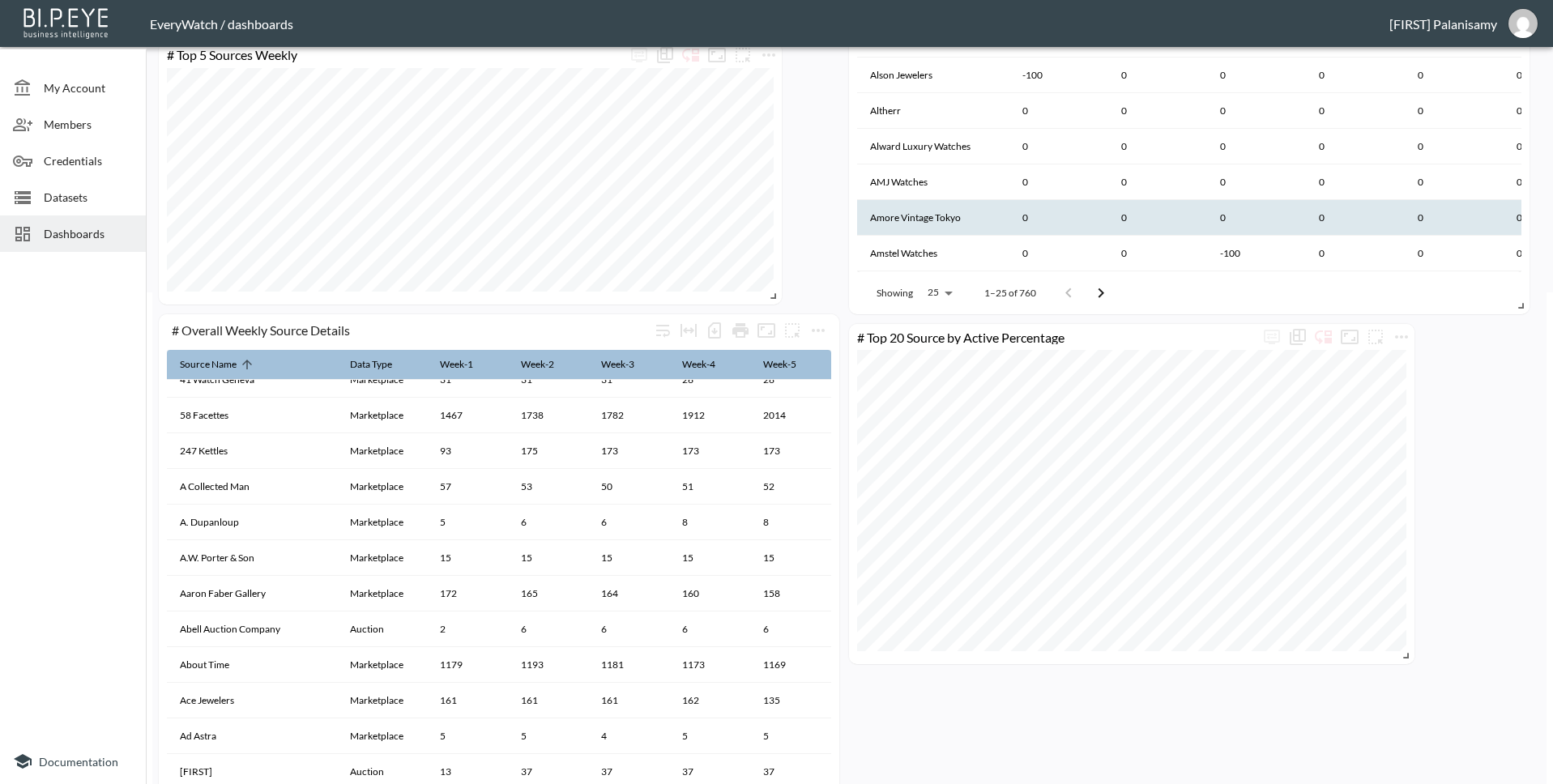 scroll, scrollTop: 458, scrollLeft: 0, axis: vertical 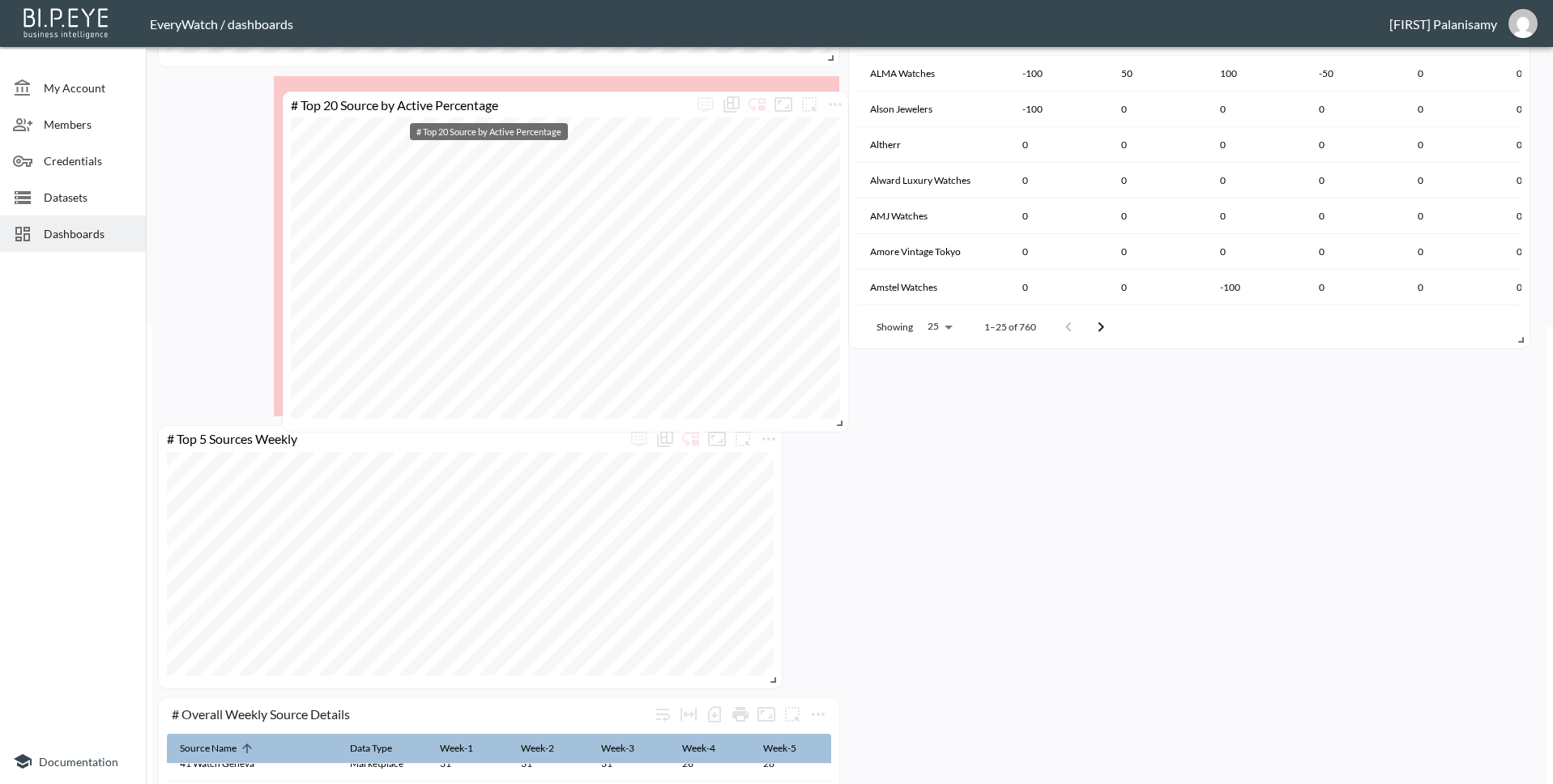 drag, startPoint x: 1025, startPoint y: 377, endPoint x: 459, endPoint y: 112, distance: 624.9648 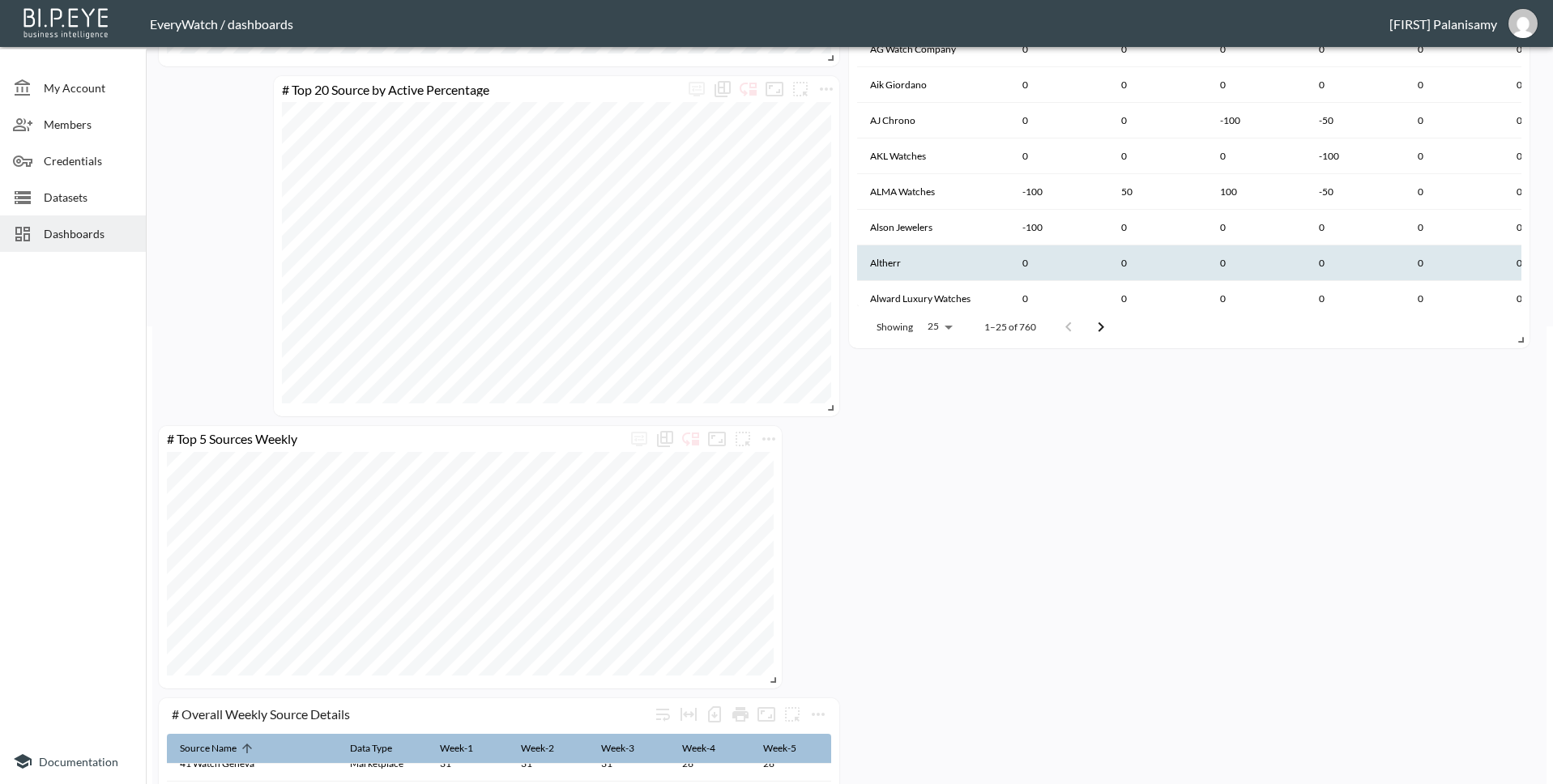 scroll, scrollTop: 0, scrollLeft: 0, axis: both 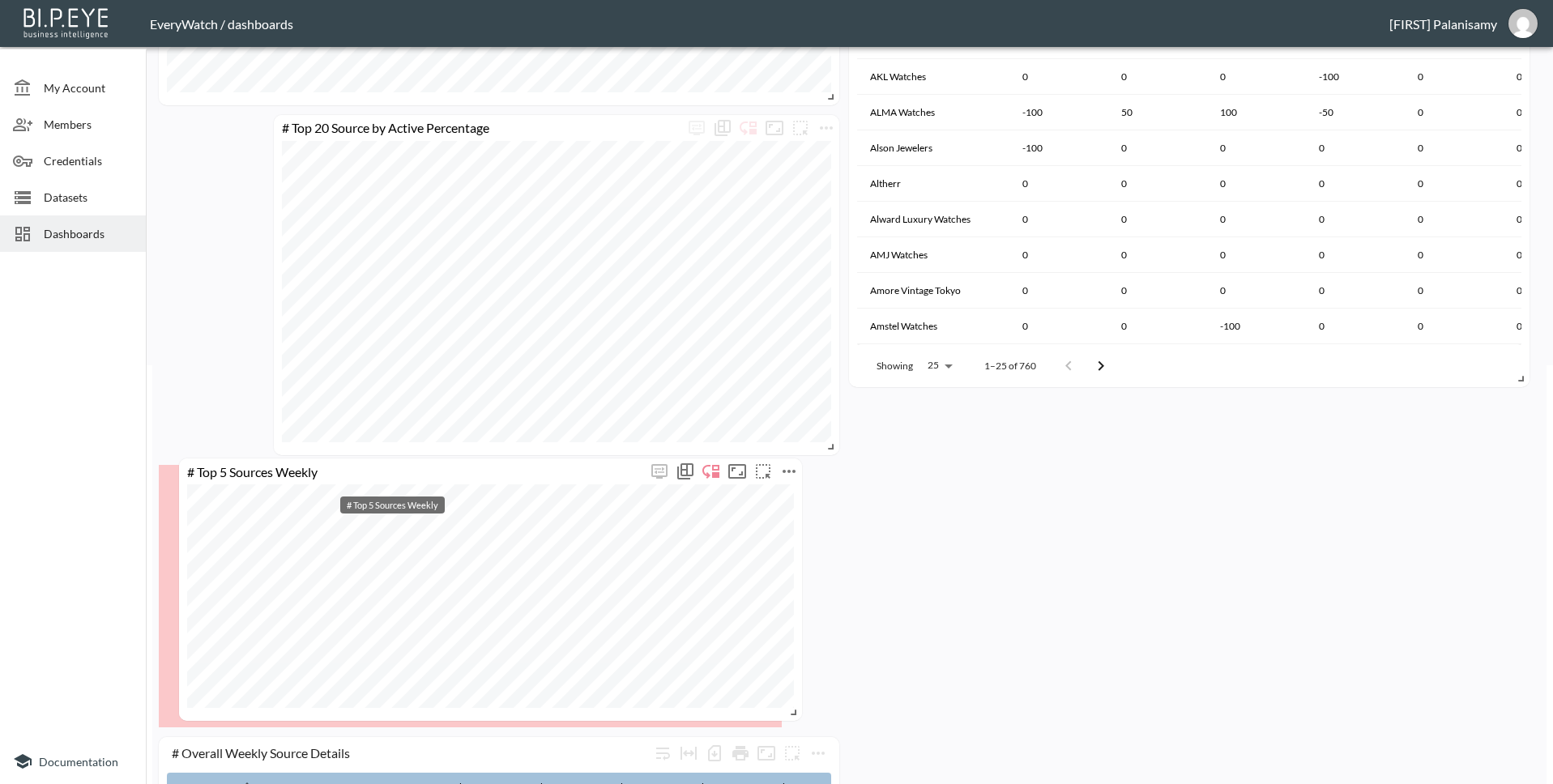 drag, startPoint x: 466, startPoint y: 476, endPoint x: 485, endPoint y: 470, distance: 19.924859 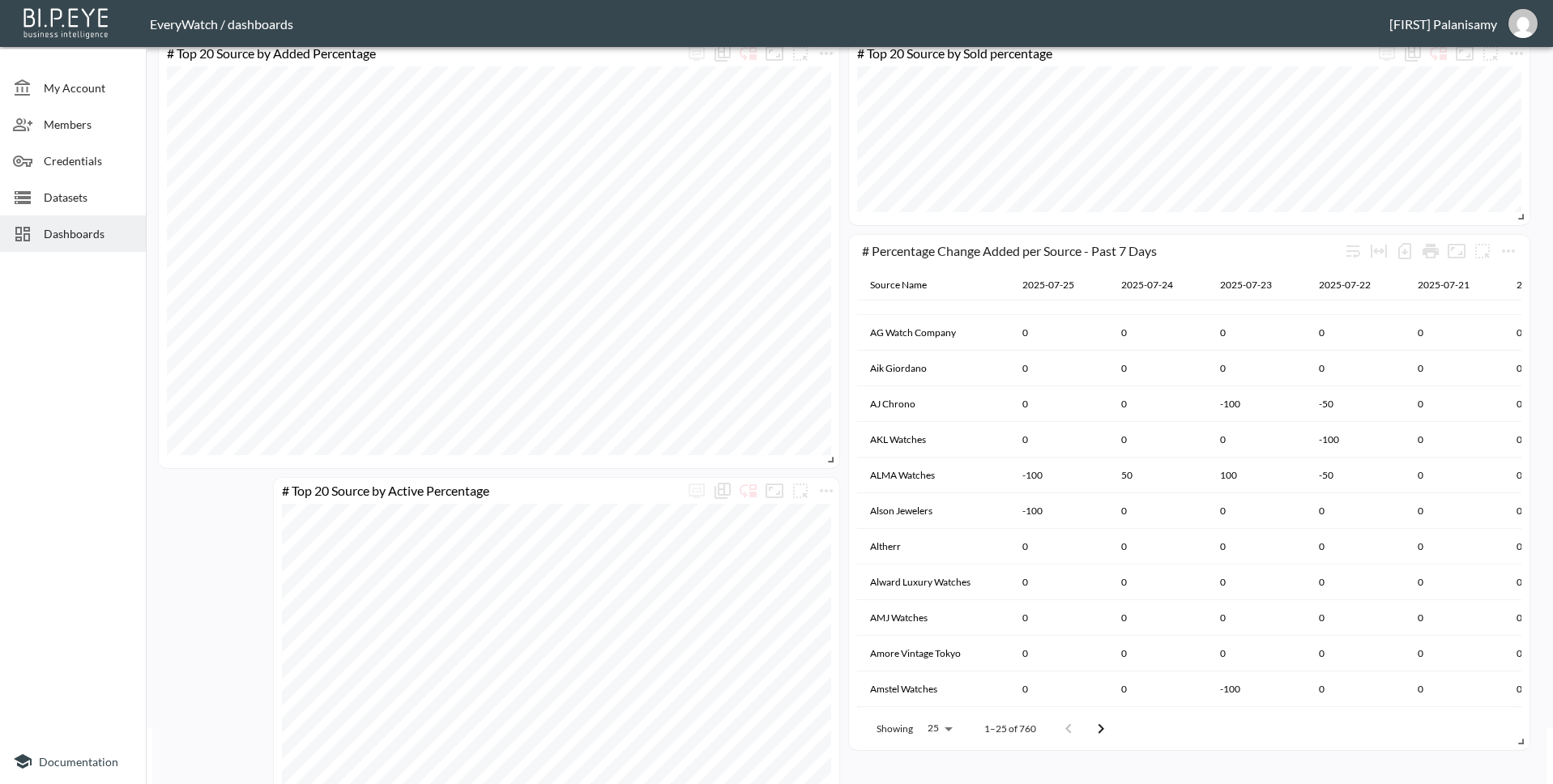 scroll, scrollTop: 0, scrollLeft: 0, axis: both 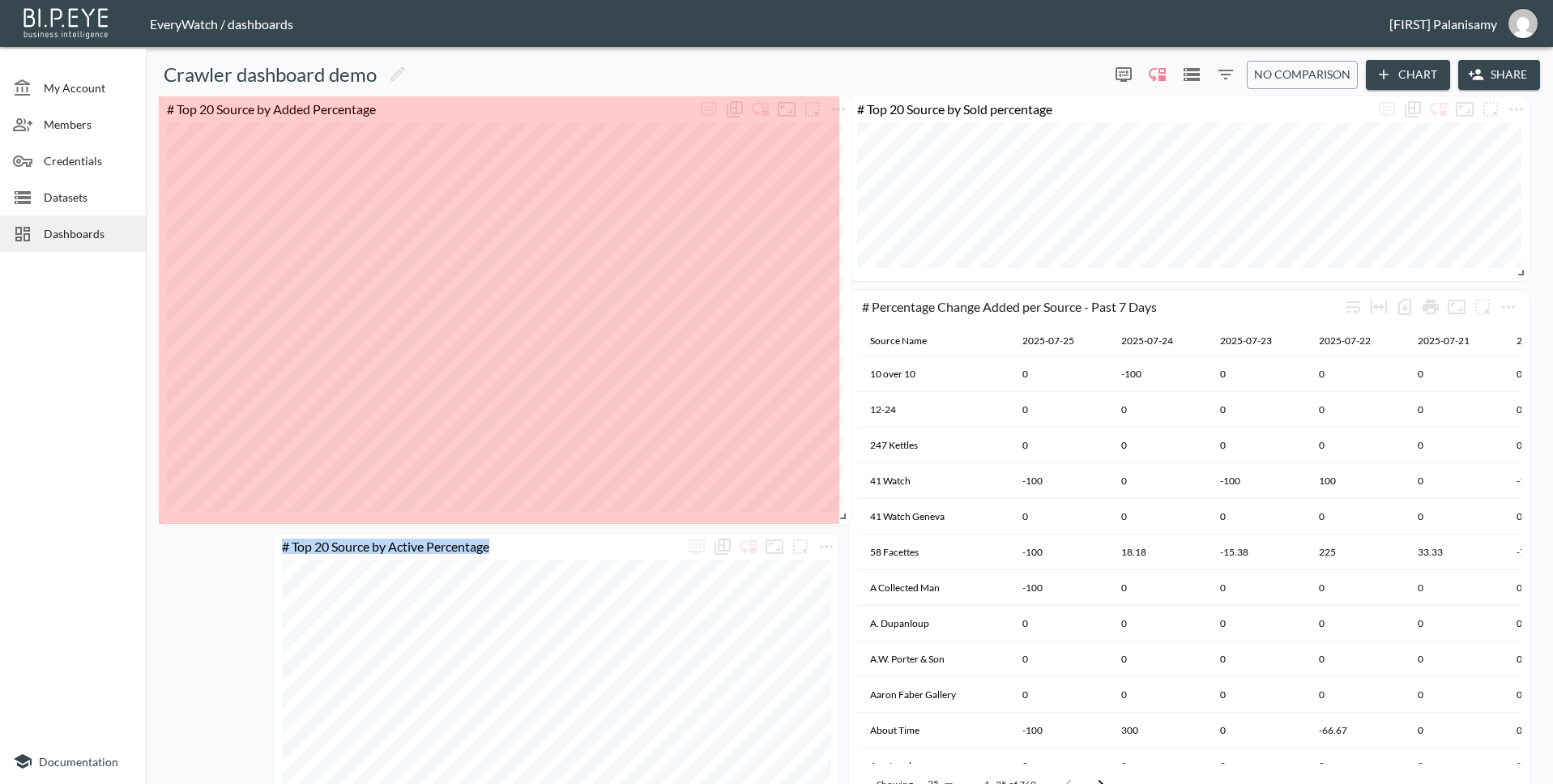 drag, startPoint x: 829, startPoint y: 509, endPoint x: 841, endPoint y: 510, distance: 12.041595 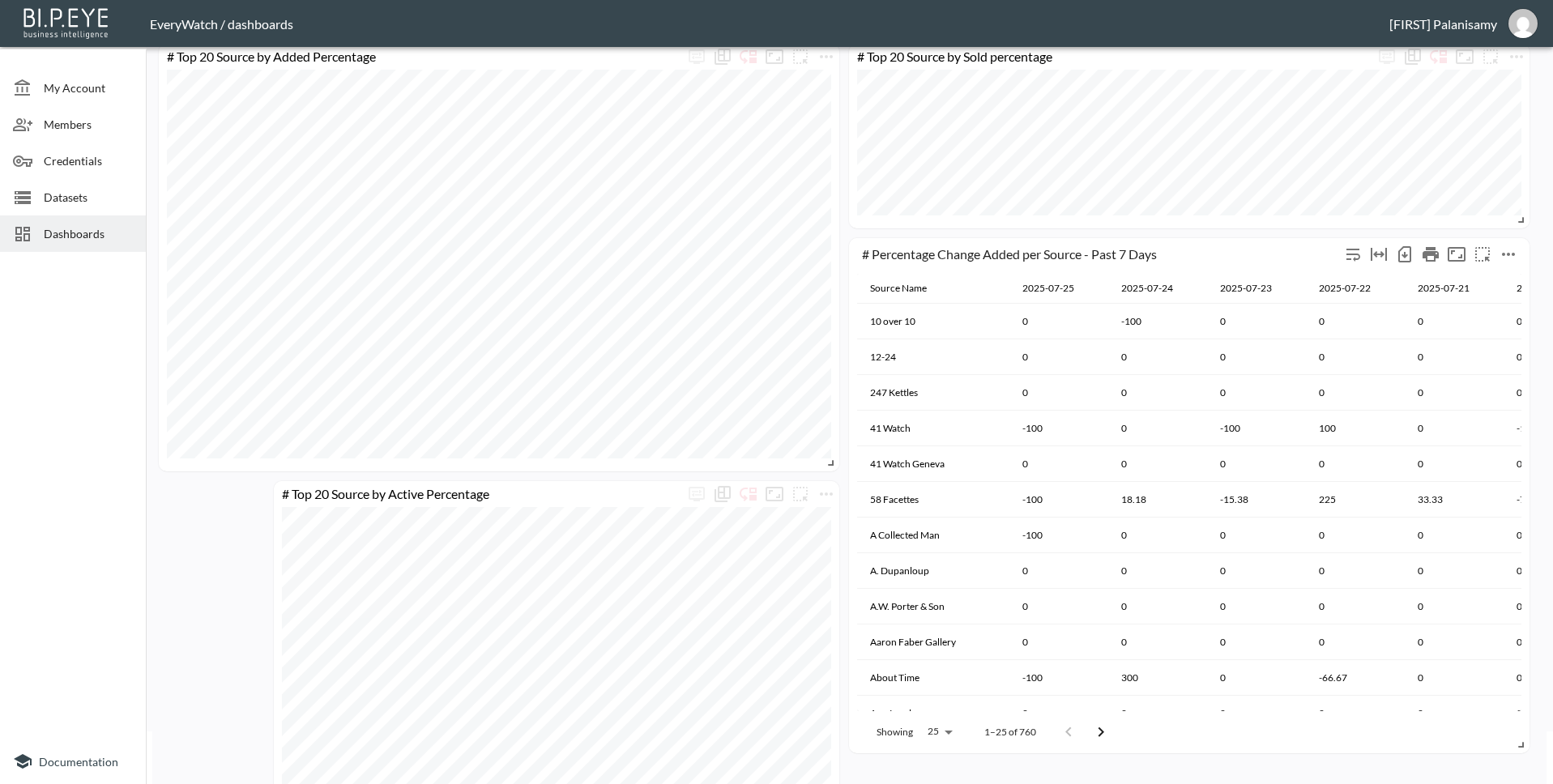 scroll, scrollTop: 28, scrollLeft: 0, axis: vertical 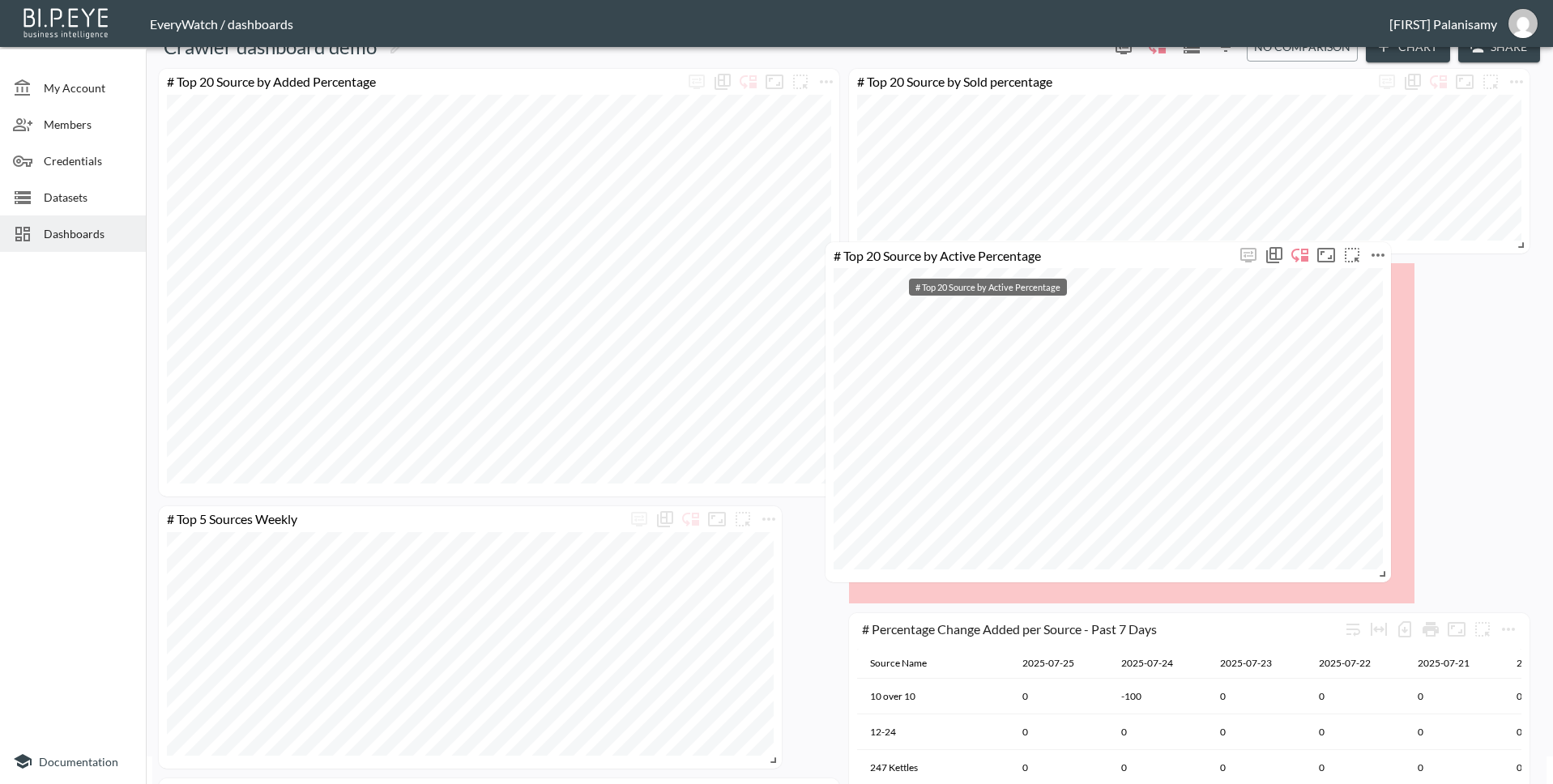 drag, startPoint x: 600, startPoint y: 516, endPoint x: 1152, endPoint y: 252, distance: 611.88234 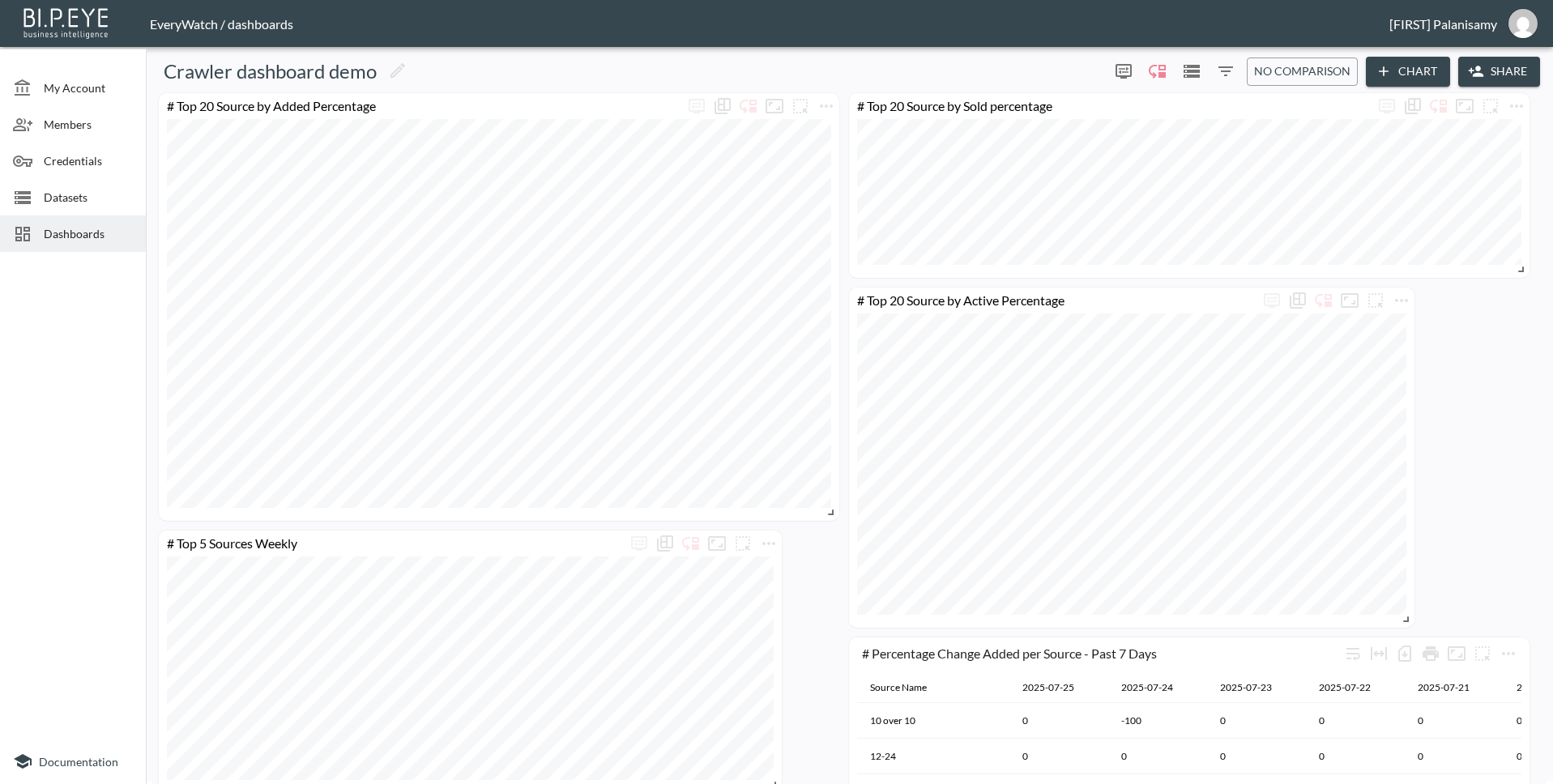 scroll, scrollTop: 0, scrollLeft: 0, axis: both 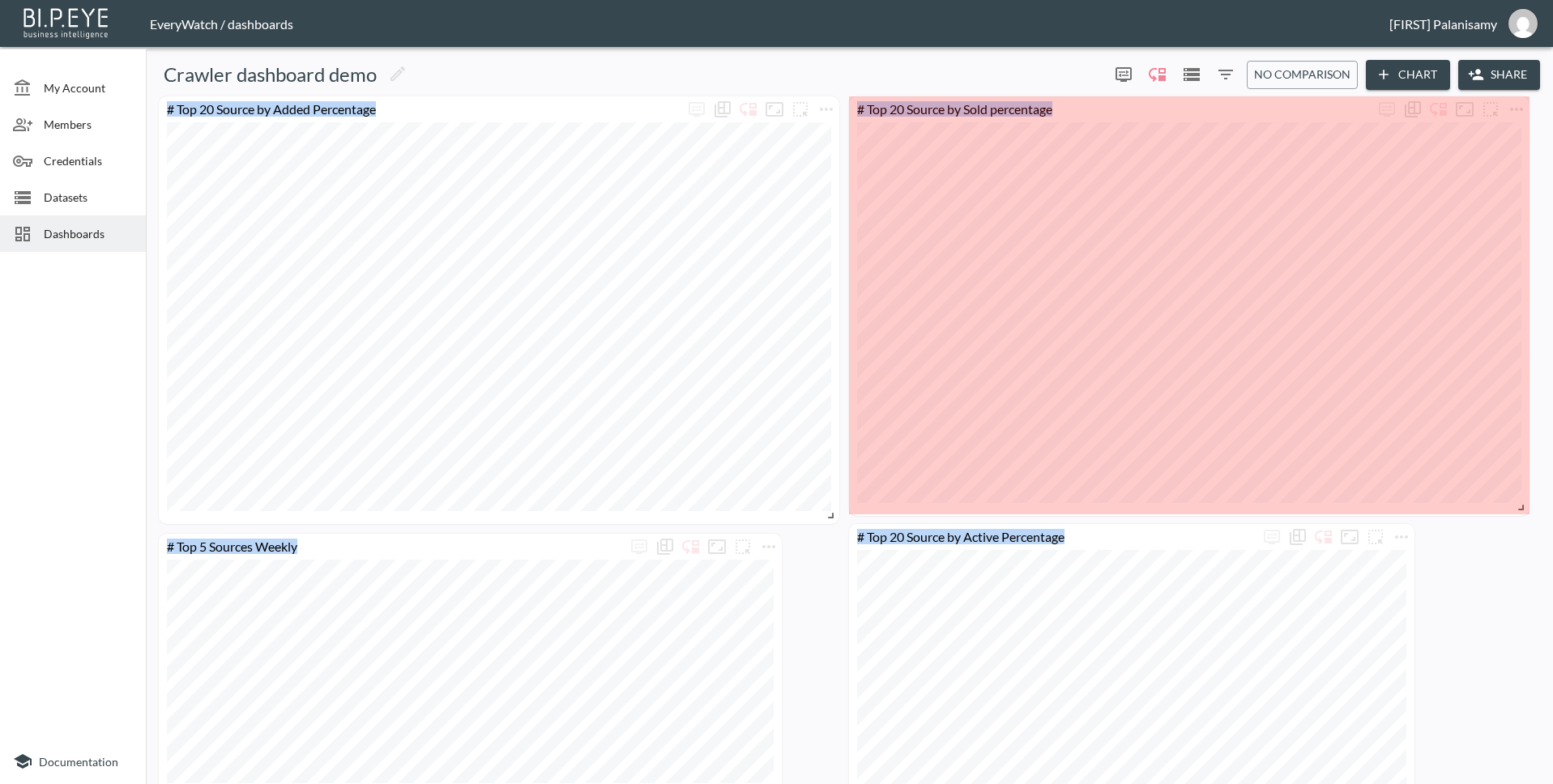 drag, startPoint x: 1522, startPoint y: 271, endPoint x: 1537, endPoint y: 505, distance: 234.48028 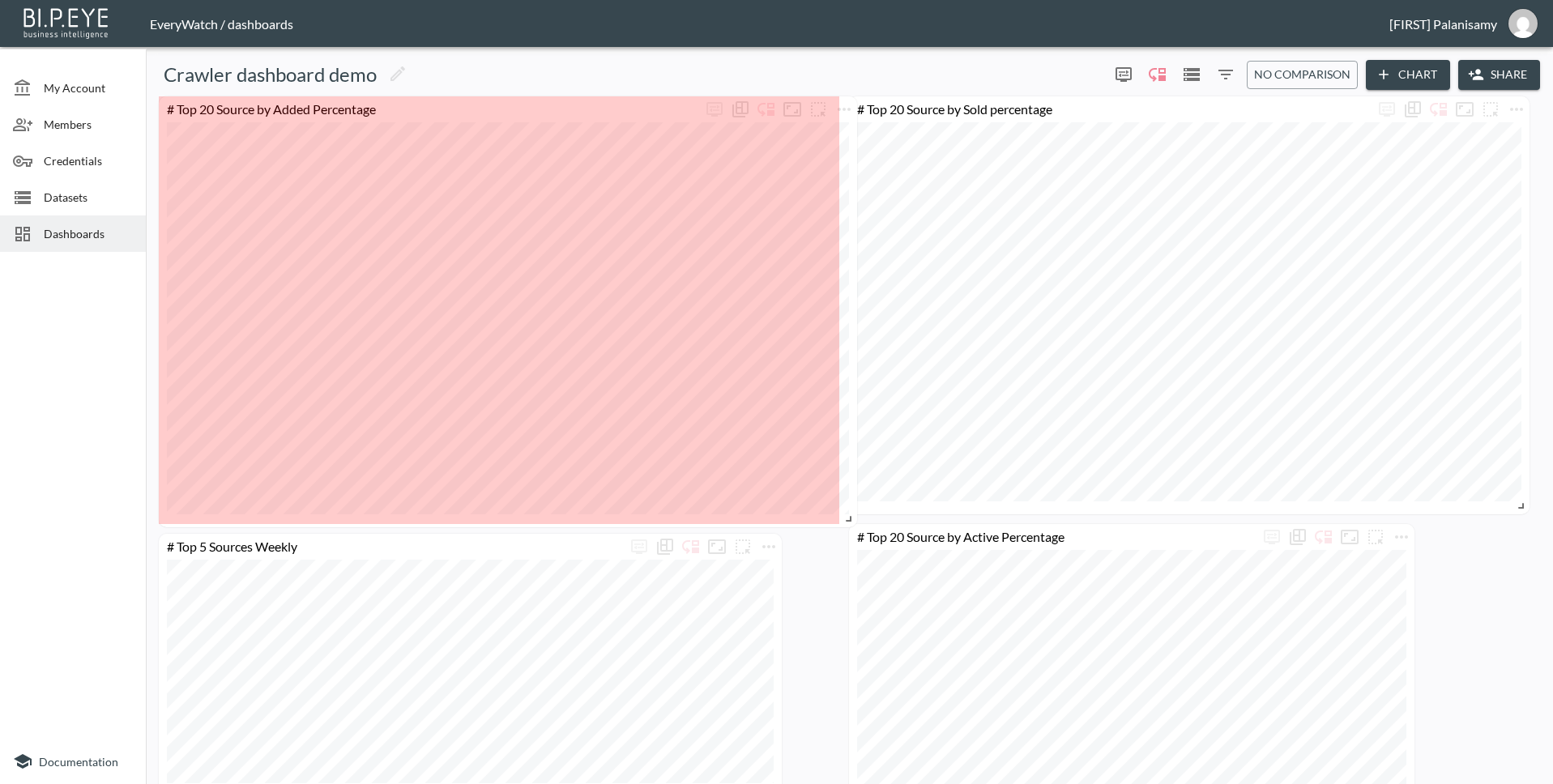 drag, startPoint x: 834, startPoint y: 516, endPoint x: 851, endPoint y: 519, distance: 17.26268 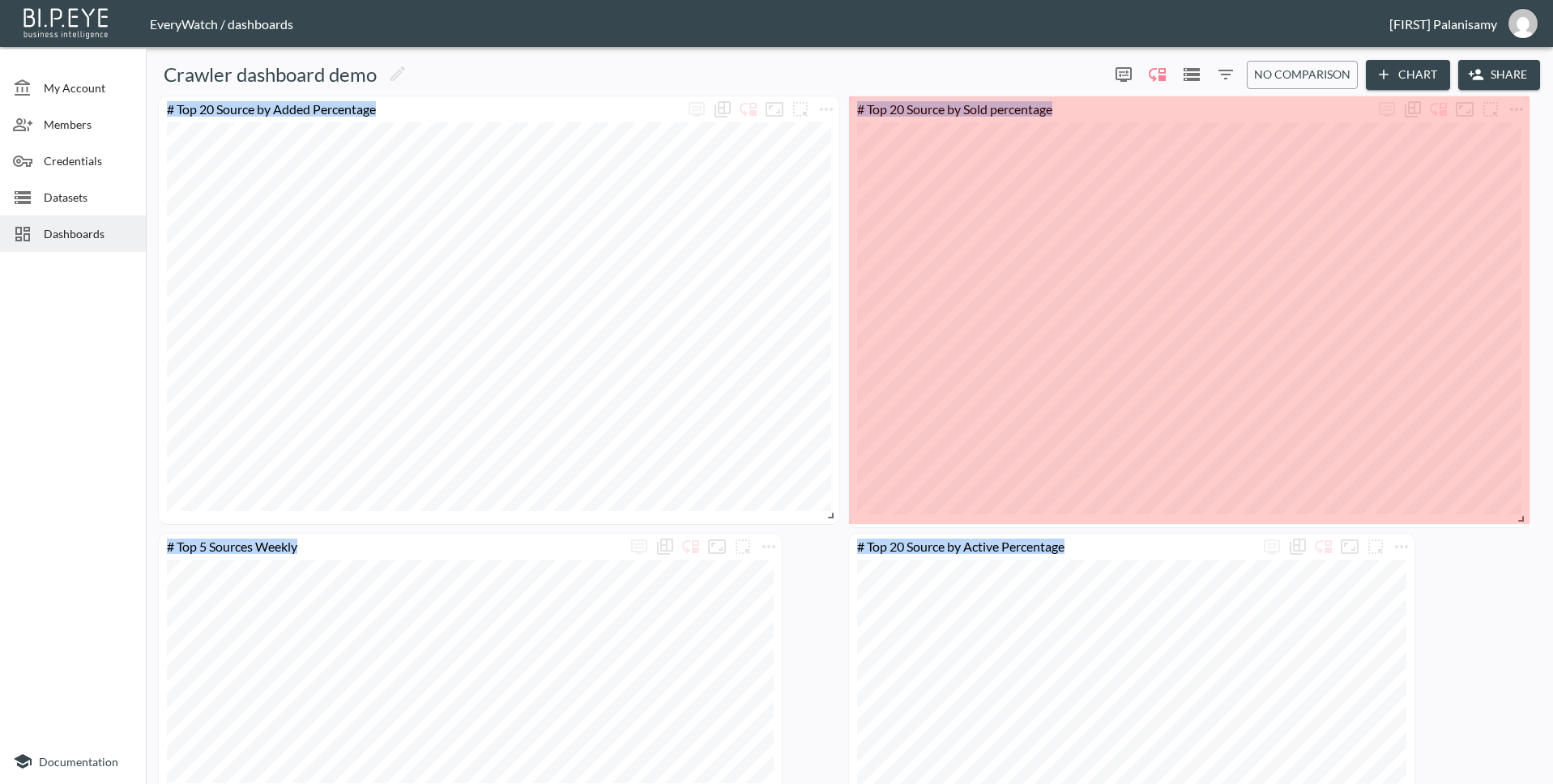 drag, startPoint x: 1523, startPoint y: 508, endPoint x: 1551, endPoint y: 521, distance: 30.870698 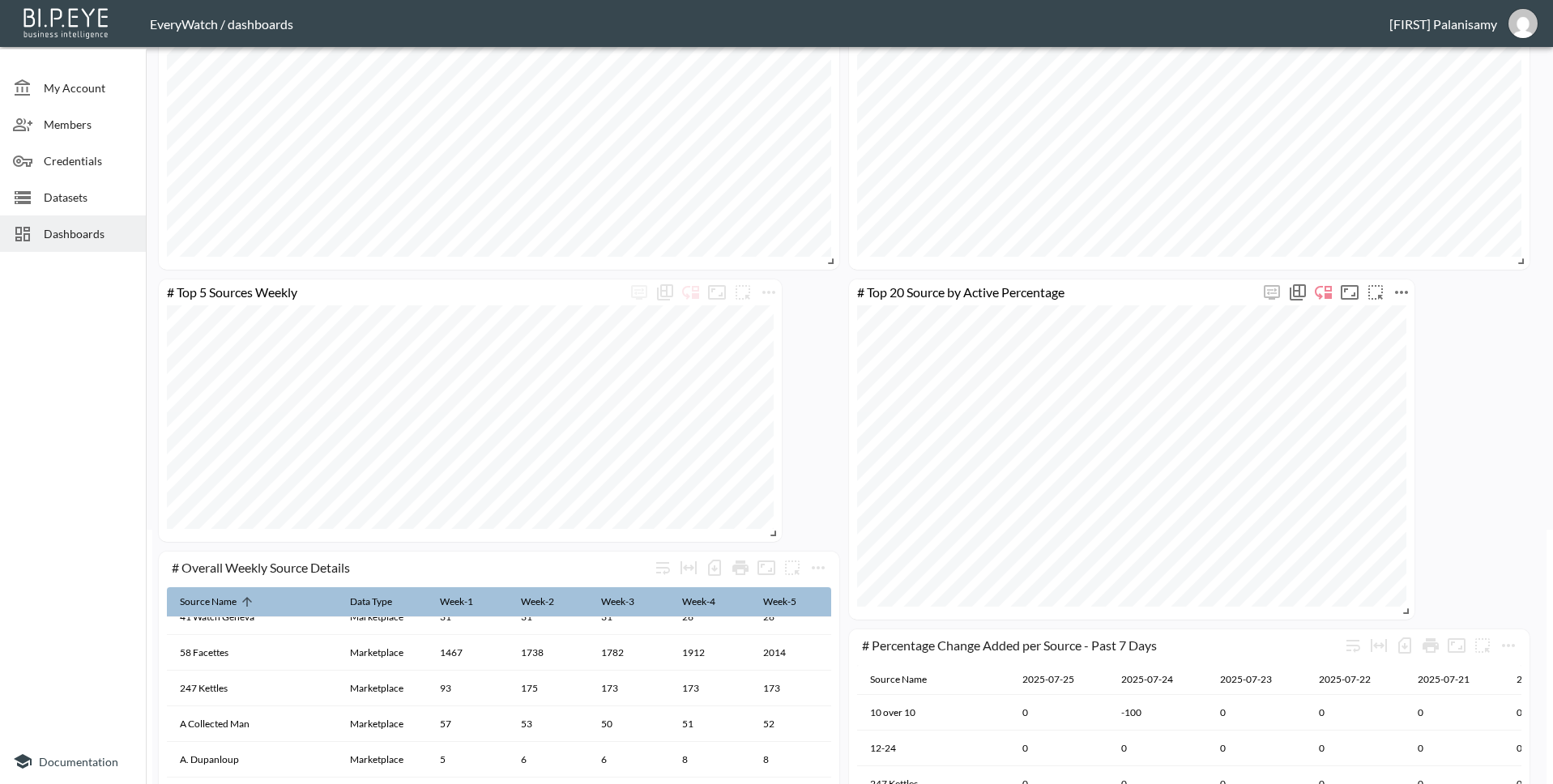 scroll, scrollTop: 258, scrollLeft: 0, axis: vertical 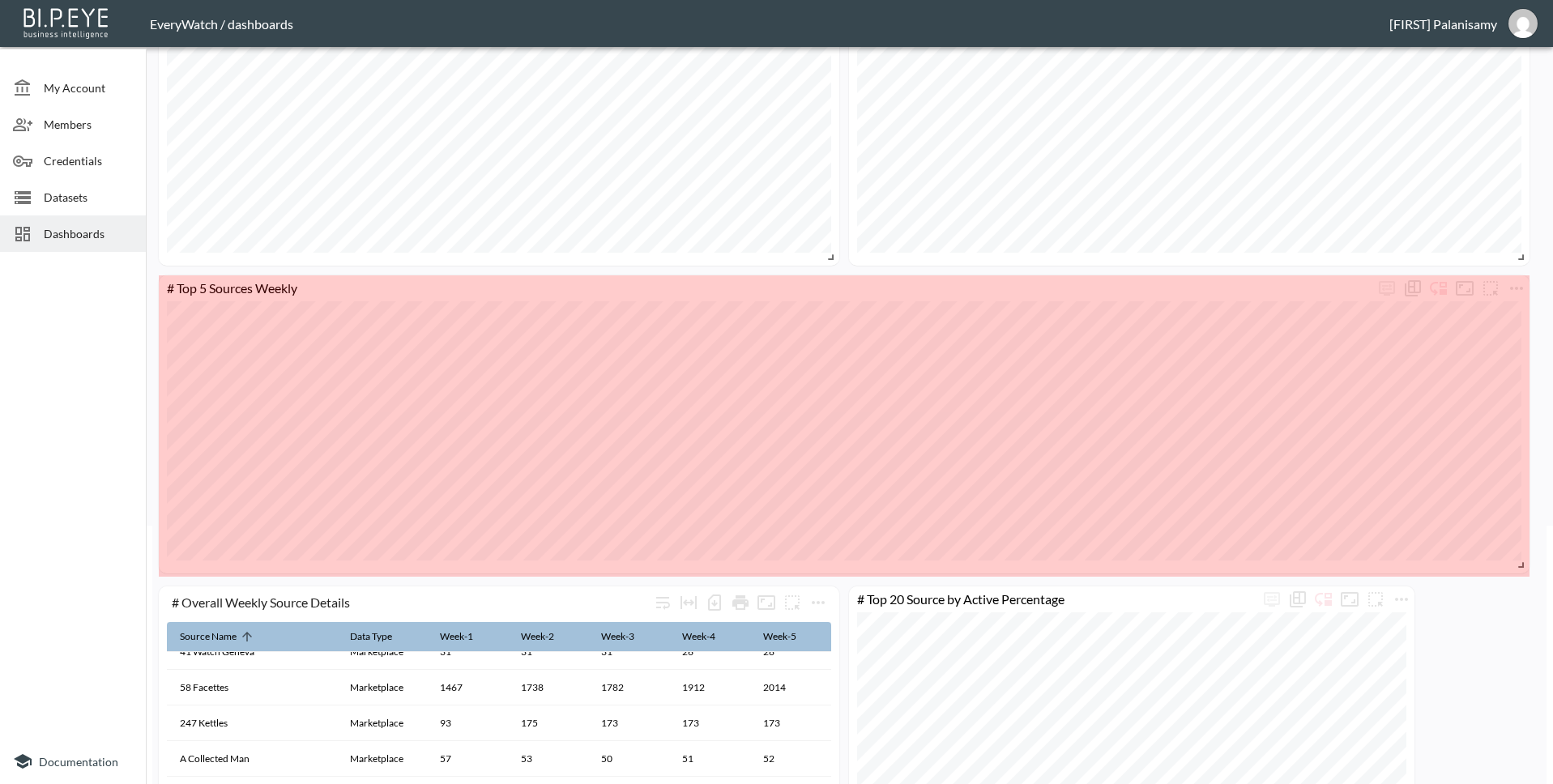 drag, startPoint x: 775, startPoint y: 530, endPoint x: 1523, endPoint y: 566, distance: 748.86581 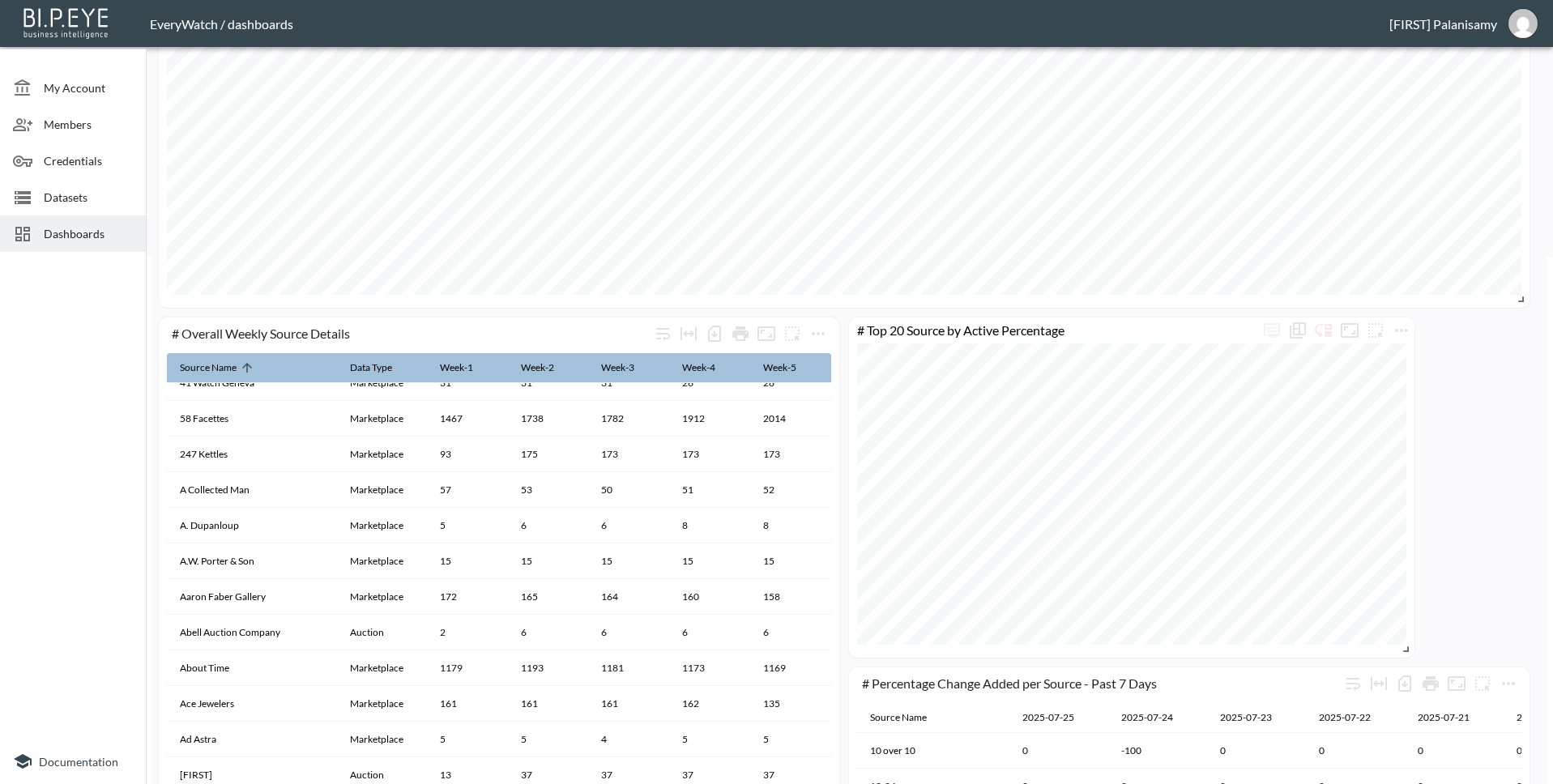 scroll, scrollTop: 652, scrollLeft: 0, axis: vertical 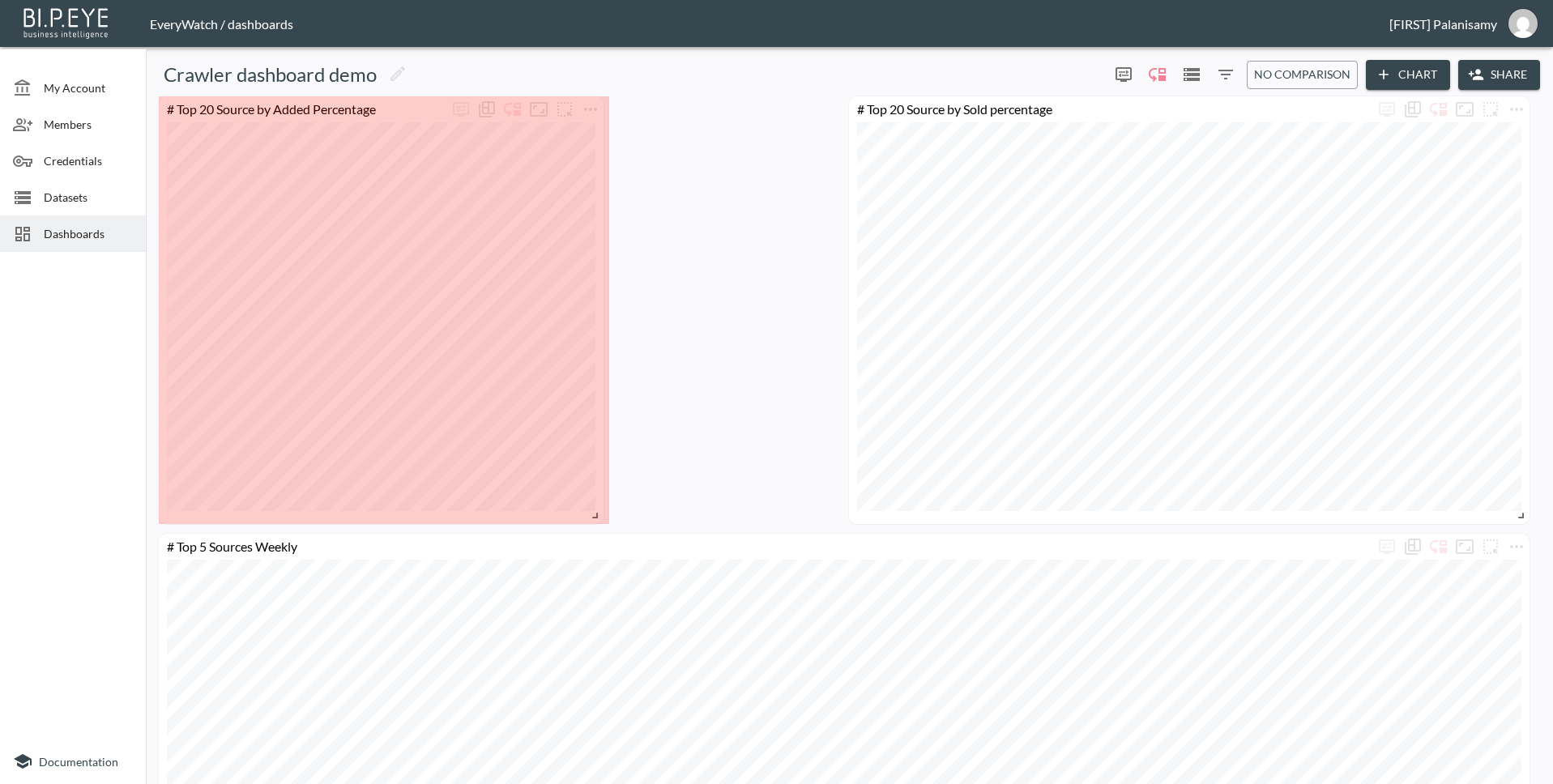 drag, startPoint x: 828, startPoint y: 518, endPoint x: 593, endPoint y: 518, distance: 235 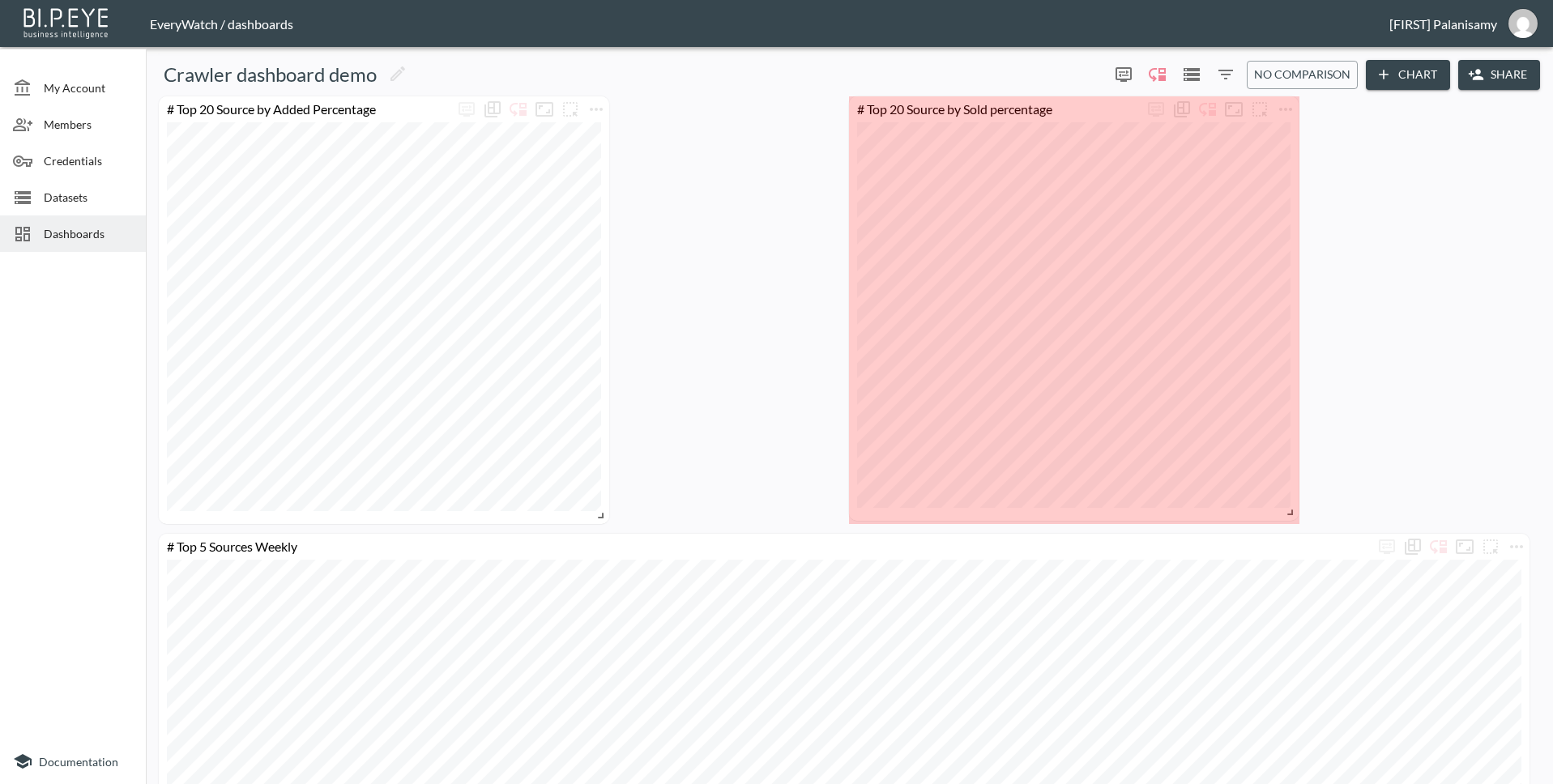 drag, startPoint x: 1521, startPoint y: 513, endPoint x: 1291, endPoint y: 510, distance: 230.01956 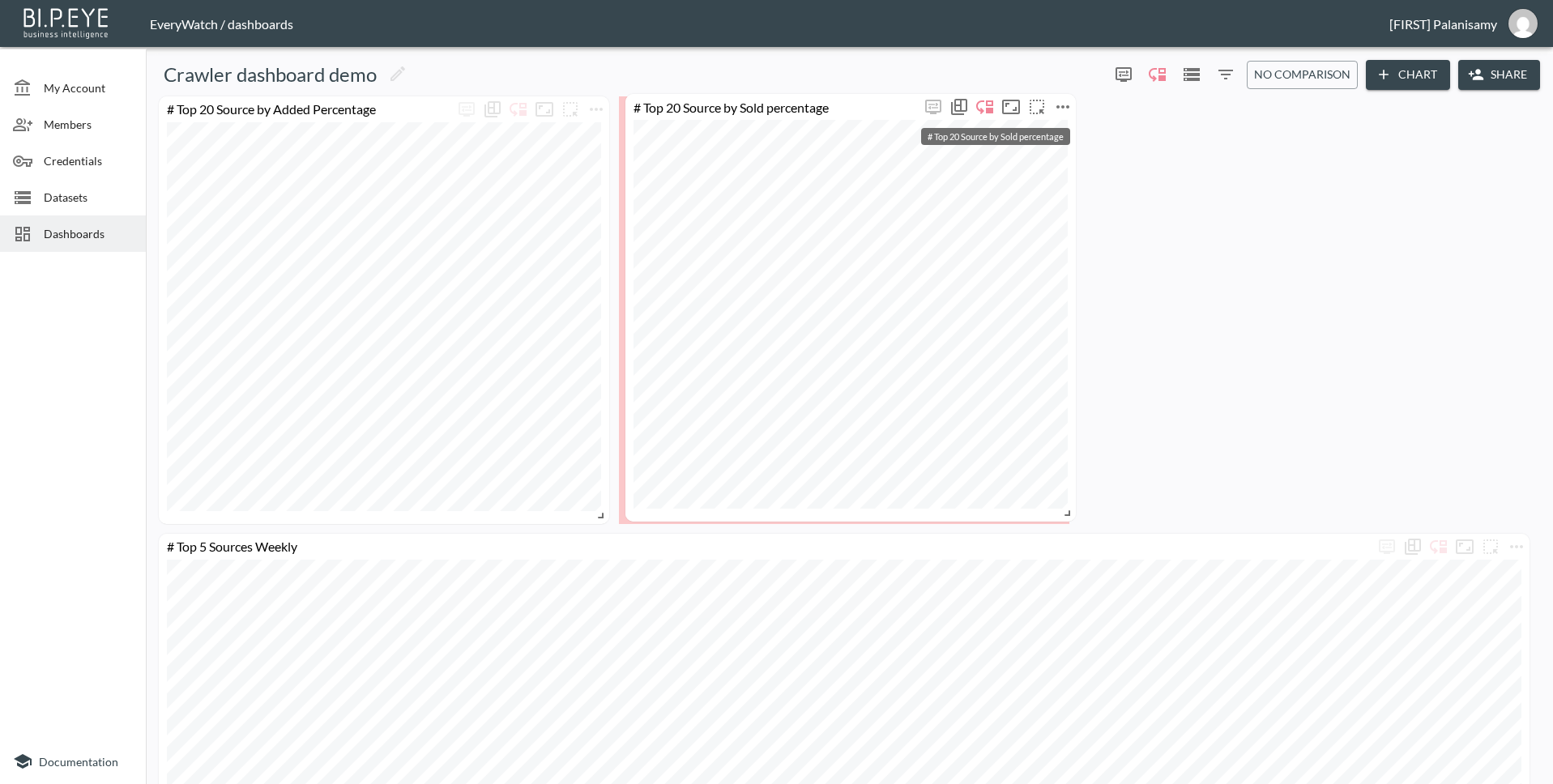 drag, startPoint x: 1081, startPoint y: 112, endPoint x: 857, endPoint y: 109, distance: 224.0201 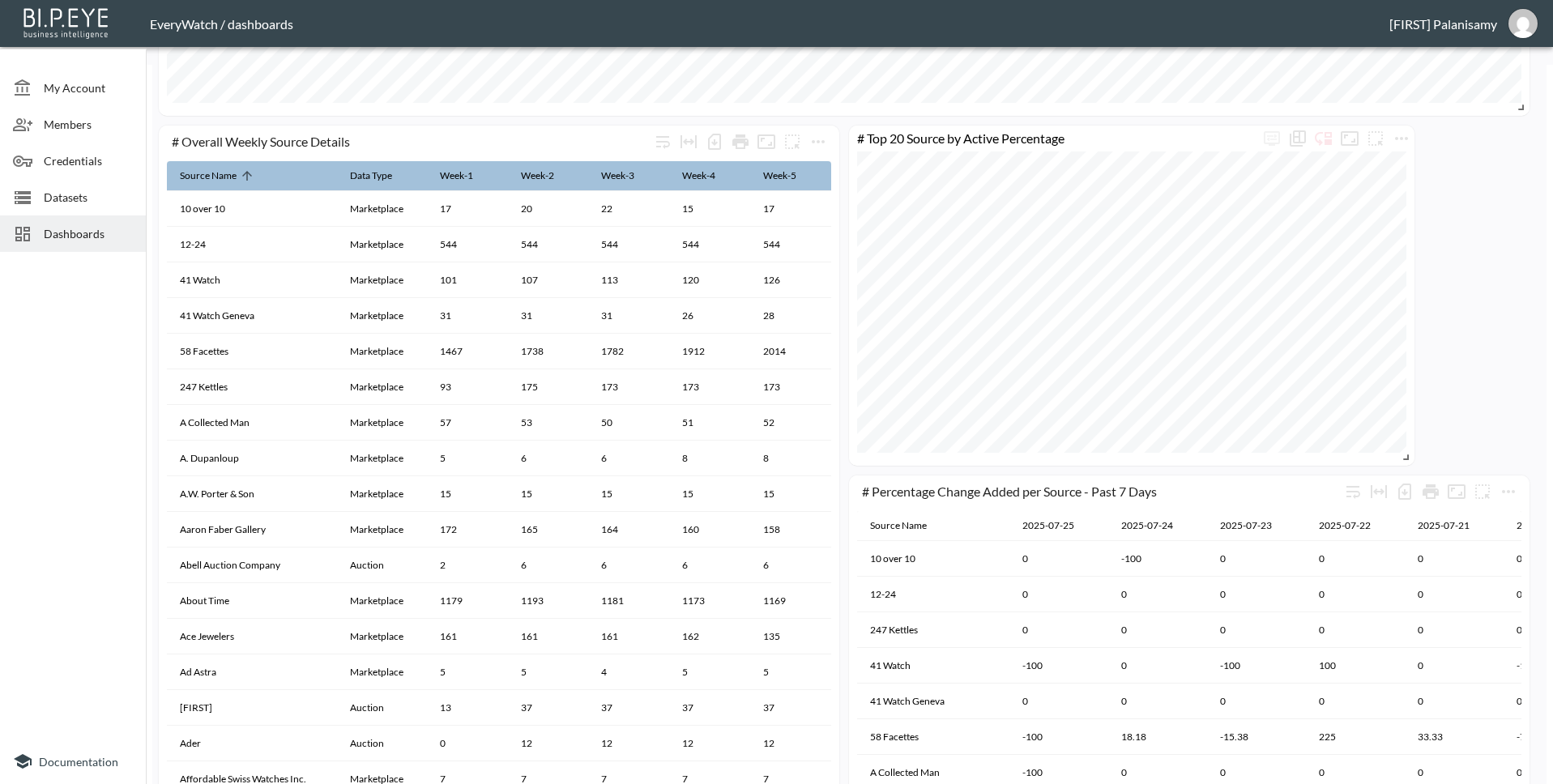 scroll, scrollTop: 573, scrollLeft: 0, axis: vertical 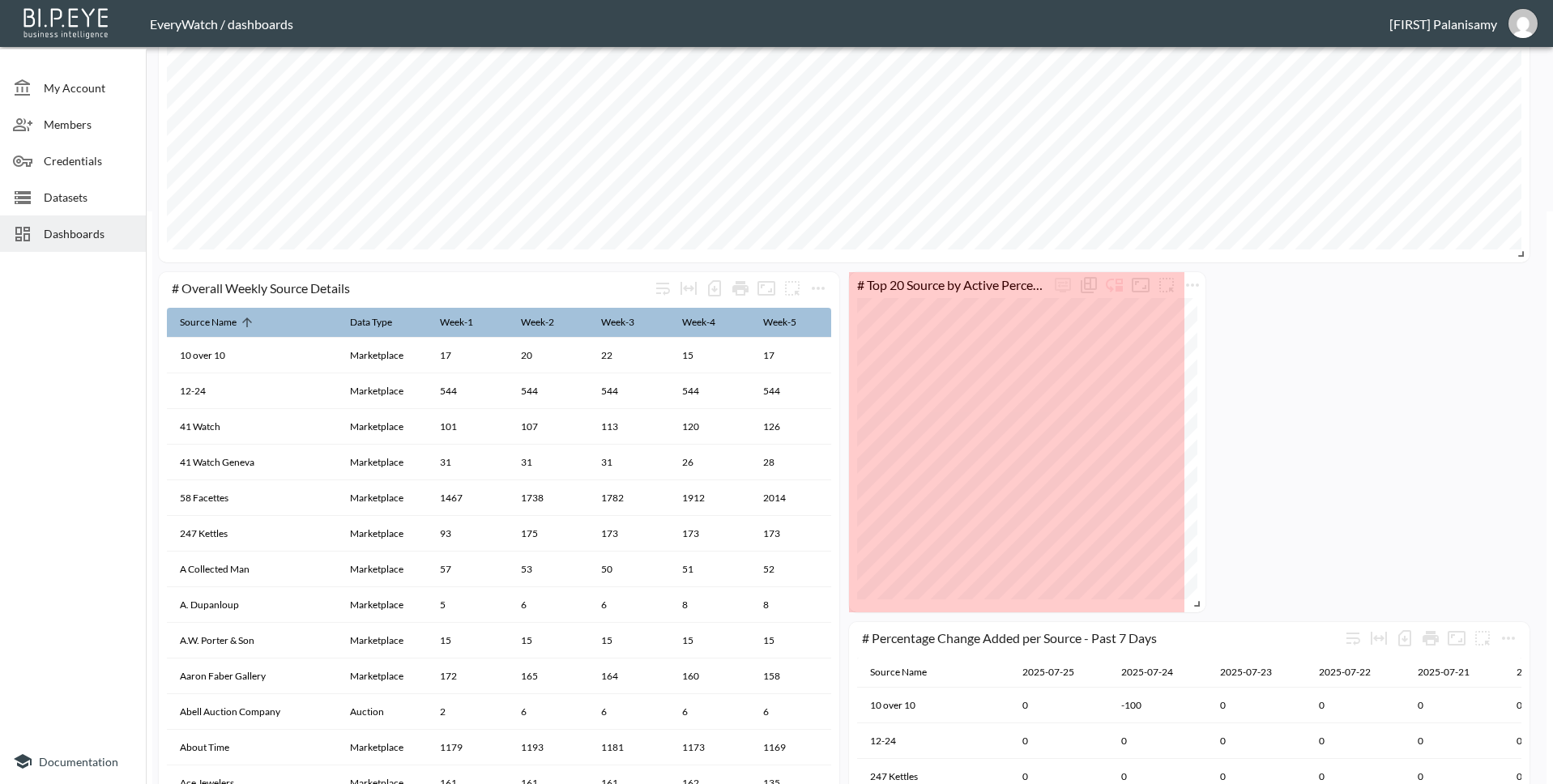drag, startPoint x: 1405, startPoint y: 601, endPoint x: 1197, endPoint y: 600, distance: 208.0024 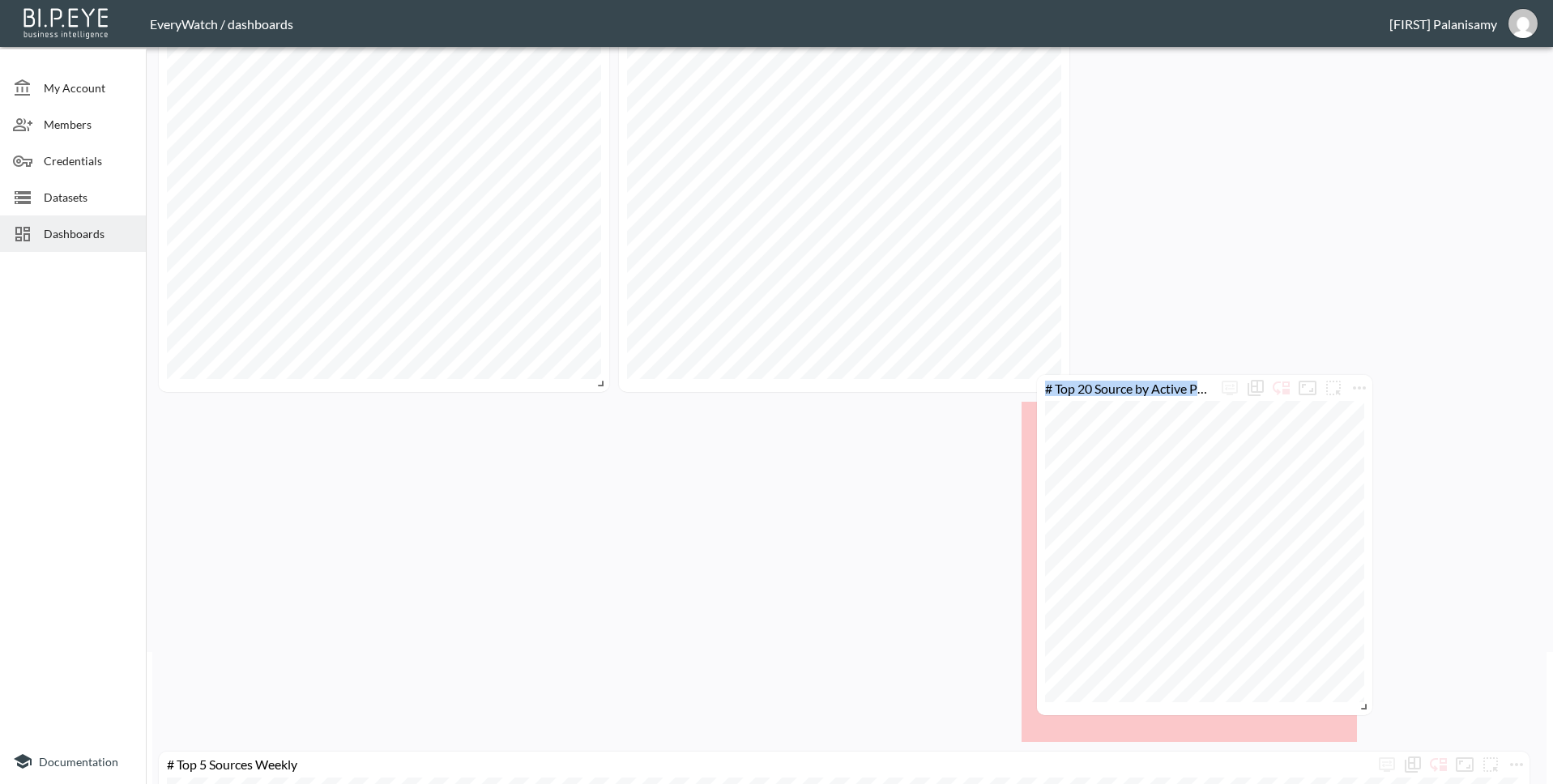 scroll, scrollTop: 0, scrollLeft: 0, axis: both 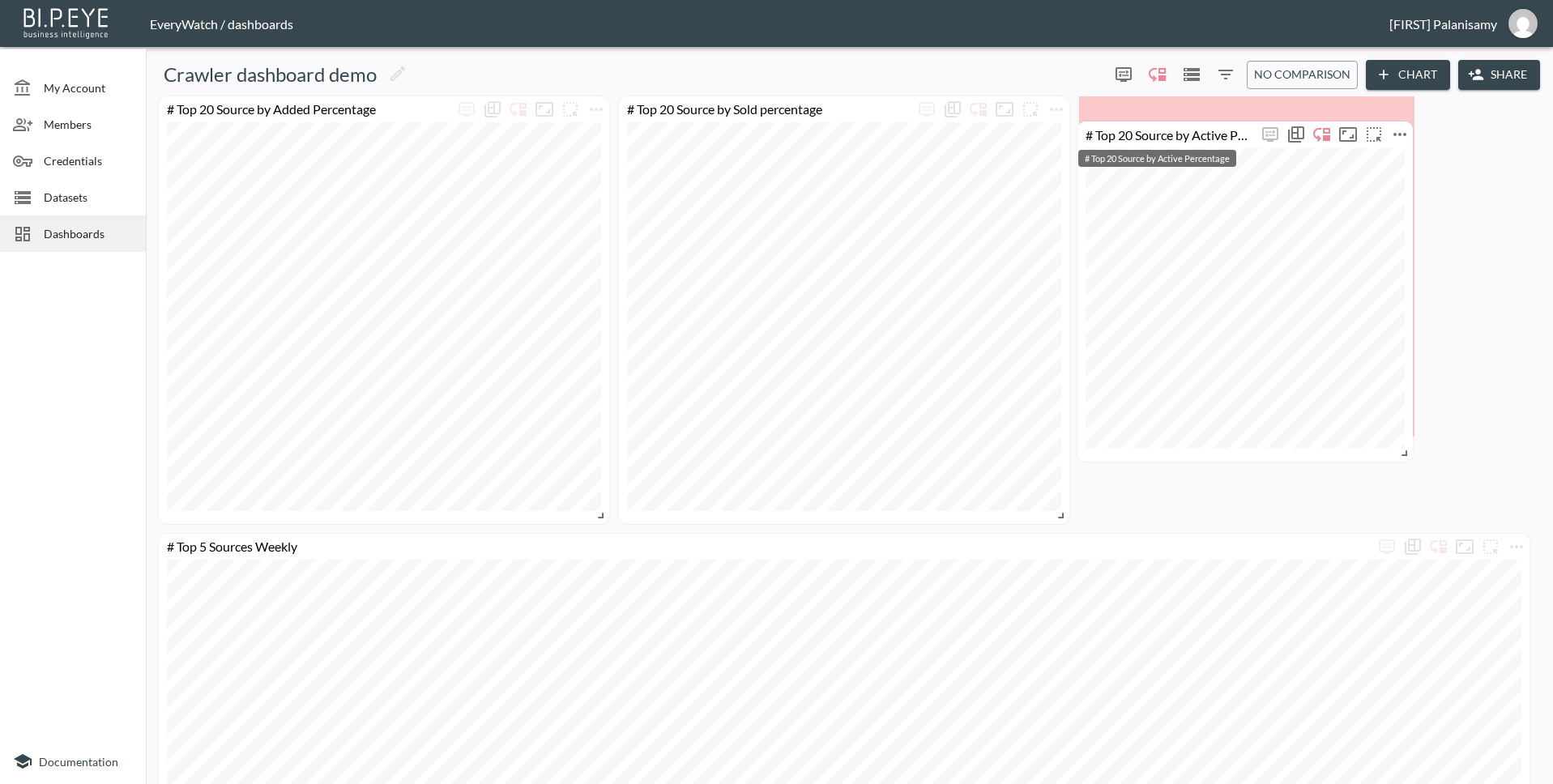 drag, startPoint x: 1025, startPoint y: 283, endPoint x: 1262, endPoint y: 140, distance: 276.7996 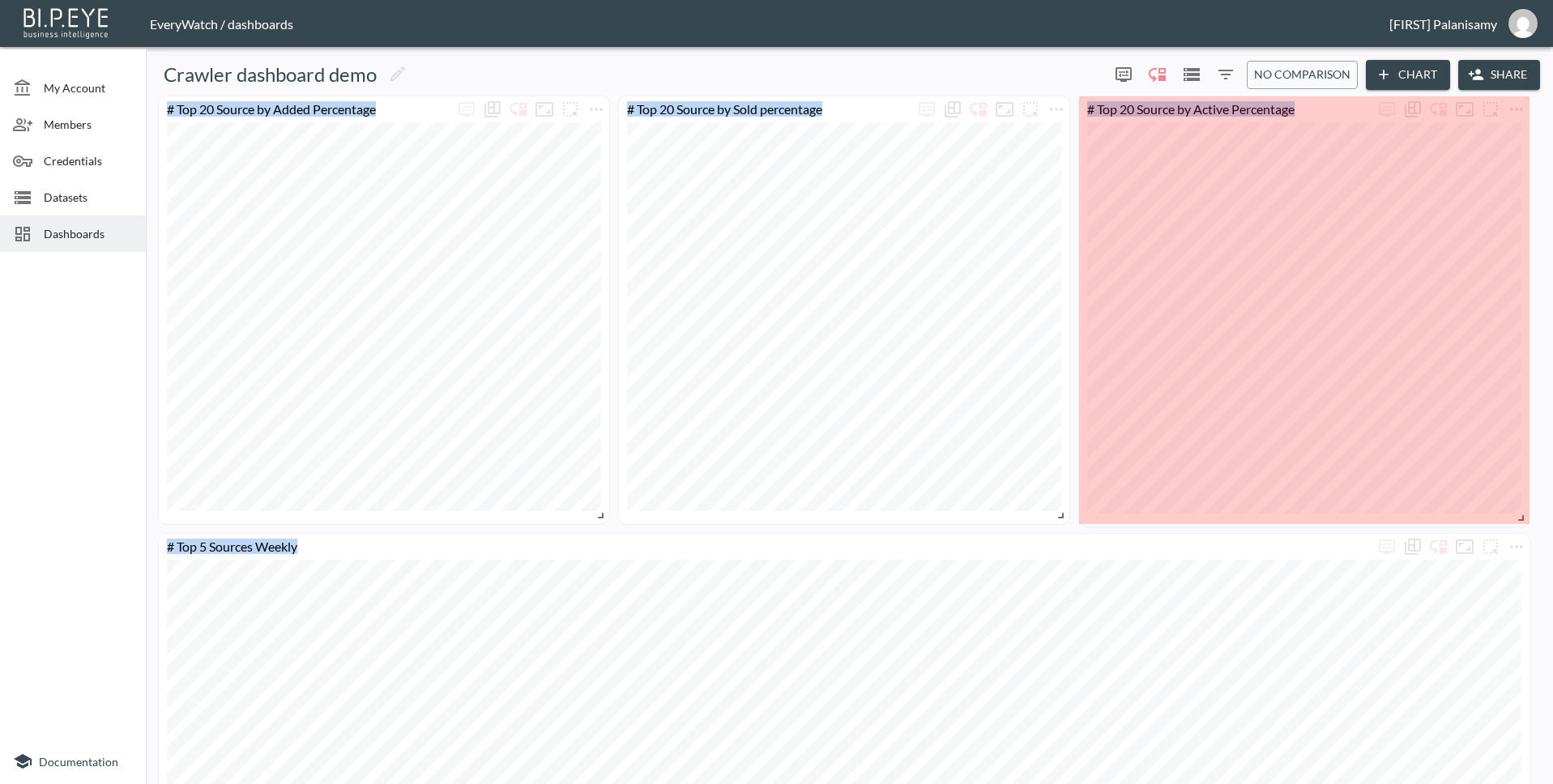 drag, startPoint x: 1408, startPoint y: 424, endPoint x: 1530, endPoint y: 514, distance: 151.60475 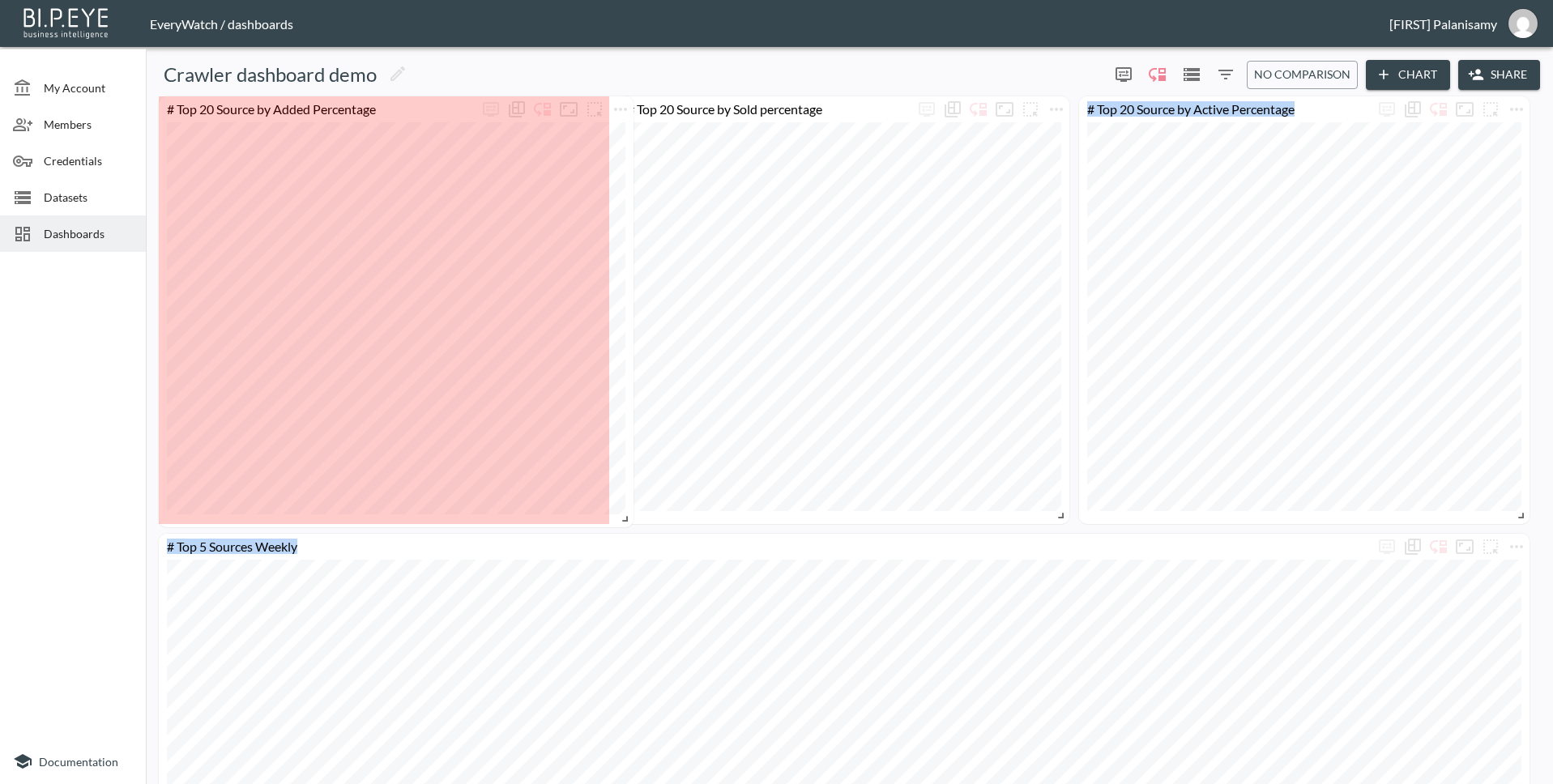 drag, startPoint x: 599, startPoint y: 510, endPoint x: 623, endPoint y: 513, distance: 24.186773 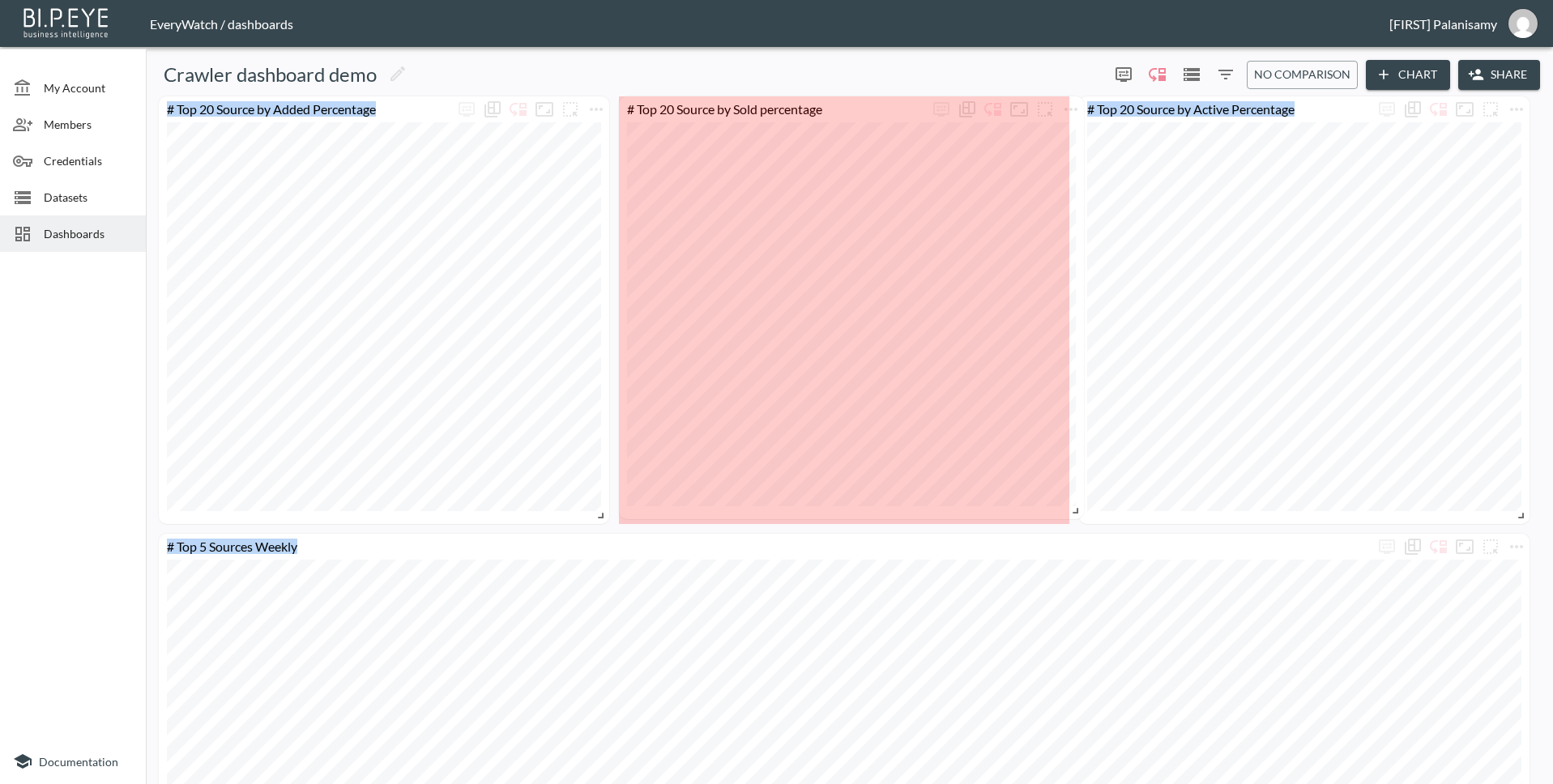 drag, startPoint x: 1063, startPoint y: 518, endPoint x: 1077, endPoint y: 513, distance: 14.866069 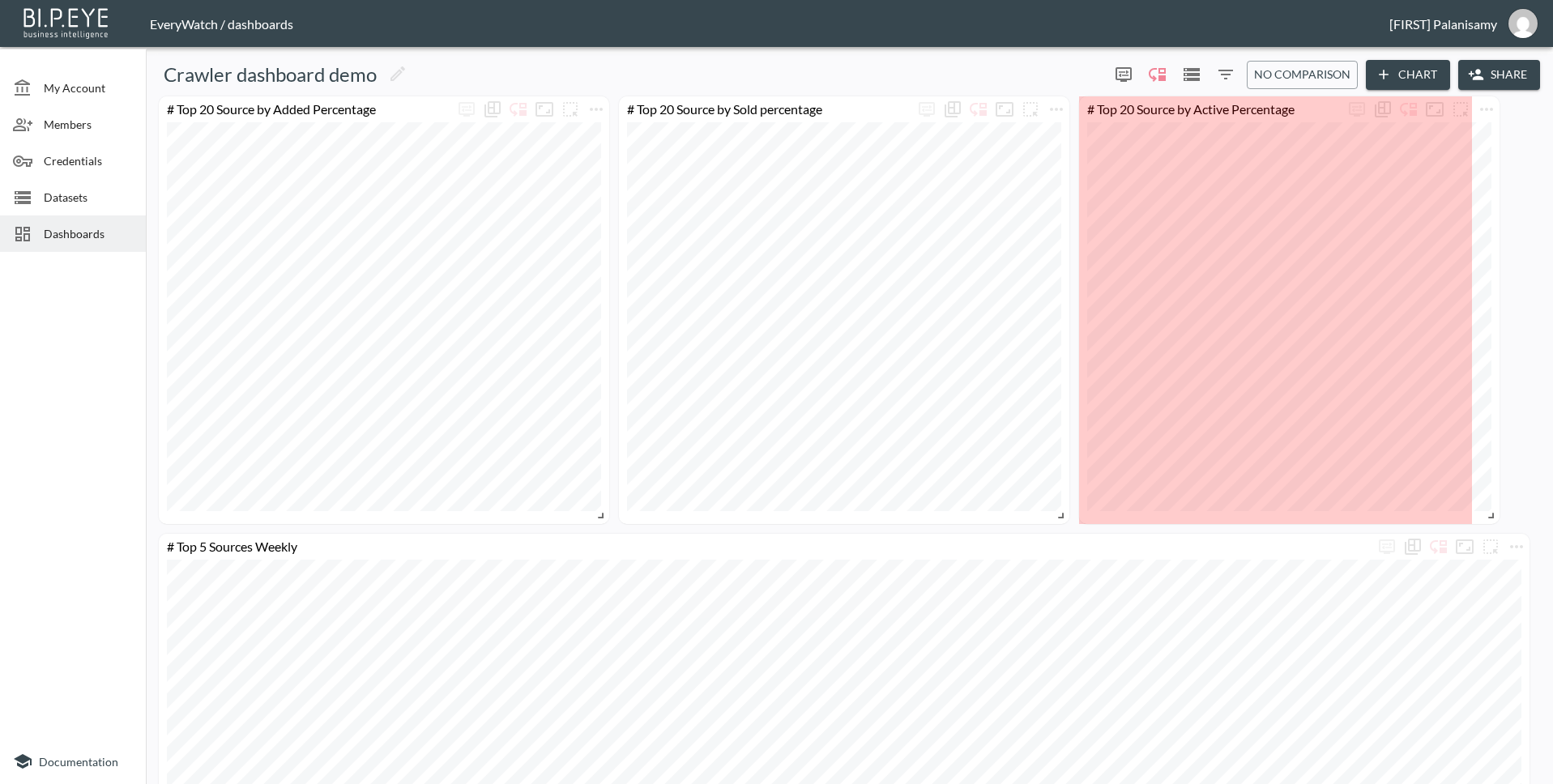 click at bounding box center [1488, 513] 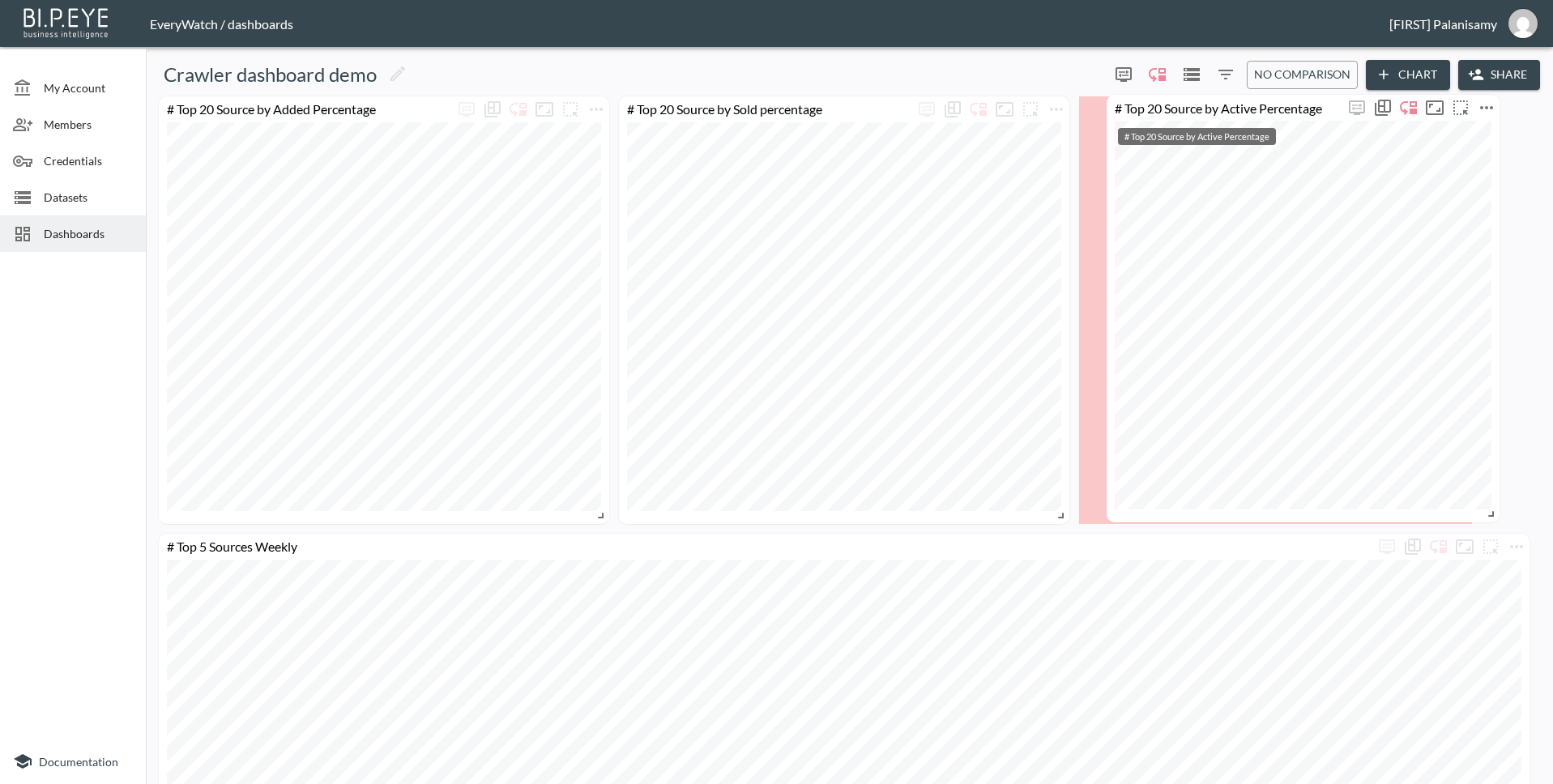 drag, startPoint x: 1308, startPoint y: 110, endPoint x: 1335, endPoint y: 109, distance: 27.018512 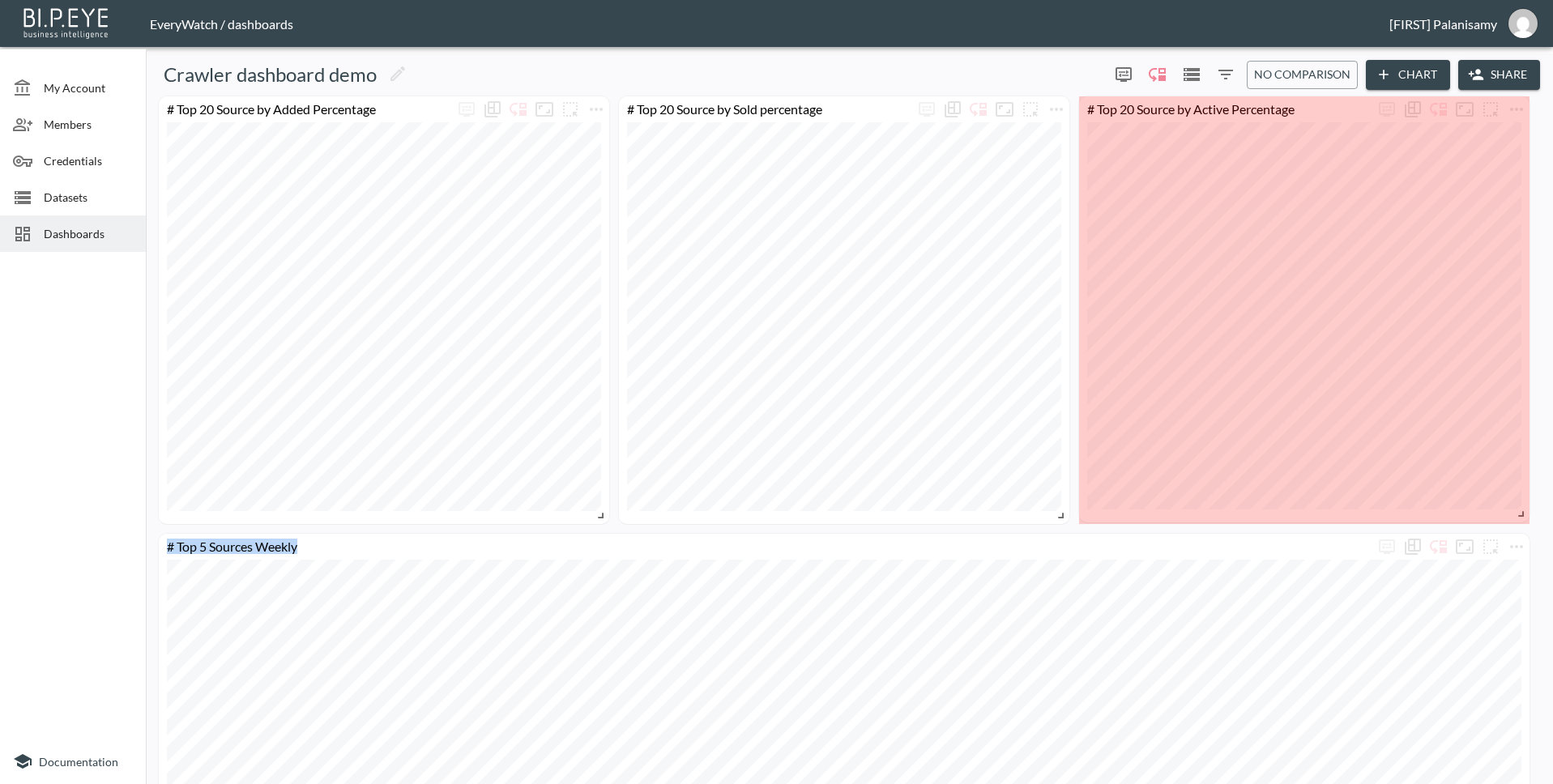 drag, startPoint x: 1466, startPoint y: 514, endPoint x: 1529, endPoint y: 513, distance: 63.00794 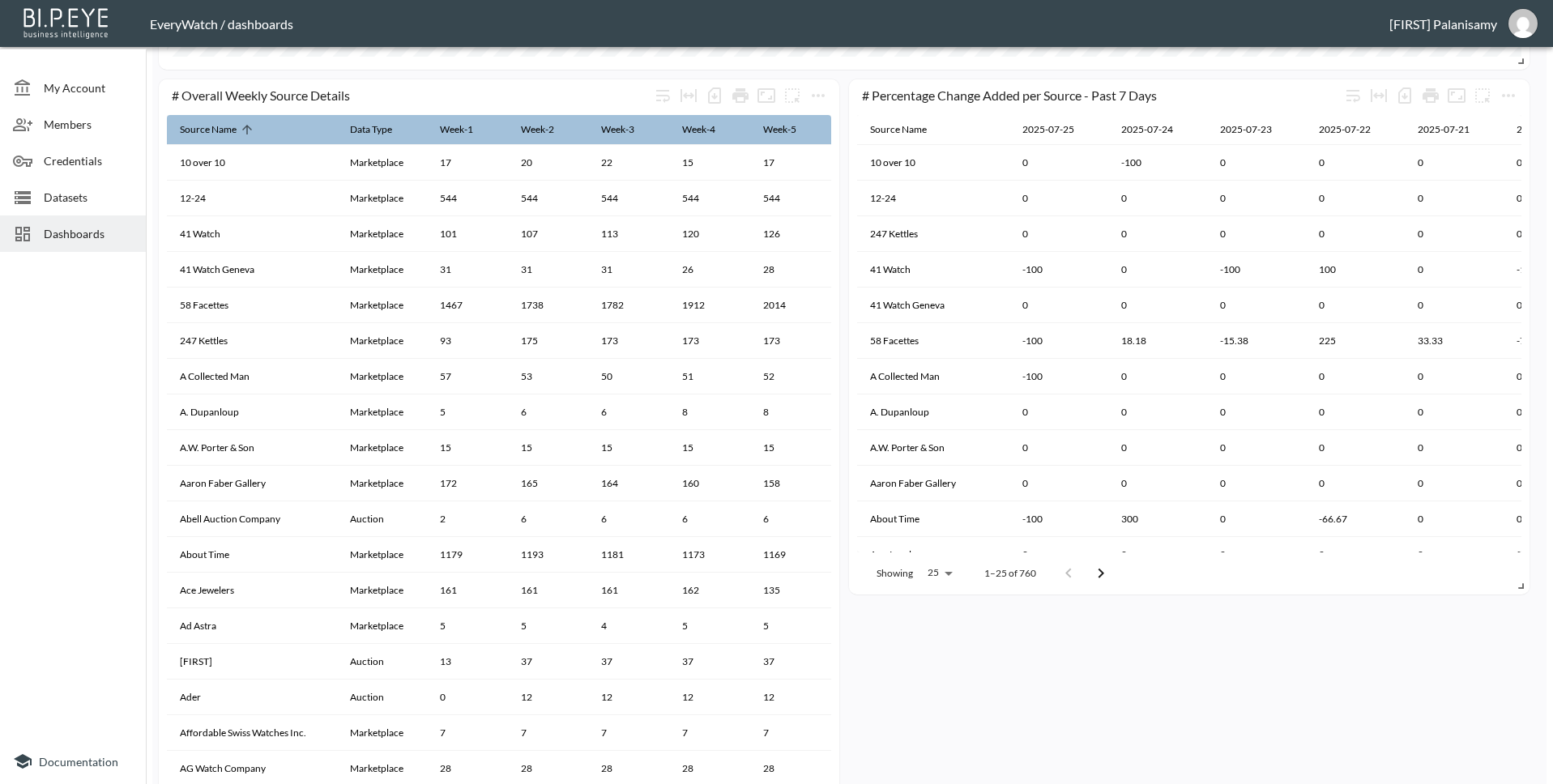 scroll, scrollTop: 768, scrollLeft: 0, axis: vertical 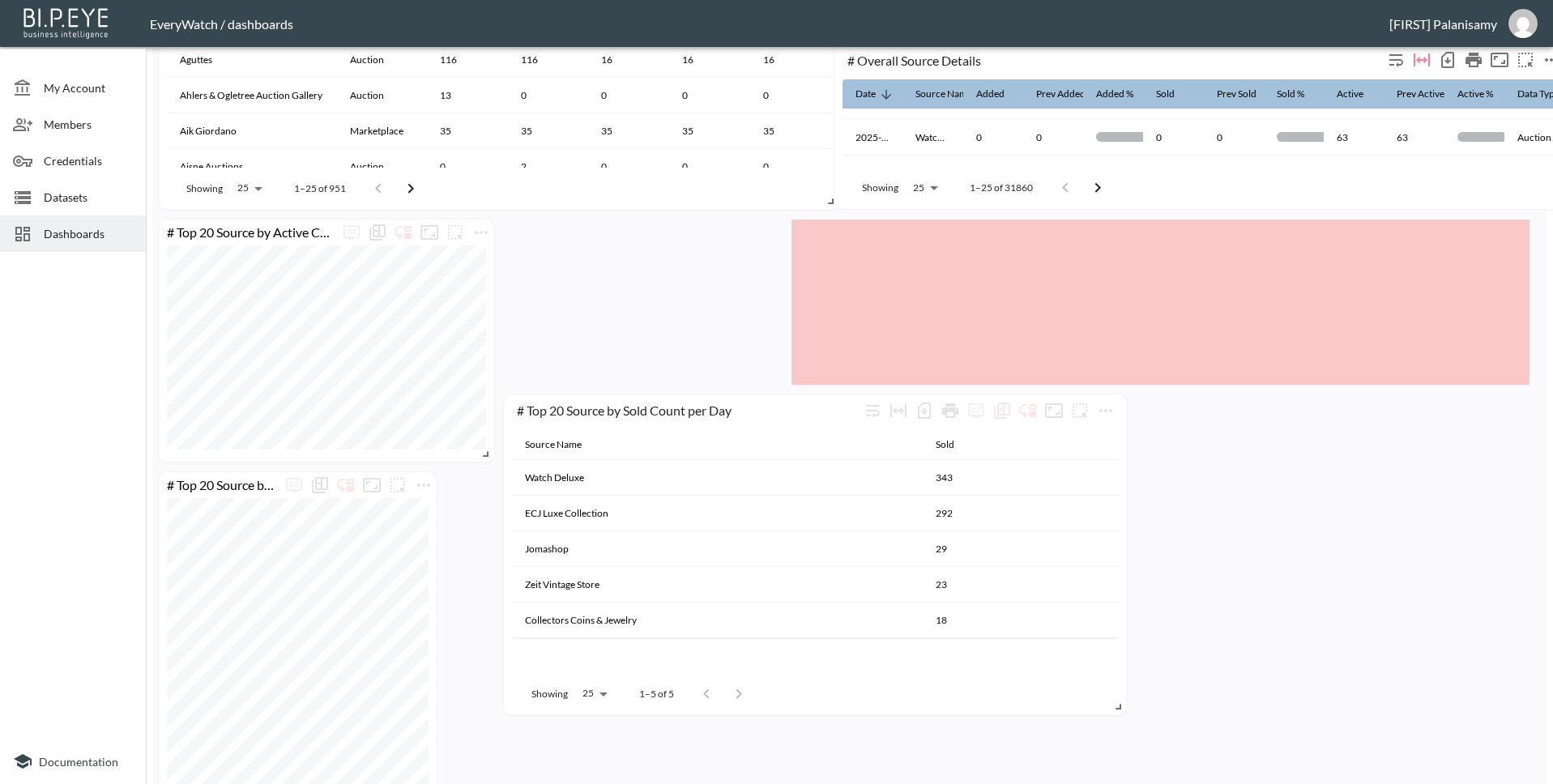 drag, startPoint x: 926, startPoint y: 573, endPoint x: 969, endPoint y: 67, distance: 507.82379 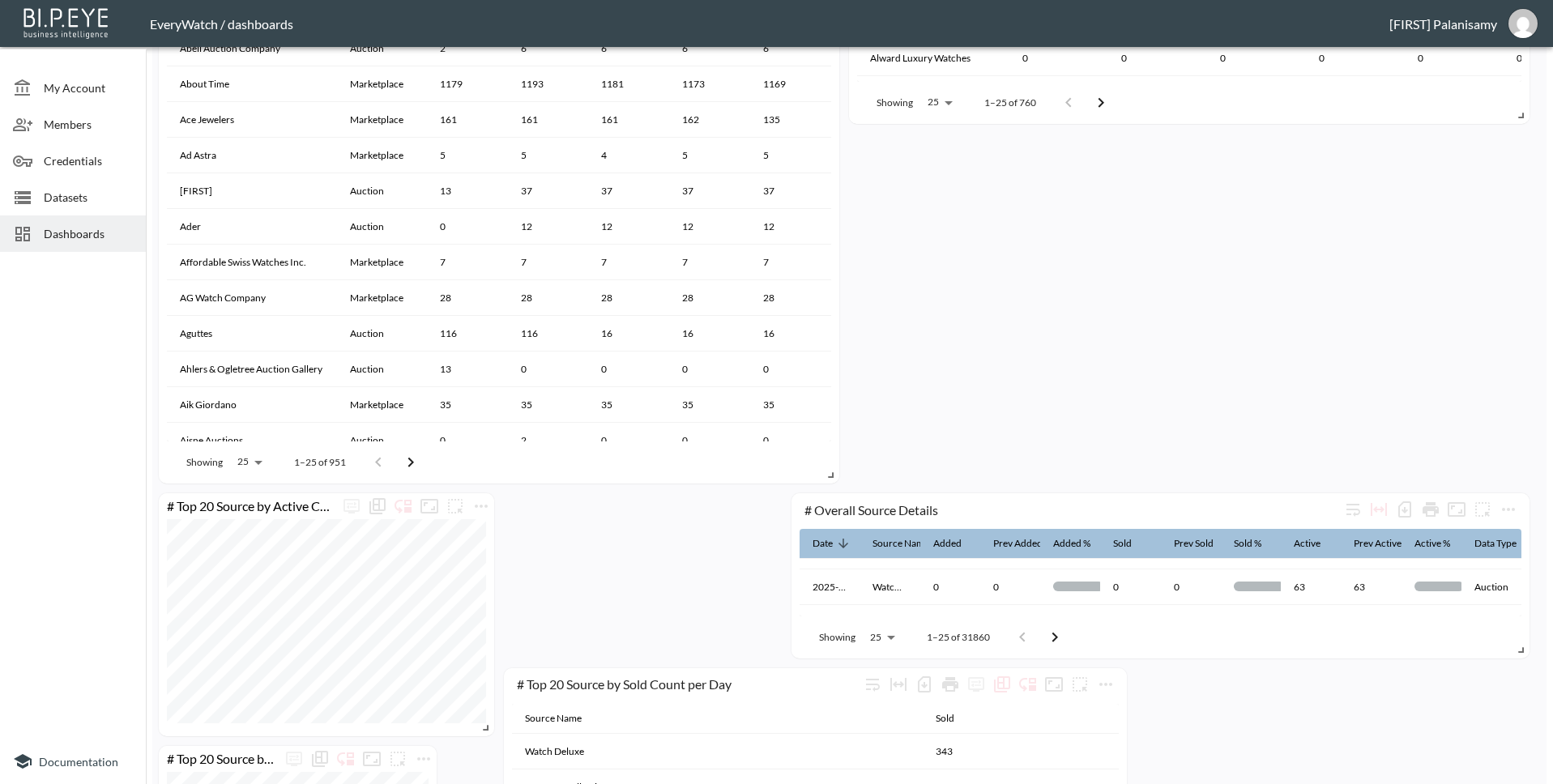 scroll, scrollTop: 1108, scrollLeft: 0, axis: vertical 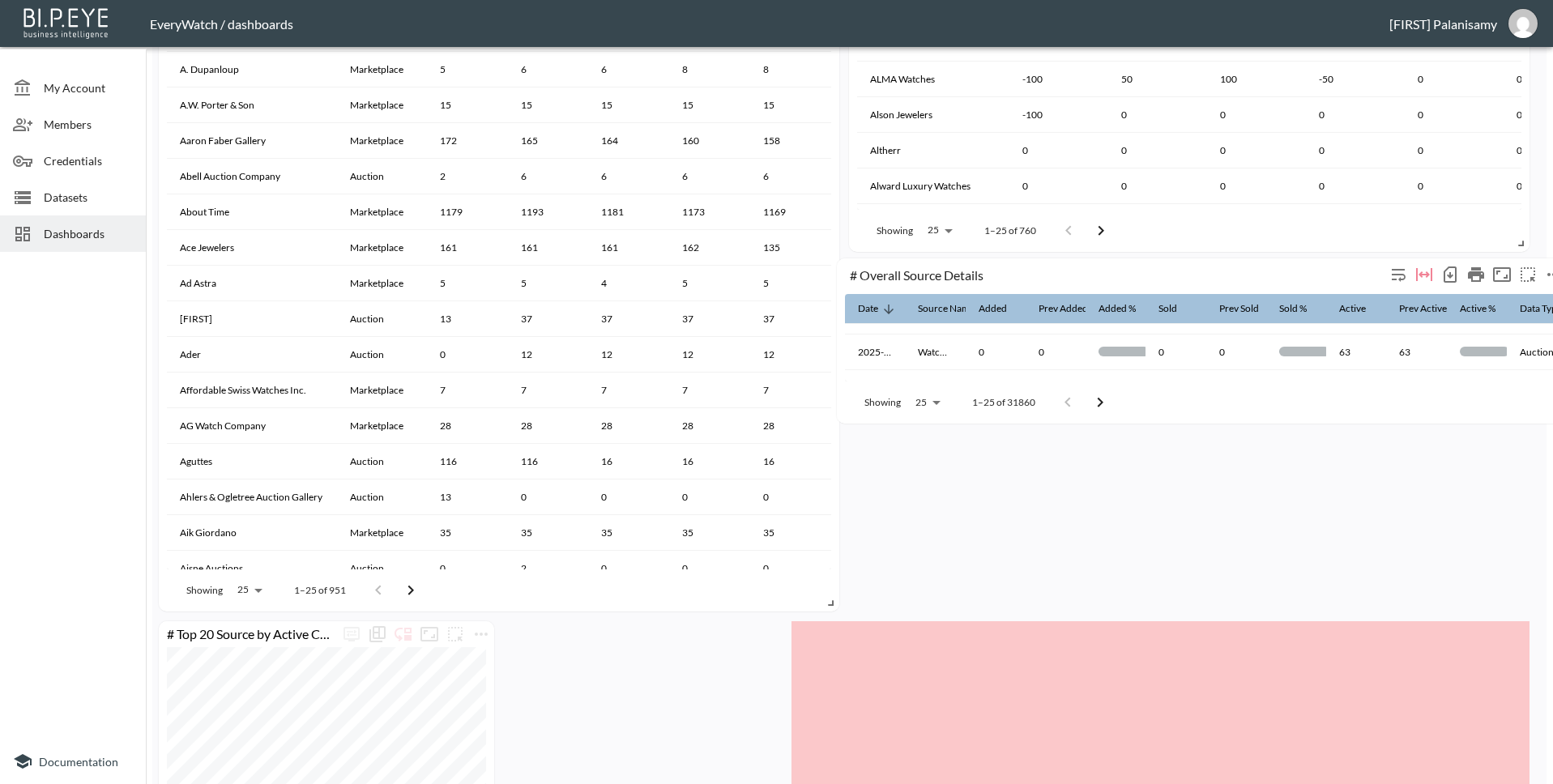 drag, startPoint x: 959, startPoint y: 631, endPoint x: 1005, endPoint y: 266, distance: 367.88721 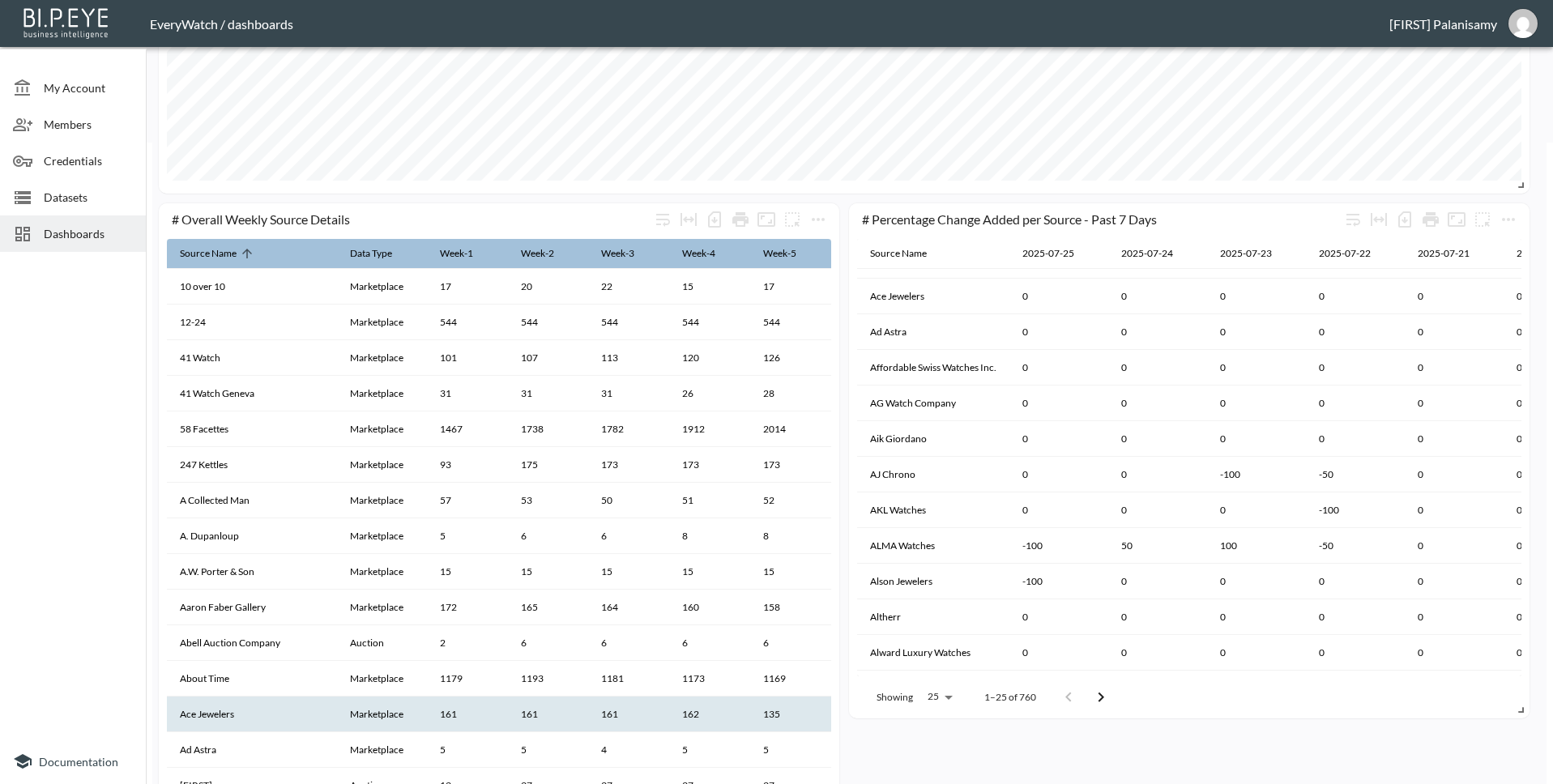 scroll, scrollTop: 756, scrollLeft: 0, axis: vertical 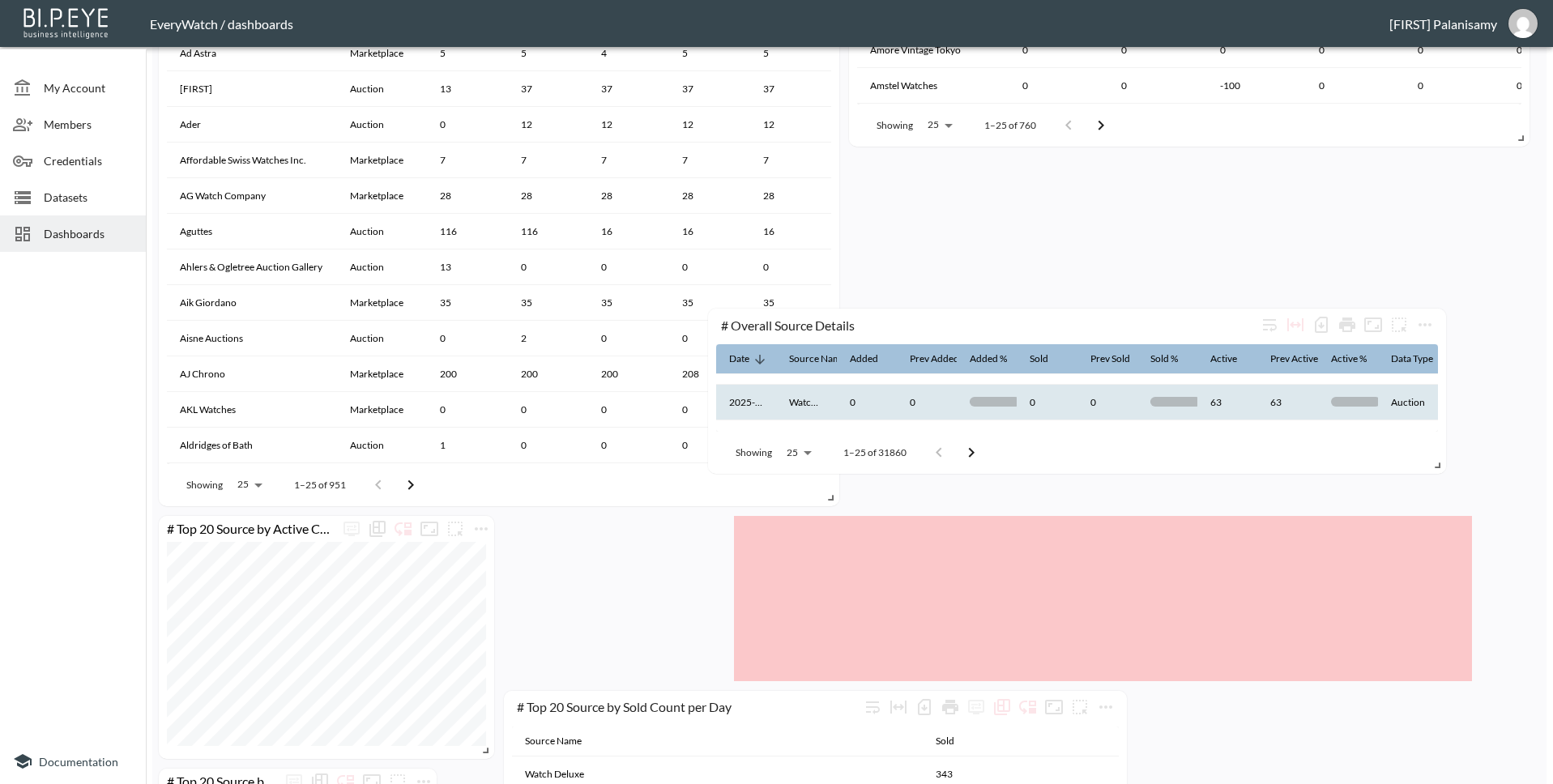 drag, startPoint x: 965, startPoint y: 539, endPoint x: 893, endPoint y: 404, distance: 153 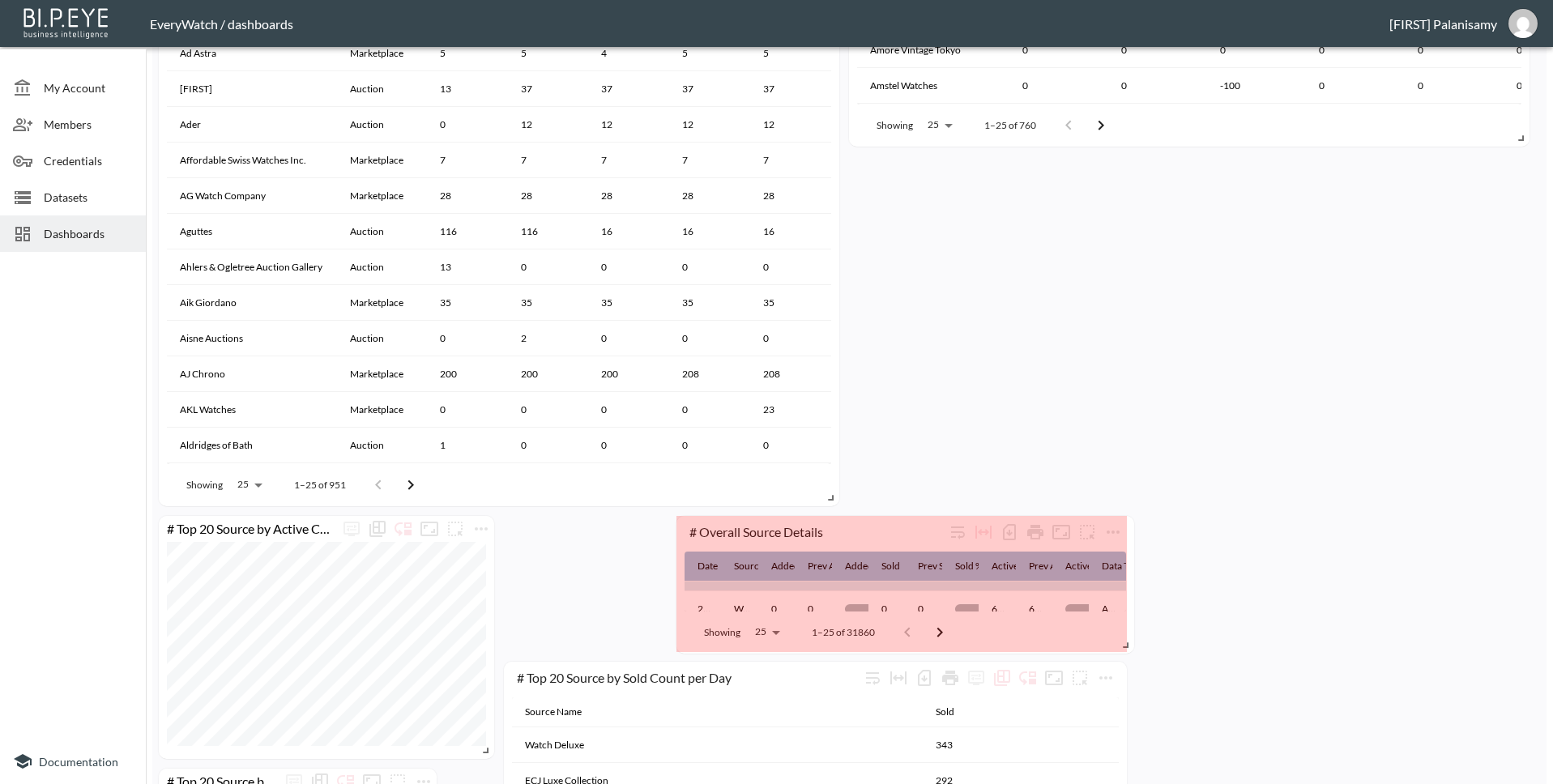 drag, startPoint x: 1407, startPoint y: 673, endPoint x: 1025, endPoint y: 586, distance: 391.7818 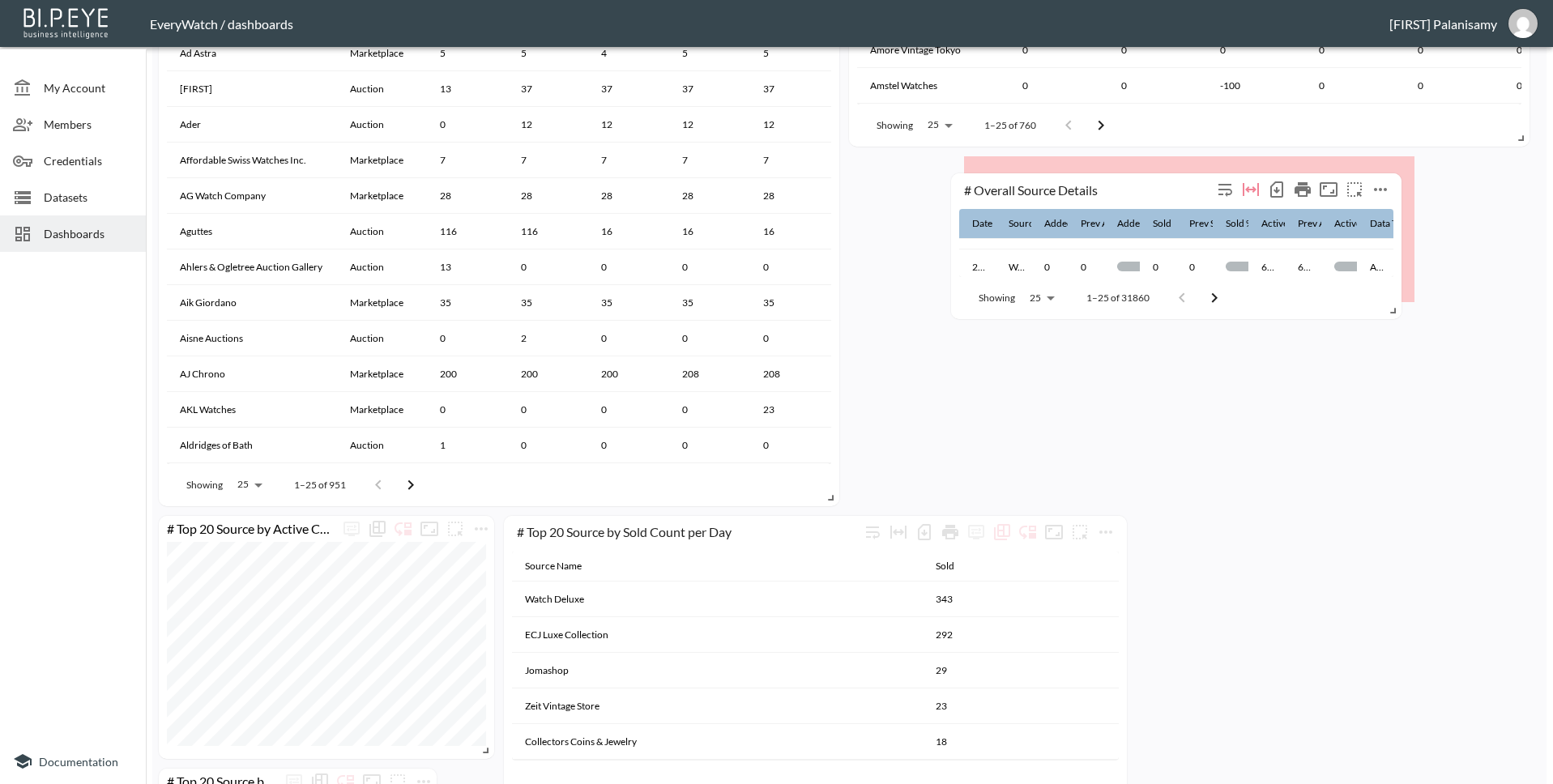 drag, startPoint x: 894, startPoint y: 525, endPoint x: 1169, endPoint y: 182, distance: 439.62939 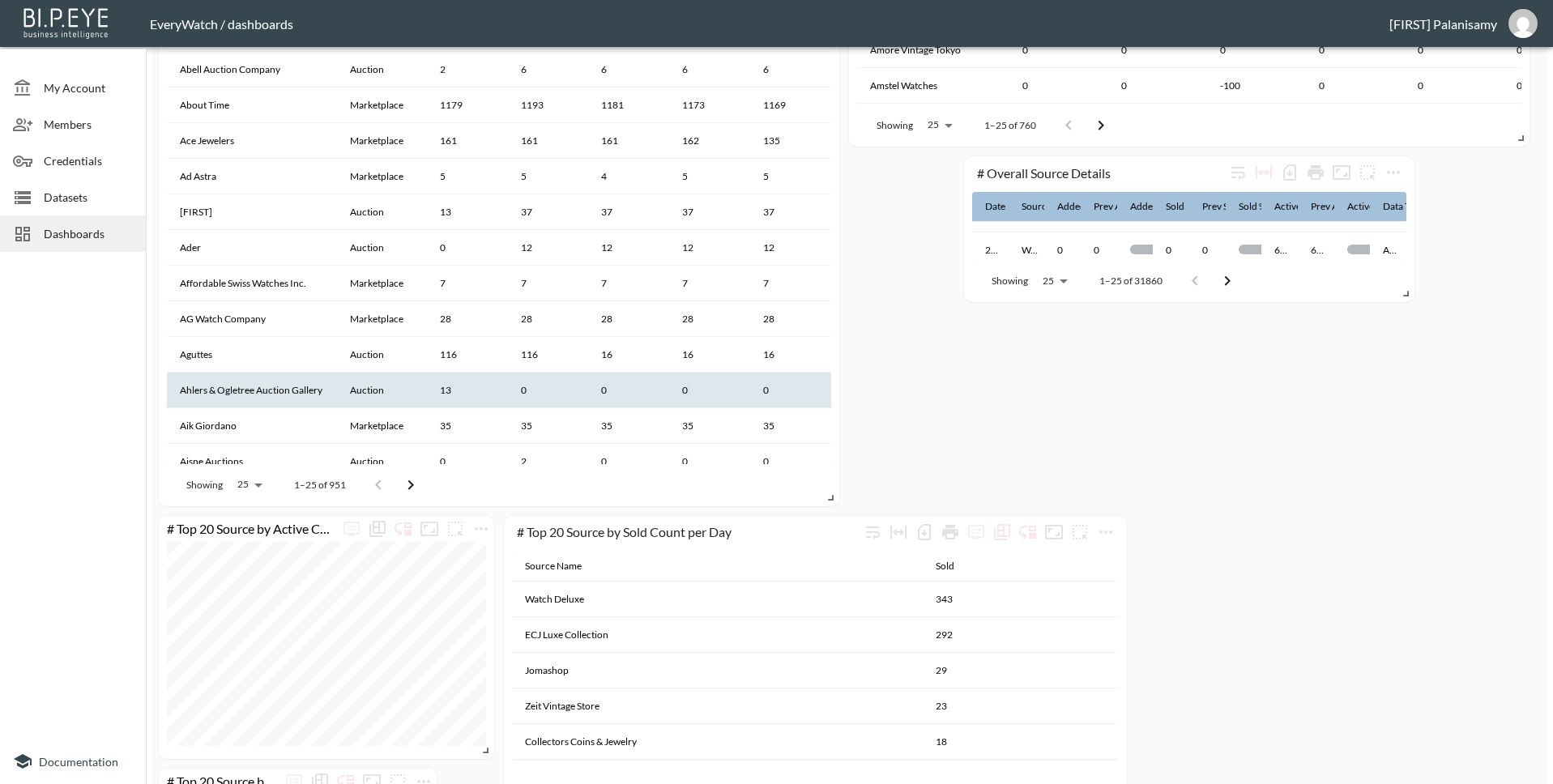 scroll, scrollTop: 0, scrollLeft: 0, axis: both 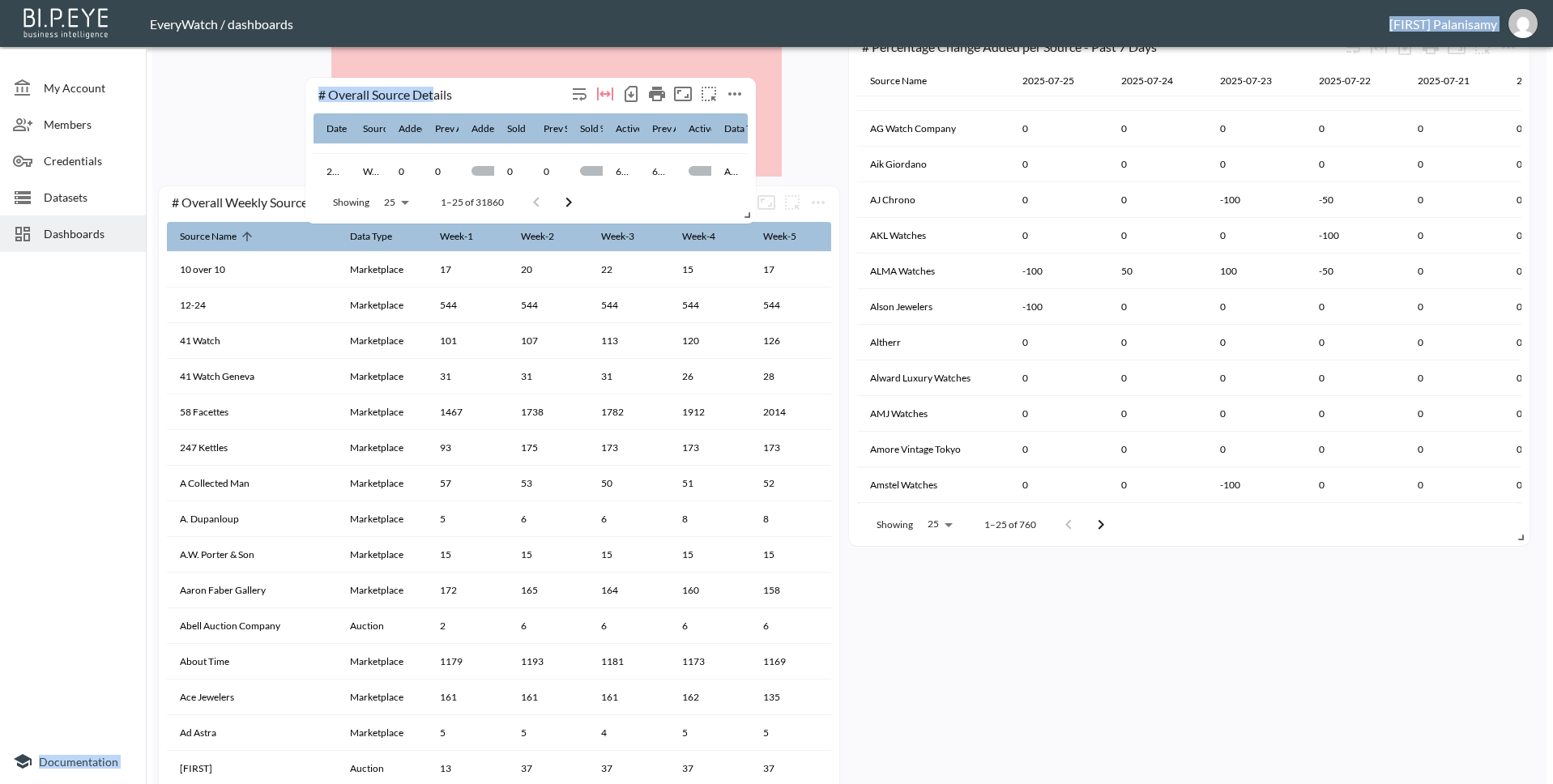 drag, startPoint x: 1094, startPoint y: 573, endPoint x: 434, endPoint y: 95, distance: 814.9135 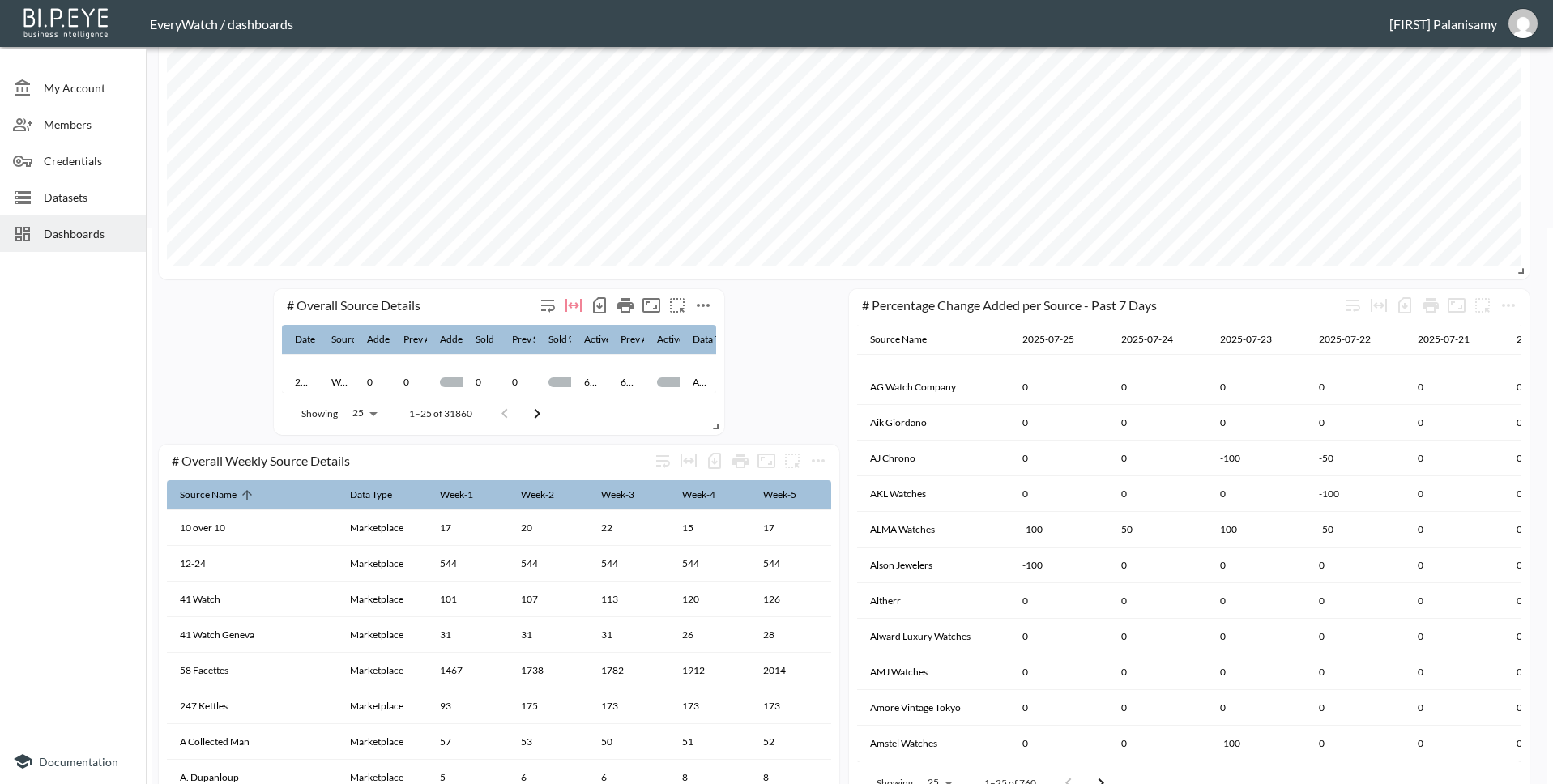 scroll, scrollTop: 554, scrollLeft: 0, axis: vertical 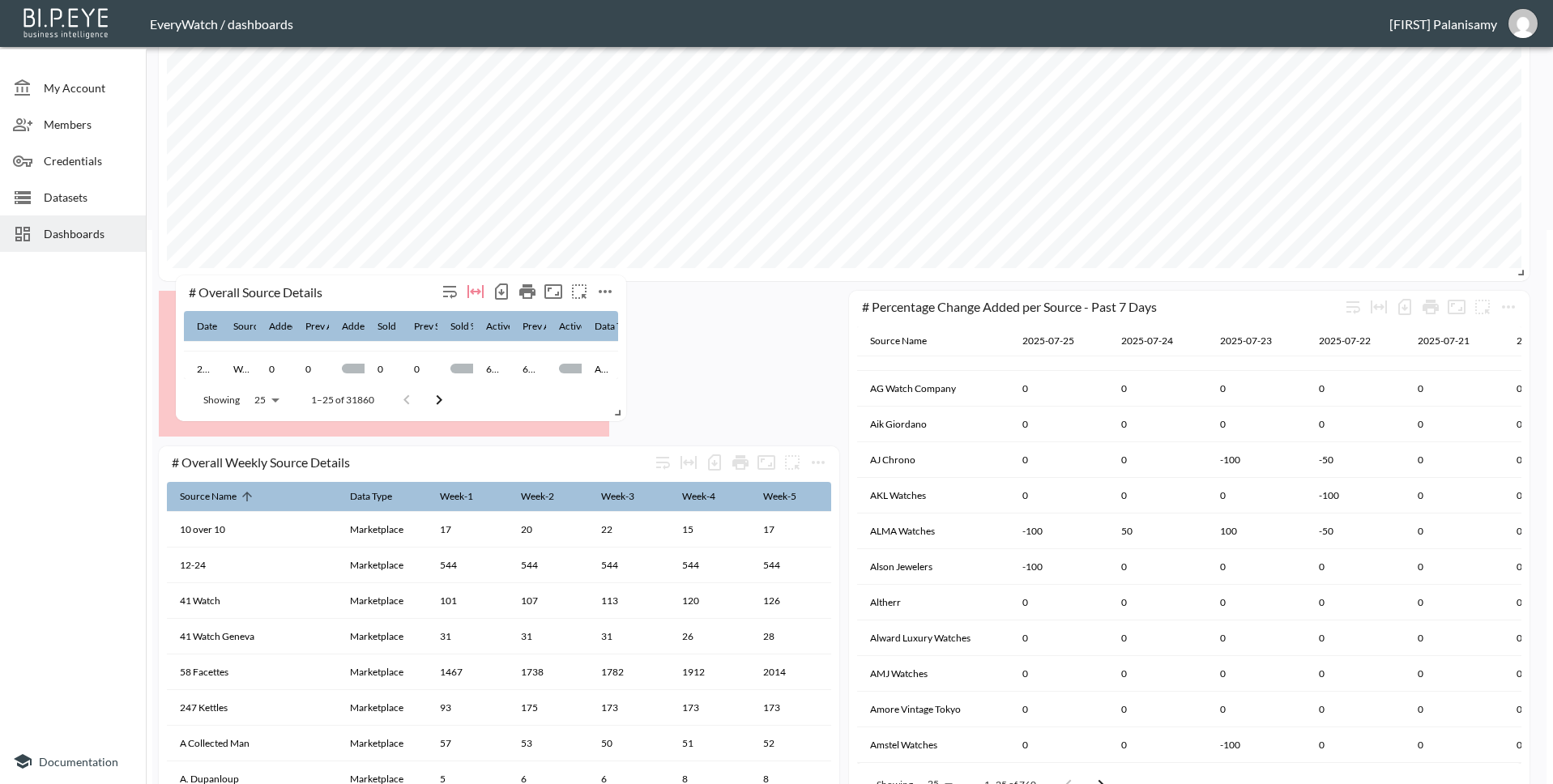 drag, startPoint x: 472, startPoint y: 301, endPoint x: 371, endPoint y: 292, distance: 101.4002 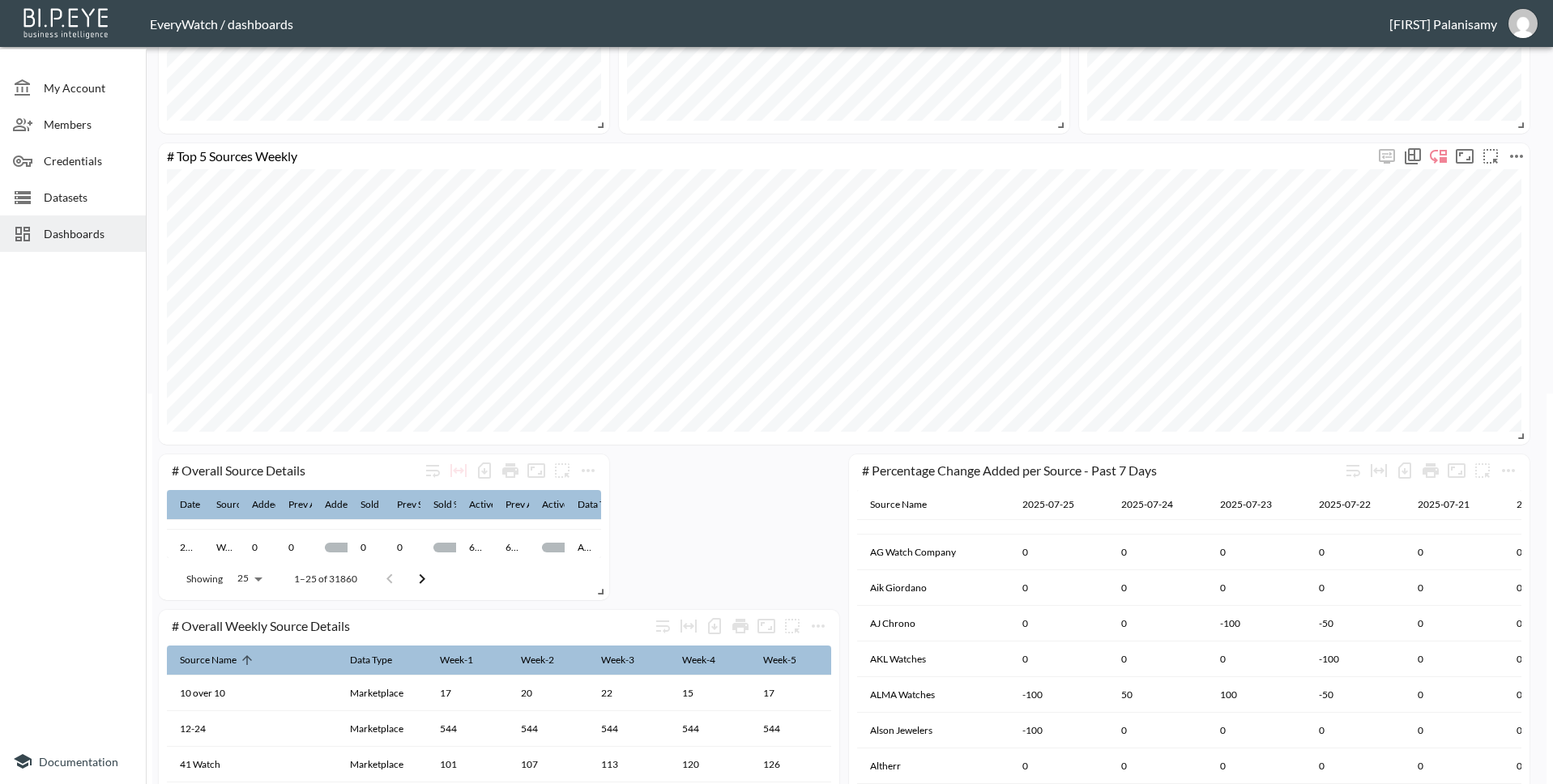 scroll, scrollTop: 390, scrollLeft: 0, axis: vertical 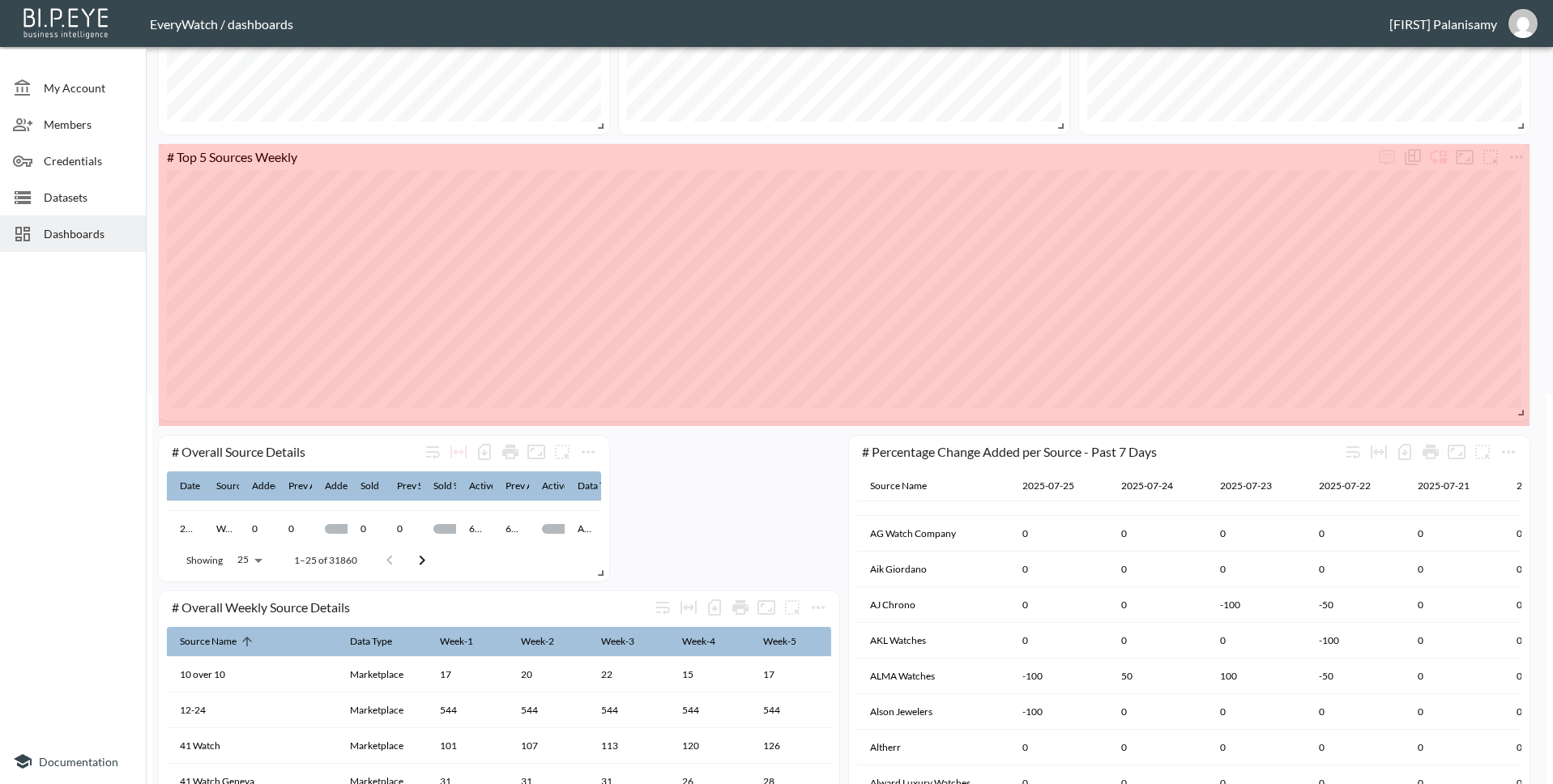 drag, startPoint x: 1521, startPoint y: 433, endPoint x: 1521, endPoint y: 409, distance: 24 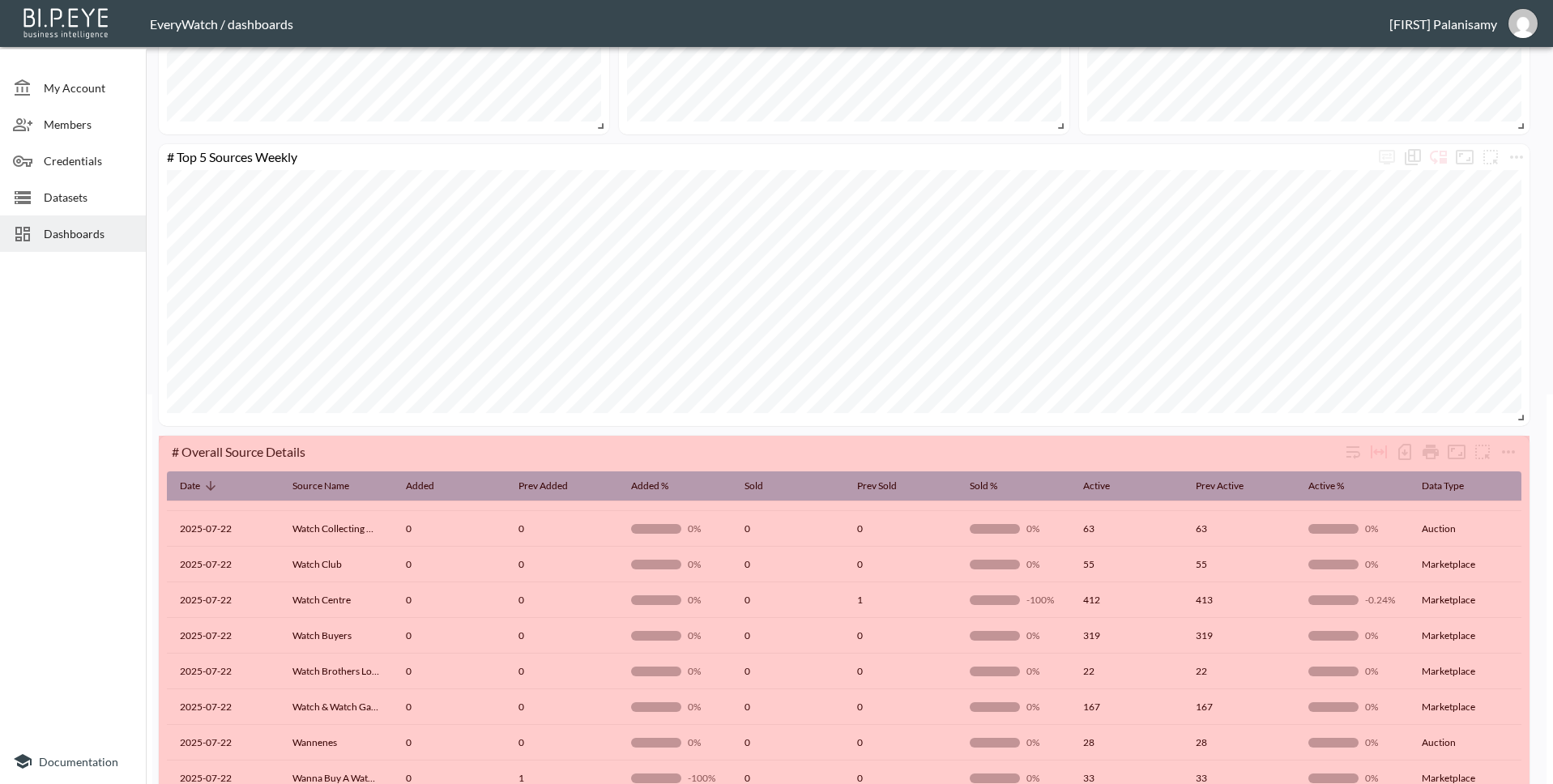 scroll, scrollTop: 482, scrollLeft: 0, axis: vertical 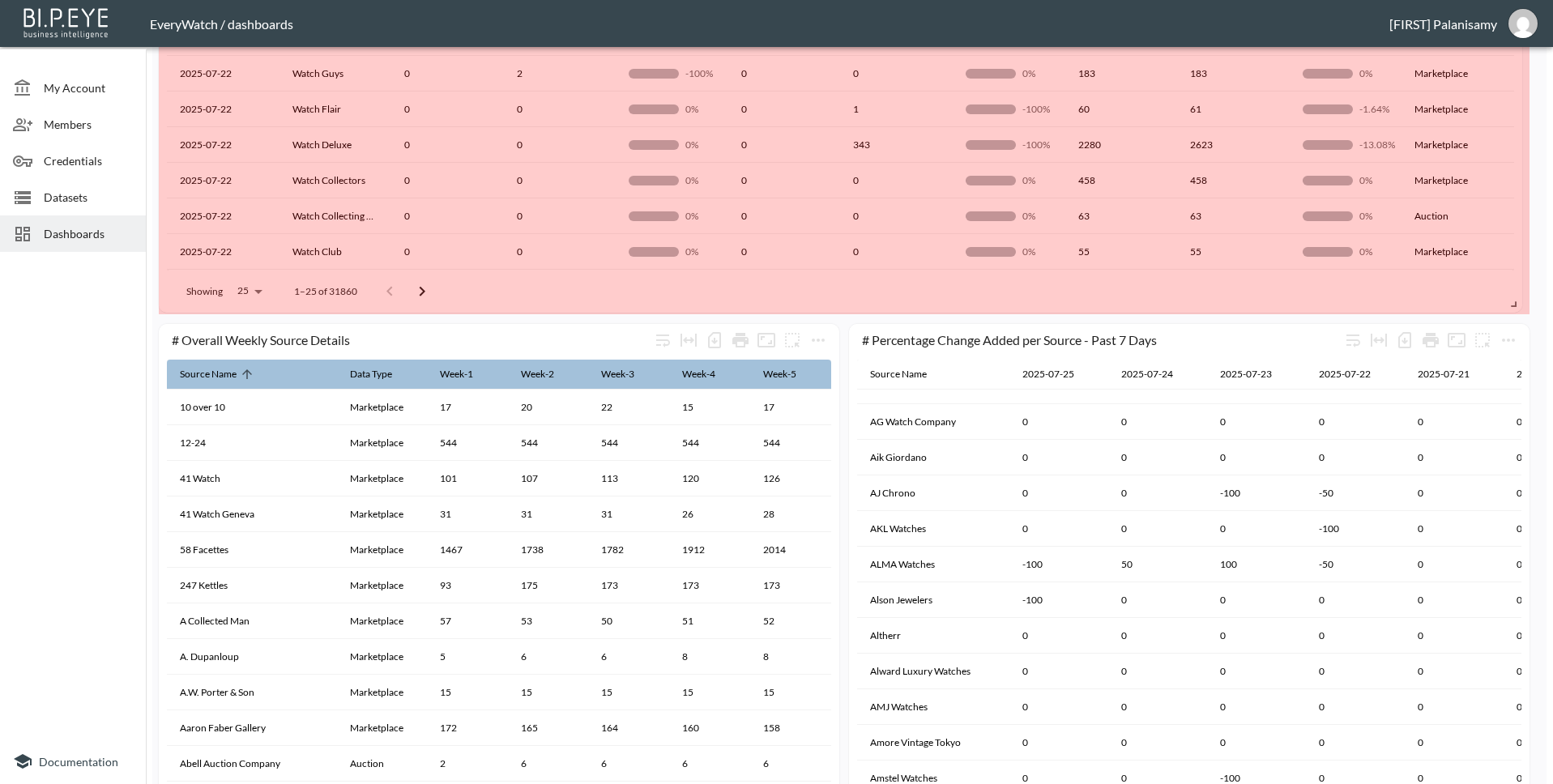 drag, startPoint x: 602, startPoint y: 574, endPoint x: 1515, endPoint y: 305, distance: 951.8036 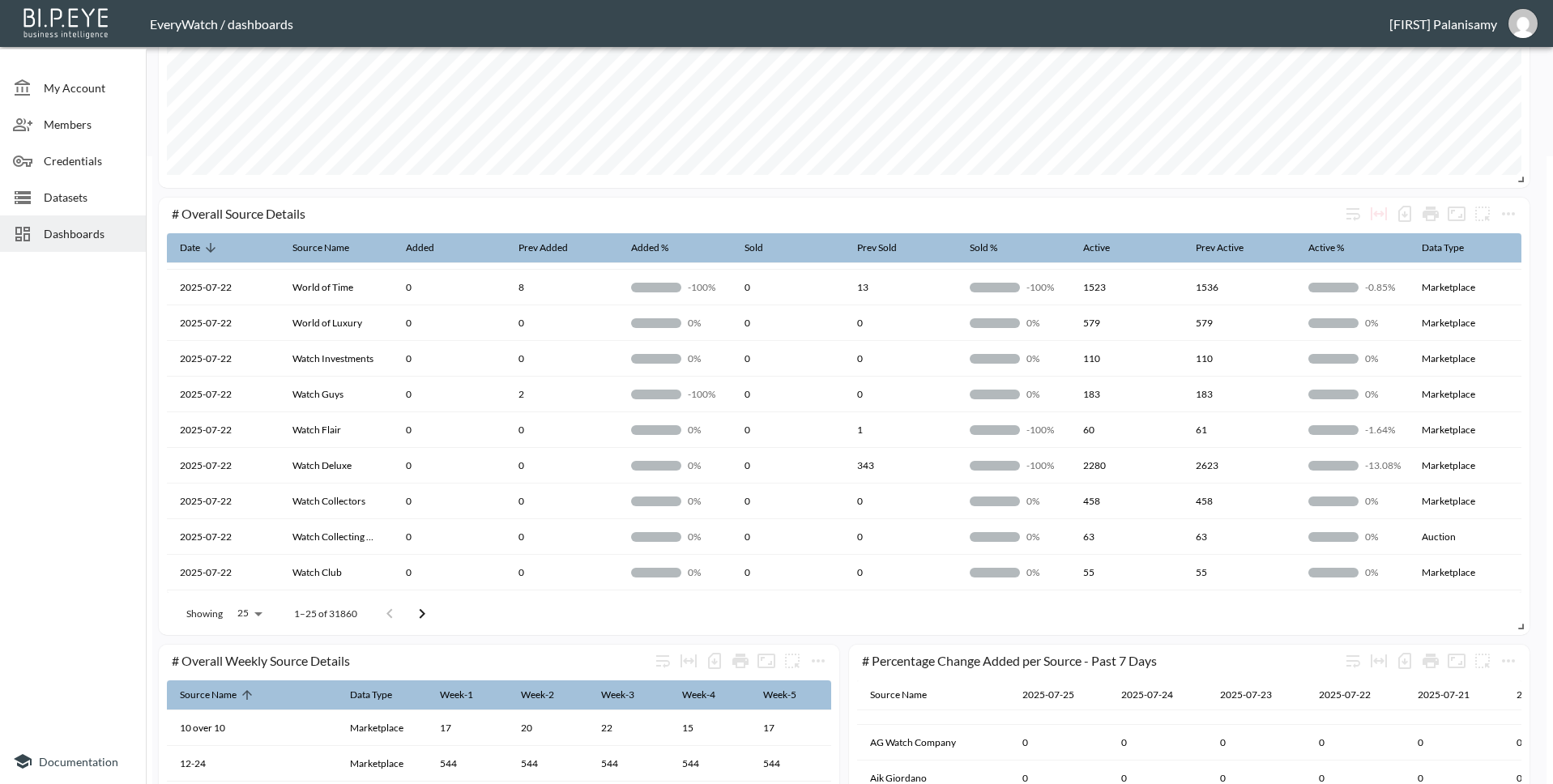 scroll, scrollTop: 641, scrollLeft: 0, axis: vertical 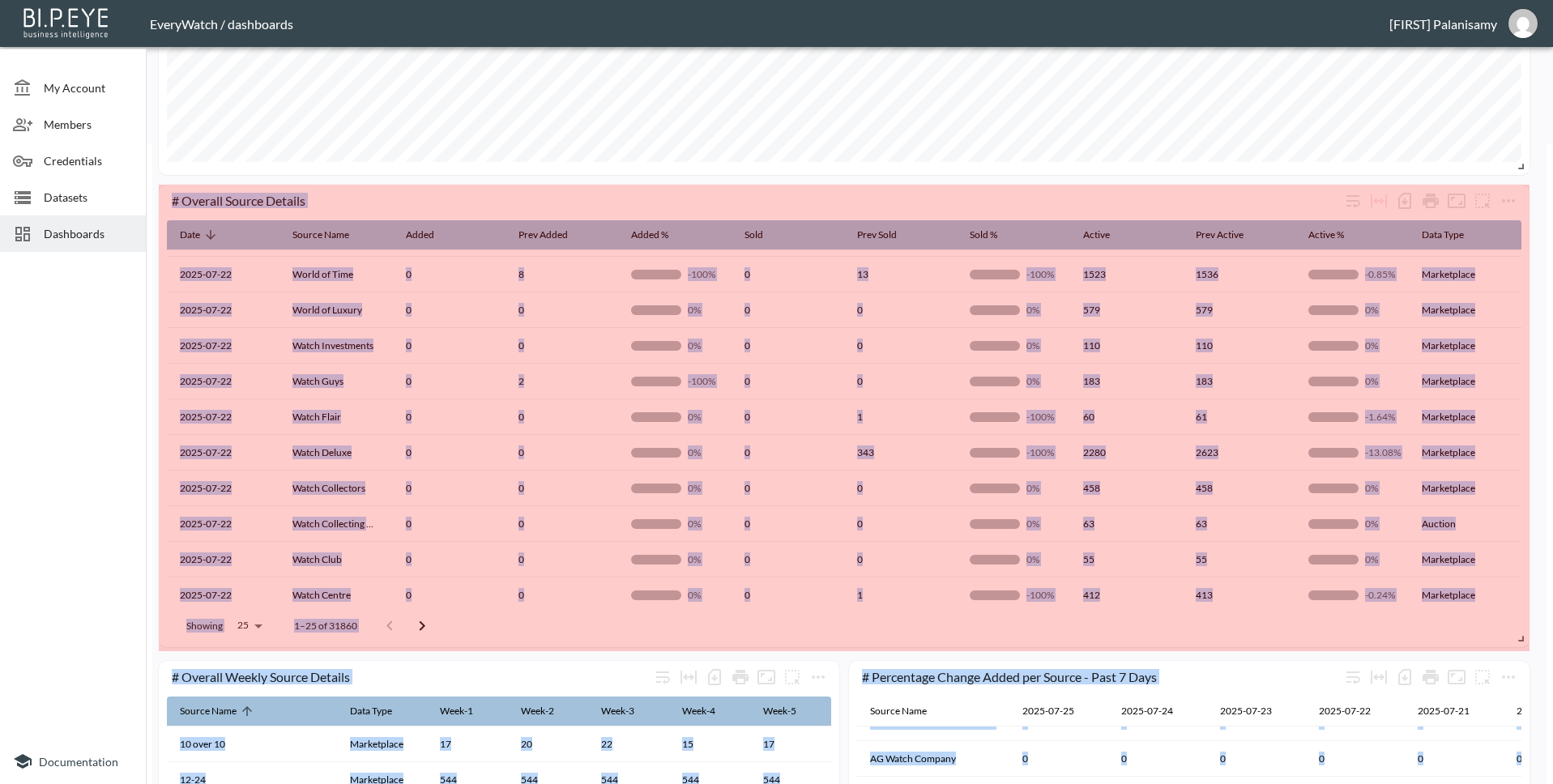 drag, startPoint x: 1522, startPoint y: 615, endPoint x: 1530, endPoint y: 640, distance: 26.248809 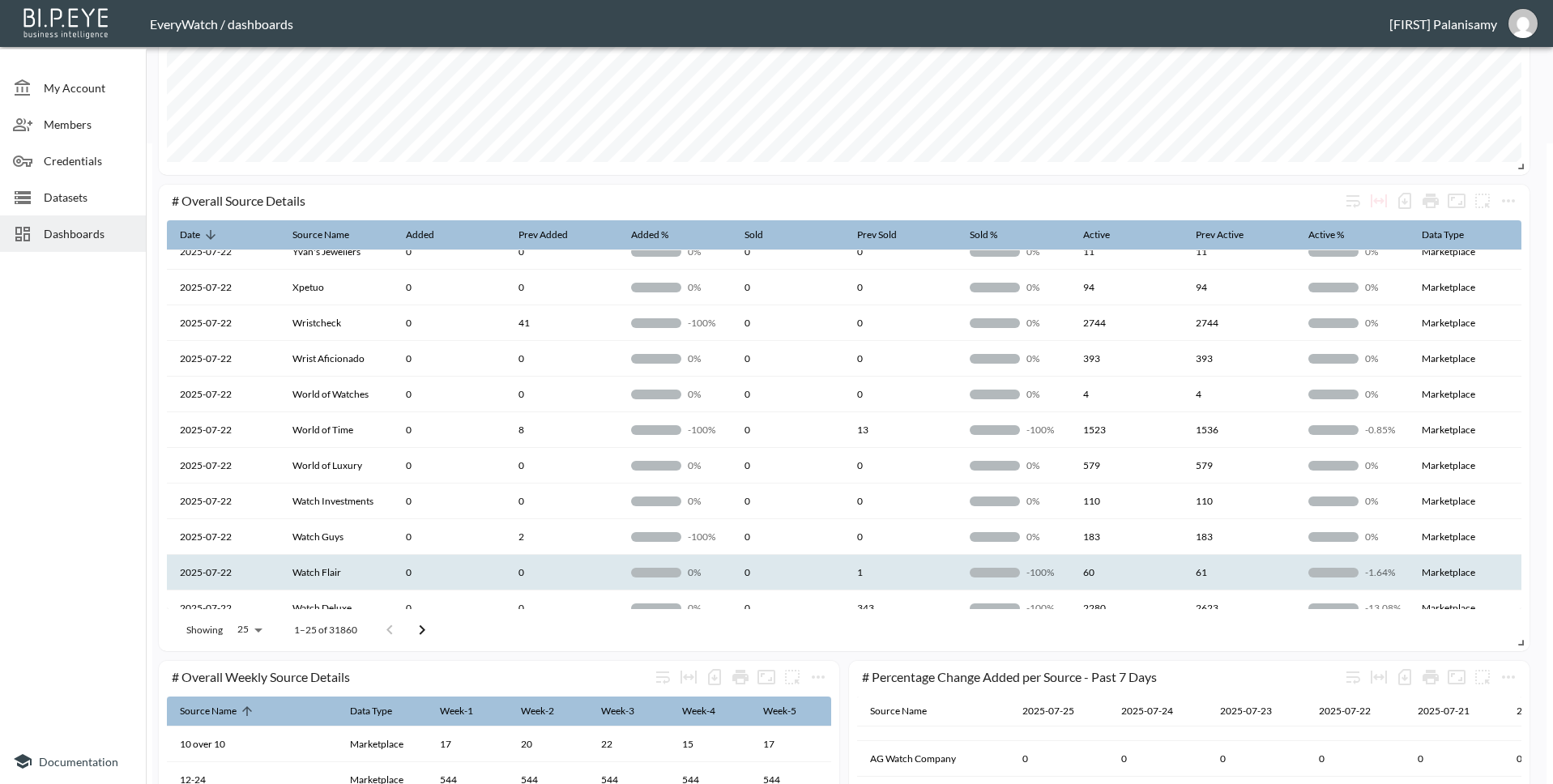 scroll, scrollTop: 0, scrollLeft: 0, axis: both 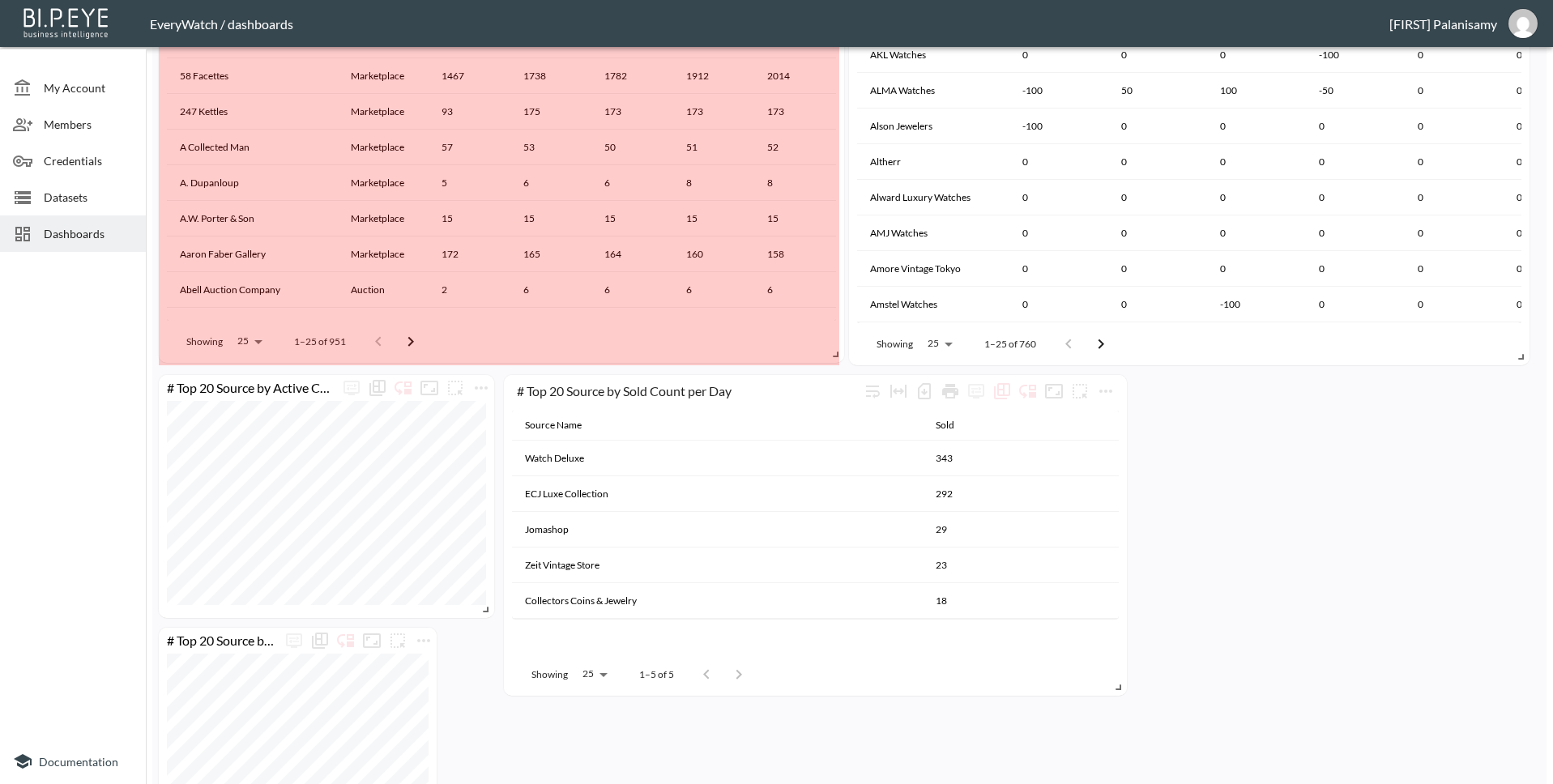 drag, startPoint x: 833, startPoint y: 713, endPoint x: 838, endPoint y: 351, distance: 362.03453 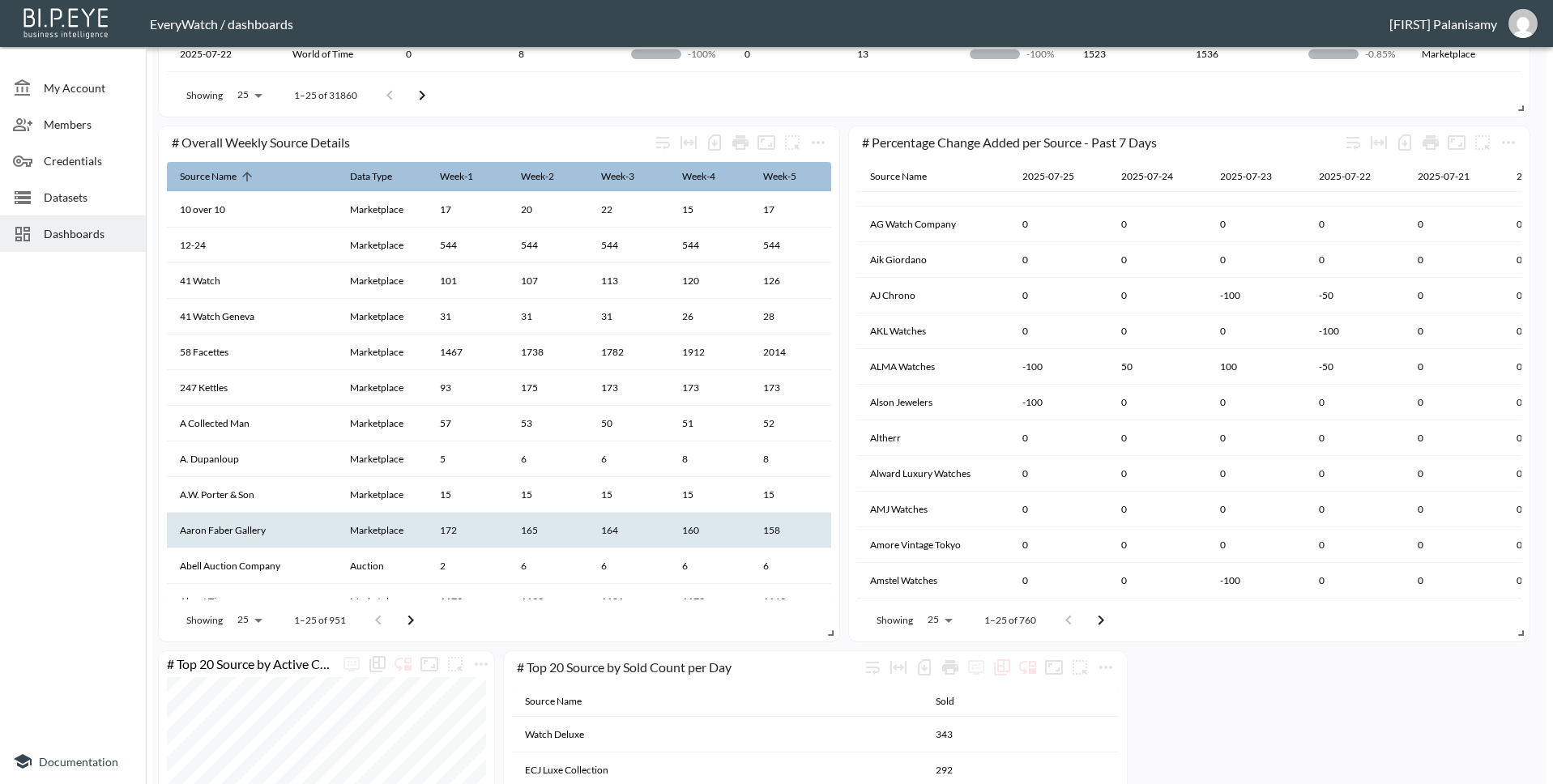 scroll, scrollTop: 1171, scrollLeft: 0, axis: vertical 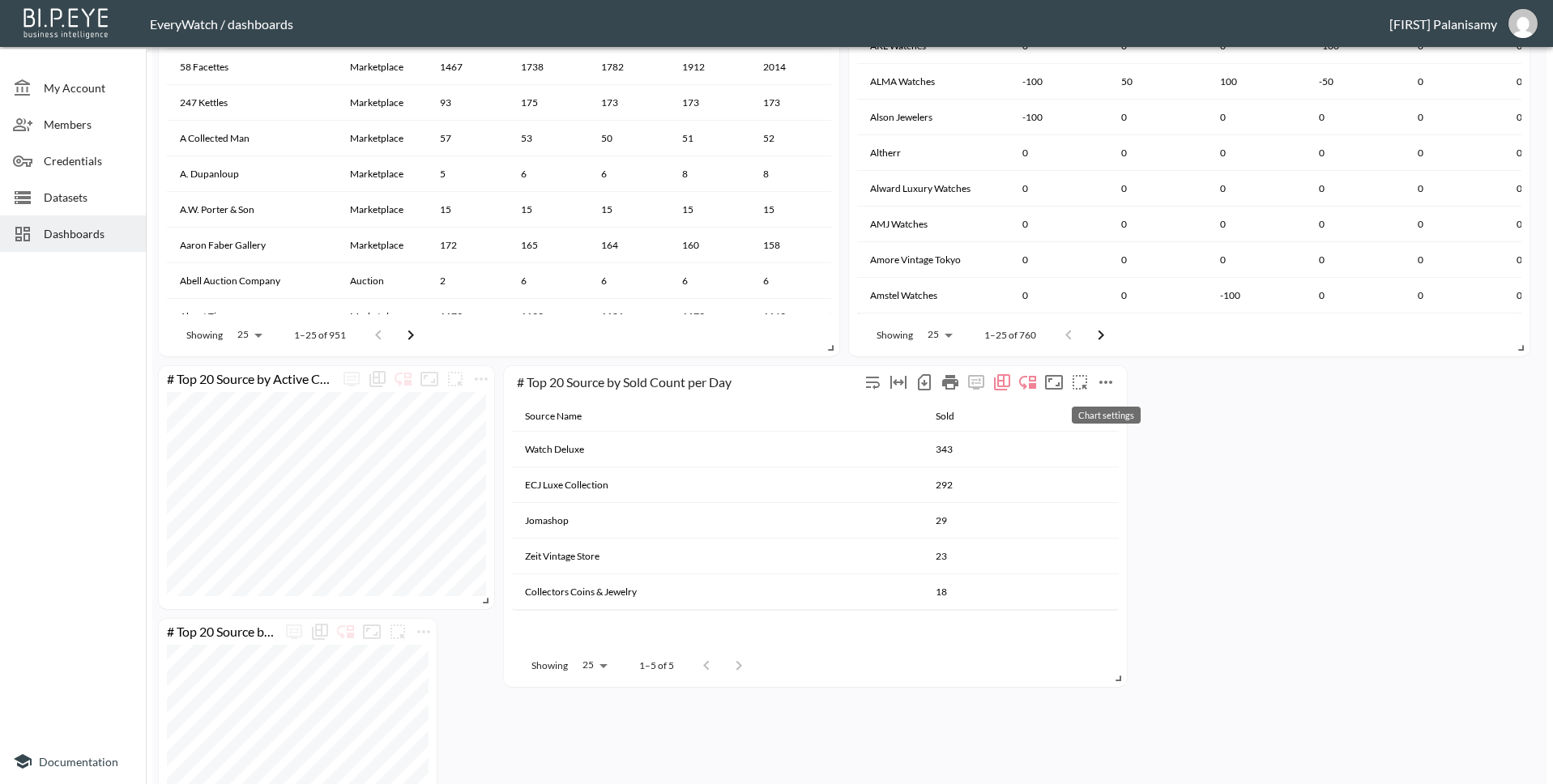 click 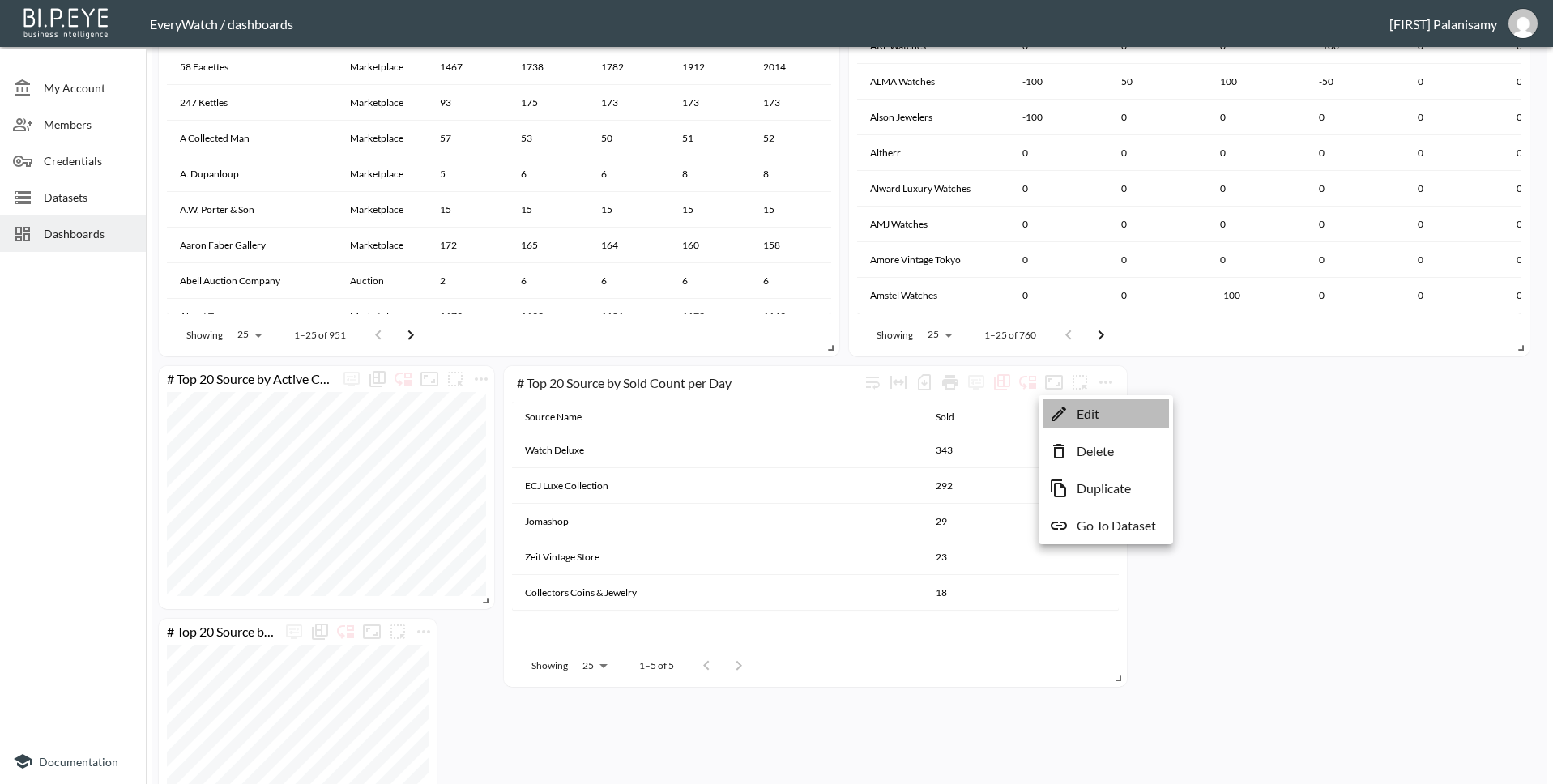click on "Edit" at bounding box center [1106, 414] 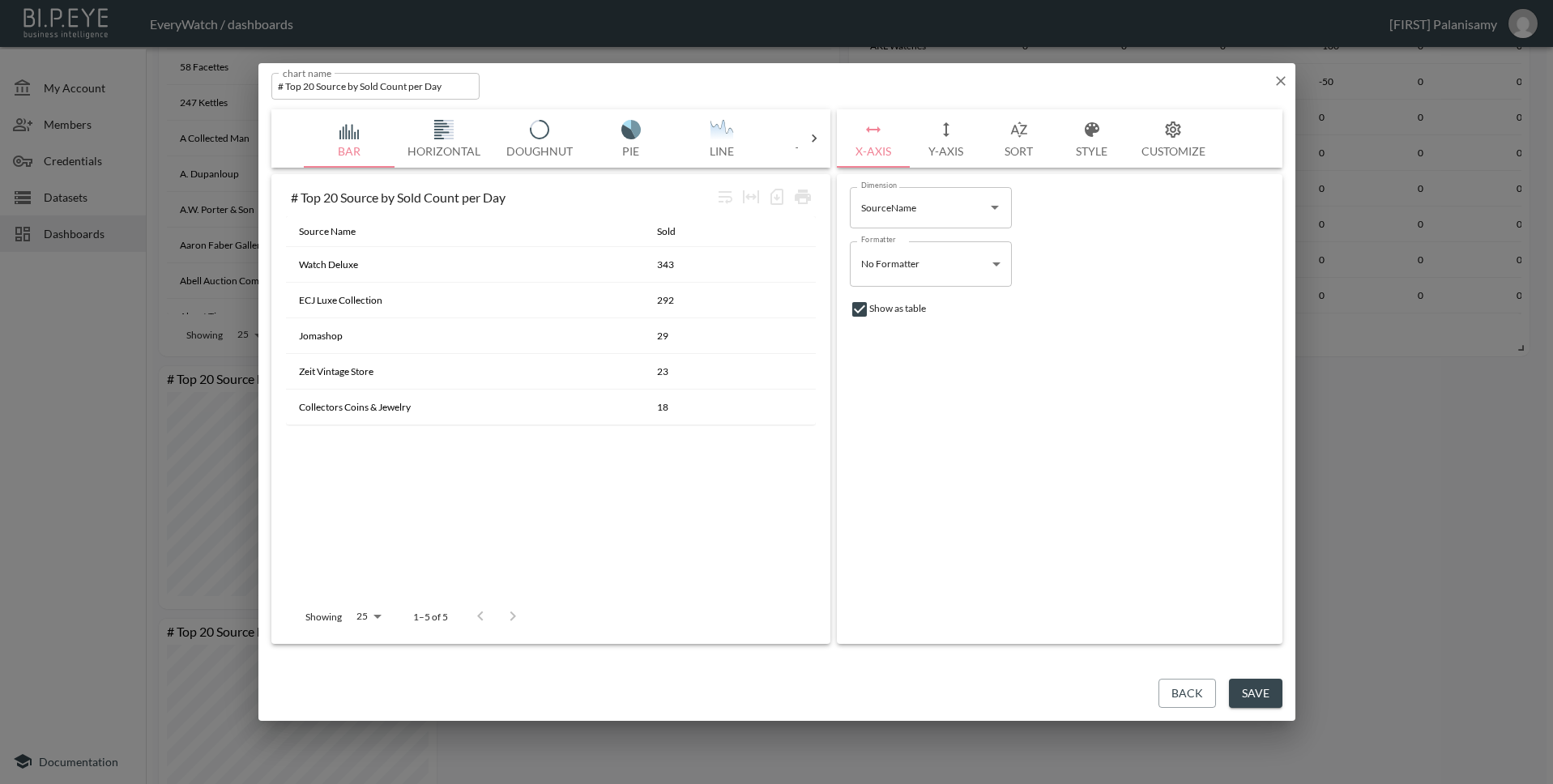 click on "Horizontal" at bounding box center (444, 138) 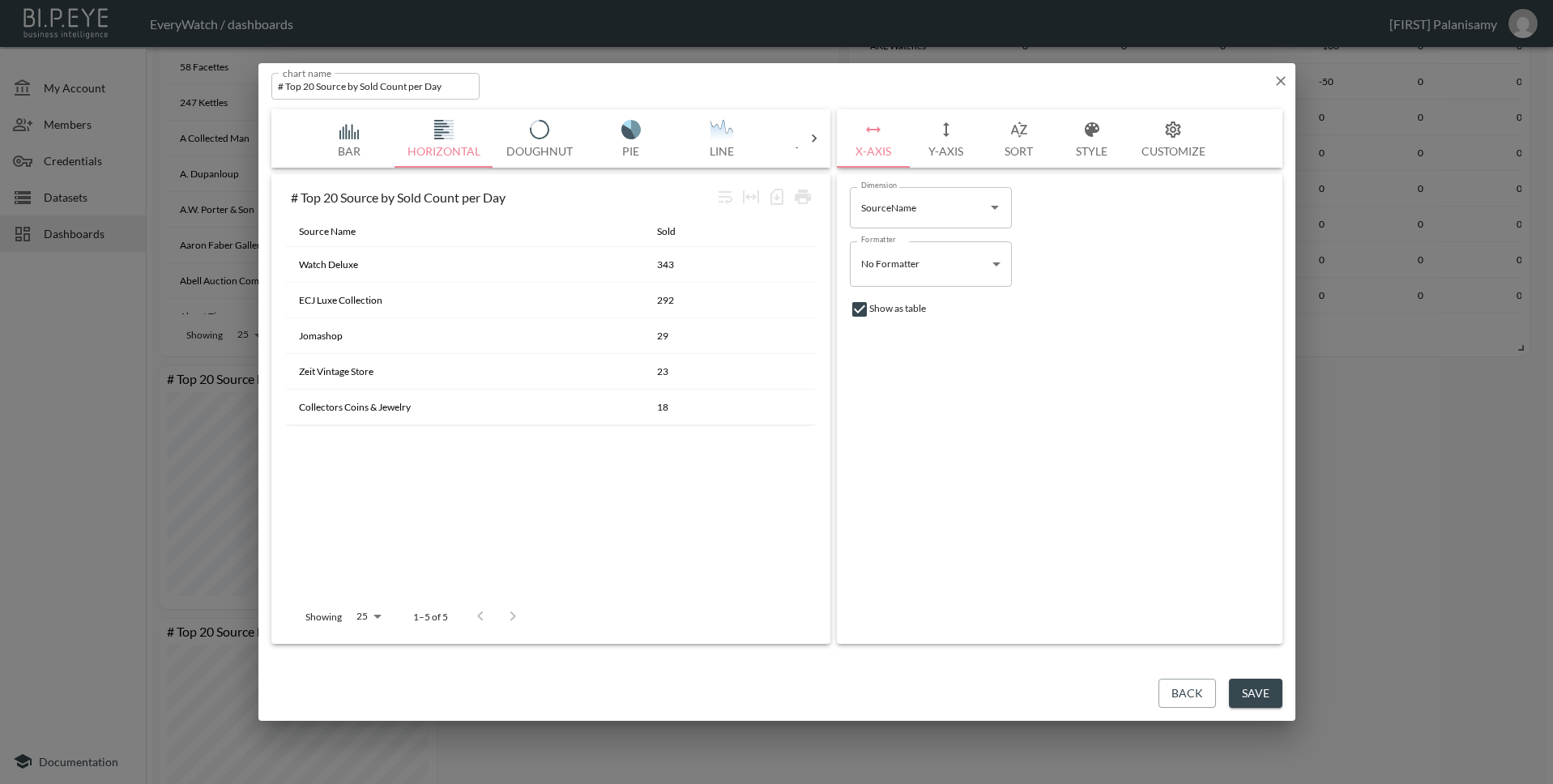 click at bounding box center (540, 130) 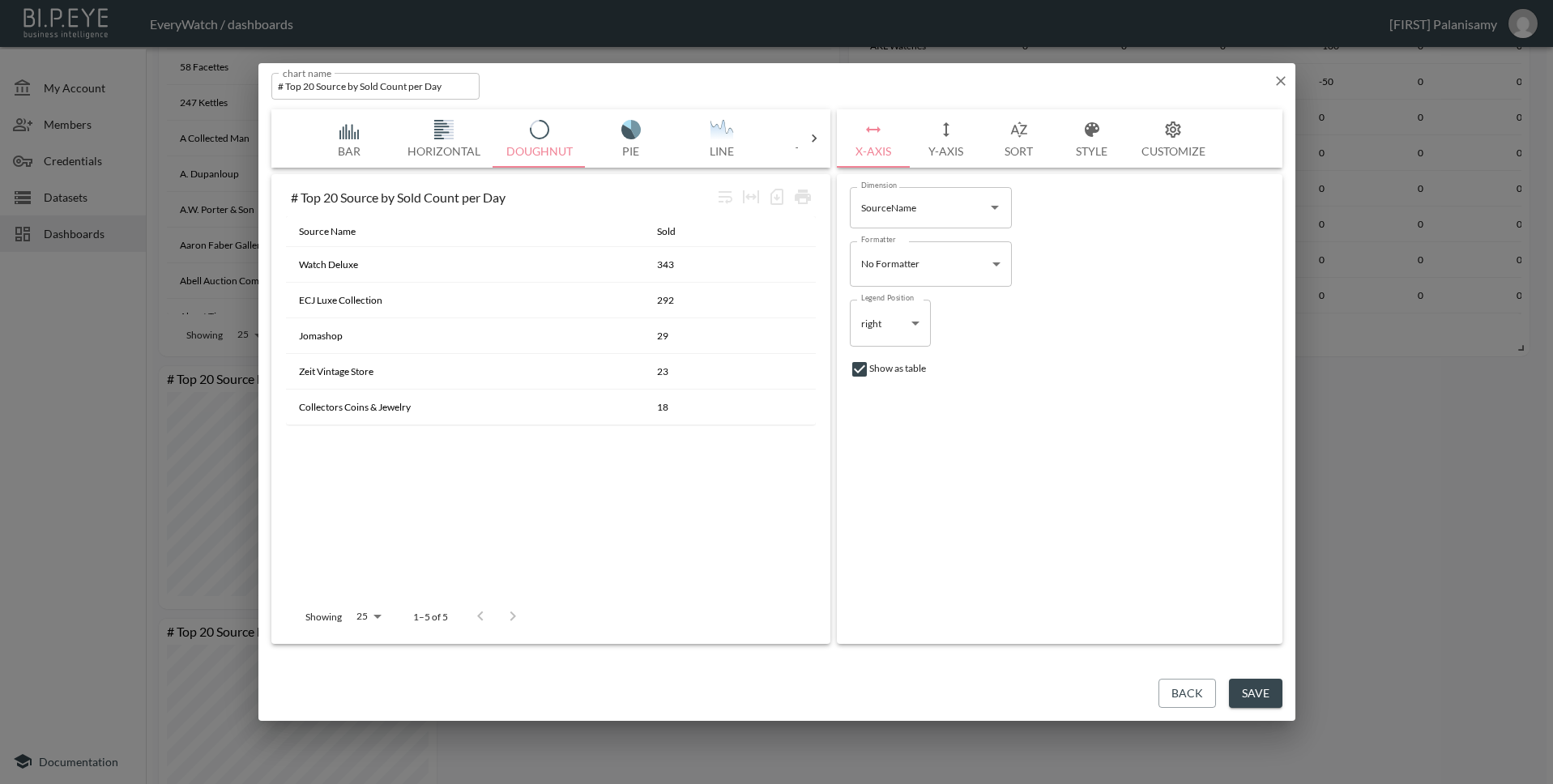 click at bounding box center (631, 130) 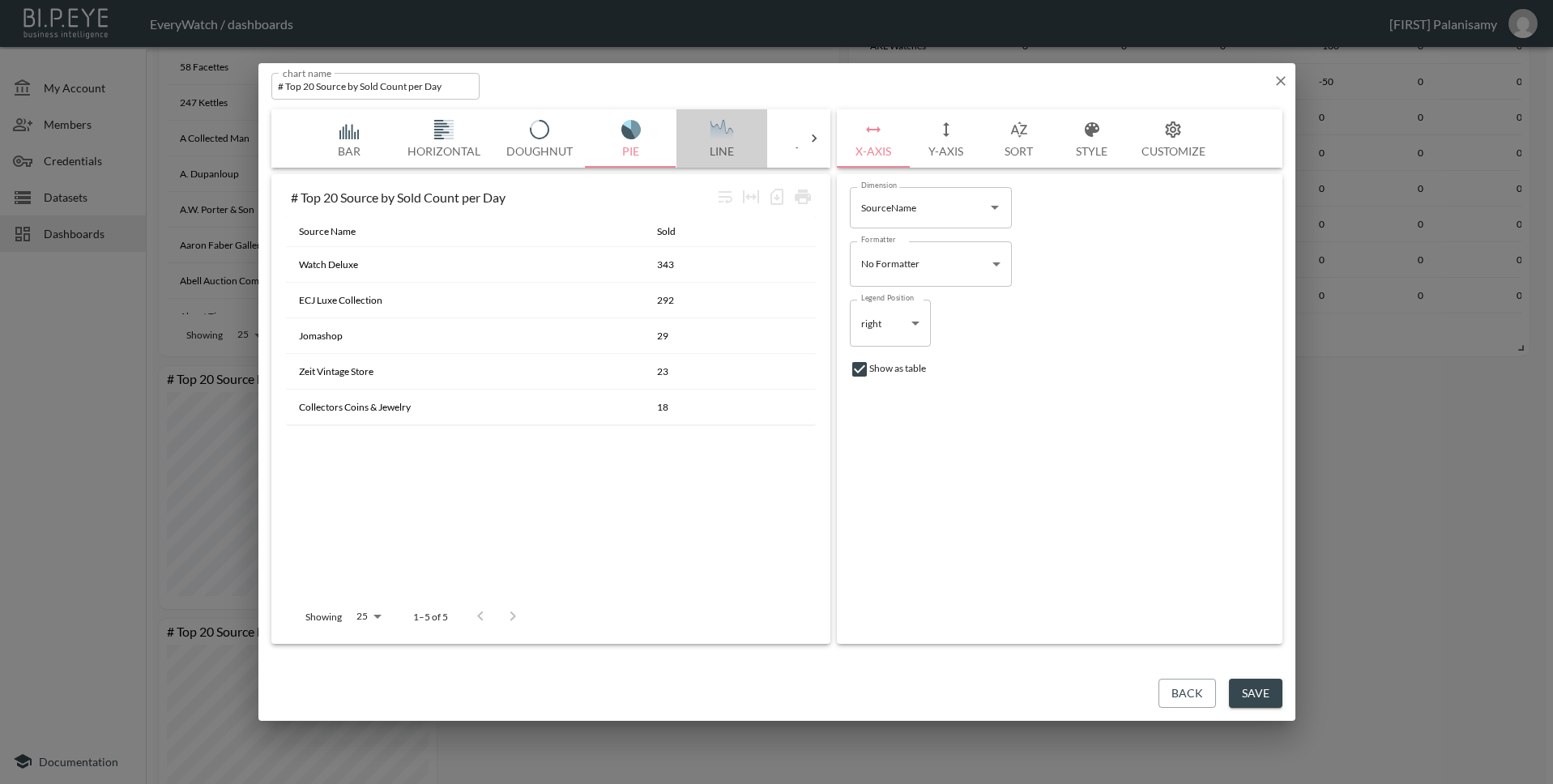 click at bounding box center (722, 130) 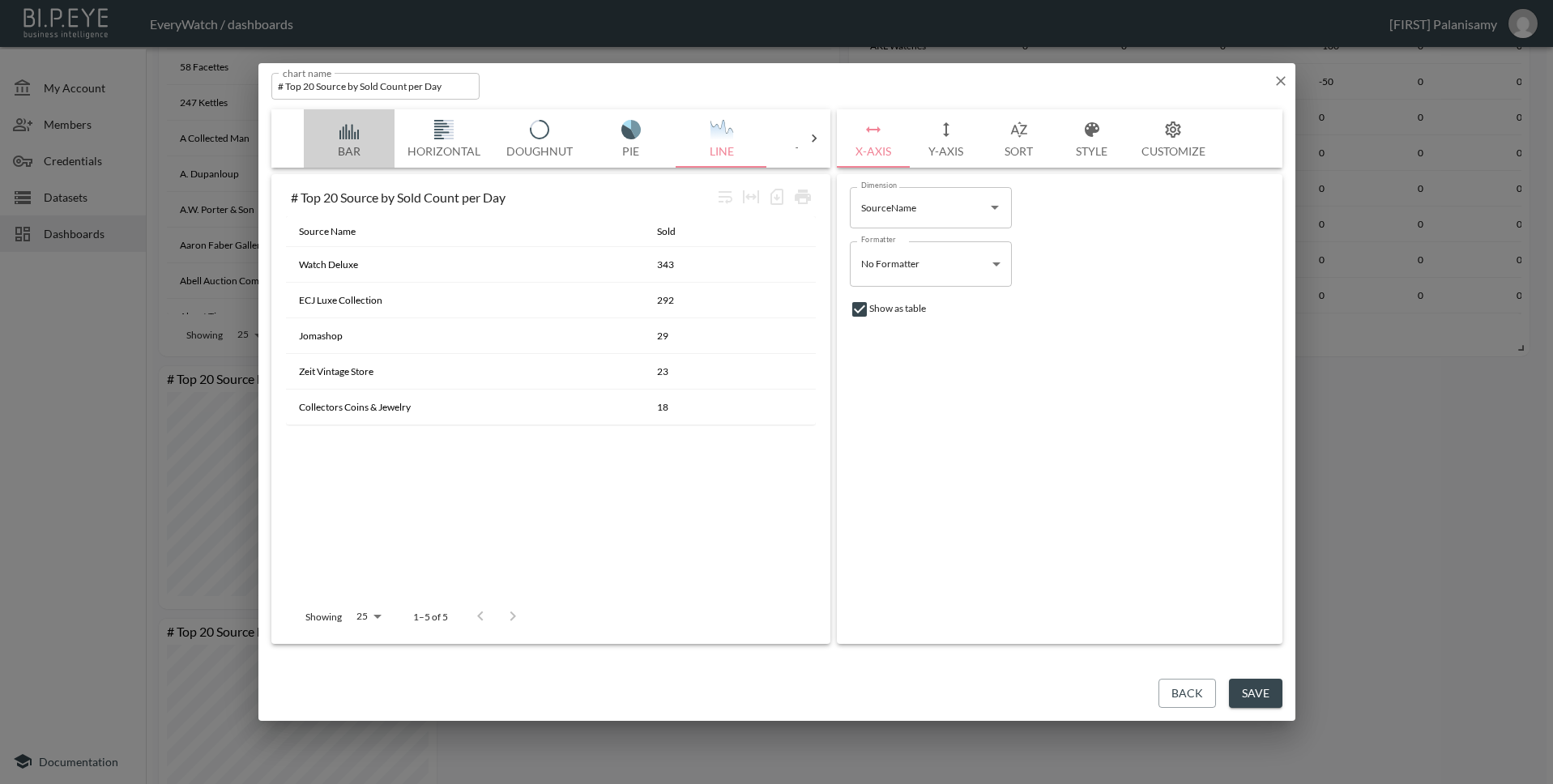 click on "Bar" at bounding box center [349, 138] 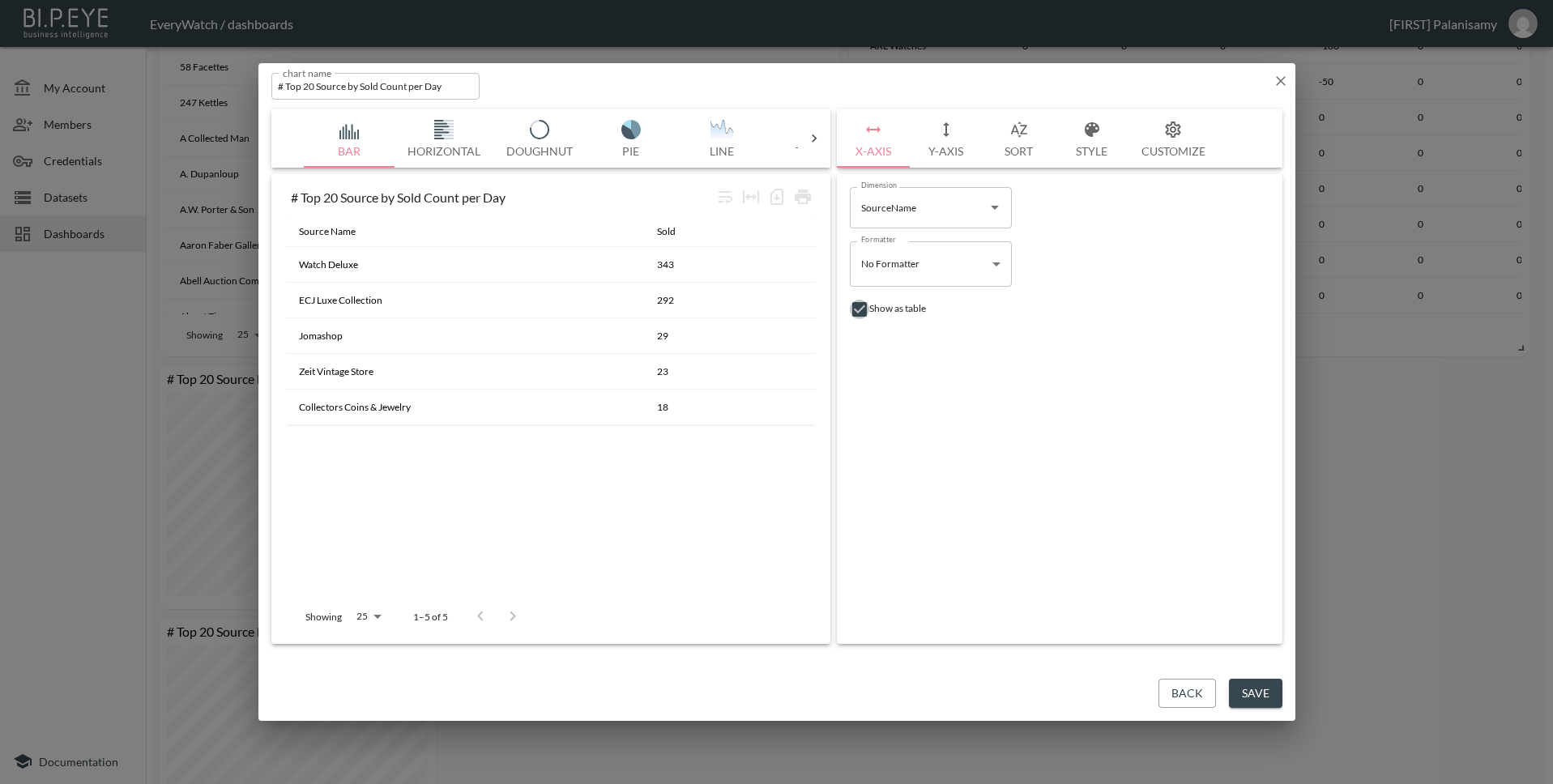 click at bounding box center (860, 309) 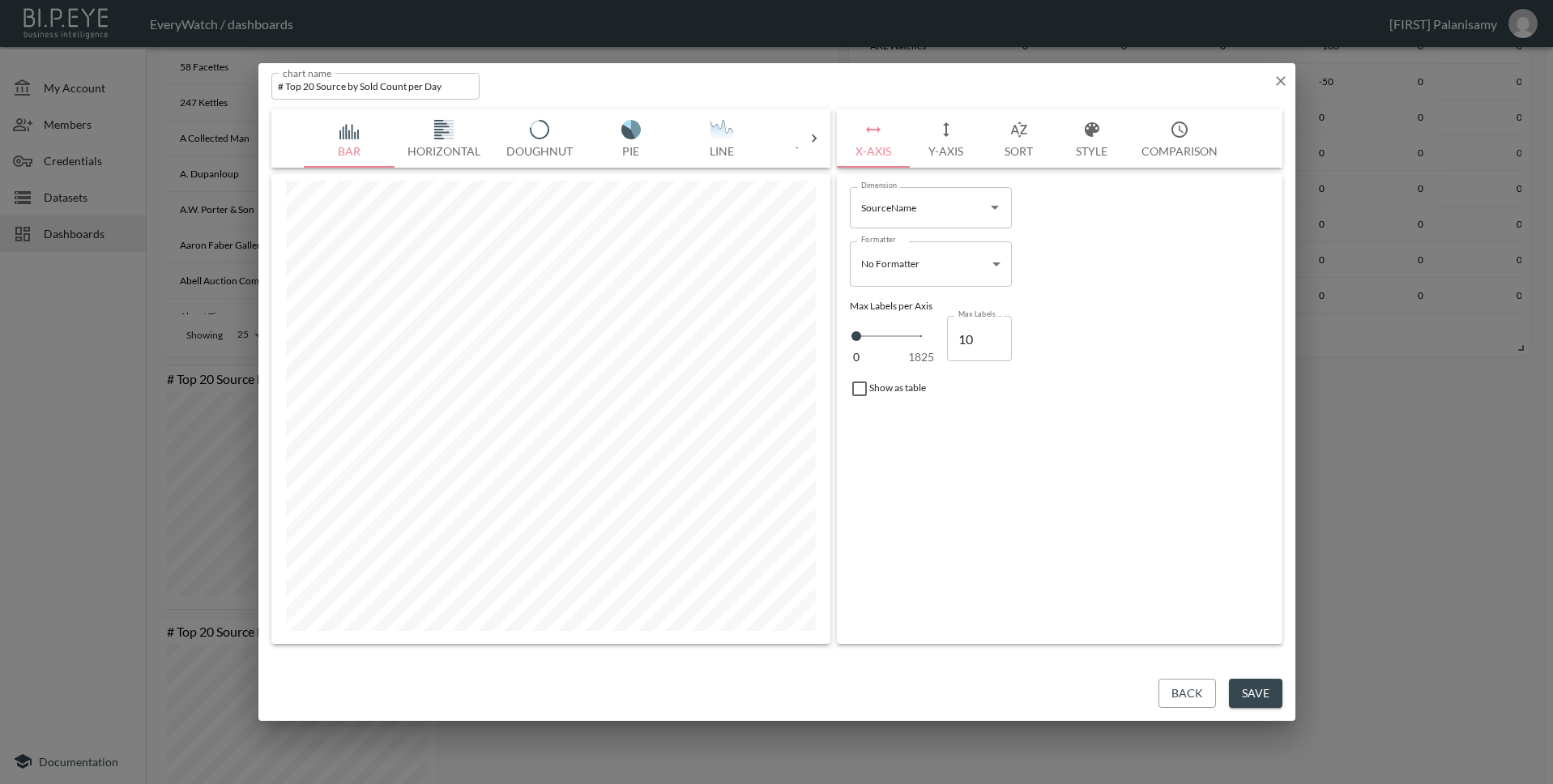 click at bounding box center (444, 130) 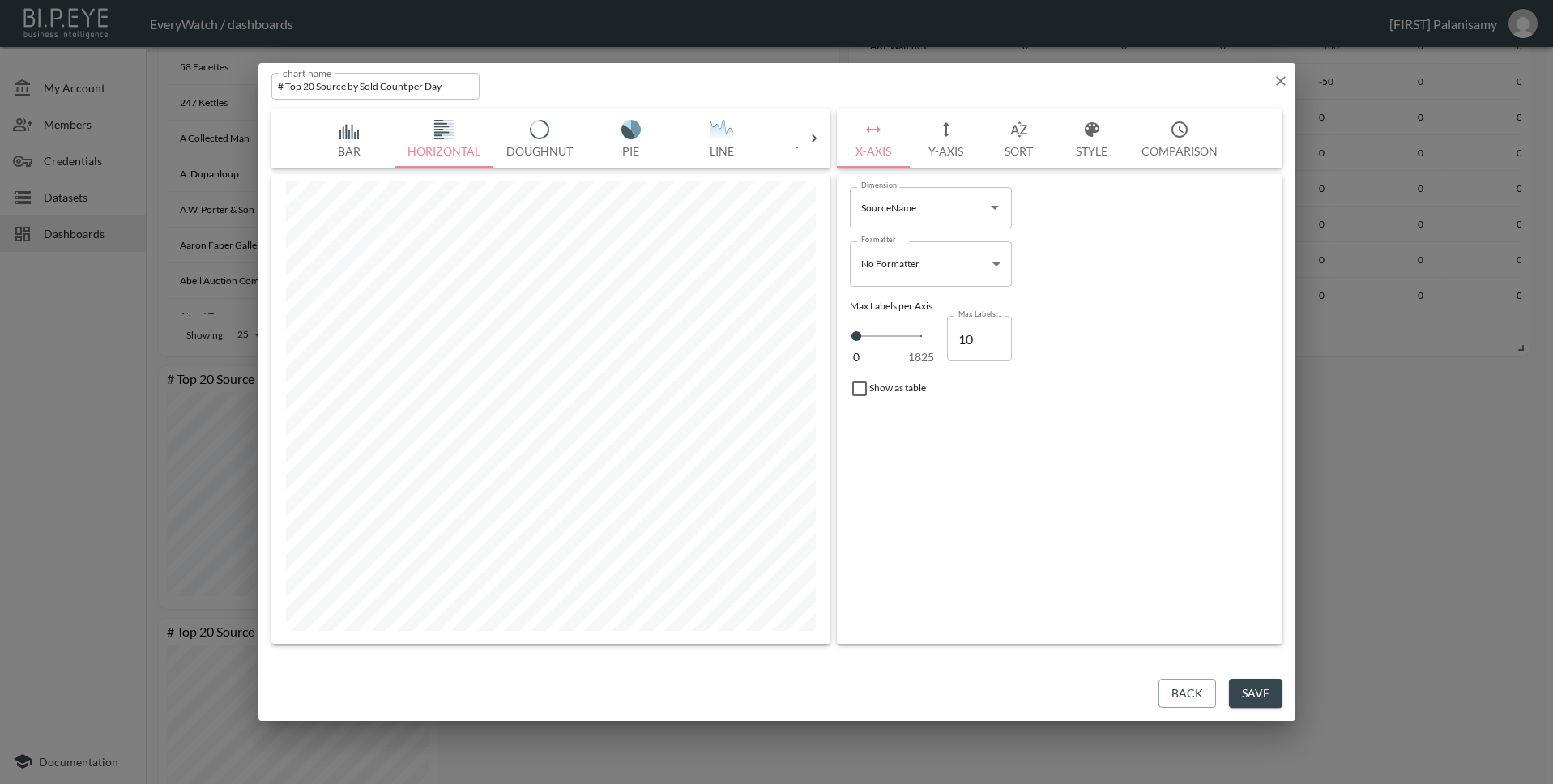 click on "Bar" at bounding box center [349, 138] 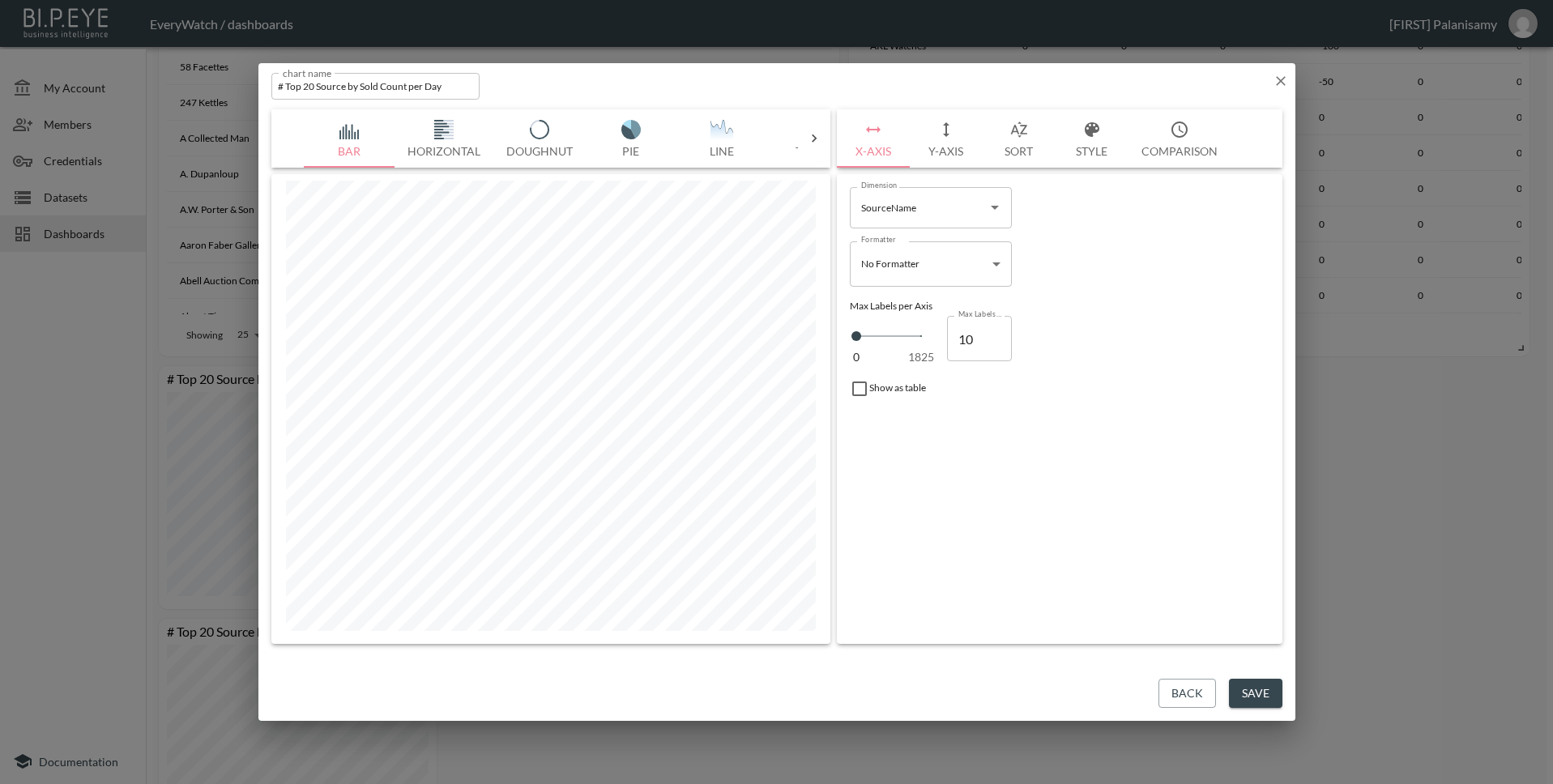 type on "11" 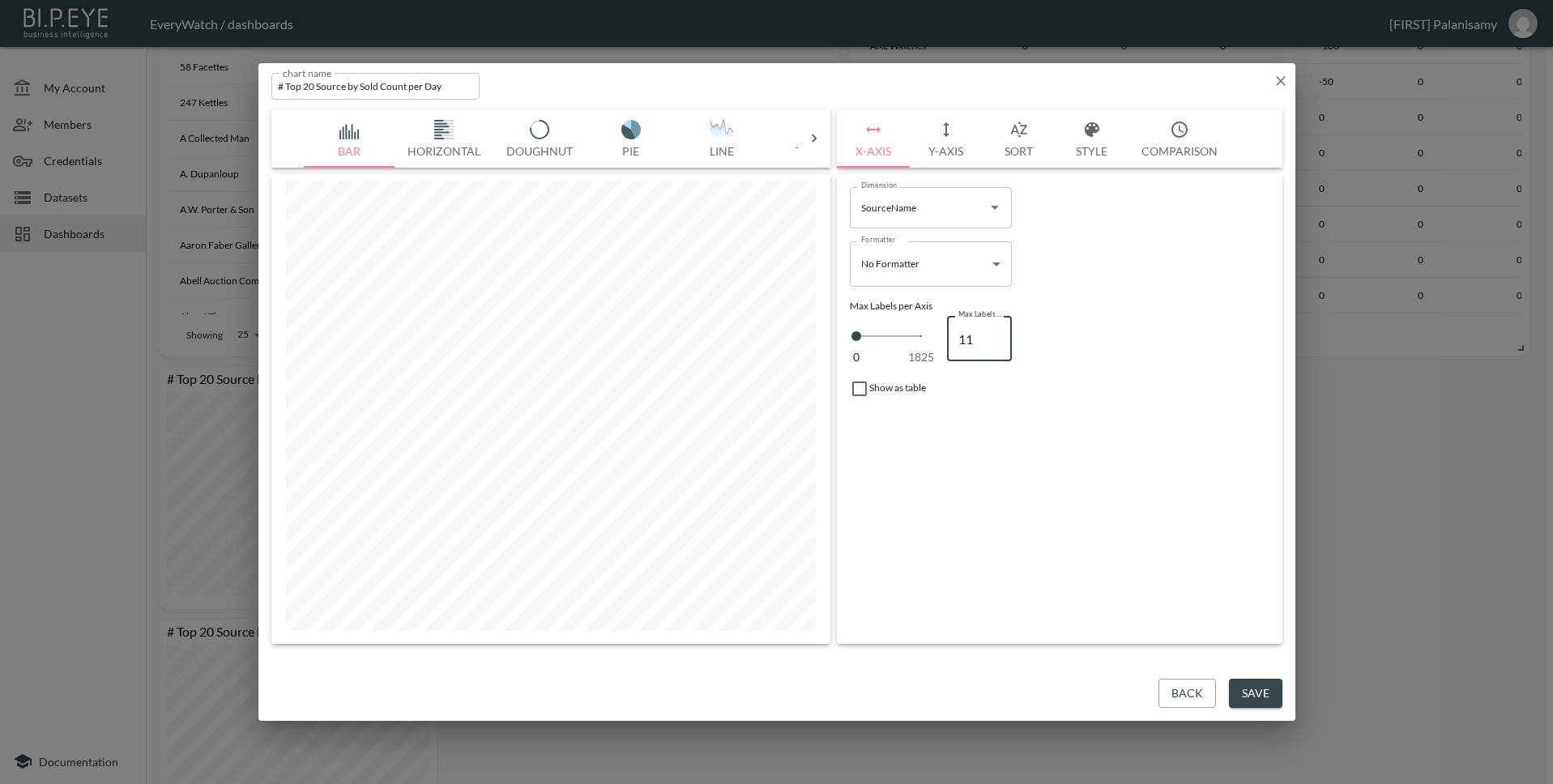 type on "11" 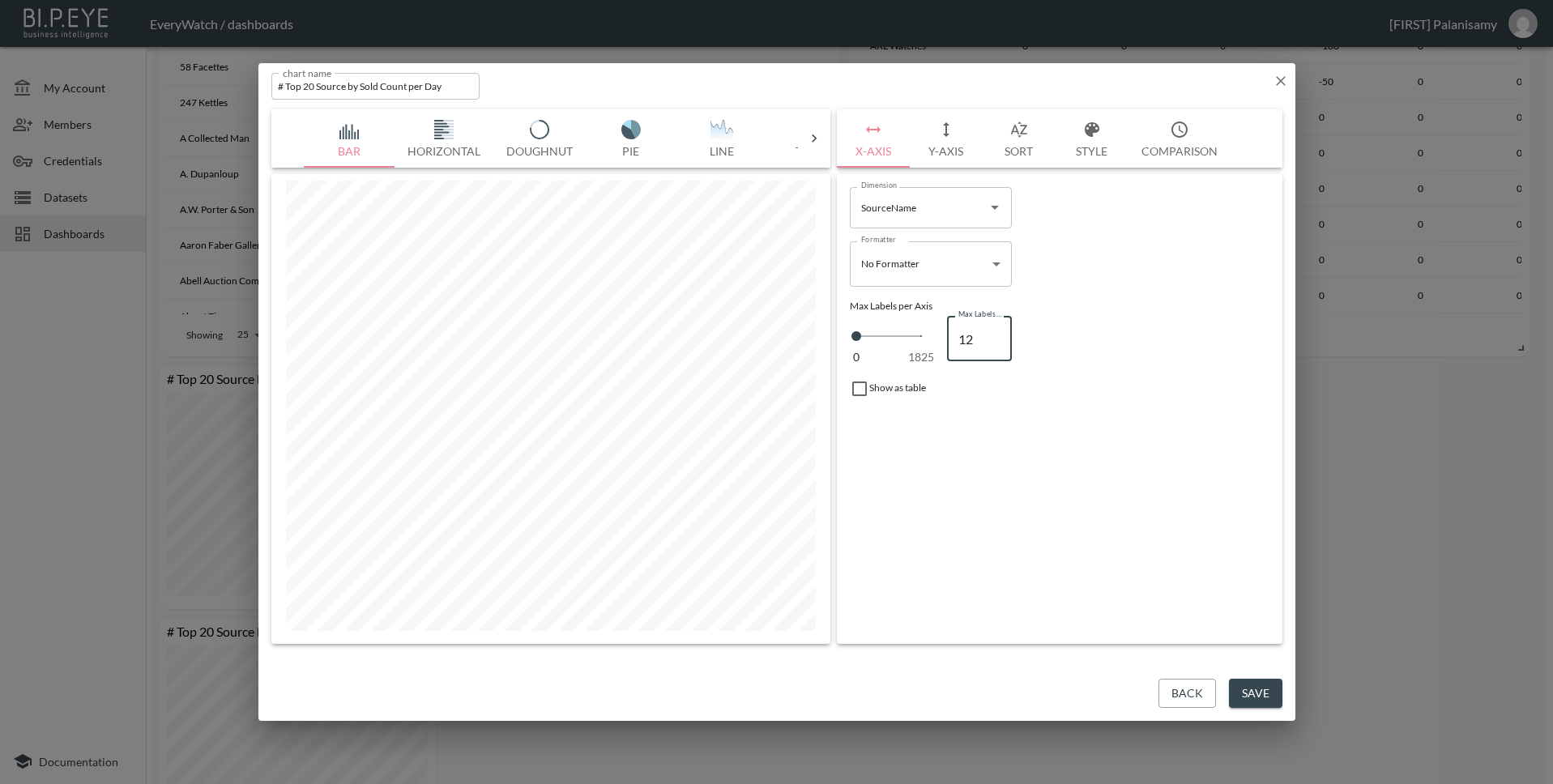 type on "12" 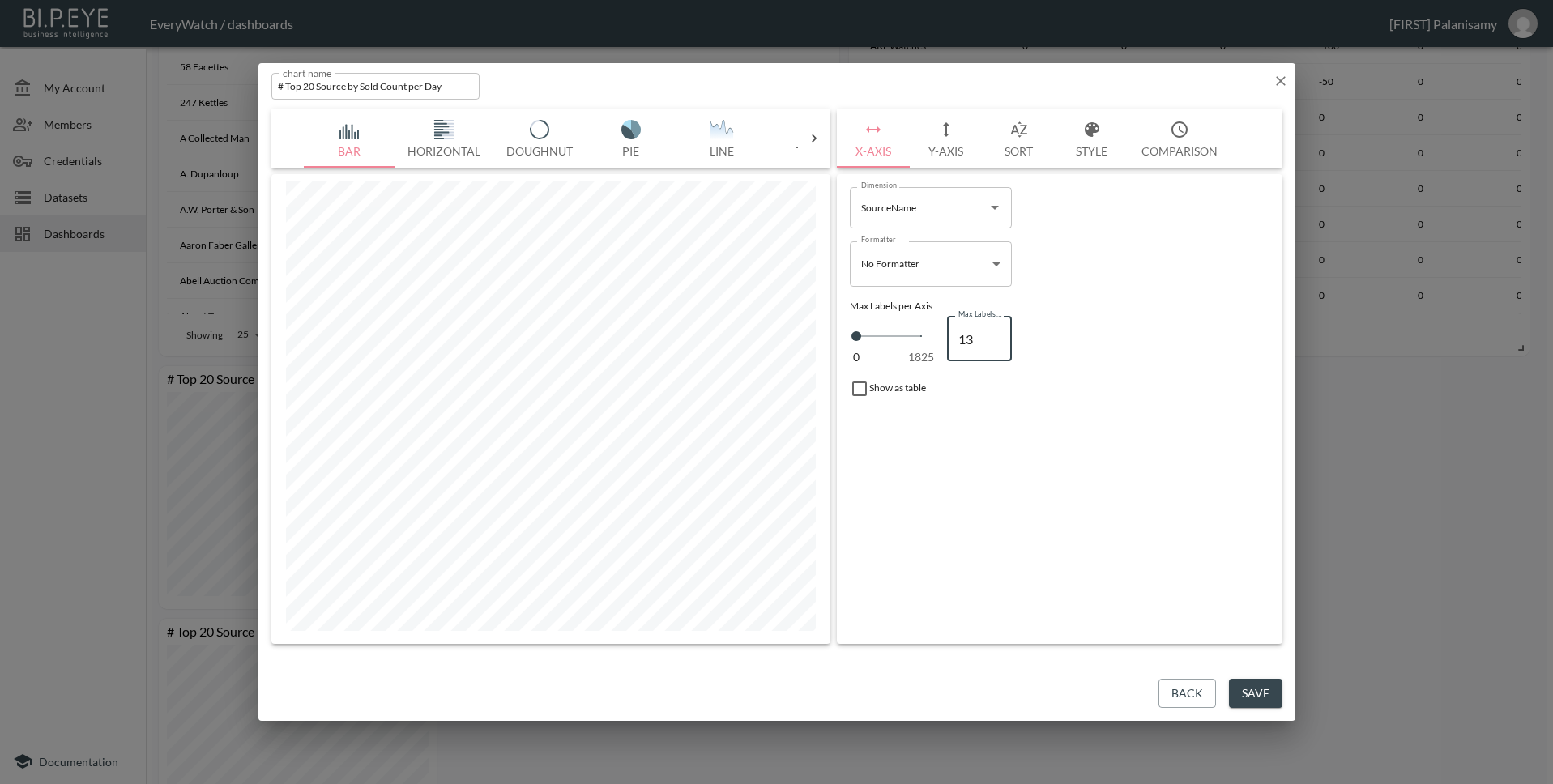 type on "13" 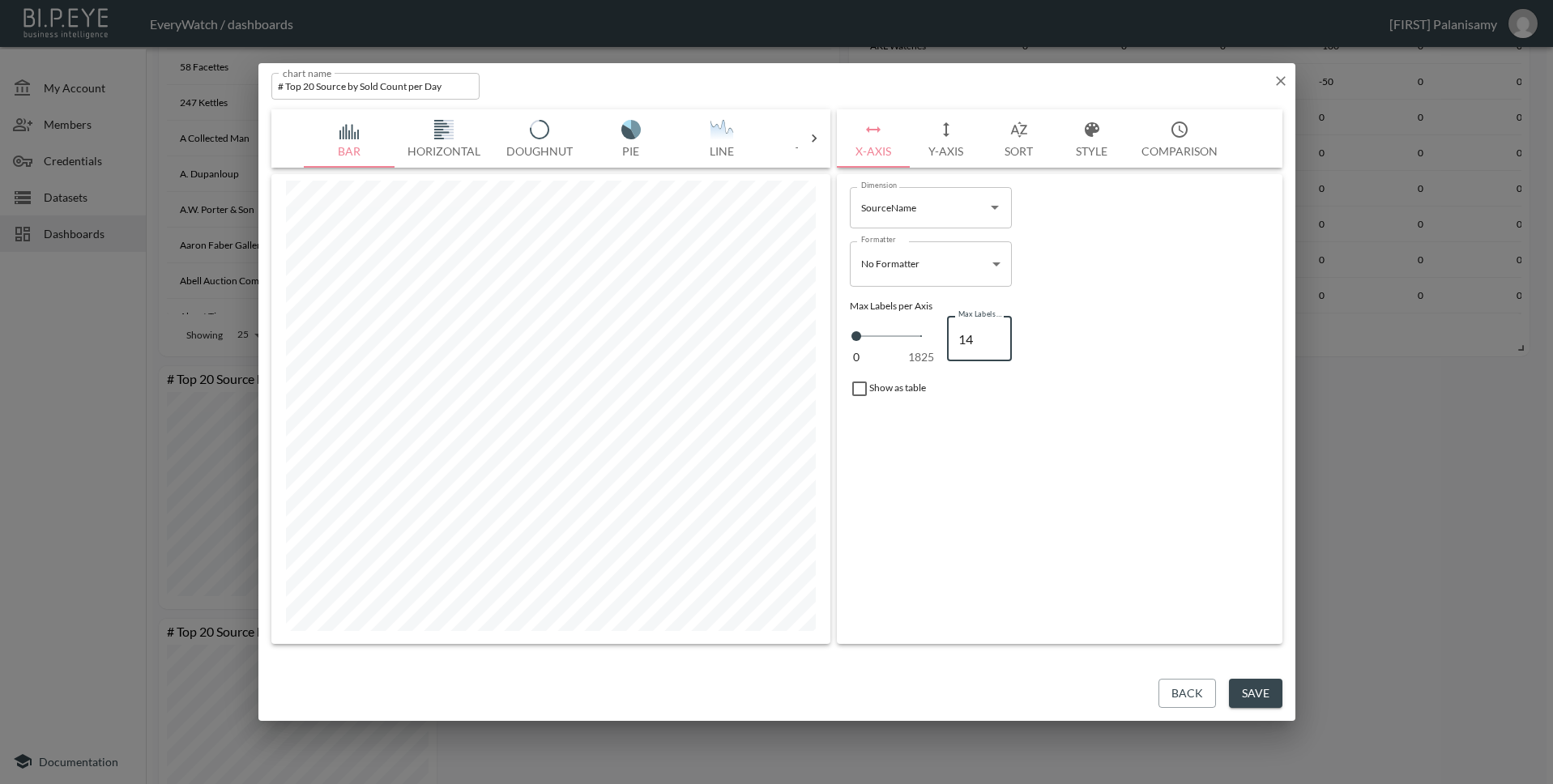 type on "14" 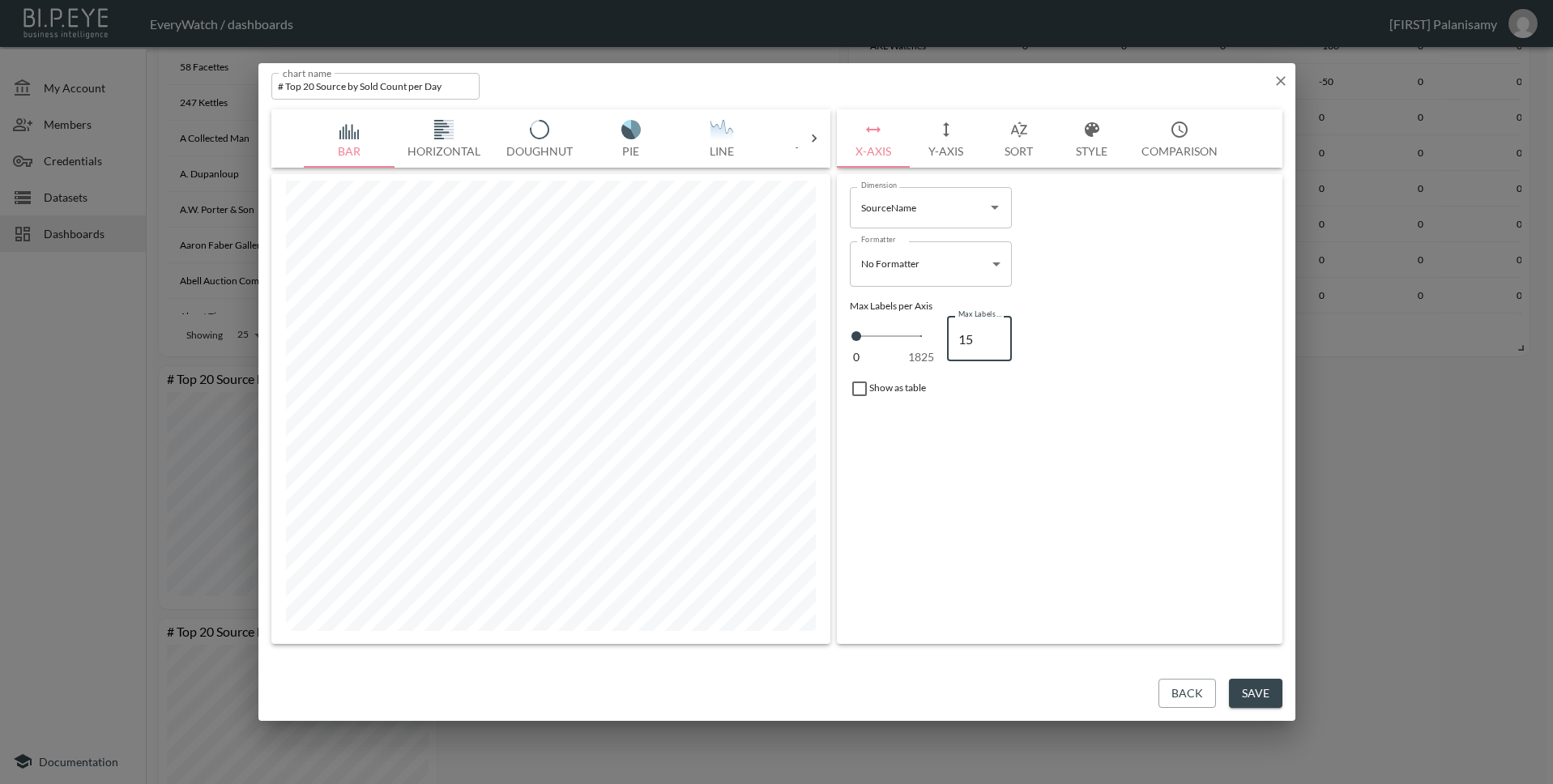 type on "15" 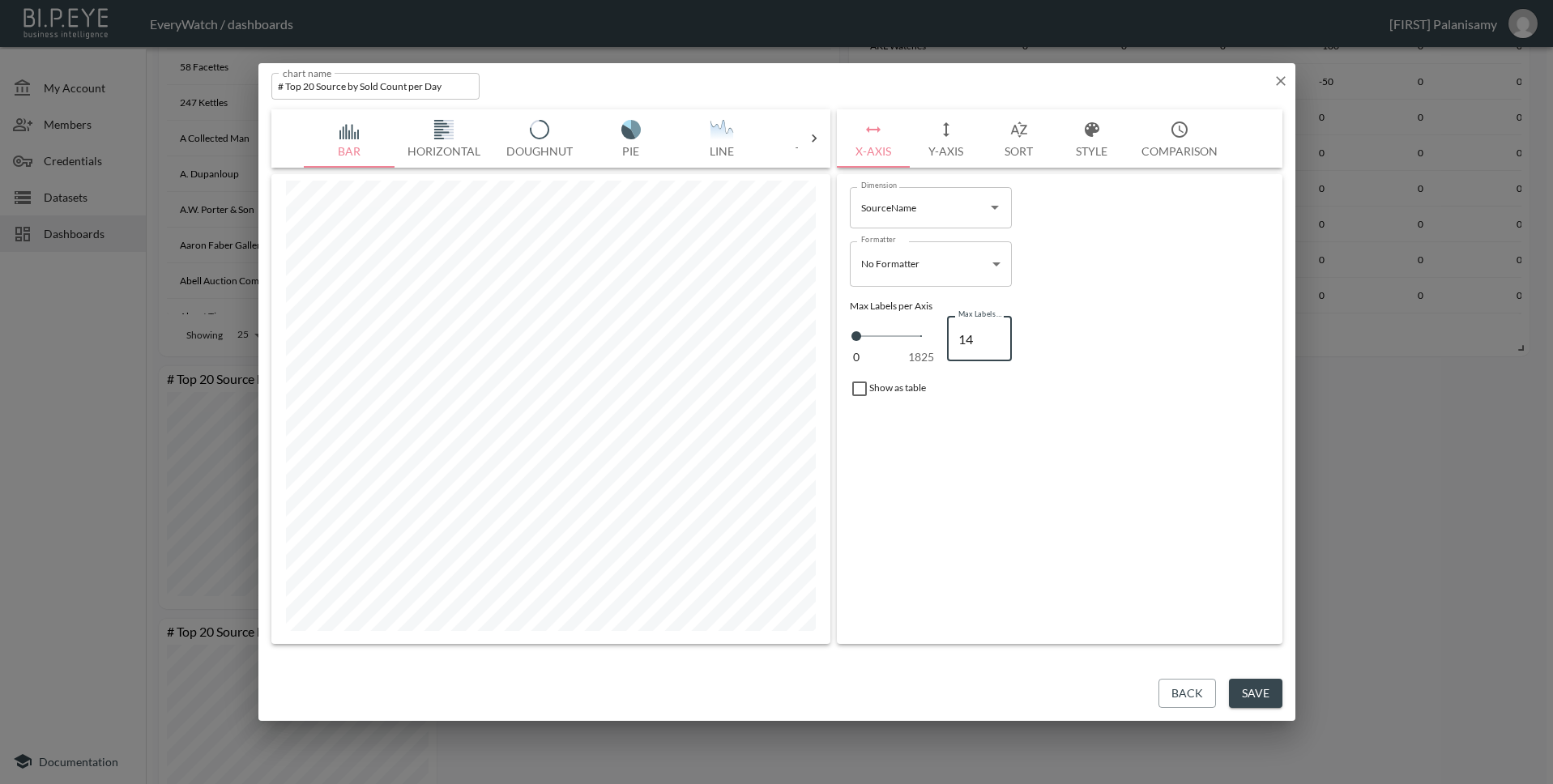 type on "14" 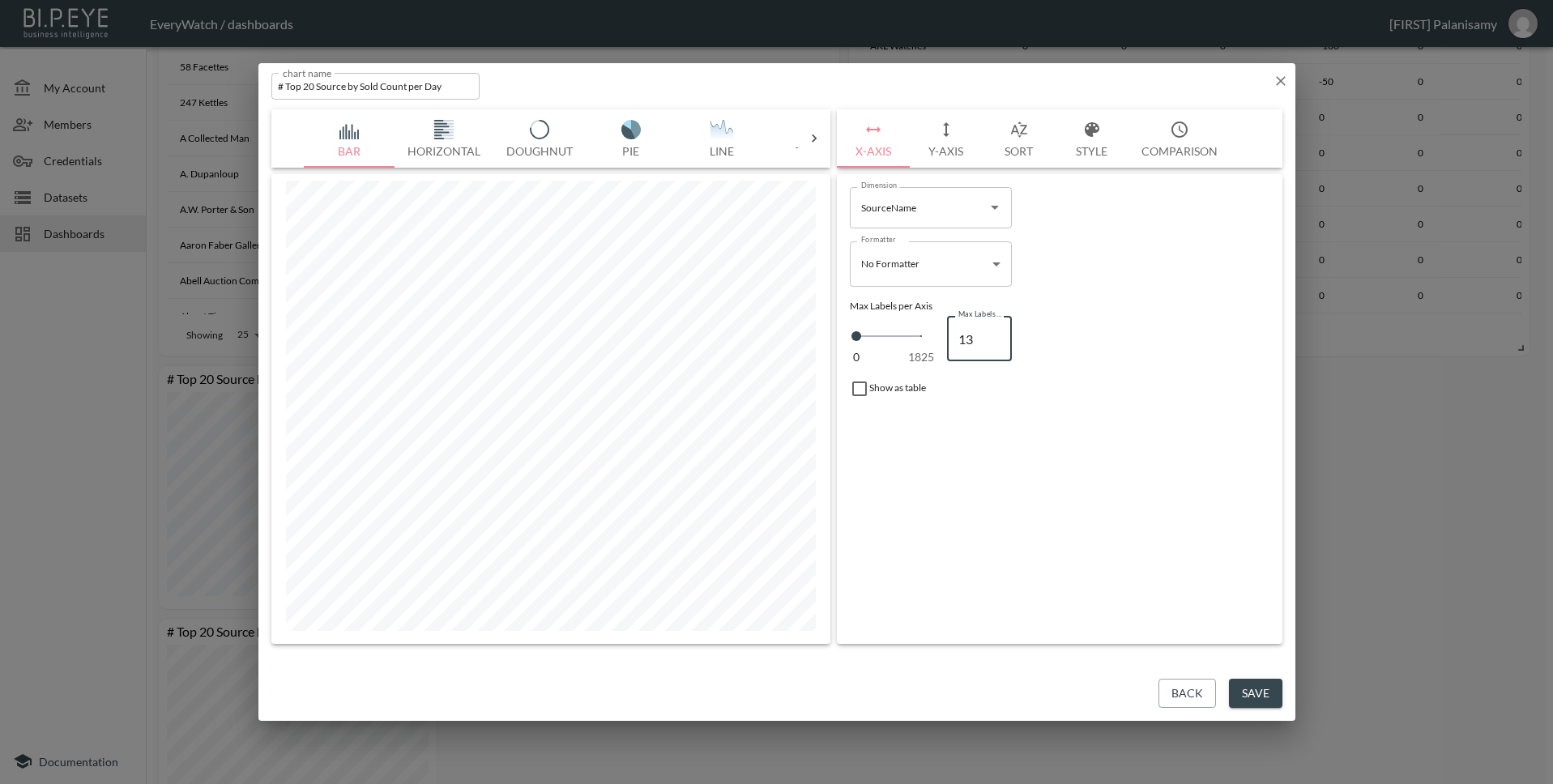 type on "13" 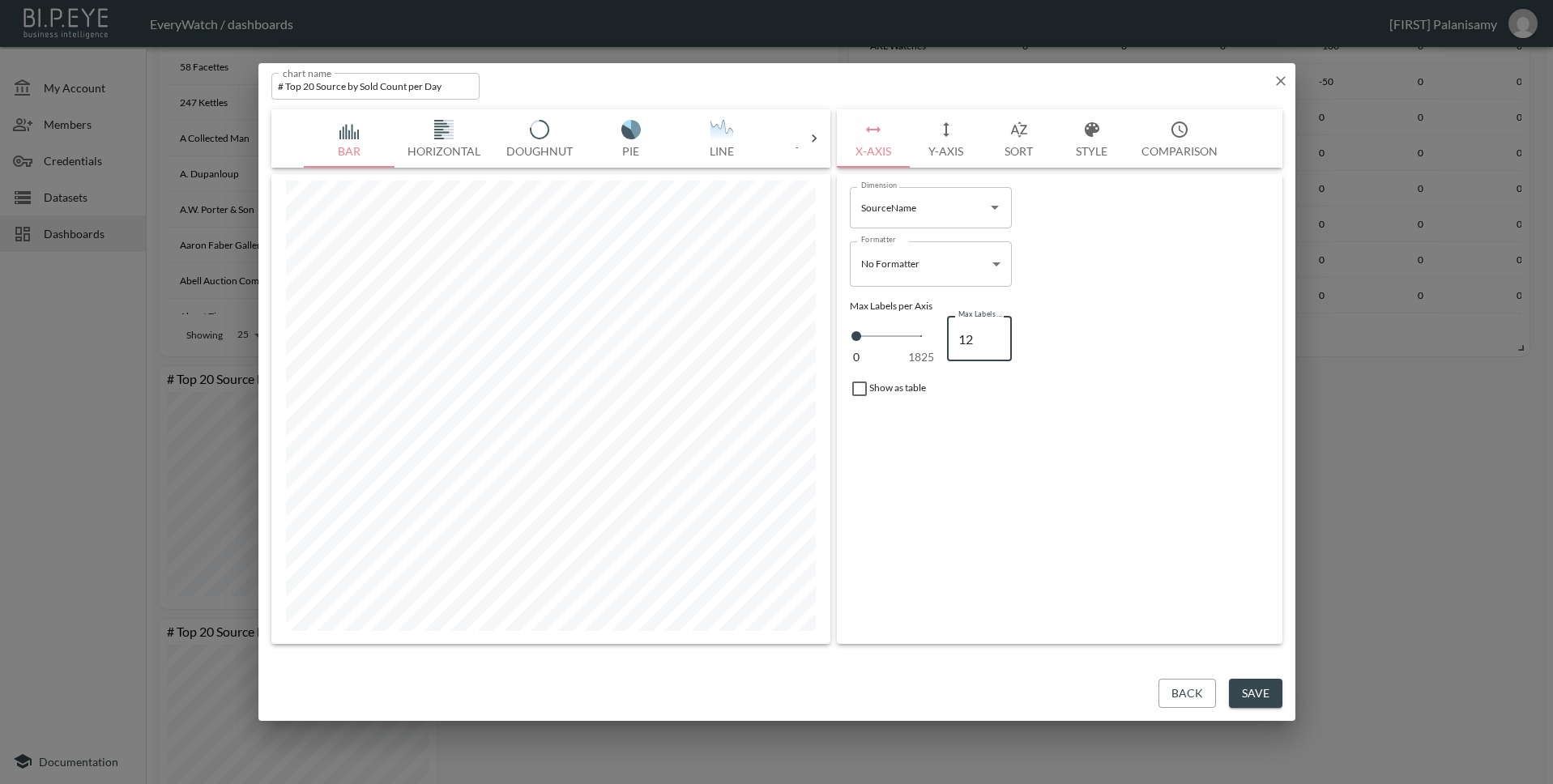 type on "12" 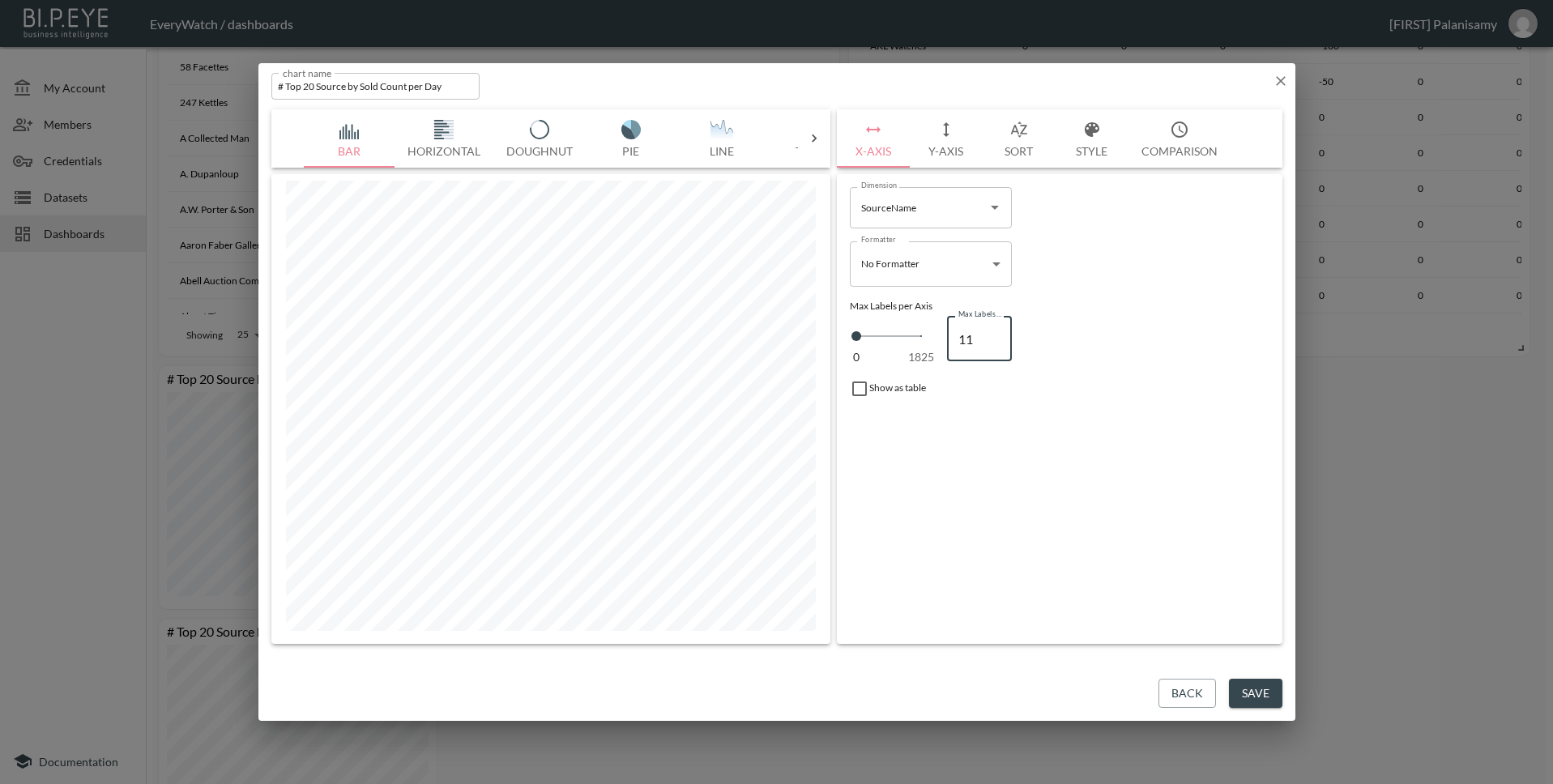 type on "11" 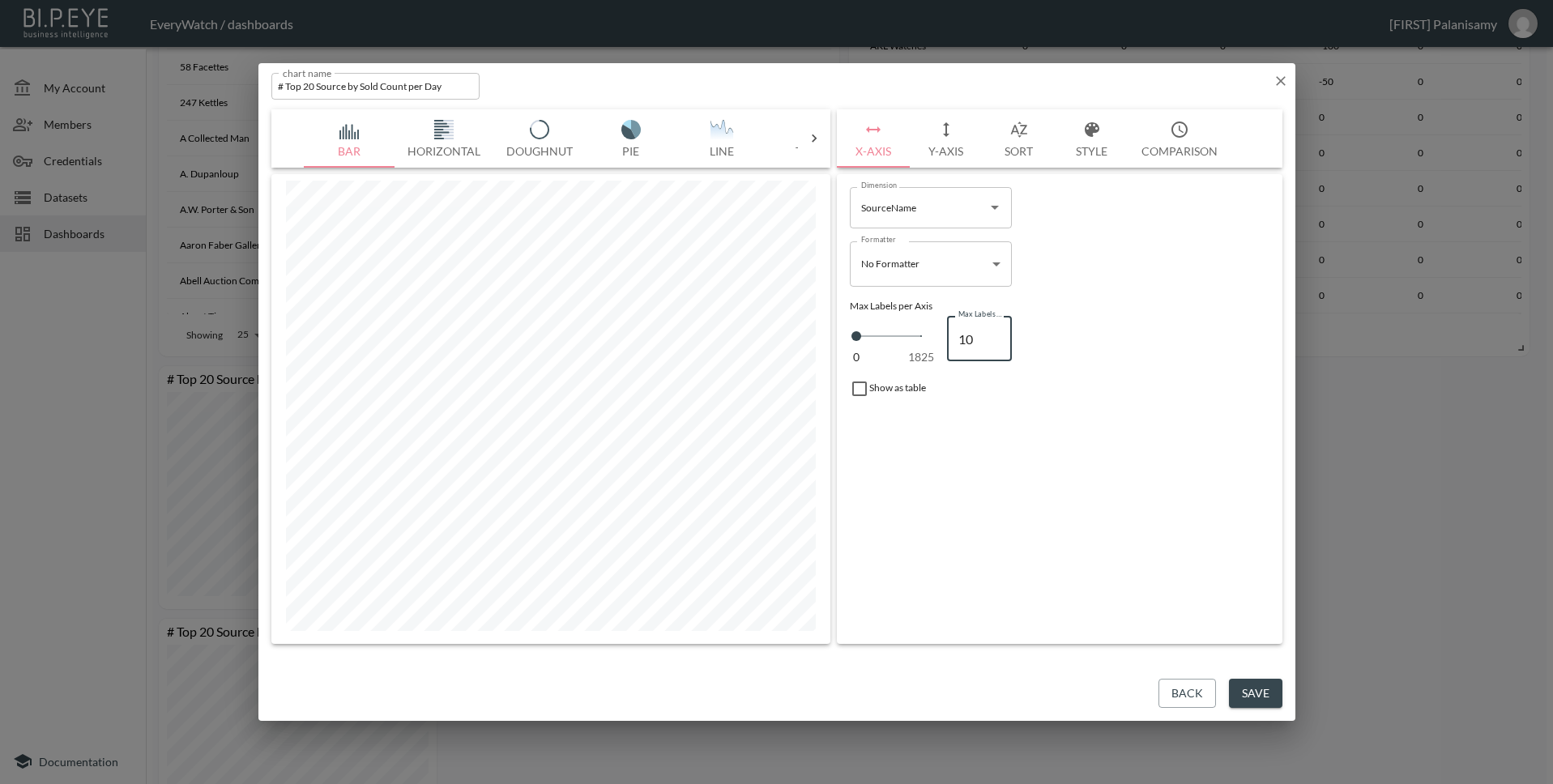 type on "10" 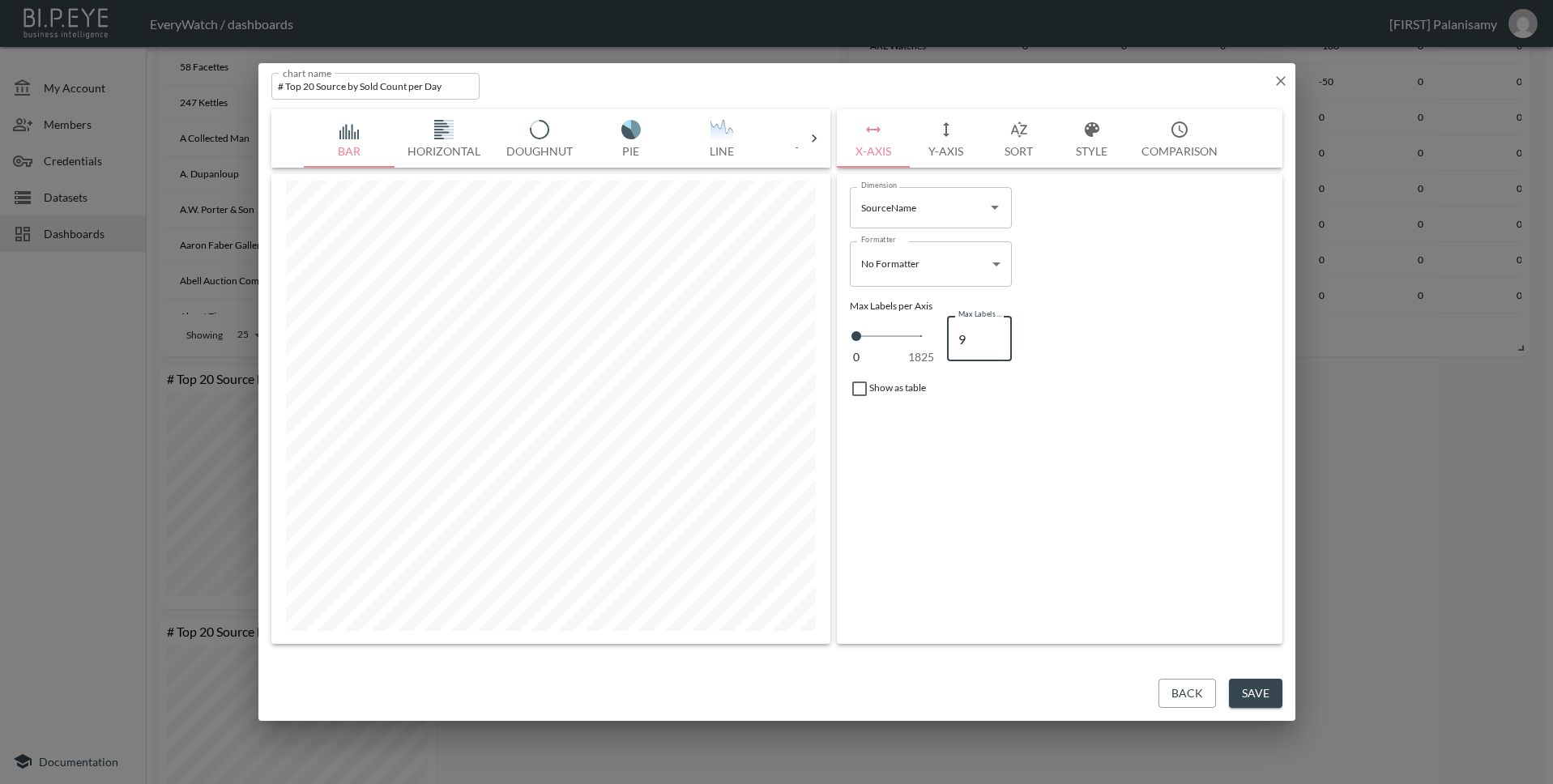 type on "9" 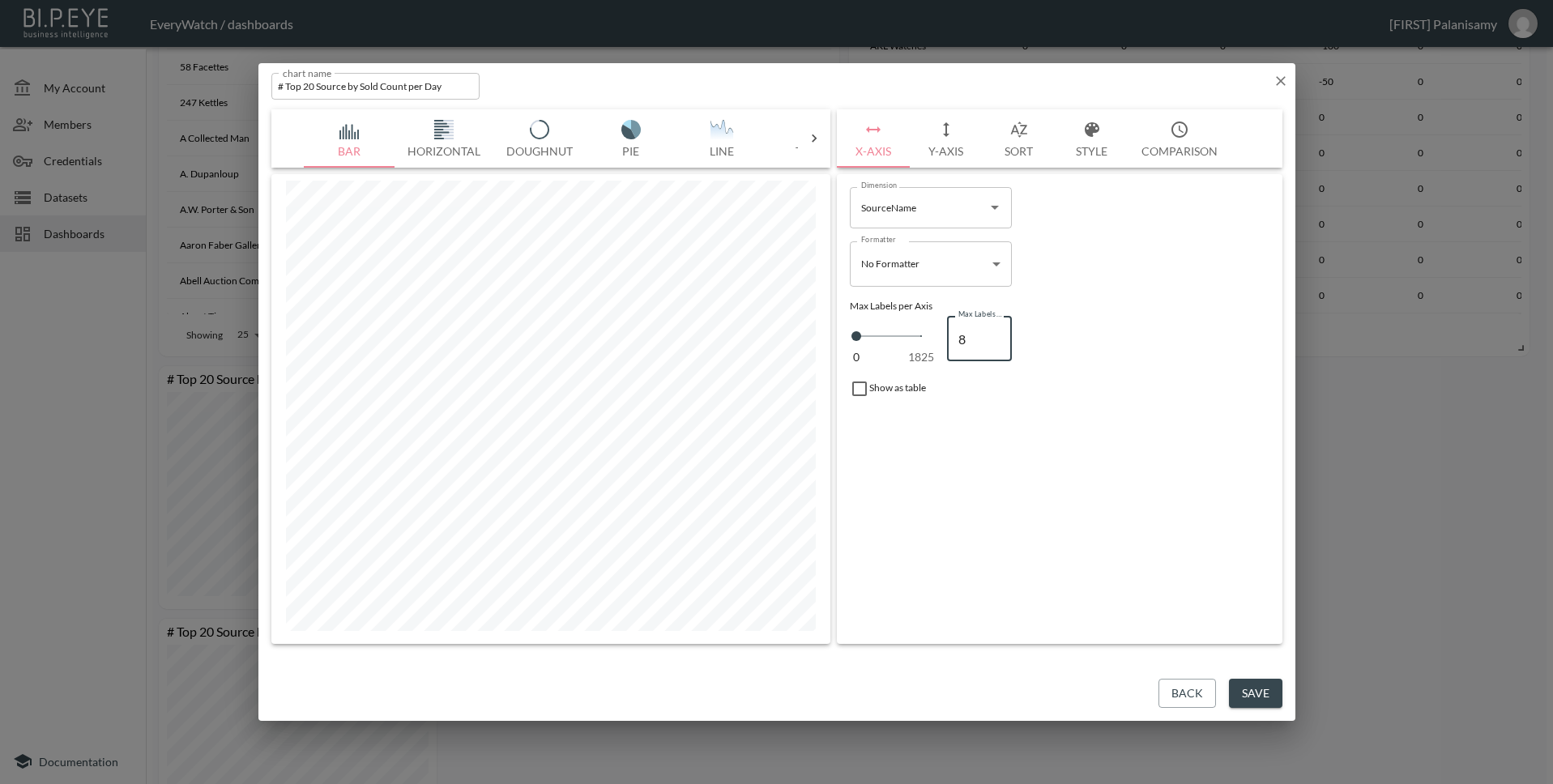 type on "8" 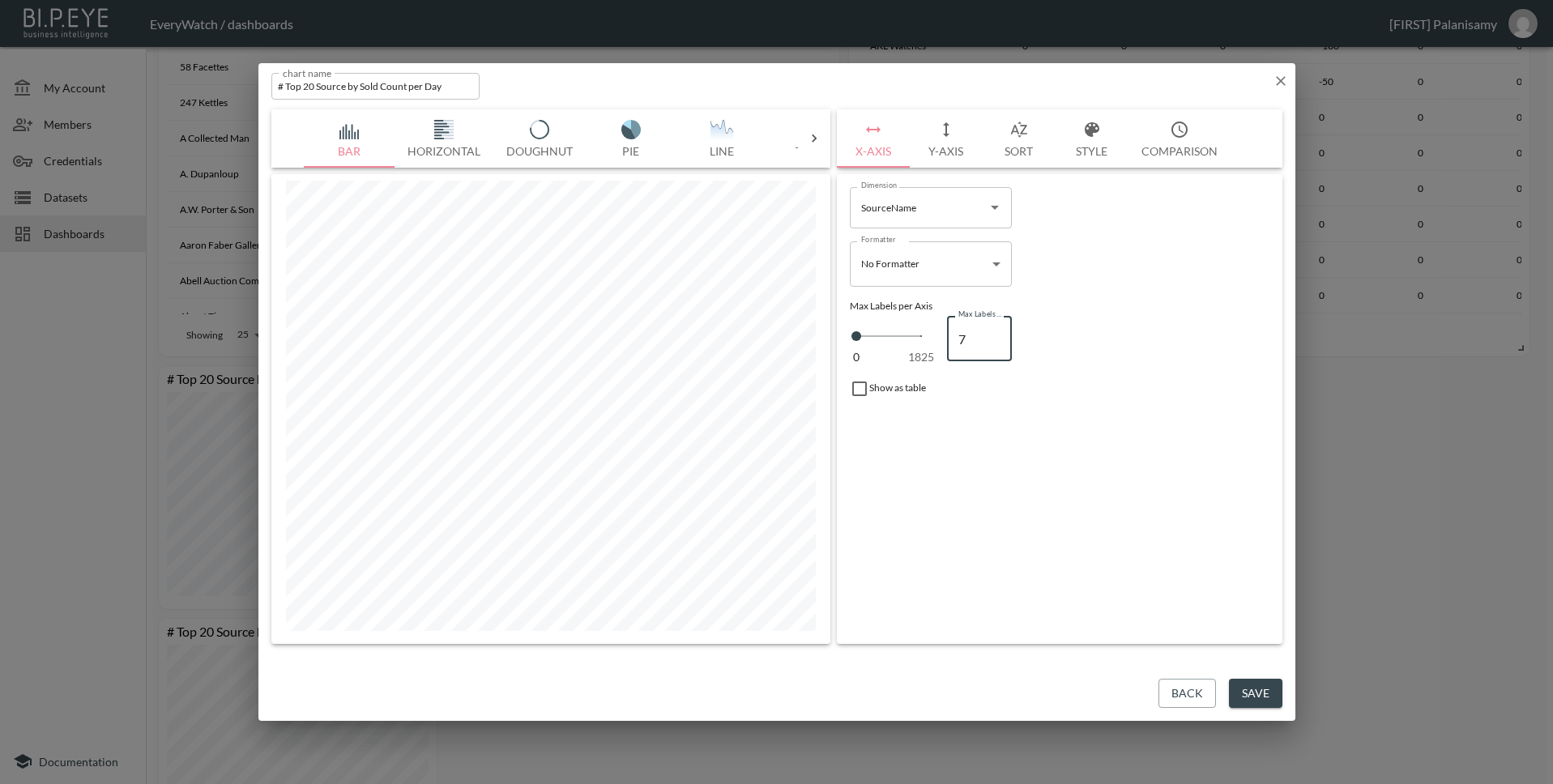 type on "7" 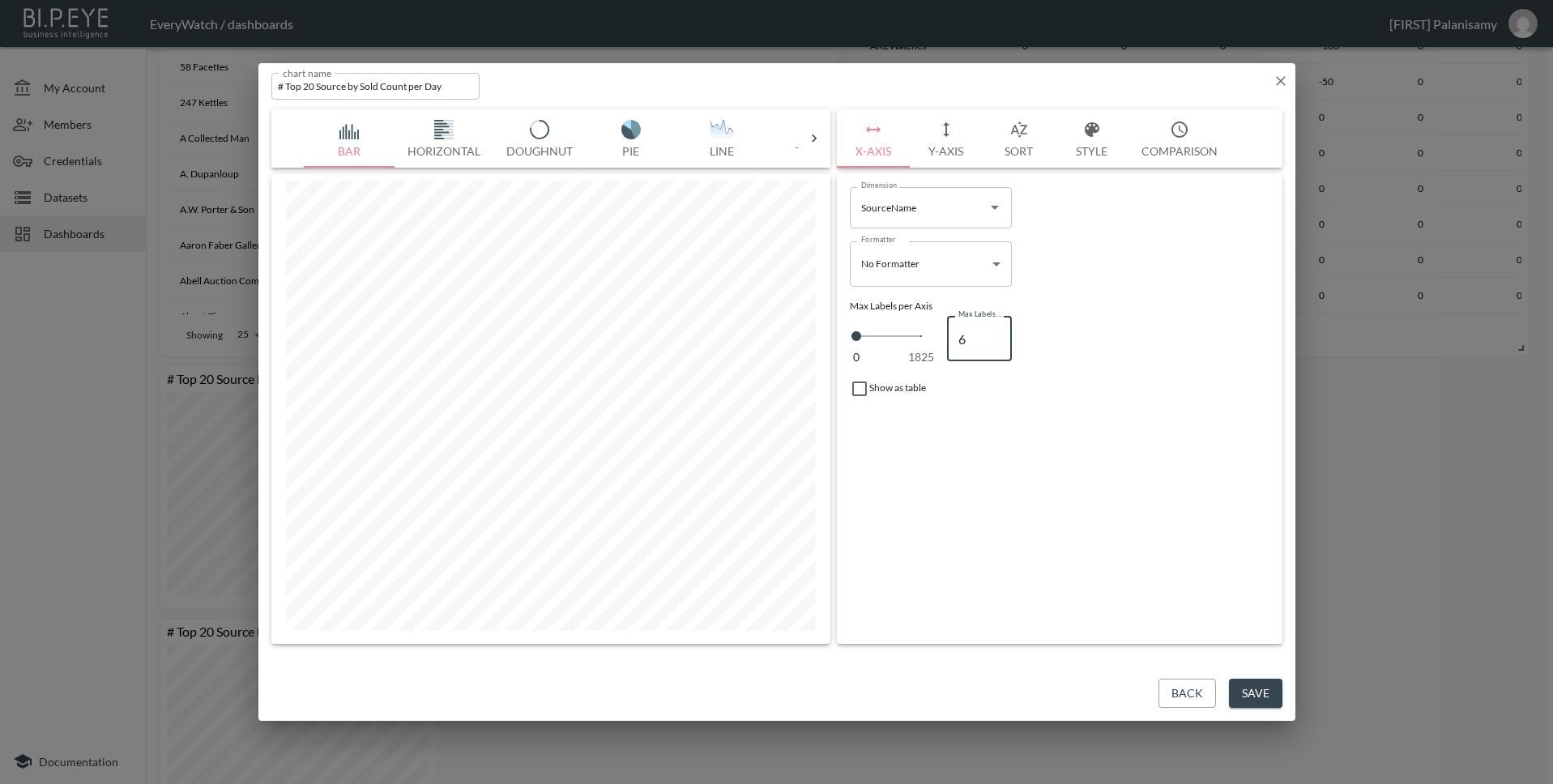 type on "6" 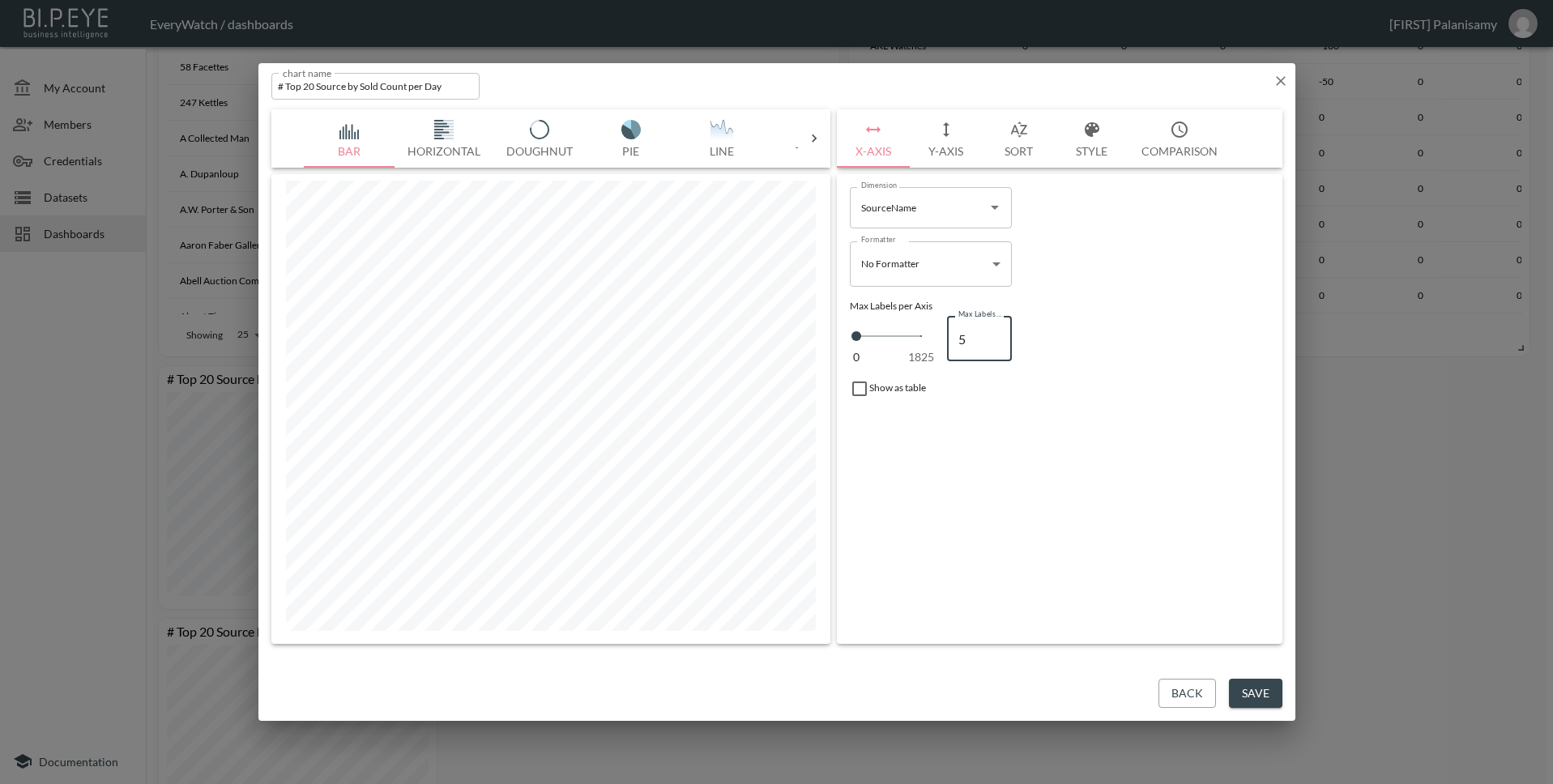 type on "5" 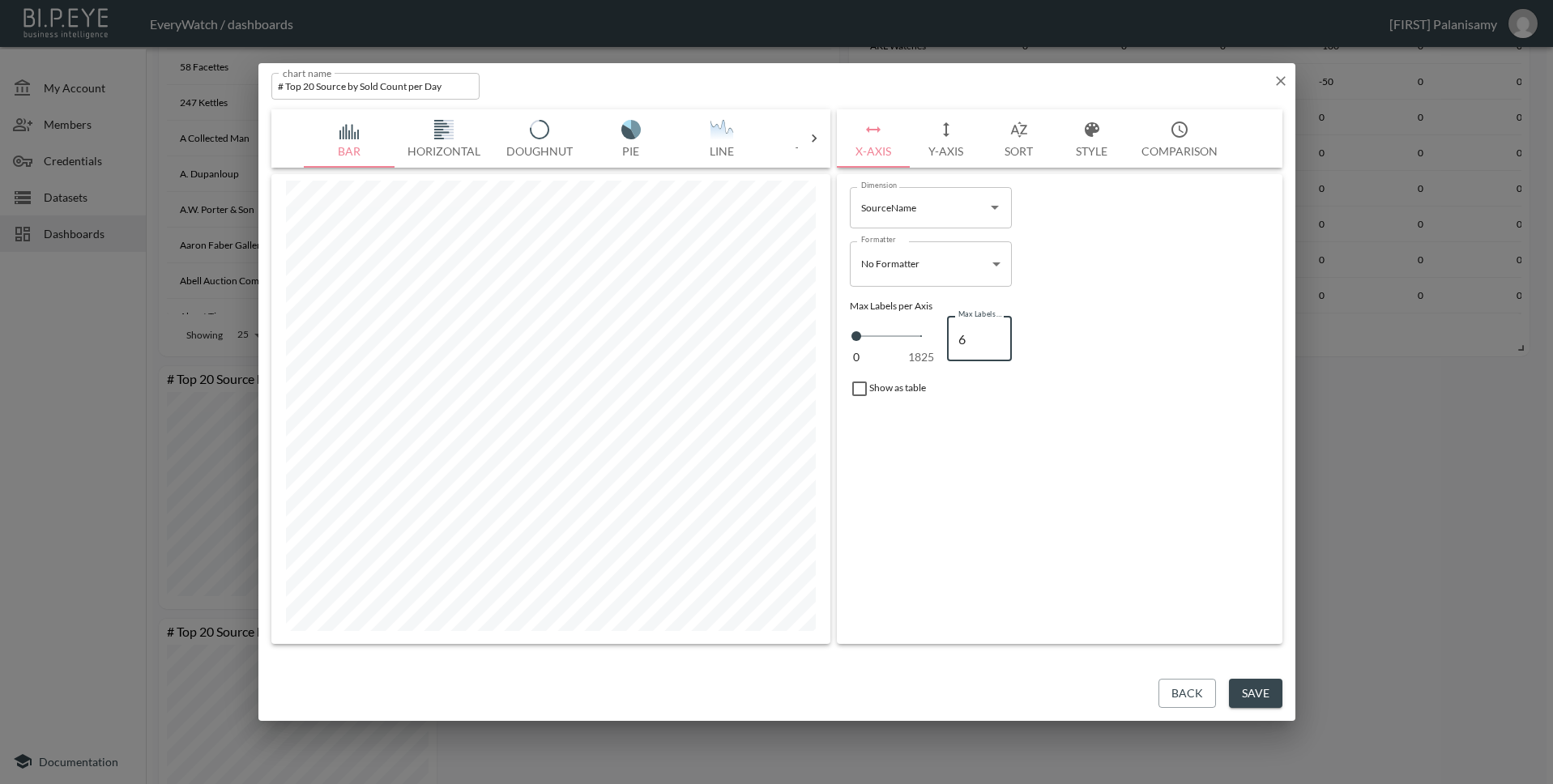 type on "7" 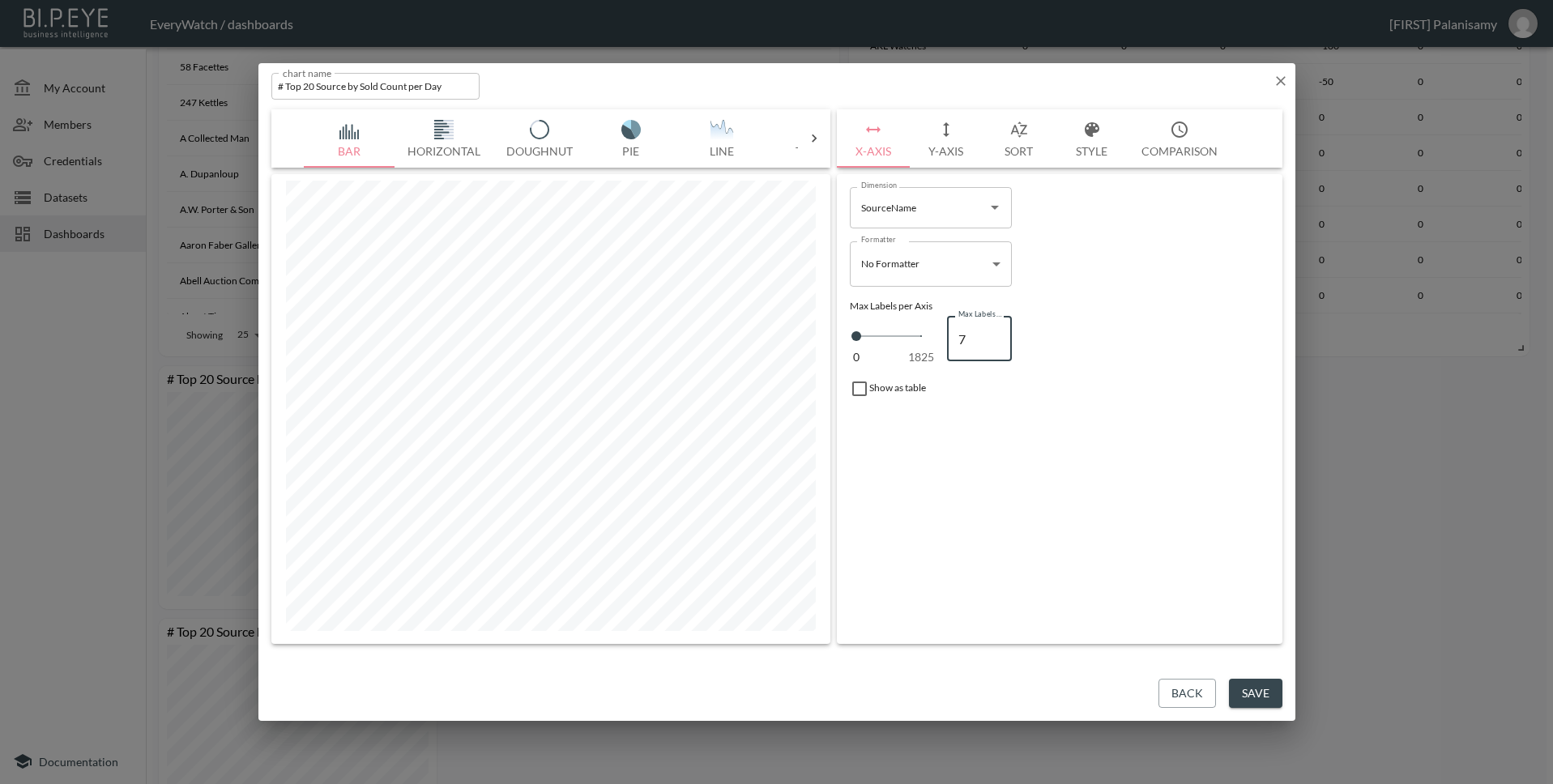 type on "8" 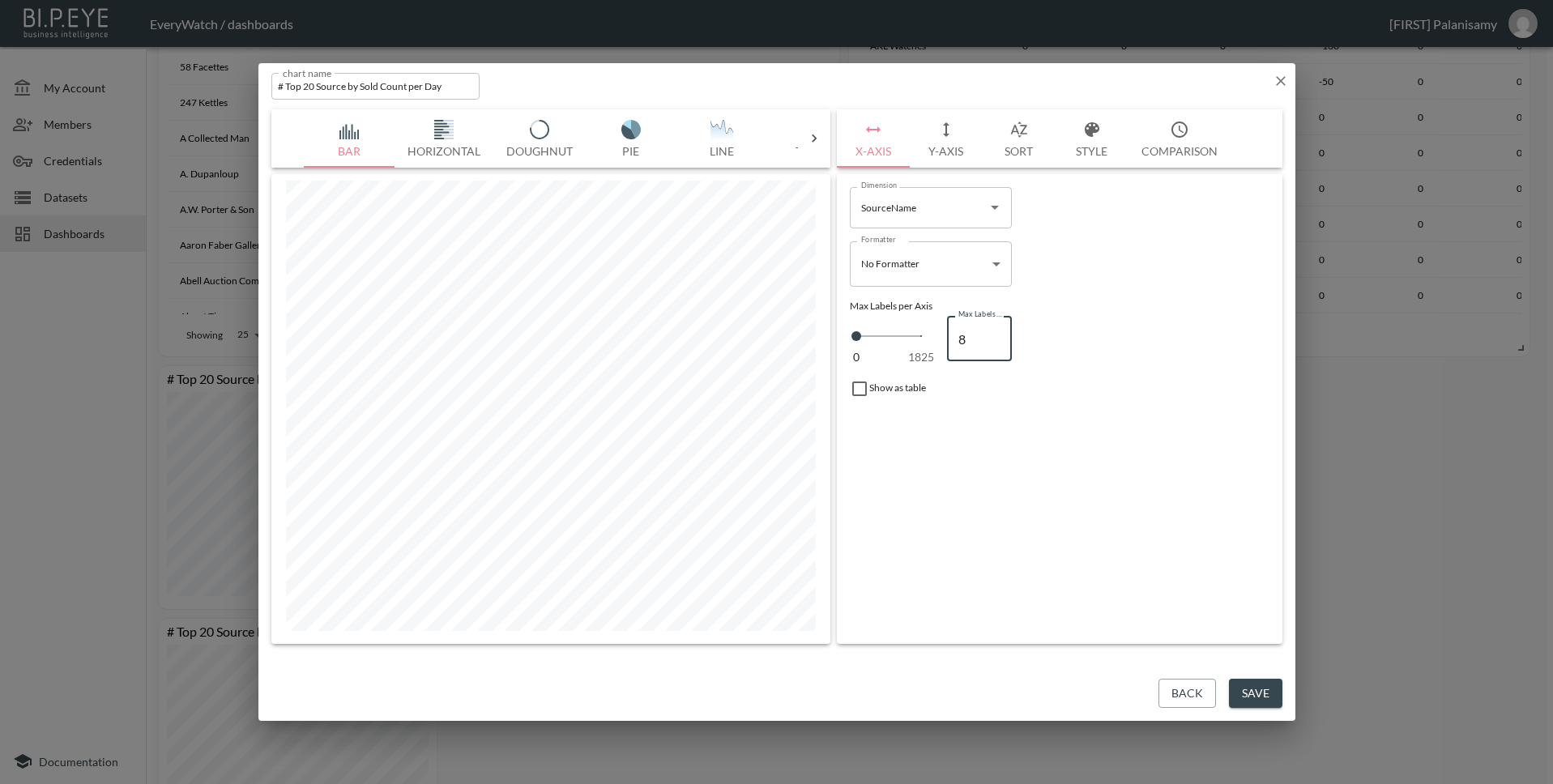 type on "9" 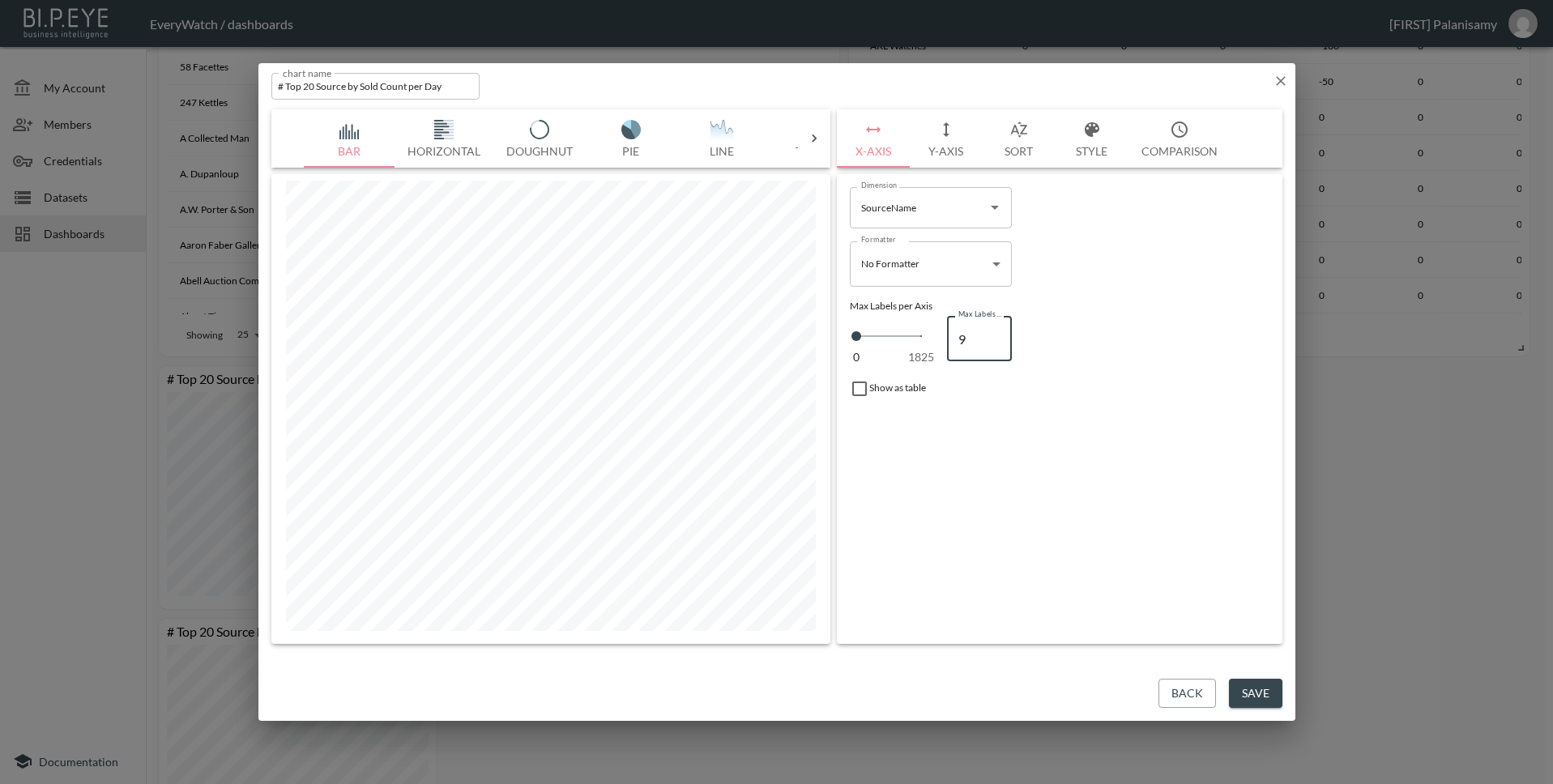 type on "10" 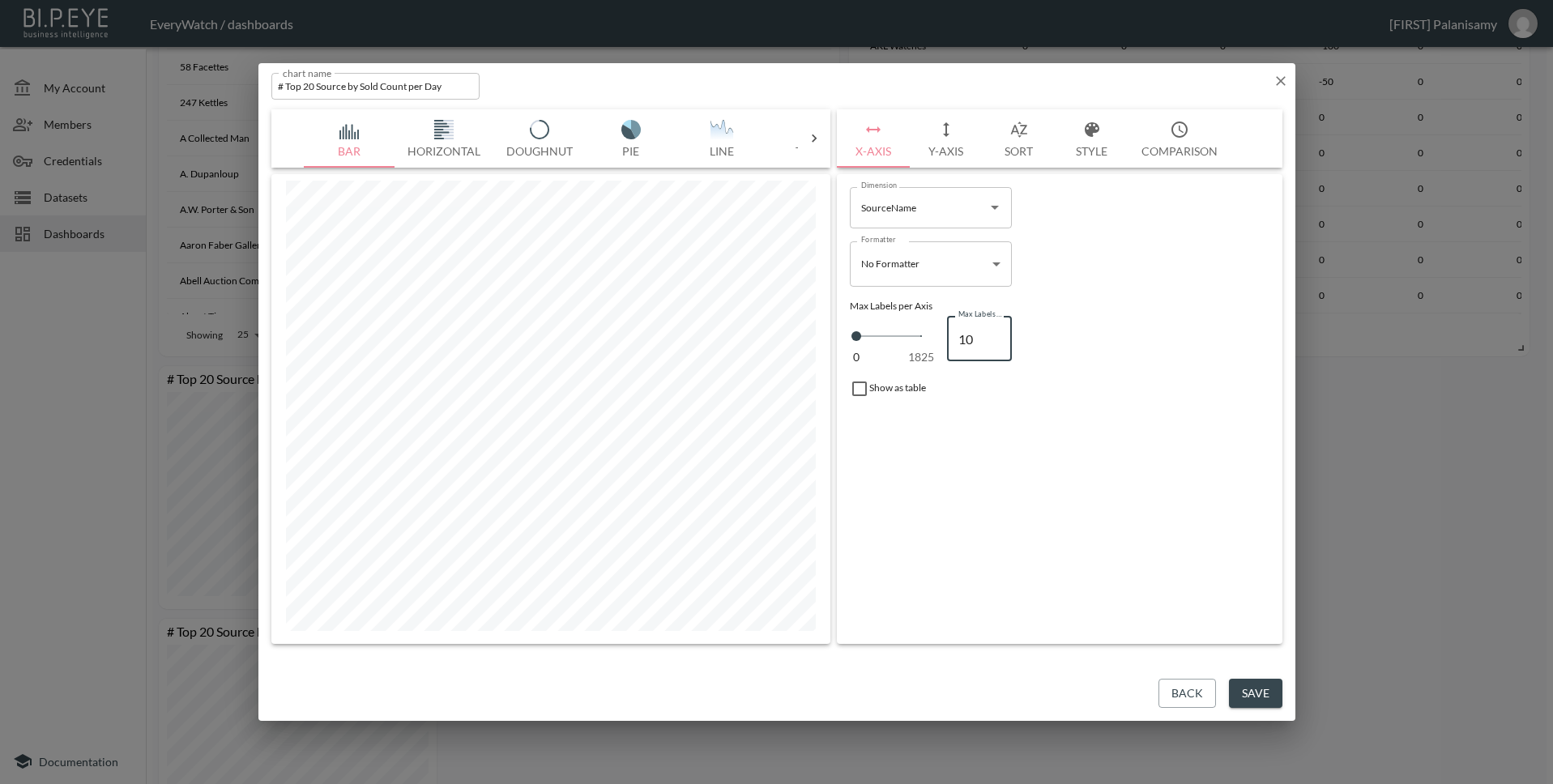 type on "11" 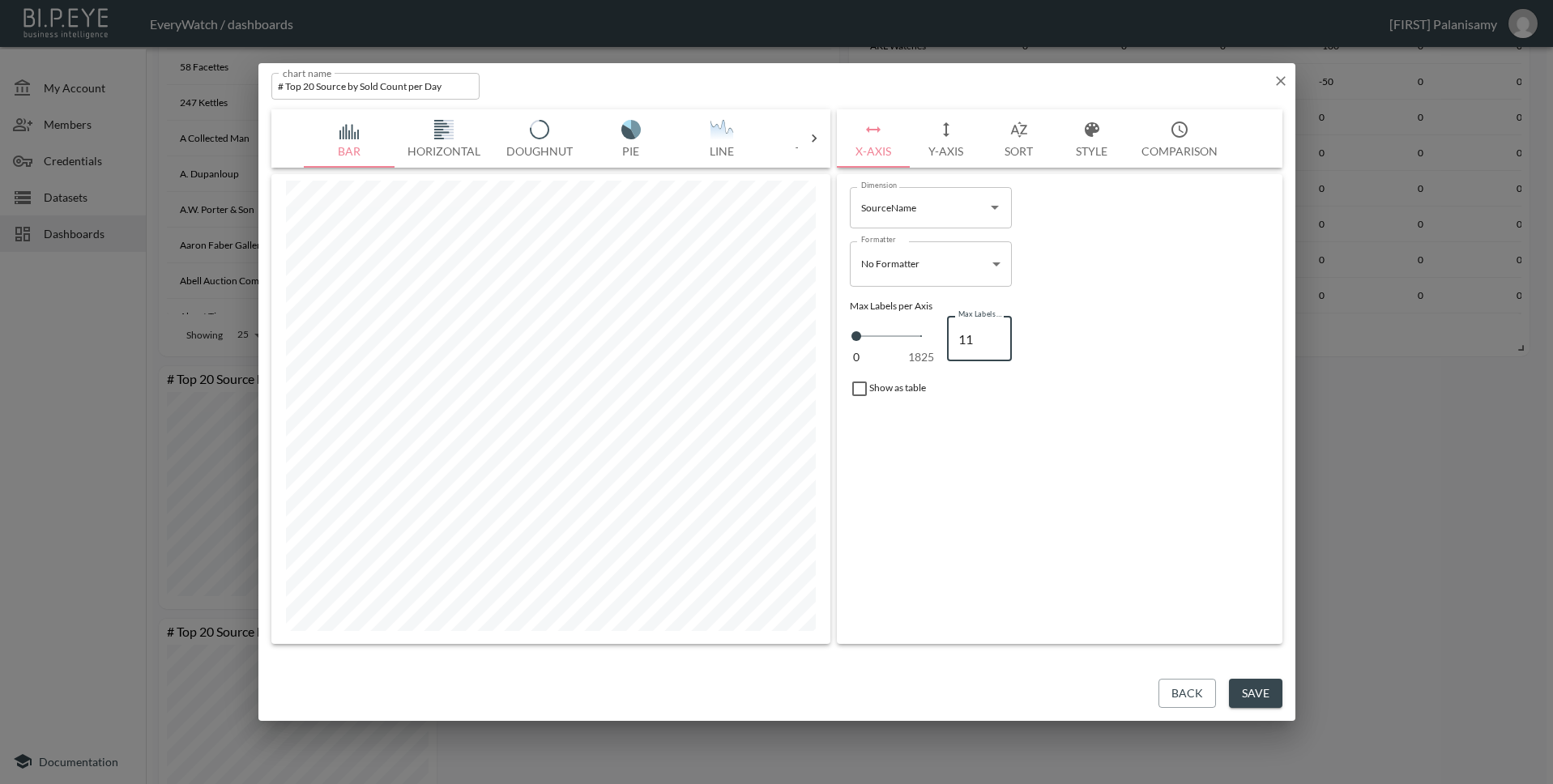 type on "12" 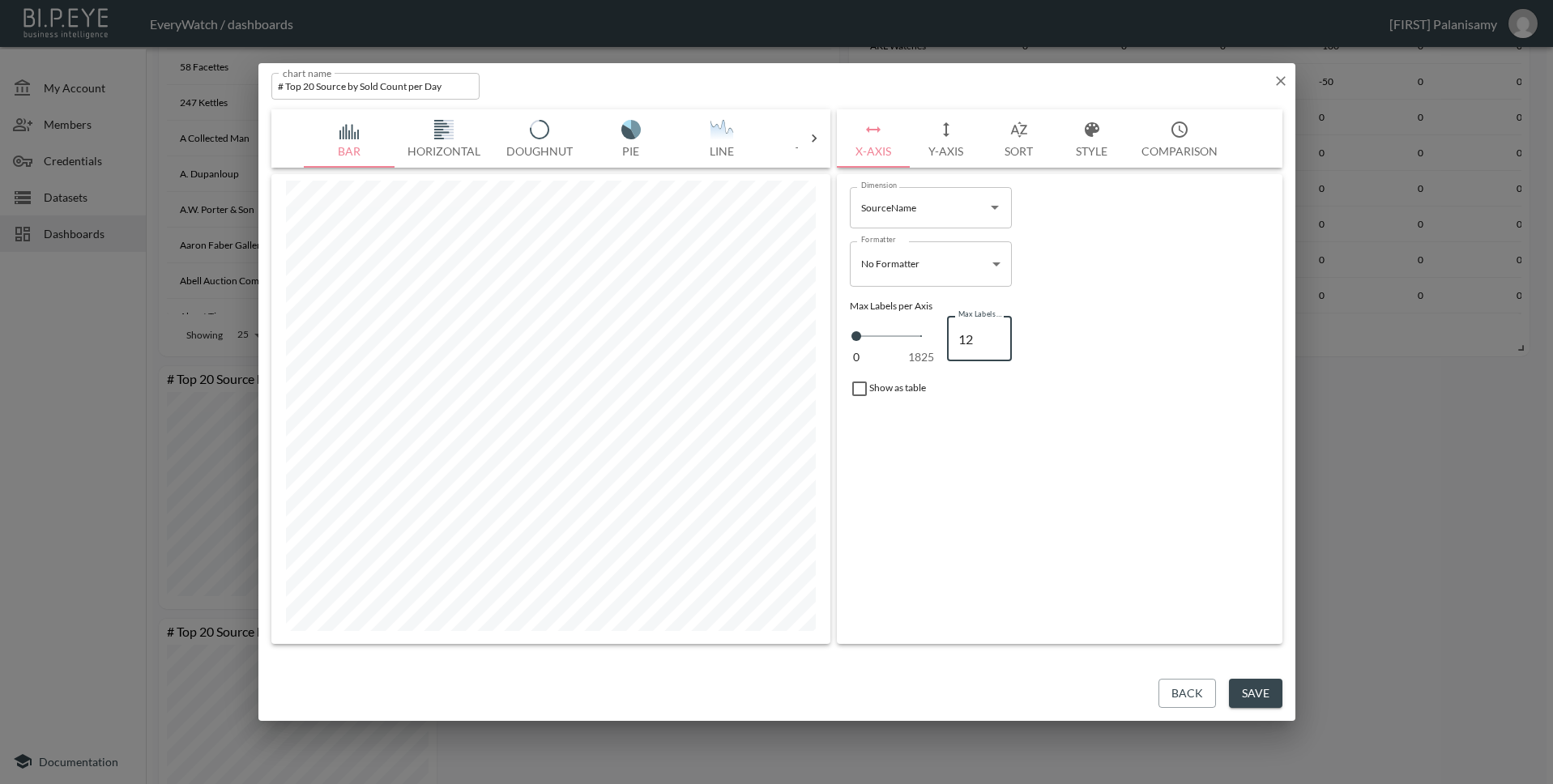 type on "13" 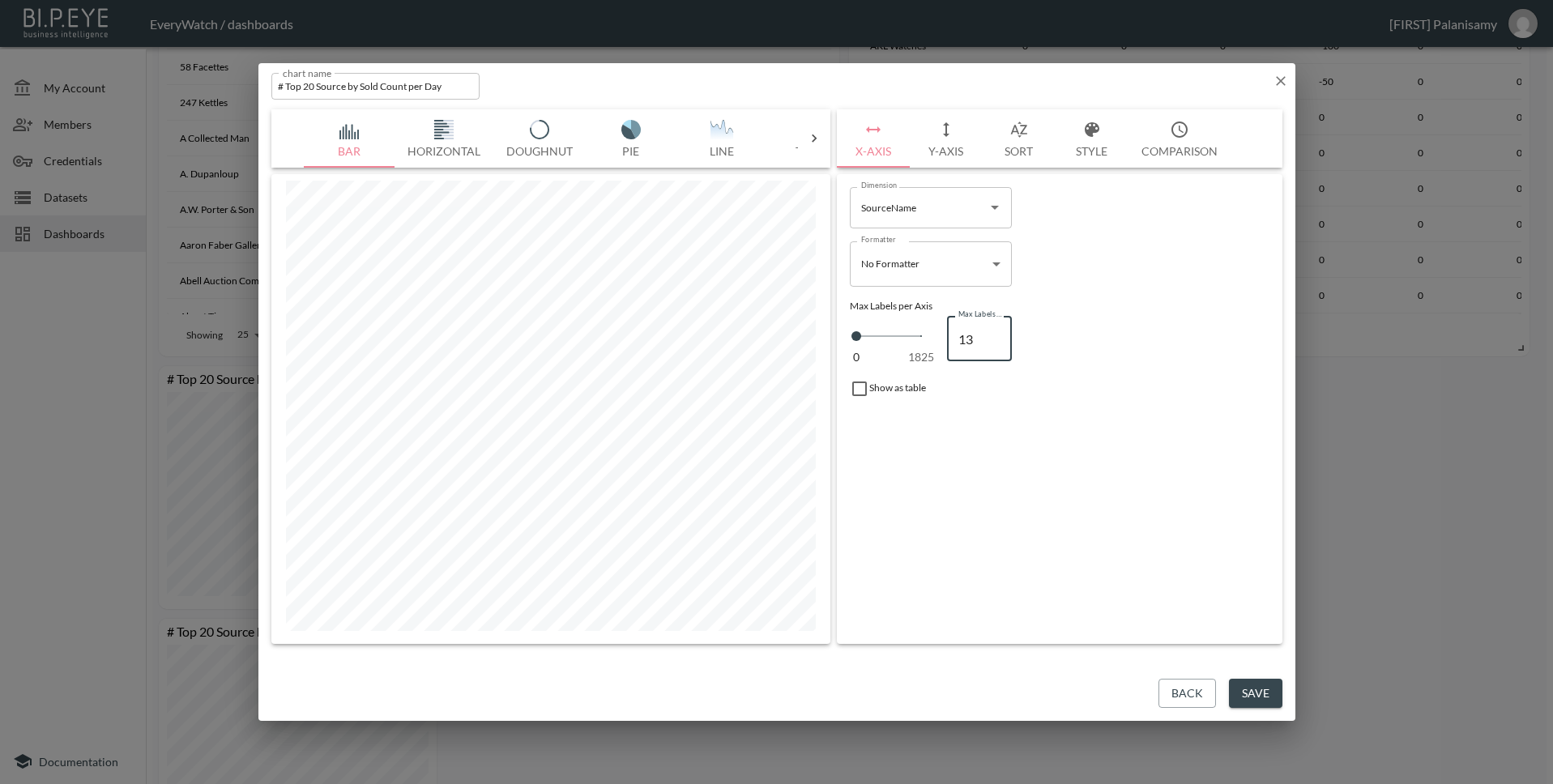 type on "14" 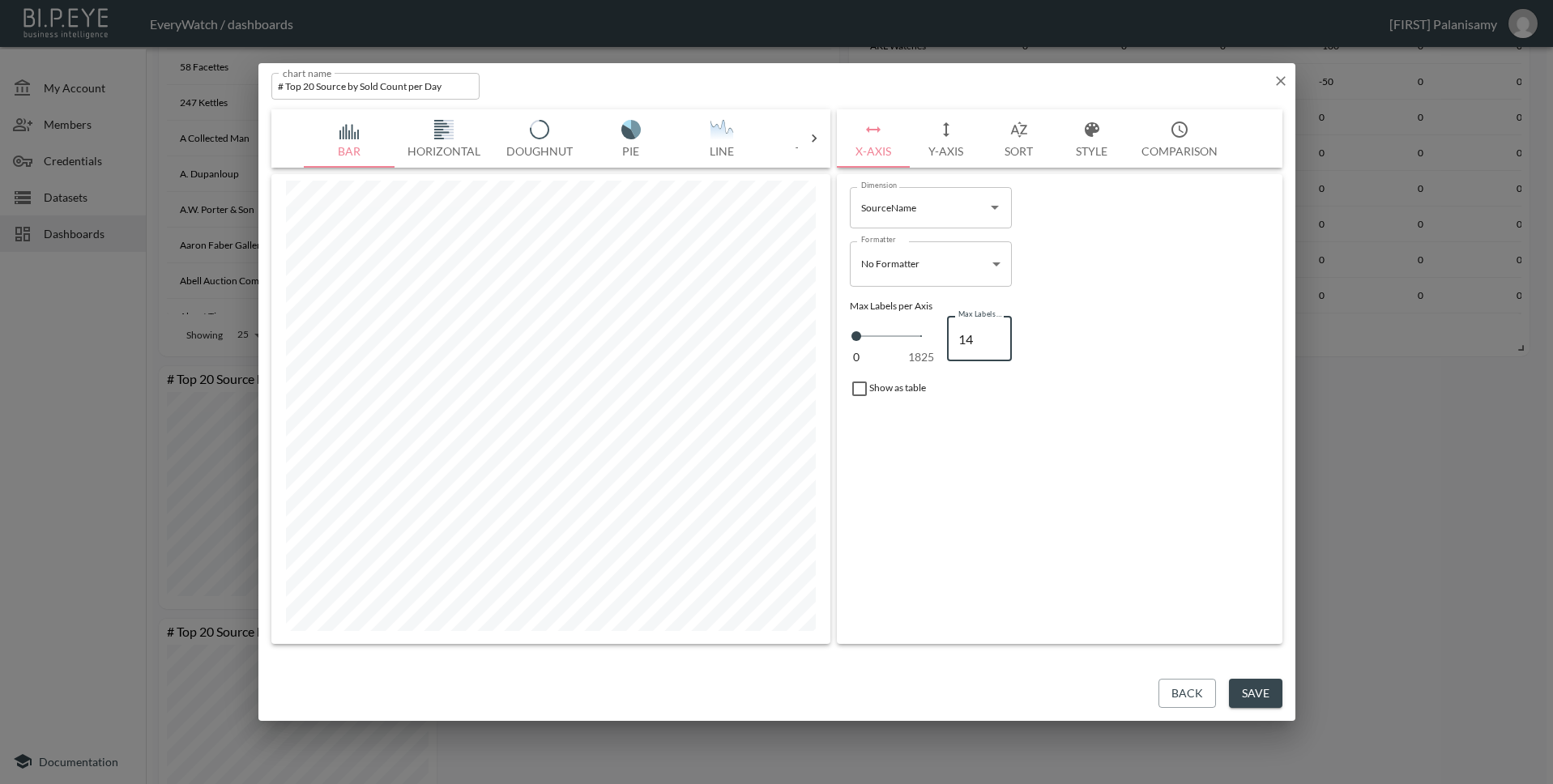 type on "14" 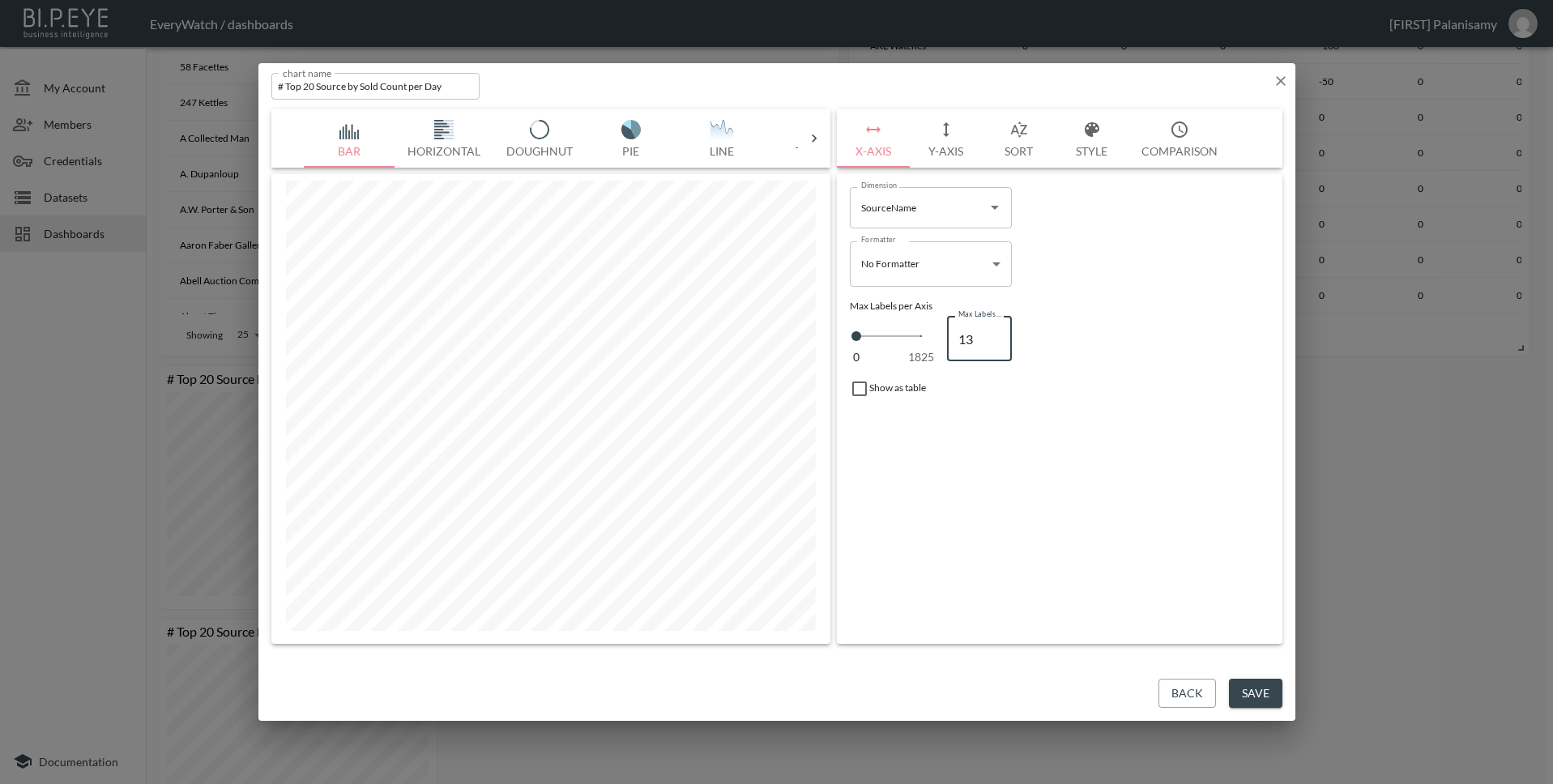 type on "13" 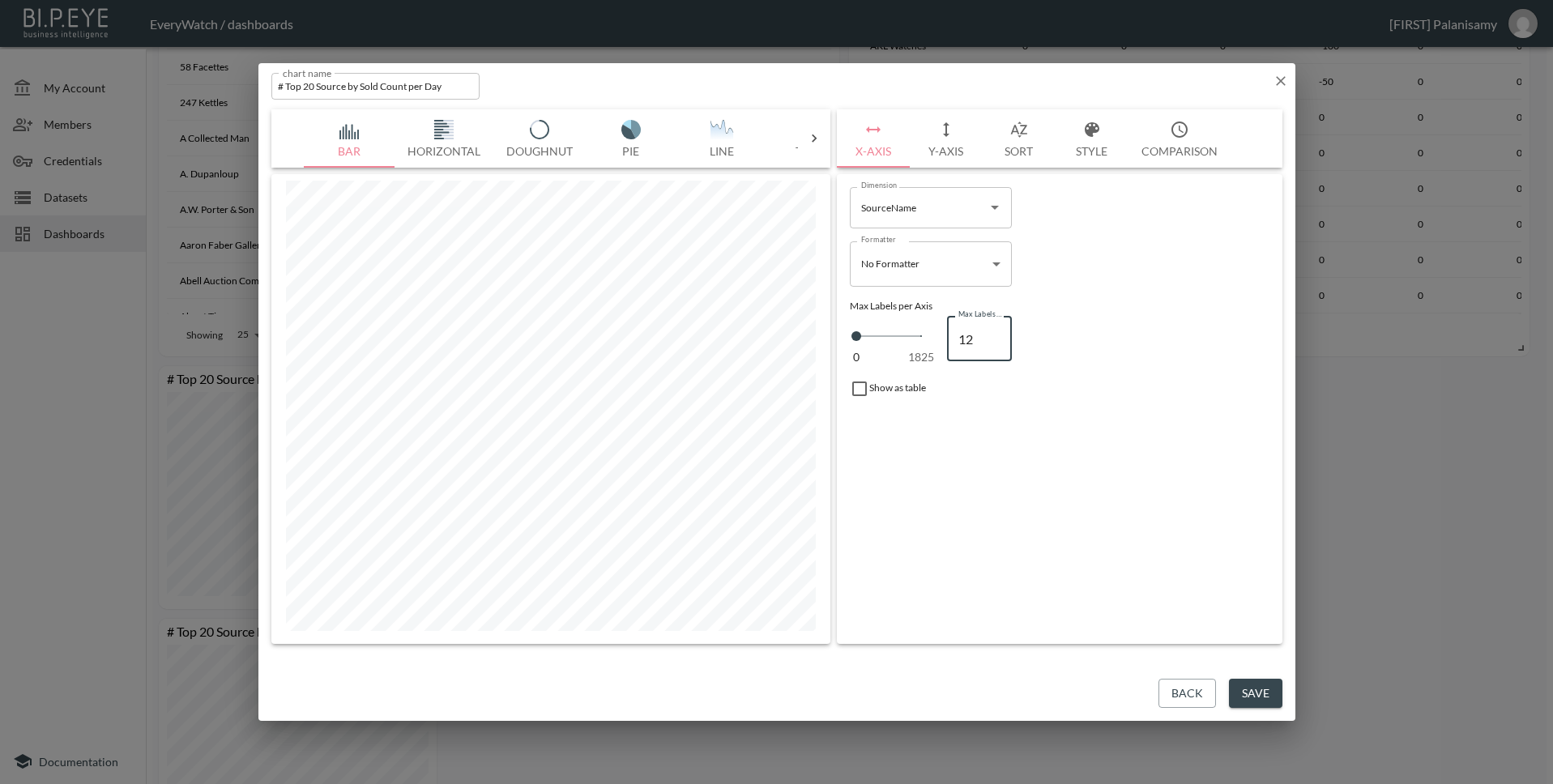 type on "12" 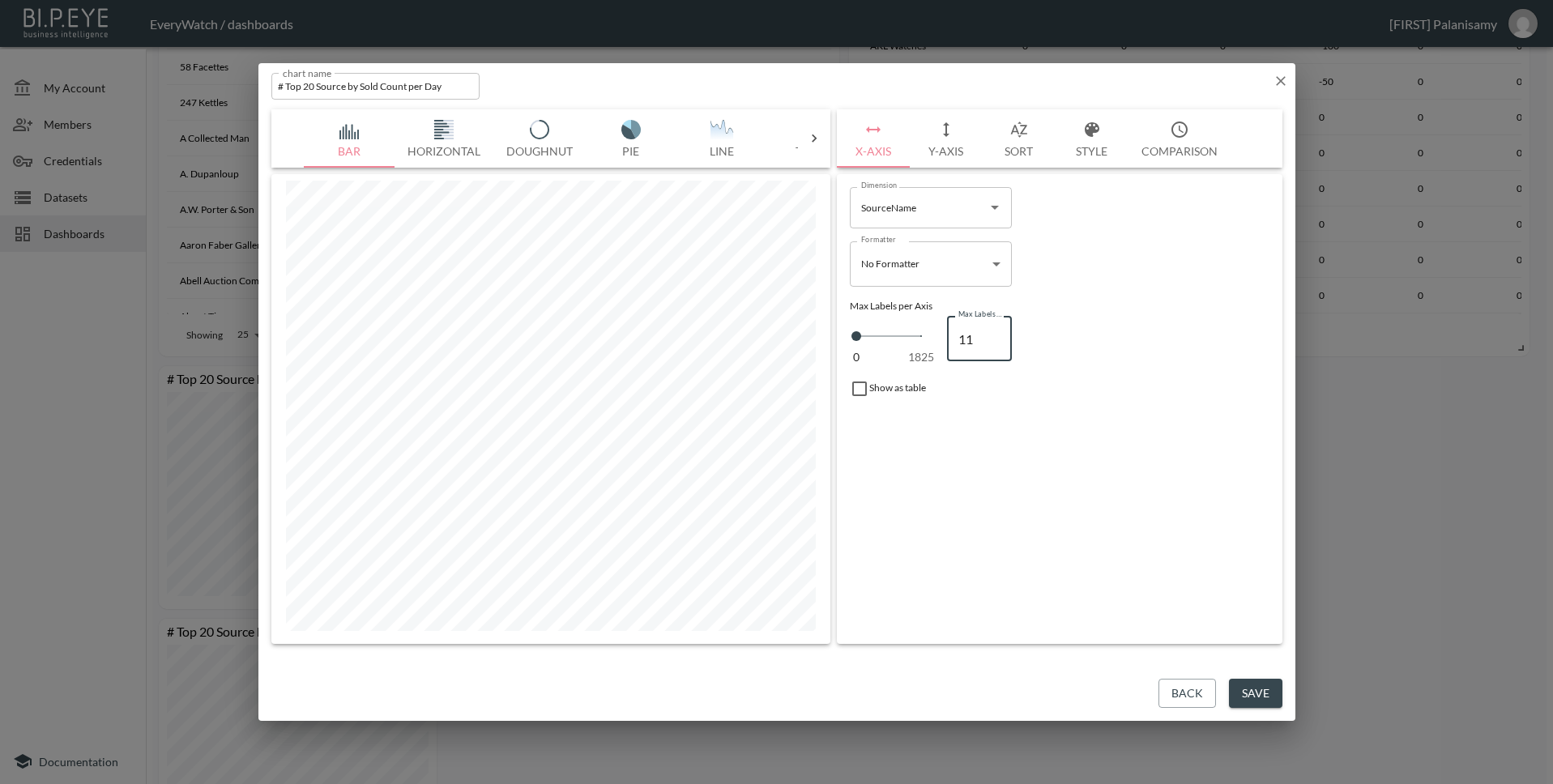 type on "11" 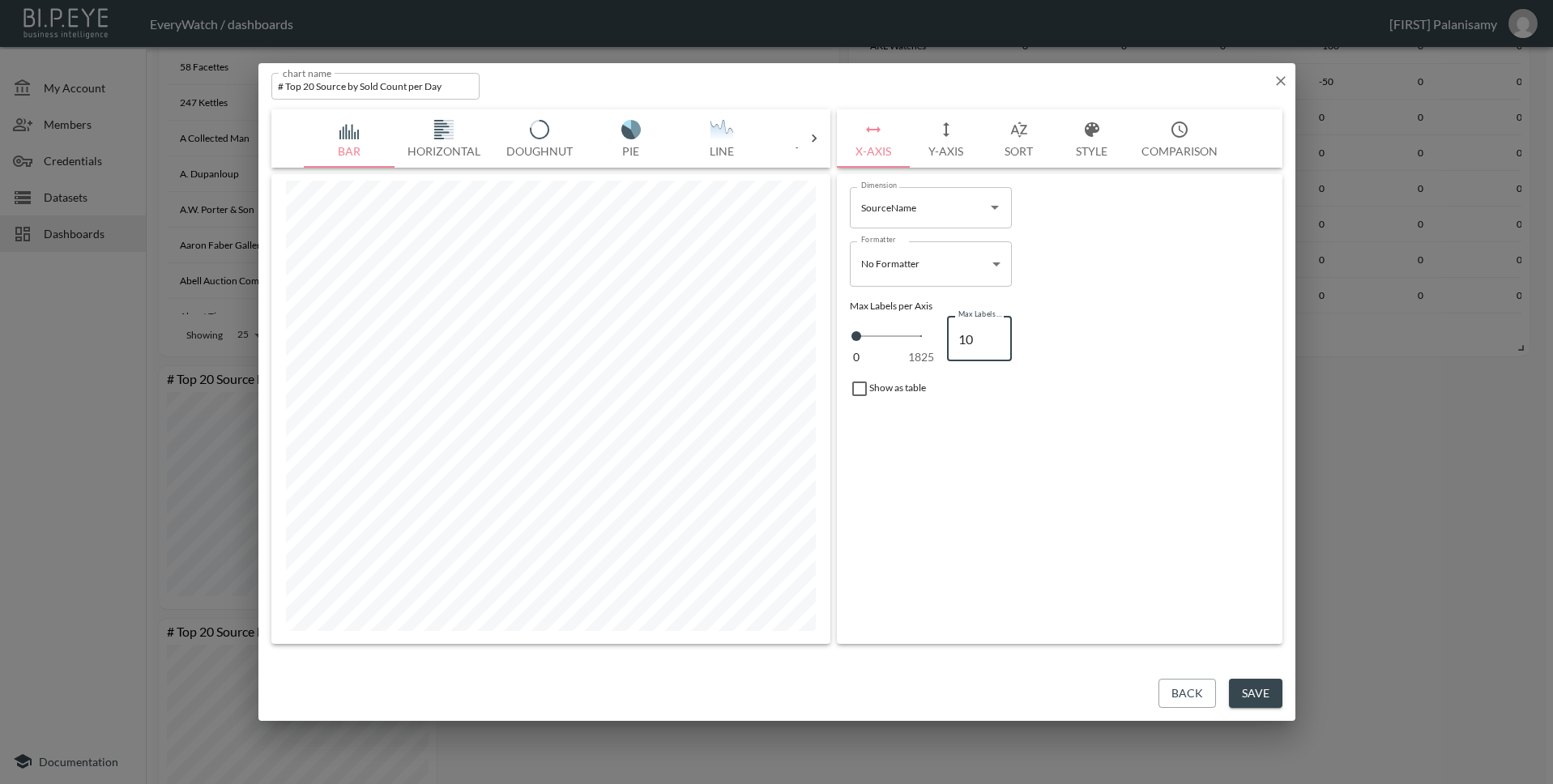 type on "10" 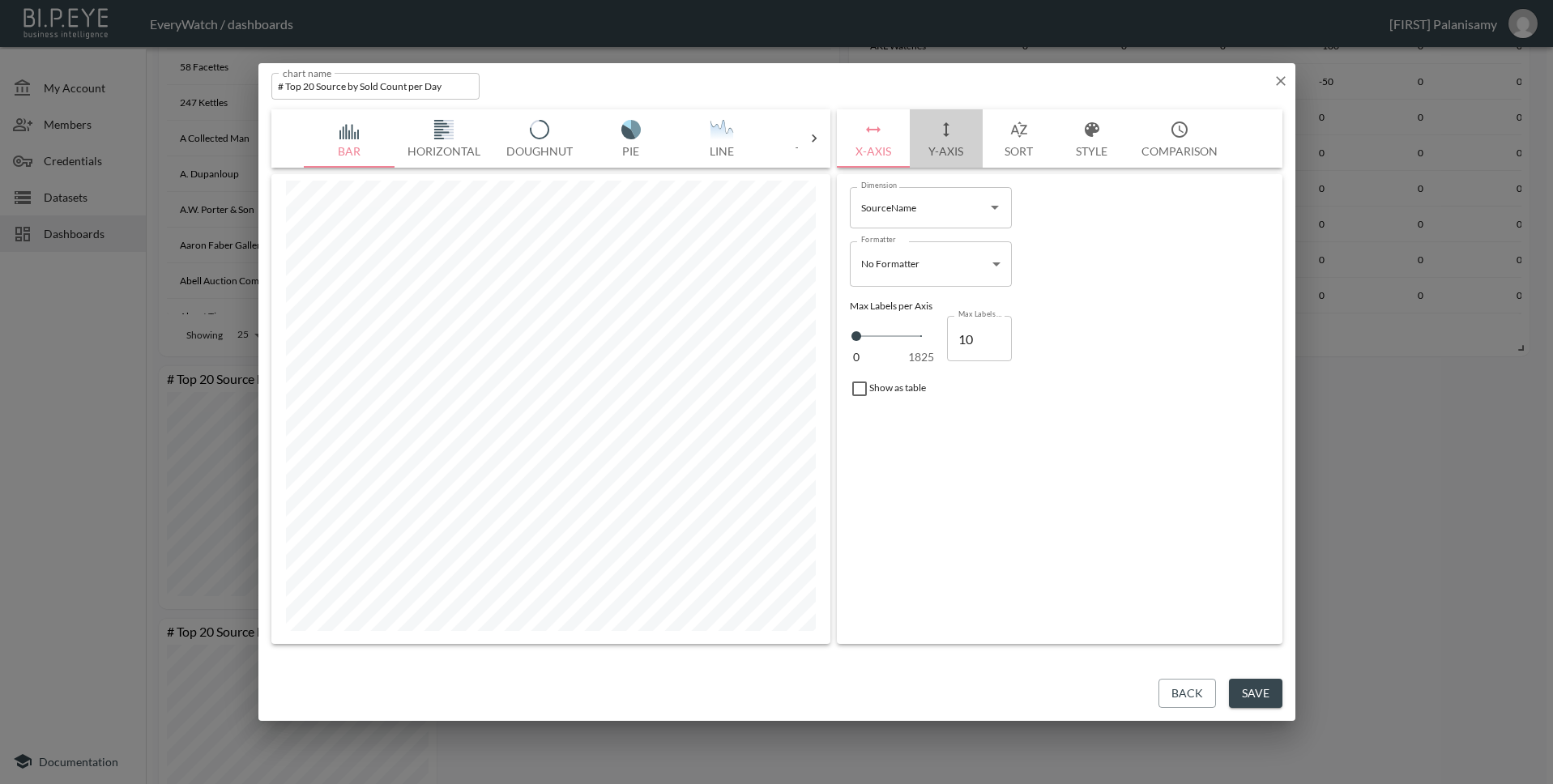 click 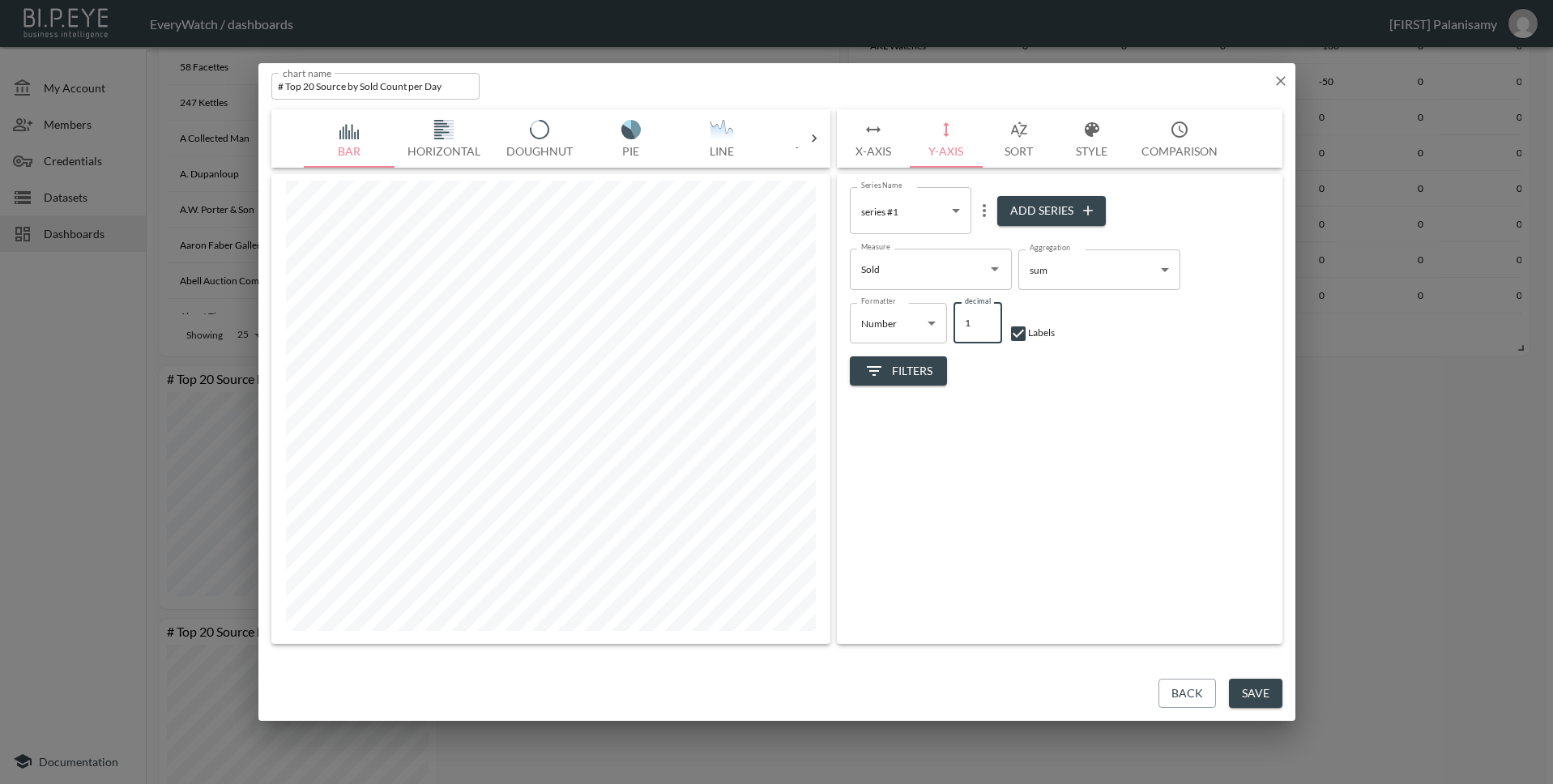 click on "1" at bounding box center (978, 323) 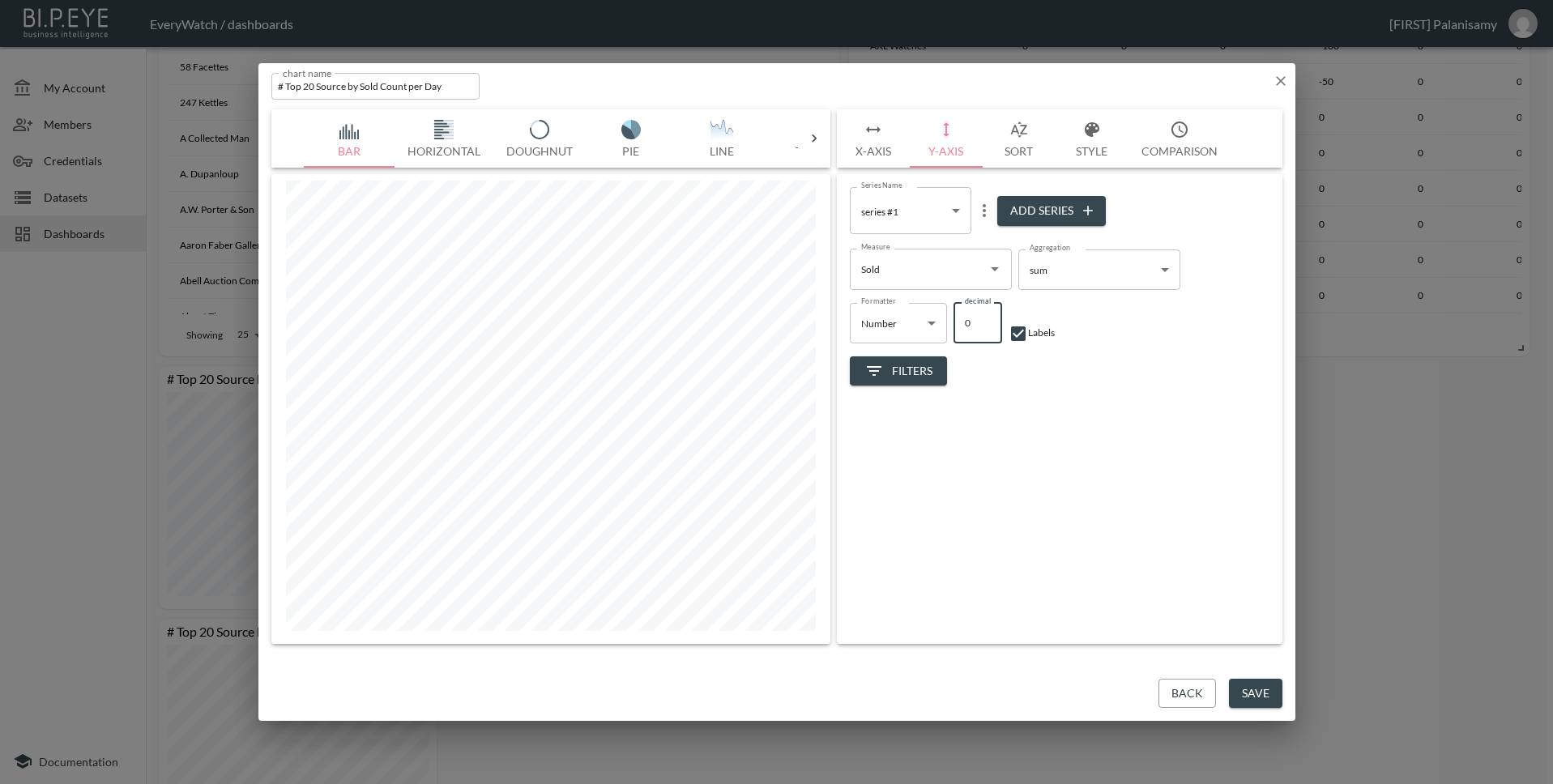 click on "0" at bounding box center [978, 323] 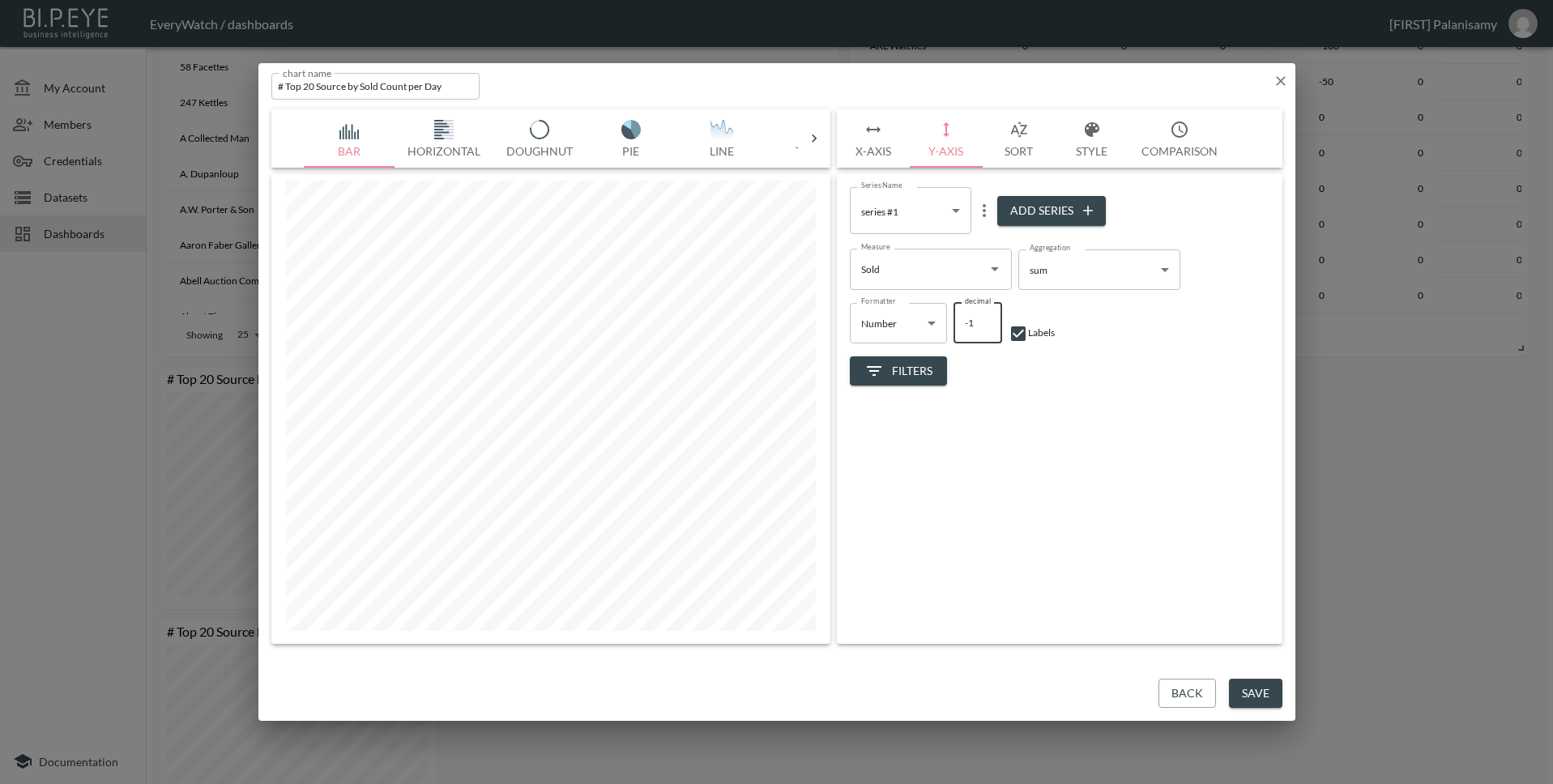 click on "-1" at bounding box center [978, 323] 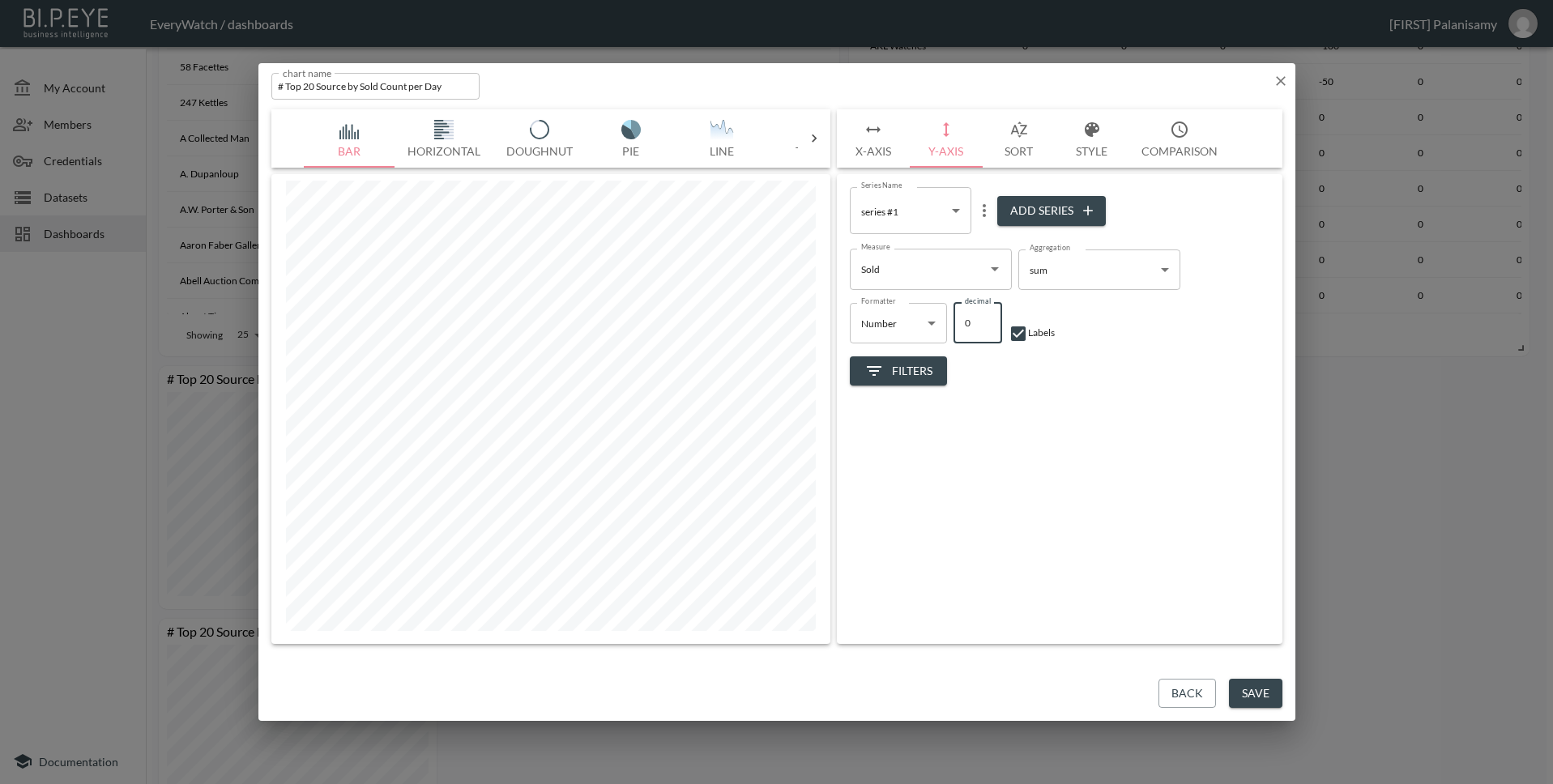 click on "0" at bounding box center [978, 323] 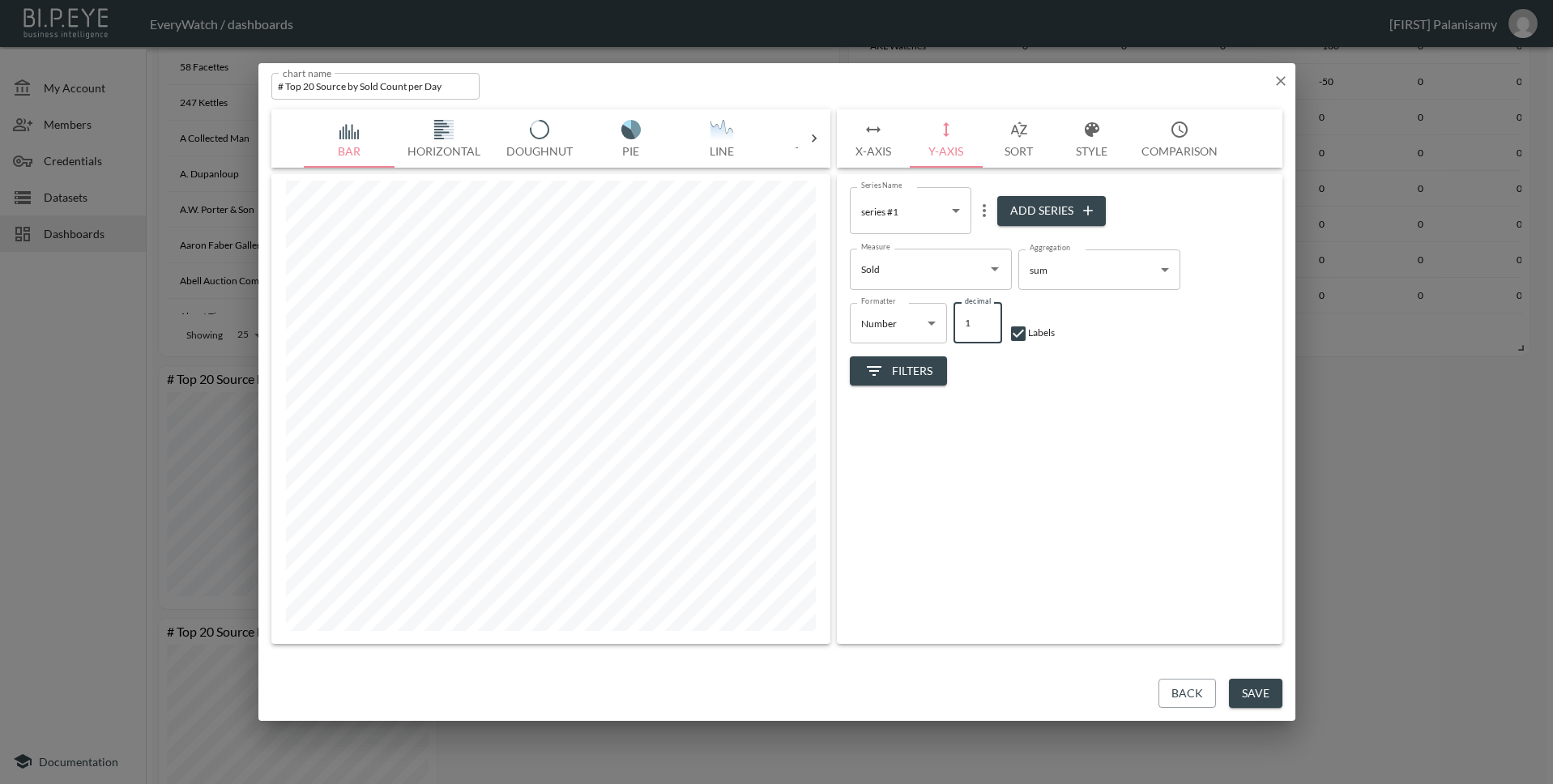 click on "1" at bounding box center [978, 323] 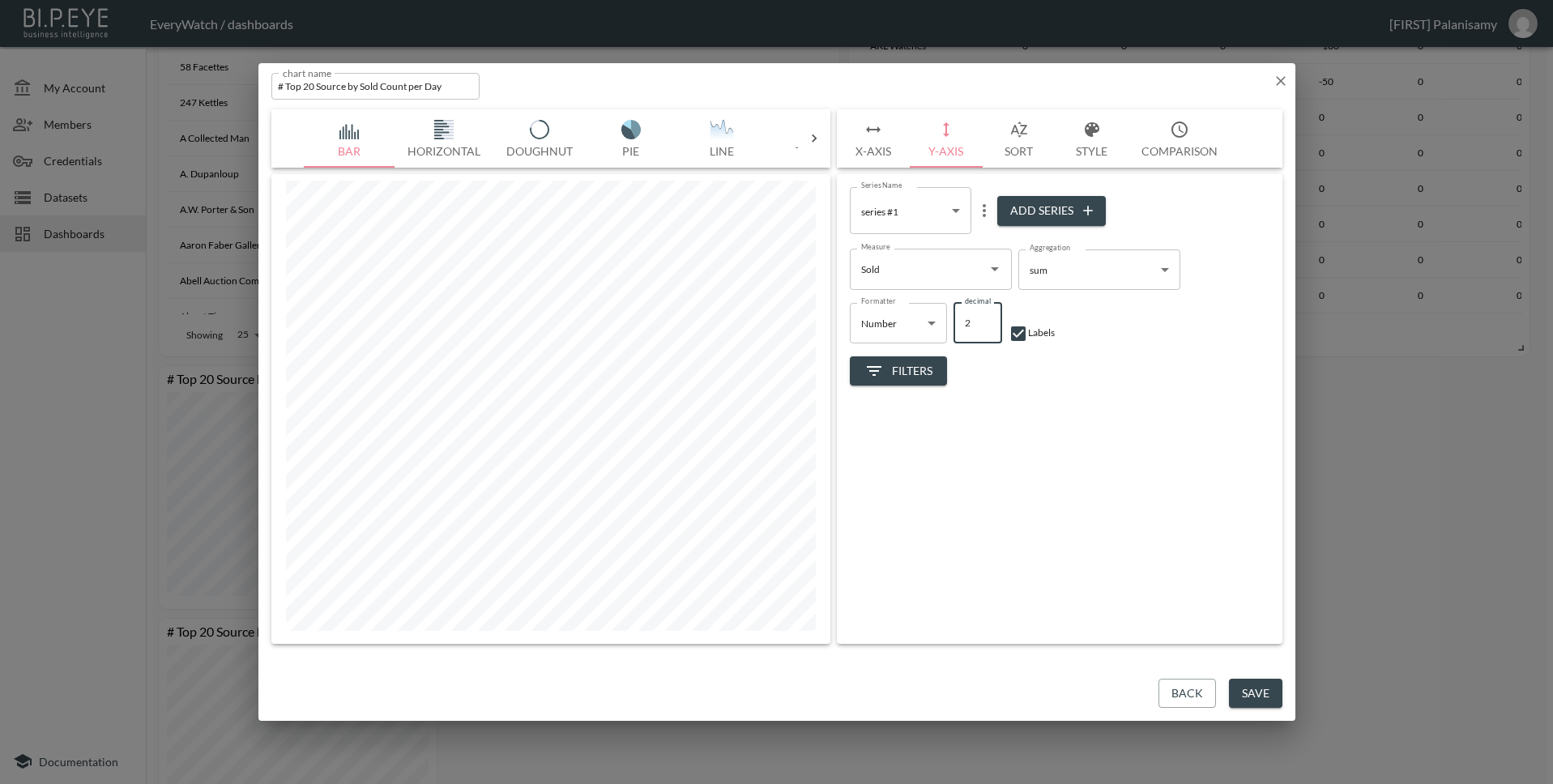 click on "2" at bounding box center (978, 323) 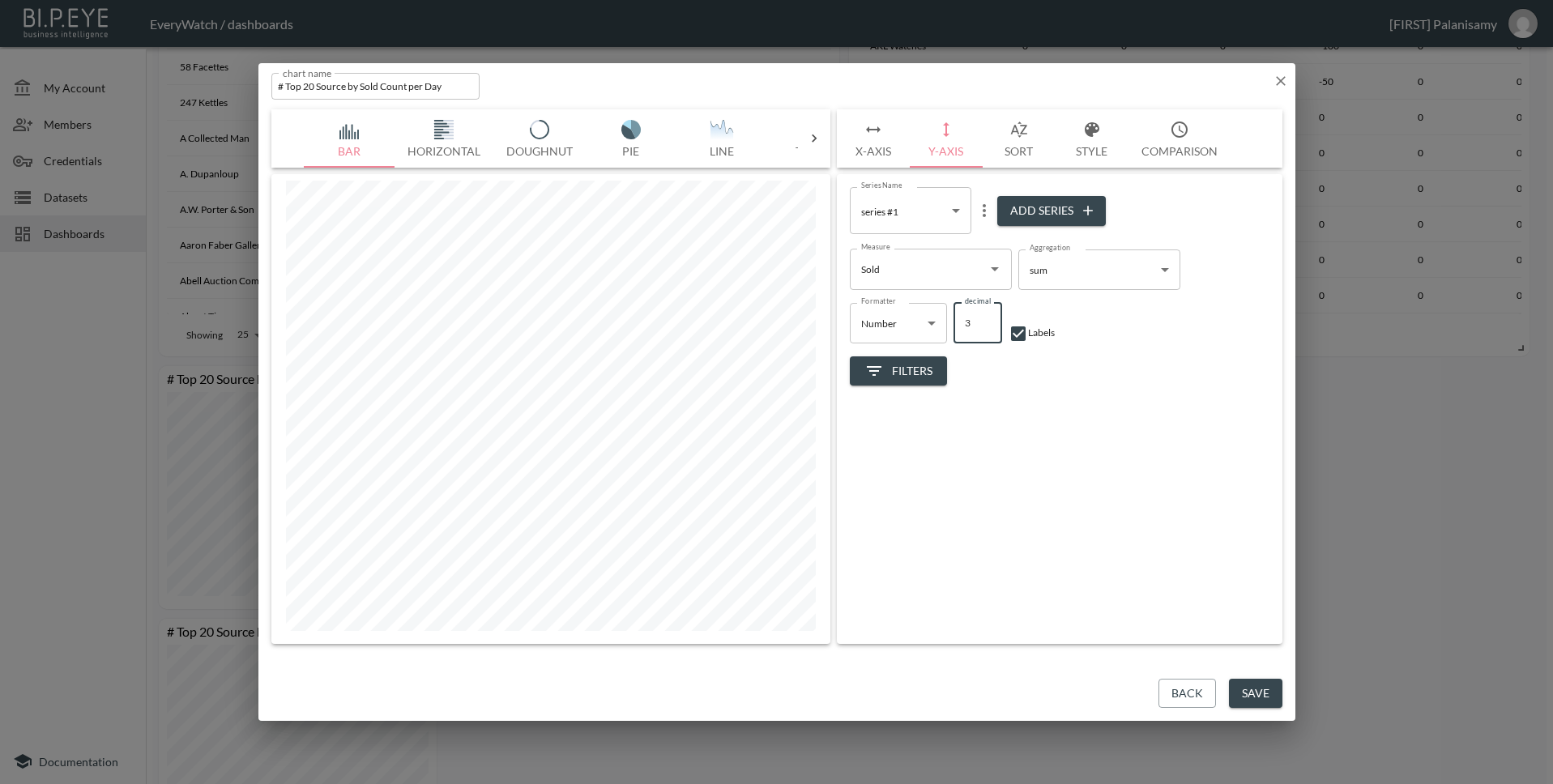click on "3" at bounding box center [978, 323] 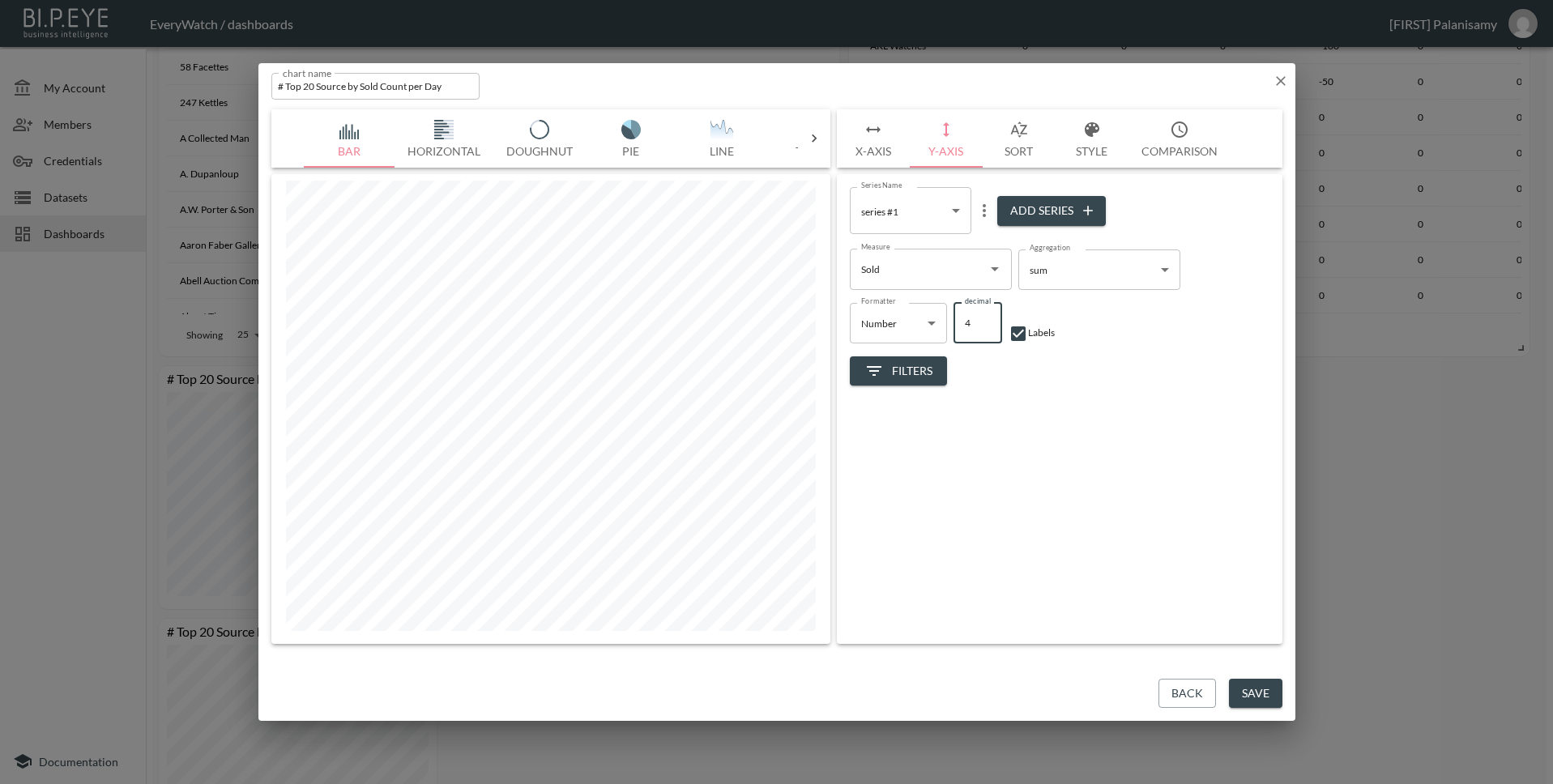click on "4" at bounding box center [978, 323] 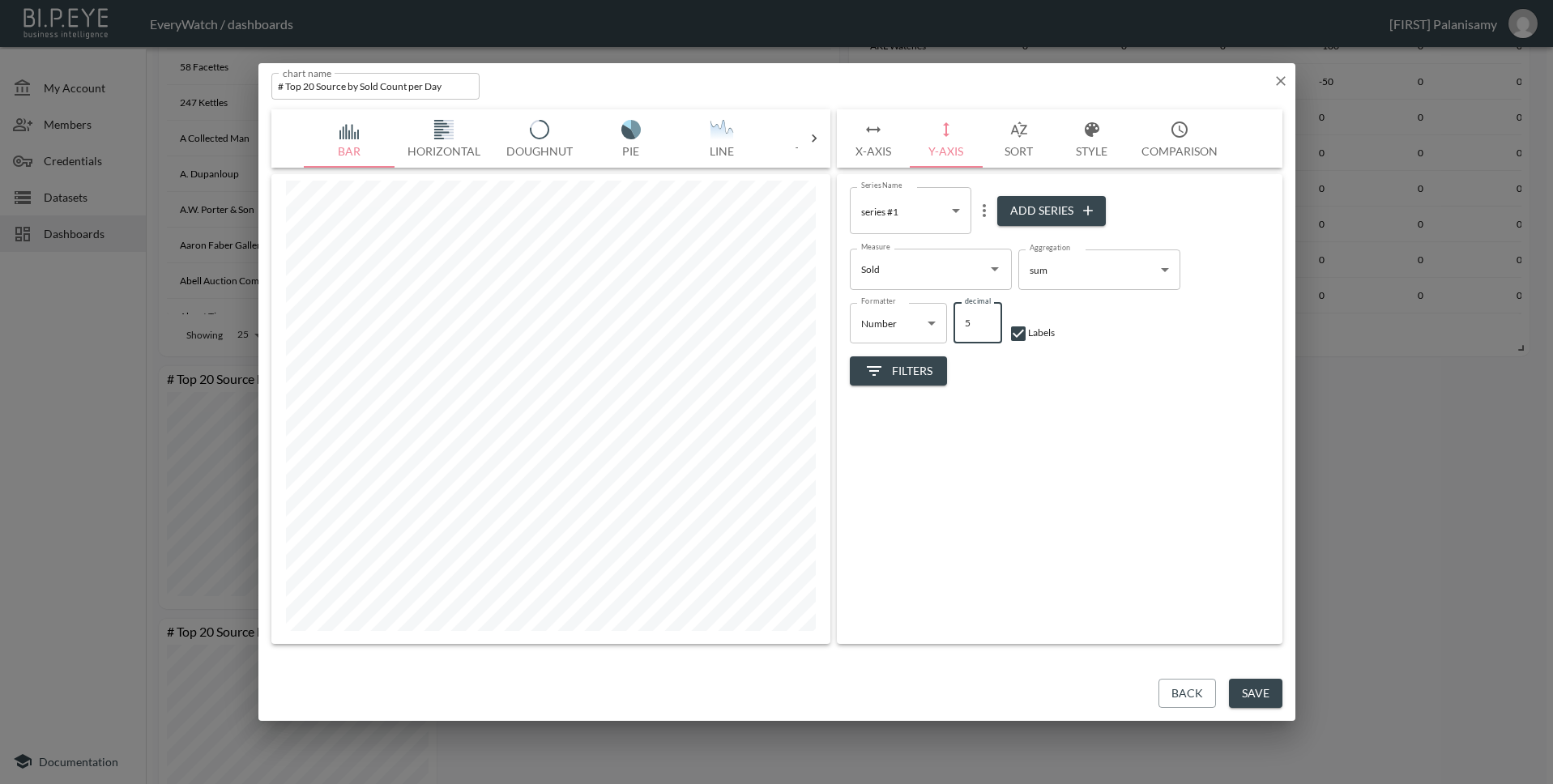 click on "5" at bounding box center (978, 323) 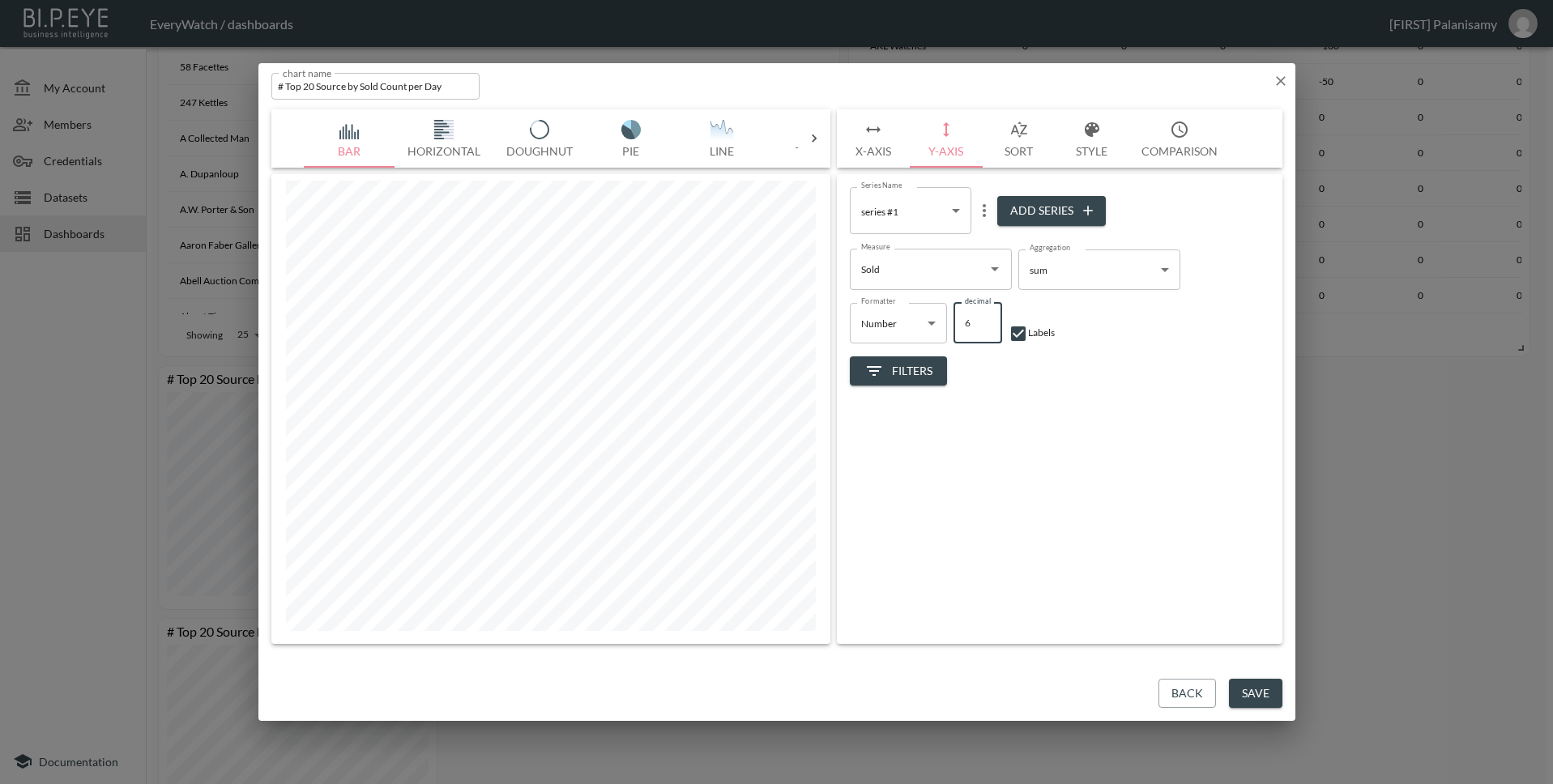 click on "6" at bounding box center (978, 323) 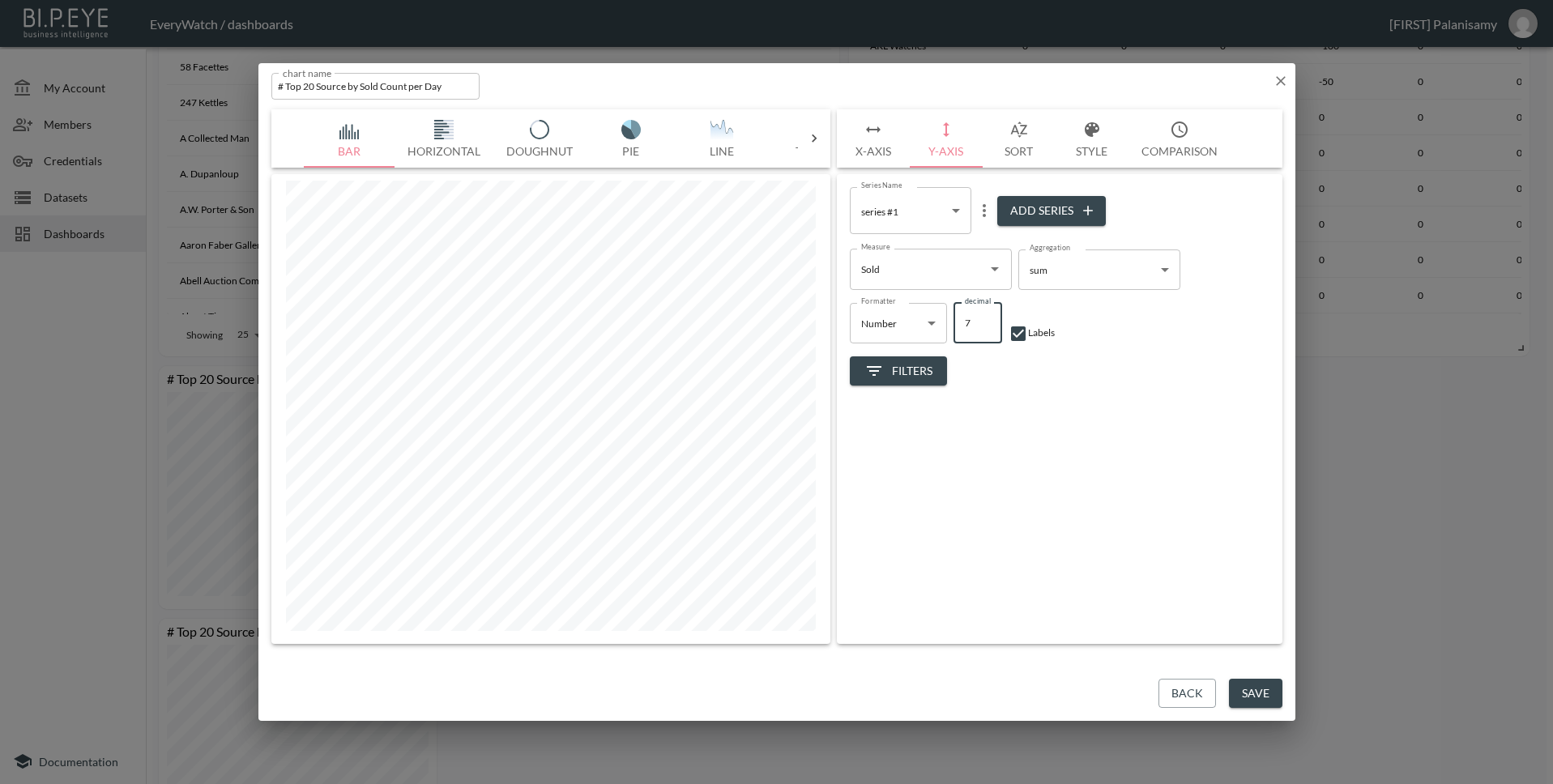 click on "7" at bounding box center [978, 323] 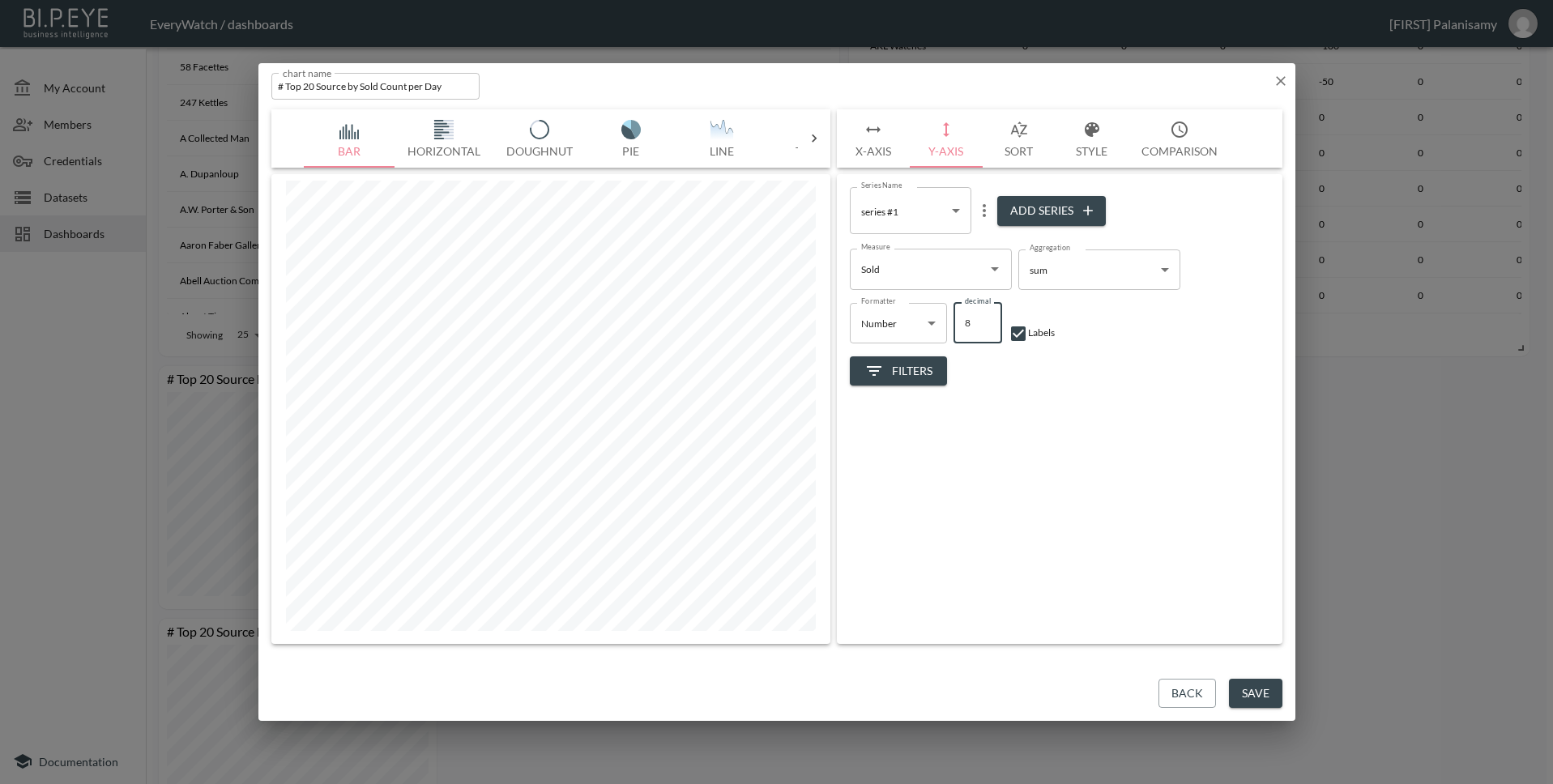 click on "8" at bounding box center [978, 323] 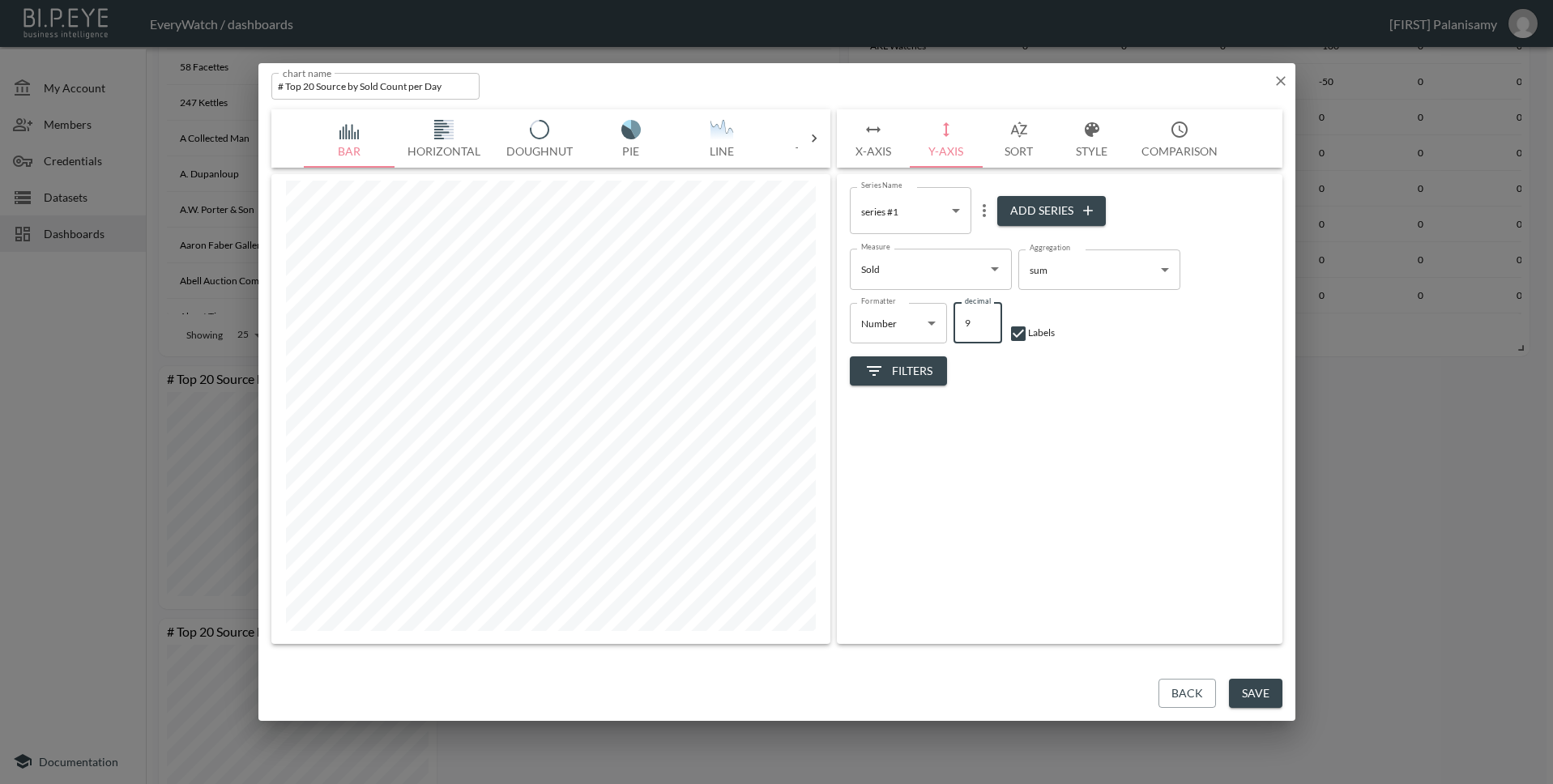 click on "9" at bounding box center [978, 323] 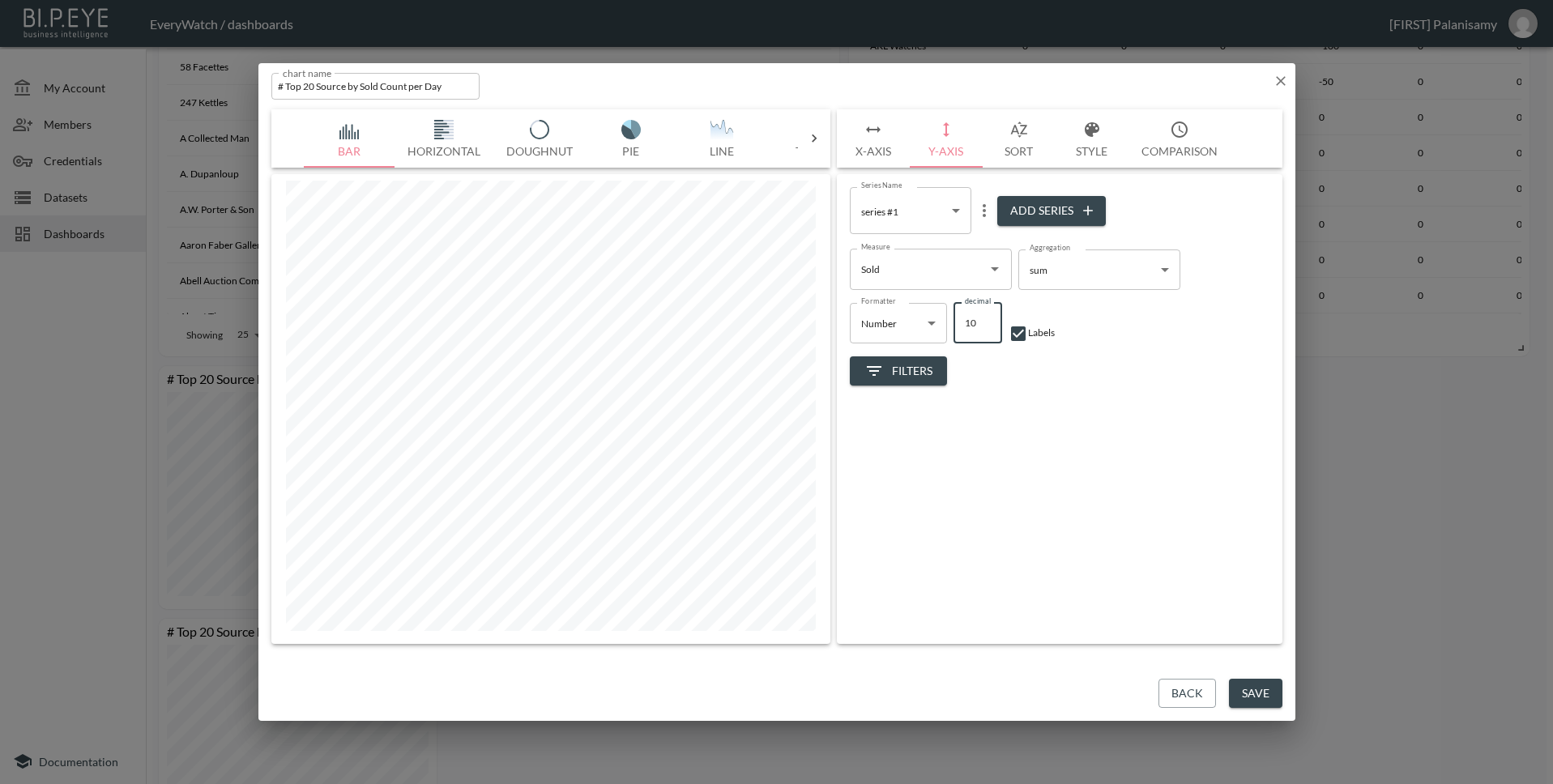 click on "10" at bounding box center (978, 323) 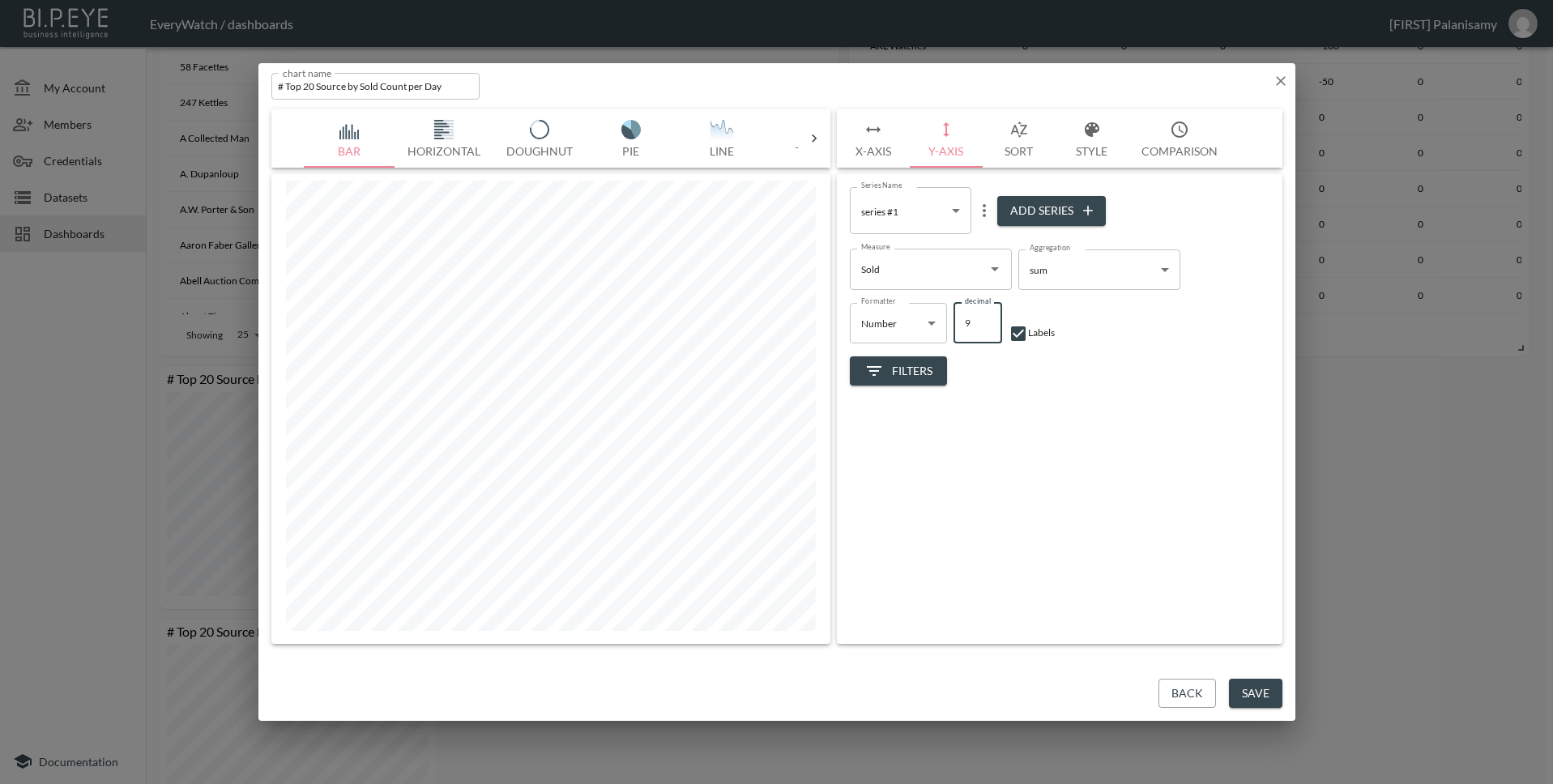 click on "9" at bounding box center [978, 323] 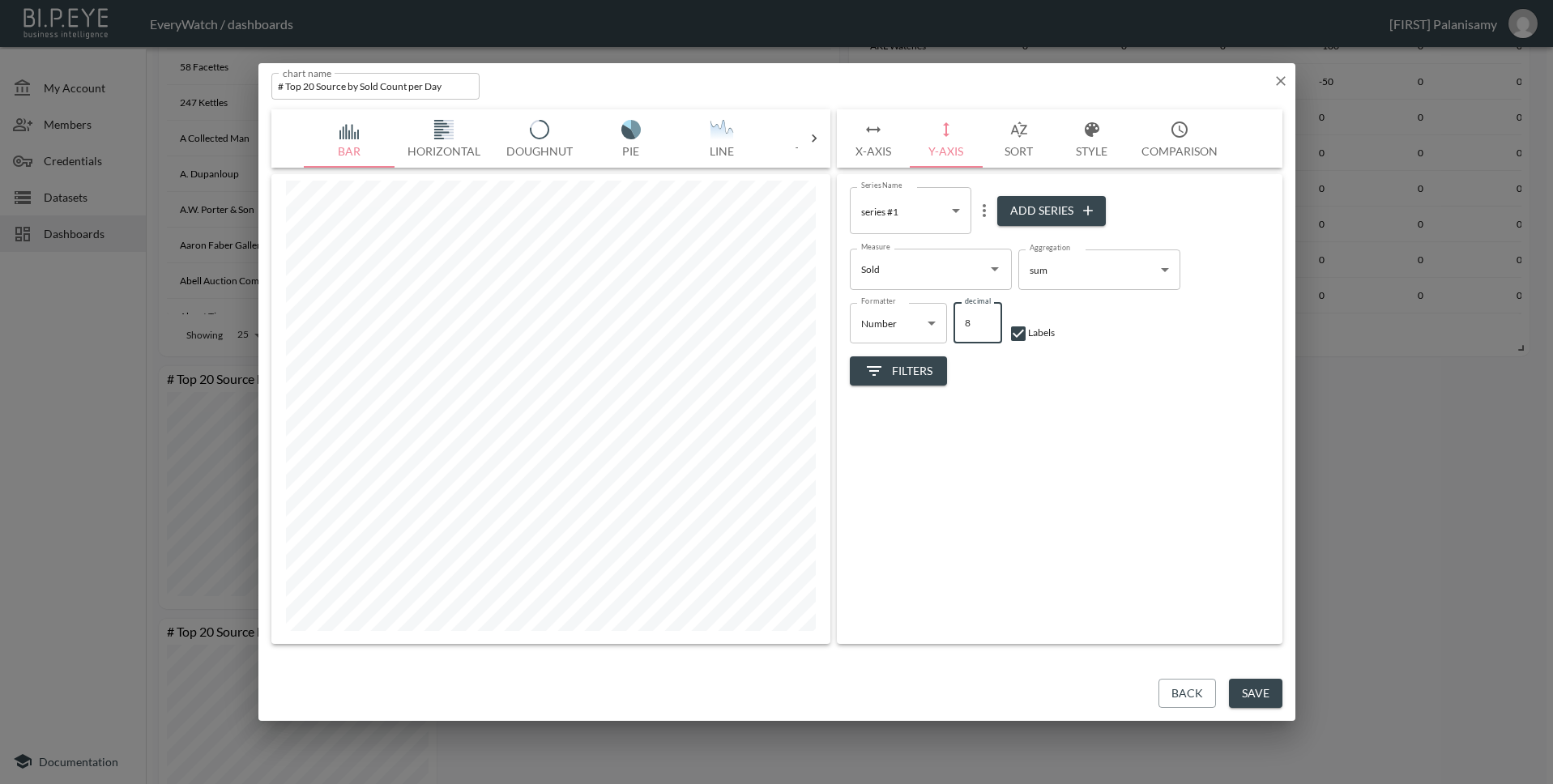 click on "8" at bounding box center (978, 323) 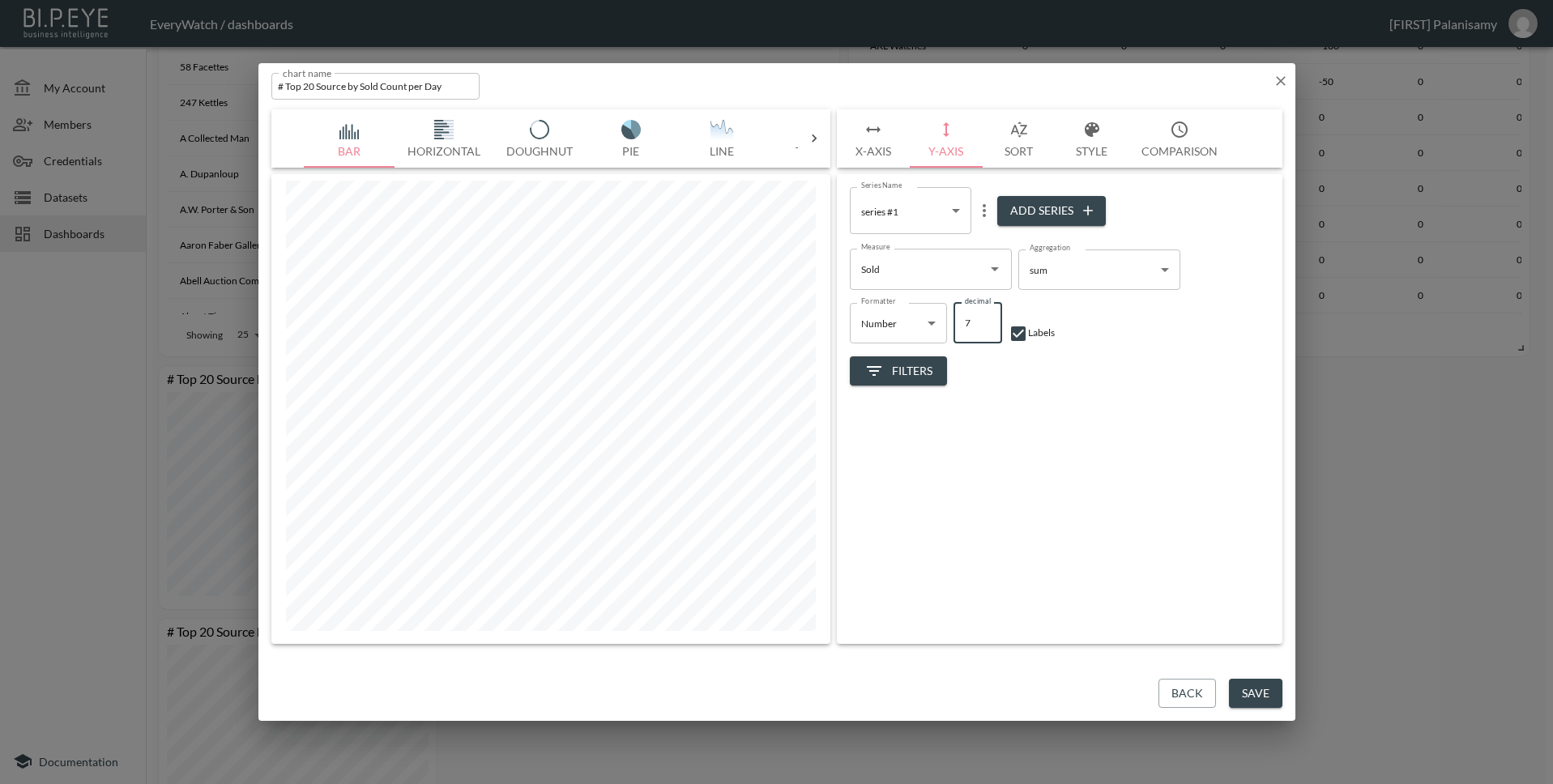 click on "7" at bounding box center [978, 323] 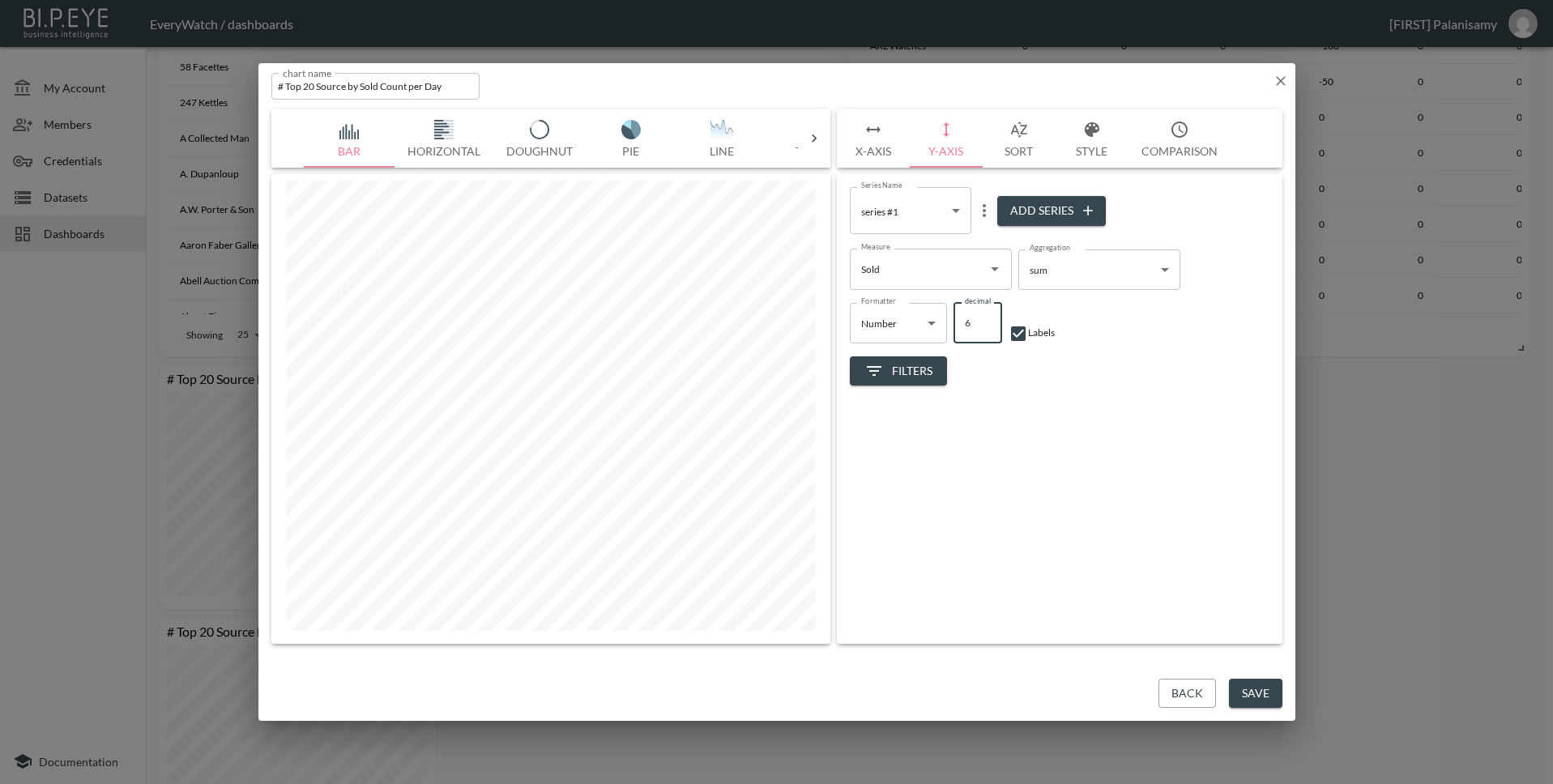click on "6" at bounding box center [978, 323] 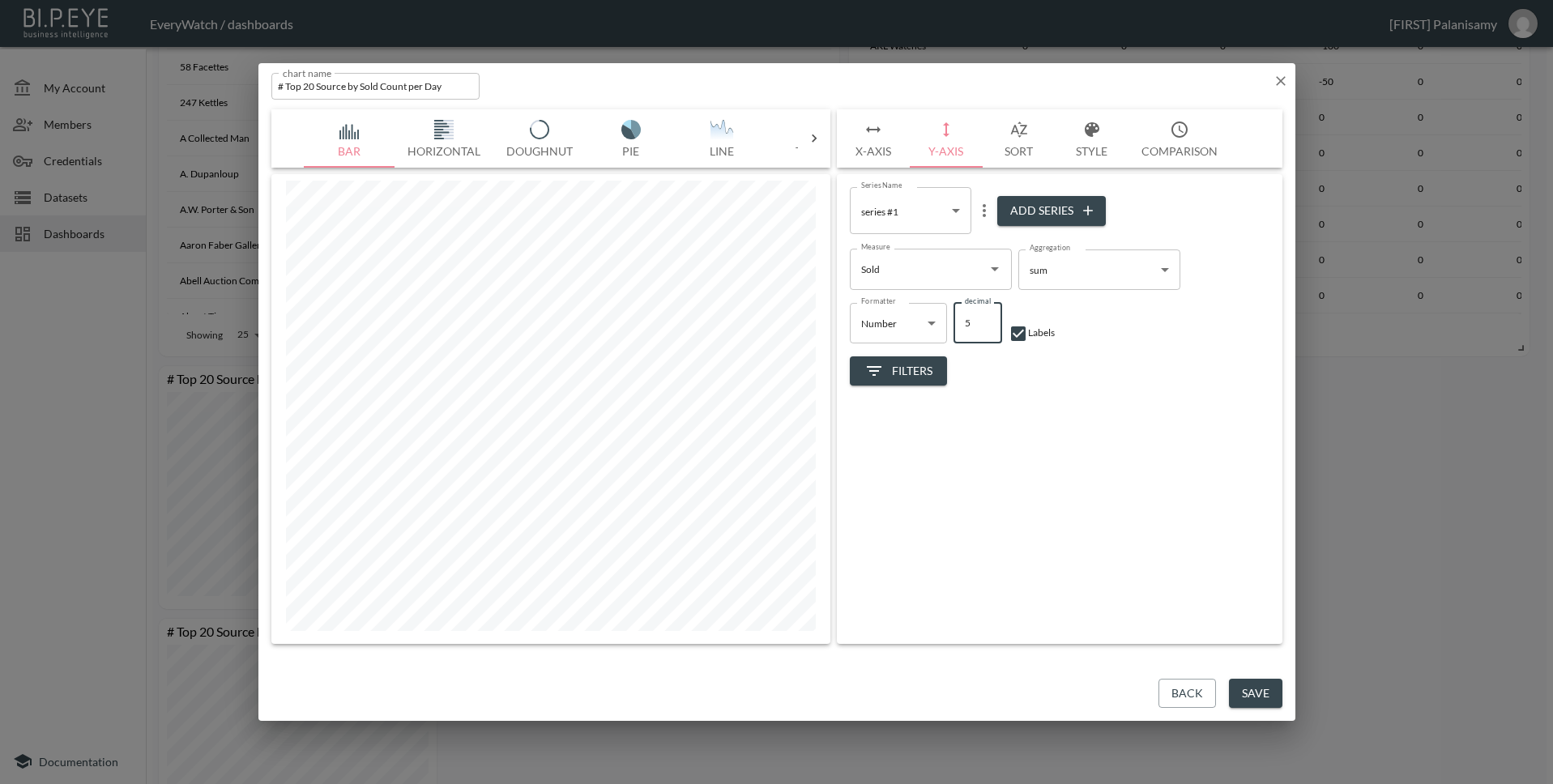 click on "5" at bounding box center (978, 323) 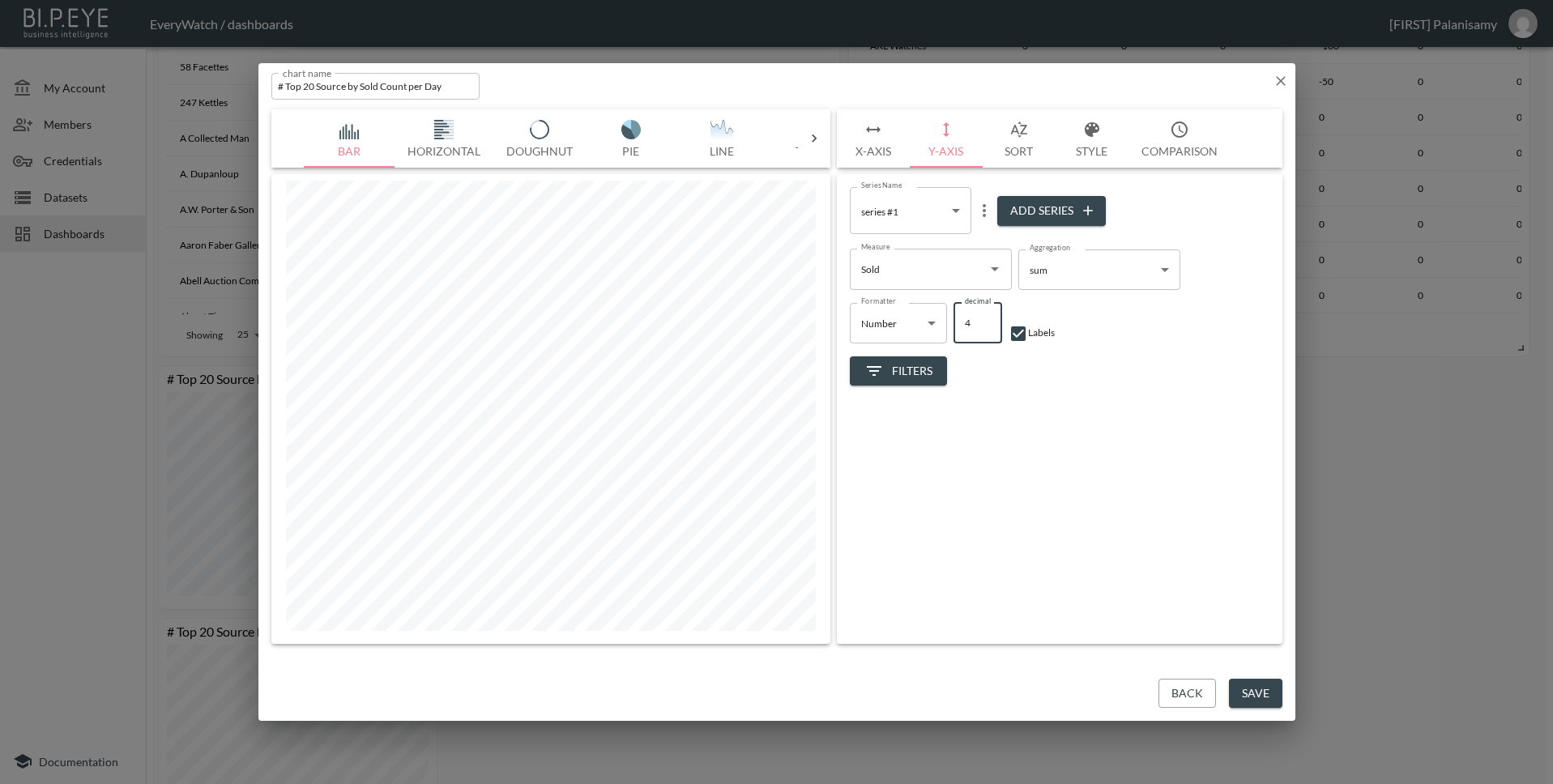 click on "4" at bounding box center [978, 323] 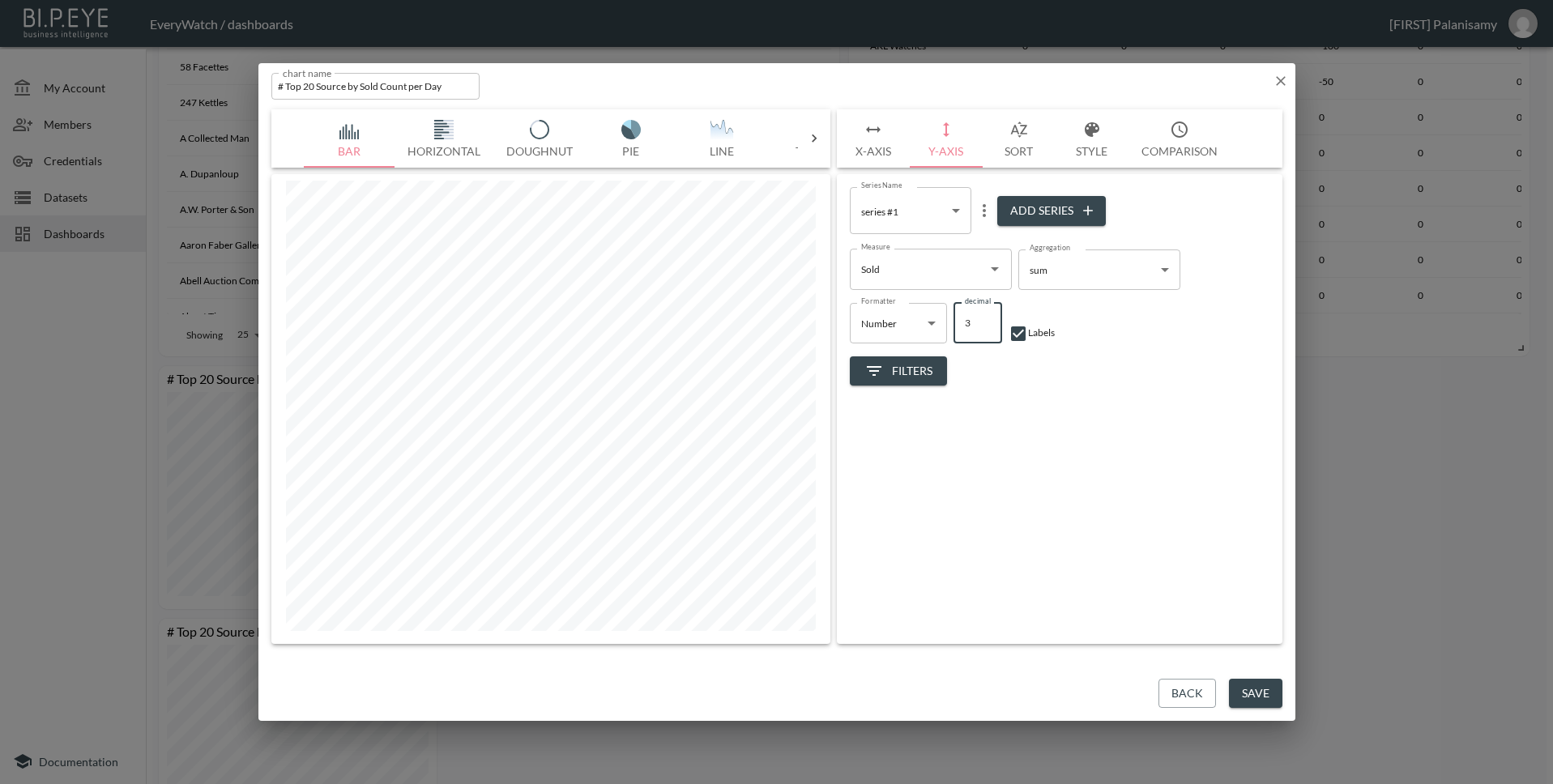 click on "3" at bounding box center (978, 323) 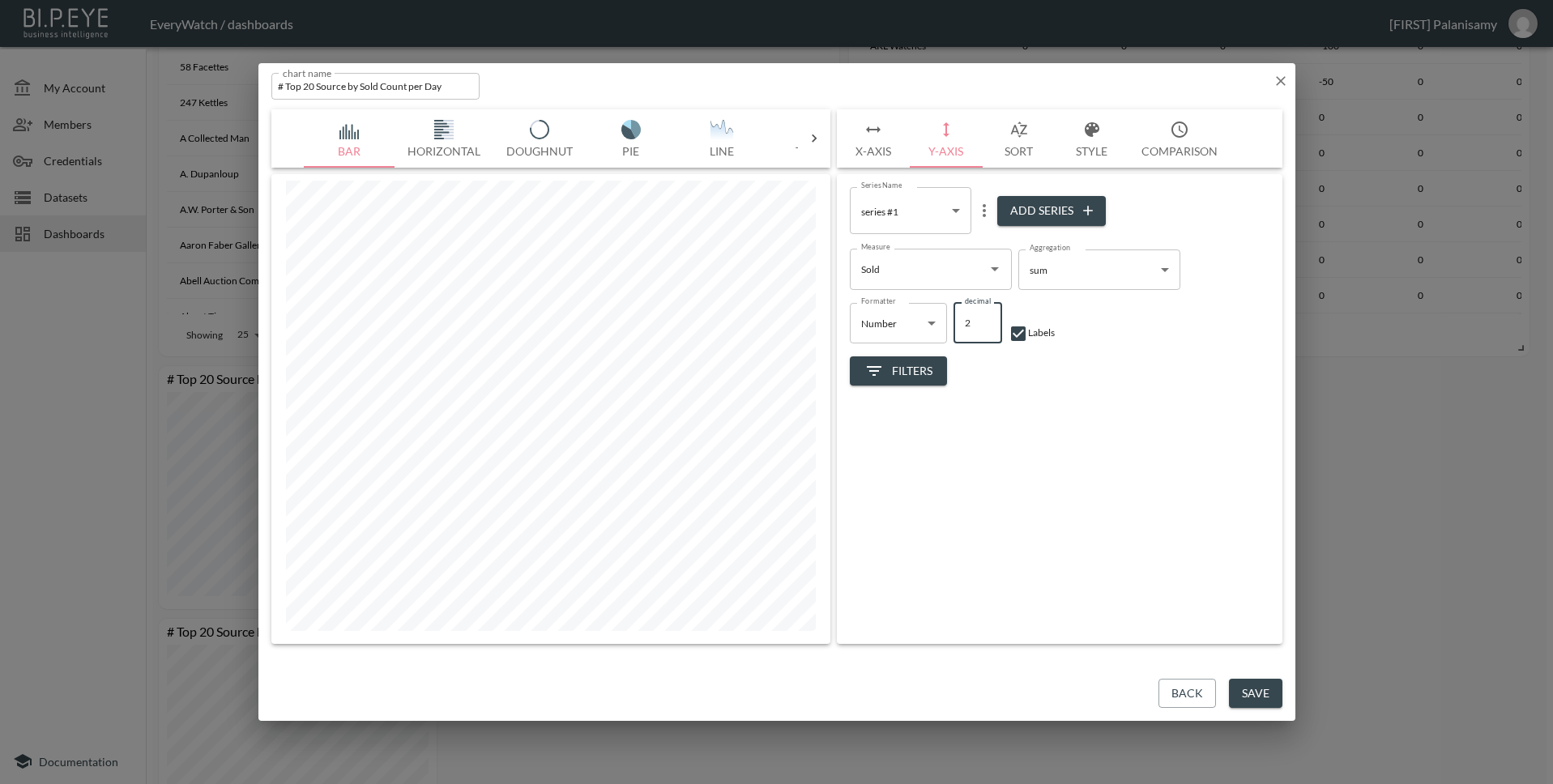 click on "2" at bounding box center [978, 323] 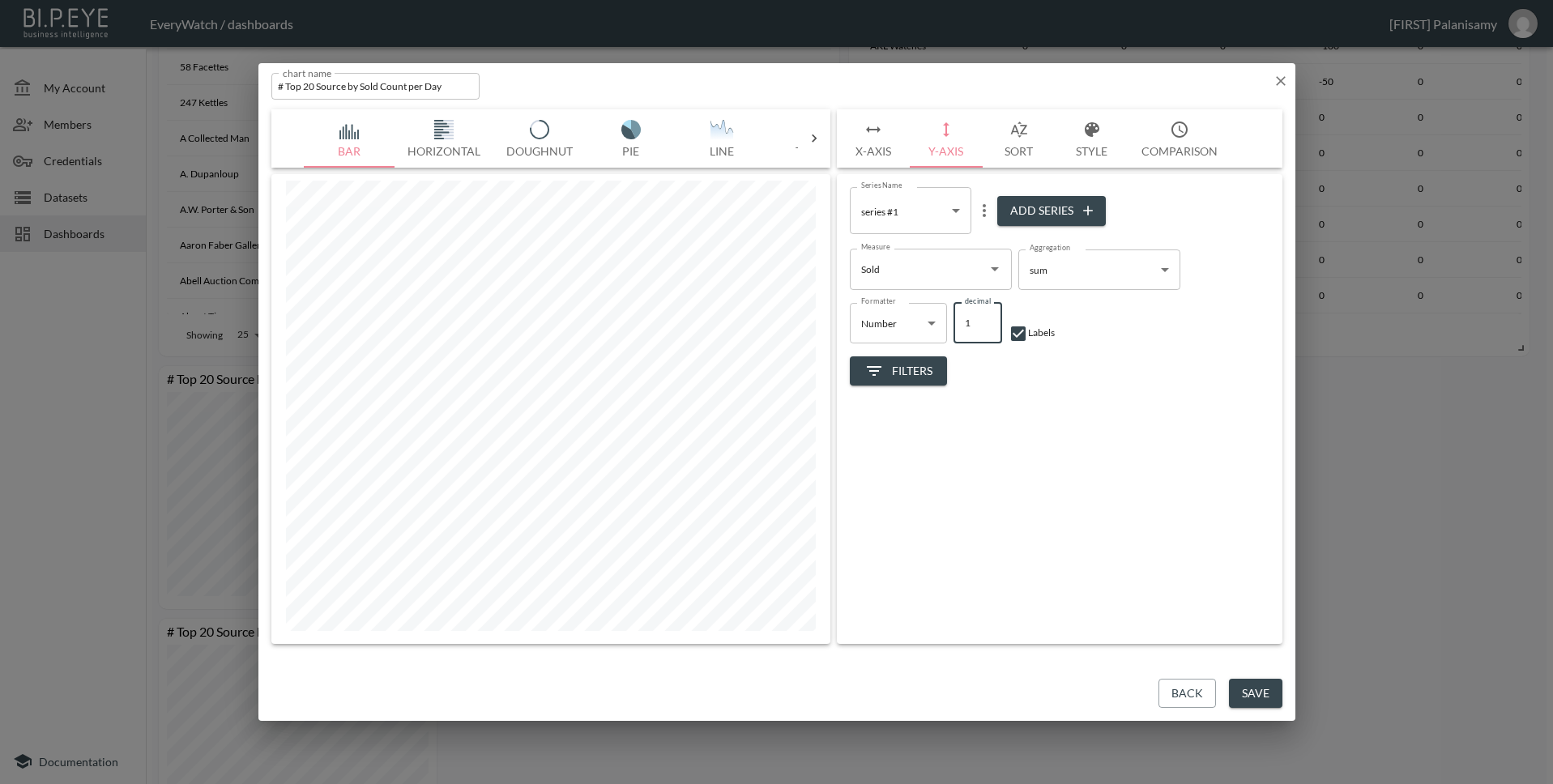 click on "1" at bounding box center (978, 323) 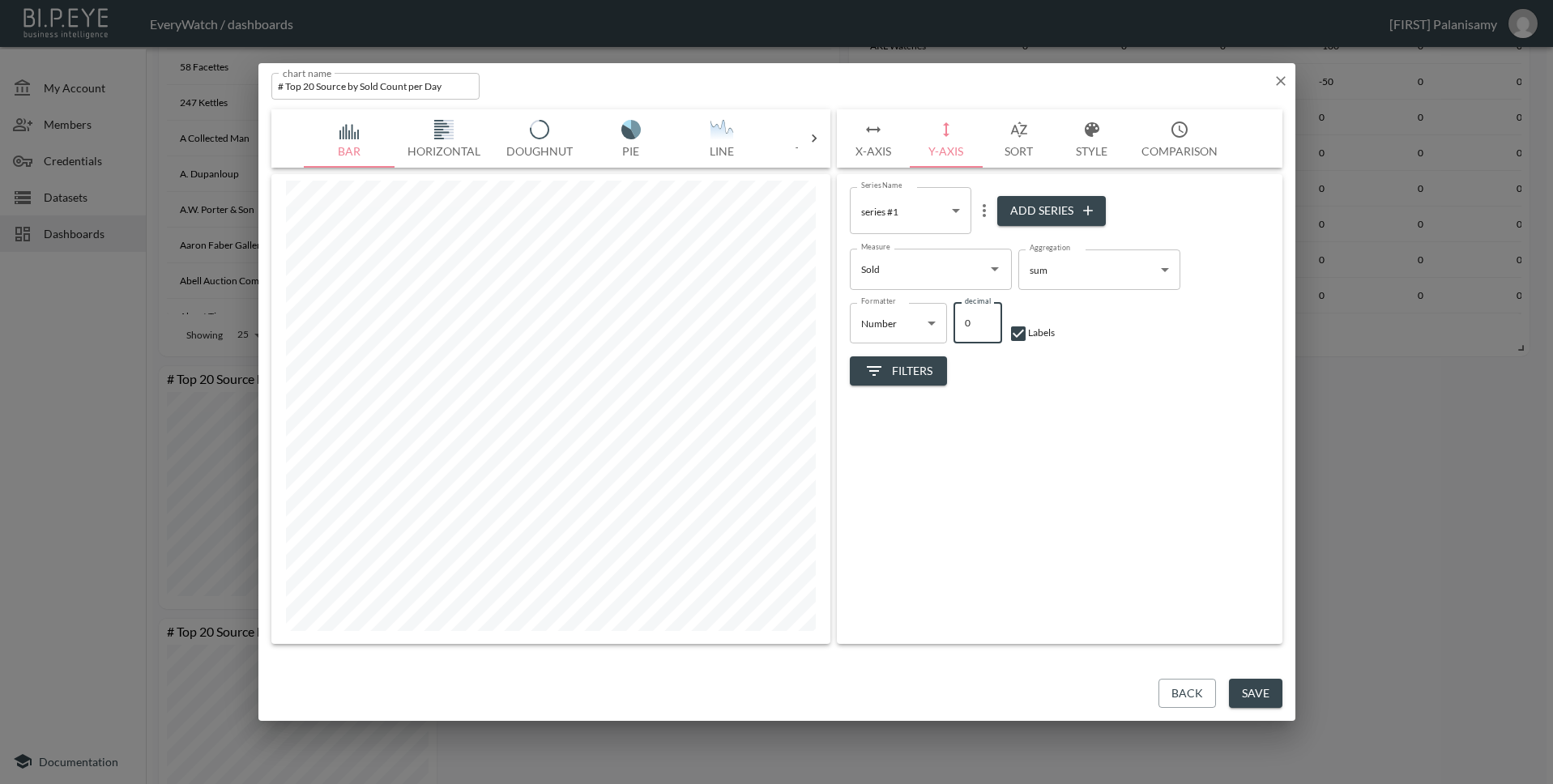 type on "0" 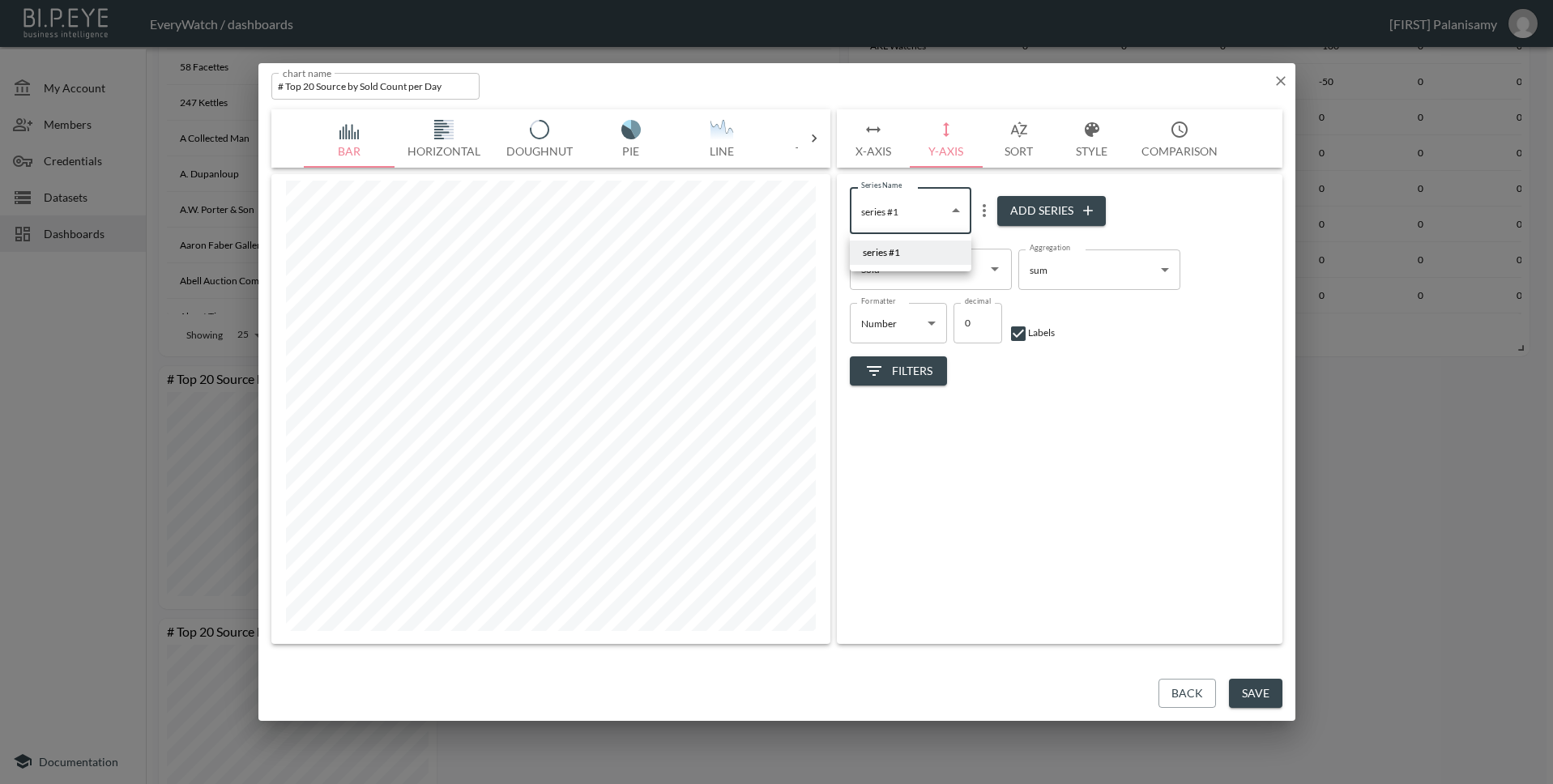 click on "BI.P.EYE, Interactive Analytics Dashboards - app EveryWatch / dashboards Vishnu   Palanisamy My Account Members Credentials Datasets Dashboards Documentation Crawler dashboard demo 0 0 No comparison Chart Share   # Overall Source Details   Date Source Name Added Prev Added Added % Sold Prev Sold Sold % Active Prev Active Active % Data Type 2025-07-22 Zeitmeister 0 0 0% 0 0 0% 404 404 0% Marketplace 2025-07-22 Zeitauktion 0 21 -100% 0 0 0% 863 863 0% Marketplace 2025-07-22 Zeit Vintage Store 0 9 -100% 0 23 -100% 51 74 -31.08% Marketplace 2025-07-22 Yves Siebers Auctions 0 0 0% 0 0 0% 5 5 0% Auction 2025-07-22 Yvan's Jewellers 0 0 0% 0 0 0% 11 11 0% Marketplace 2025-07-22 Xpetuo 0 0 0% 0 0 0% 94 94 0% Marketplace 2025-07-22 Wristcheck 0 41 -100% 0 0 0% 2744 2744 0% Marketplace 2025-07-22 Wrist Aficionado 0 0 0% 0 0 0% 393 393 0% Marketplace 2025-07-22 World of Watches 0 0 0% 0 0 0% 4 4 0% Marketplace 2025-07-22 World of Time 0 8 -100% 0 13 -100% 1523 1536 -0.85% Marketplace 2025-07-22 World of Luxury 0 0 0% 0 0" at bounding box center [776, 392] 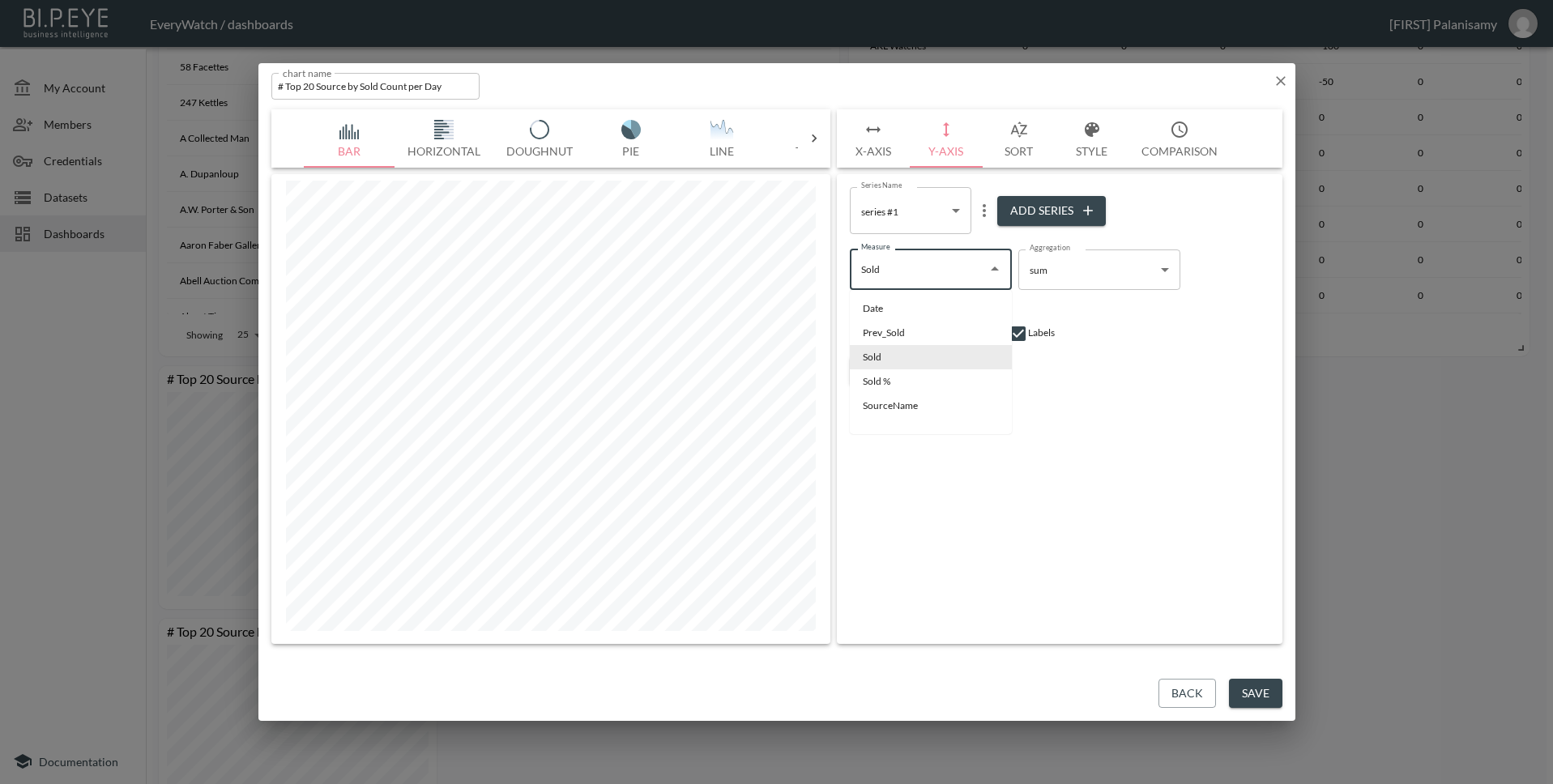 click on "Sold" at bounding box center [919, 269] 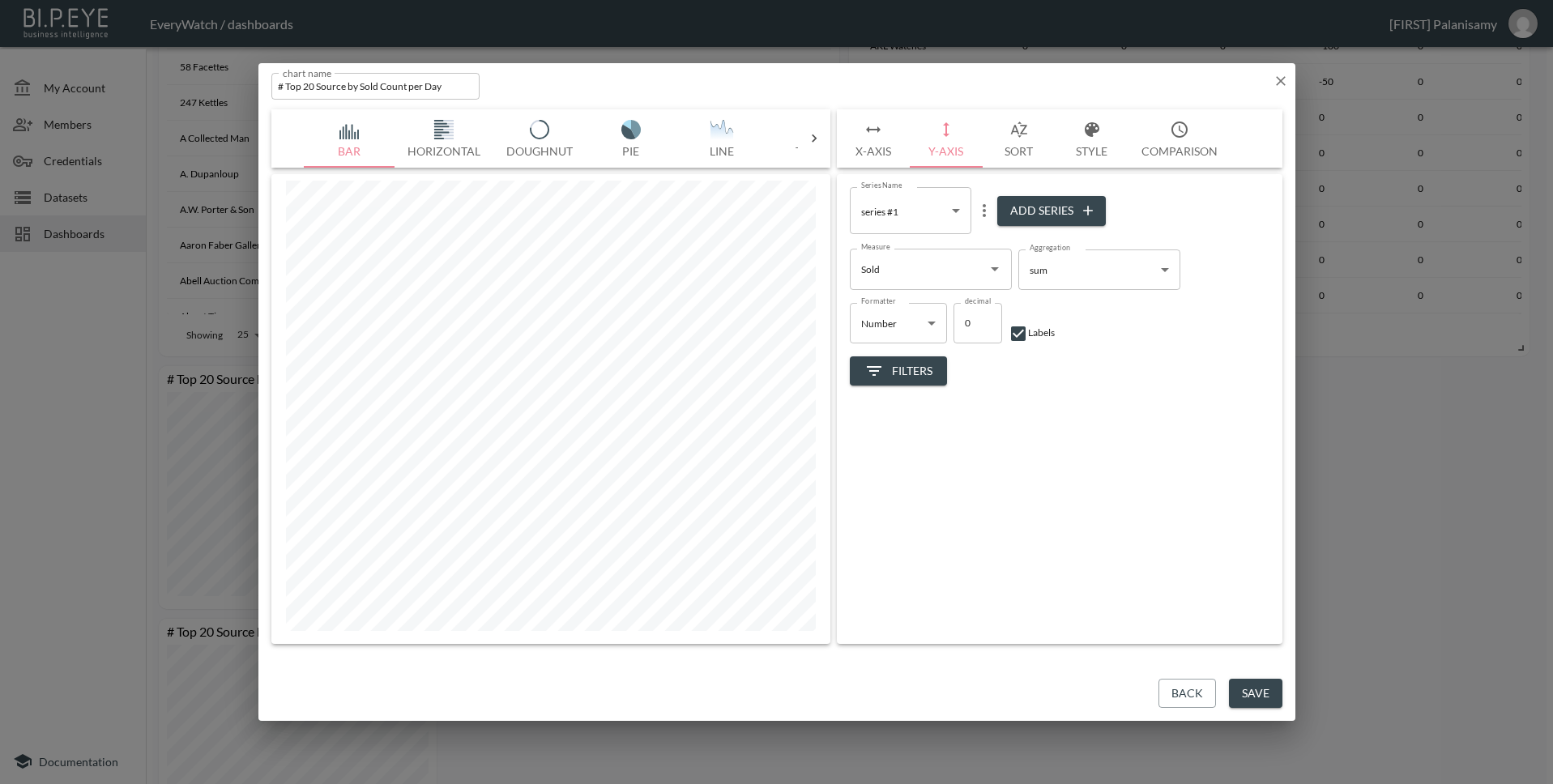 click on "Series Name series #1 b68a4a62-eb61-47d7-957e-f1910a697281 Series Name Add Series Measure Sold Measure Aggregation sum sum Aggregation Formatter Number Number Formatter decimal 0 decimal  Labels Filters" at bounding box center [1060, 409] 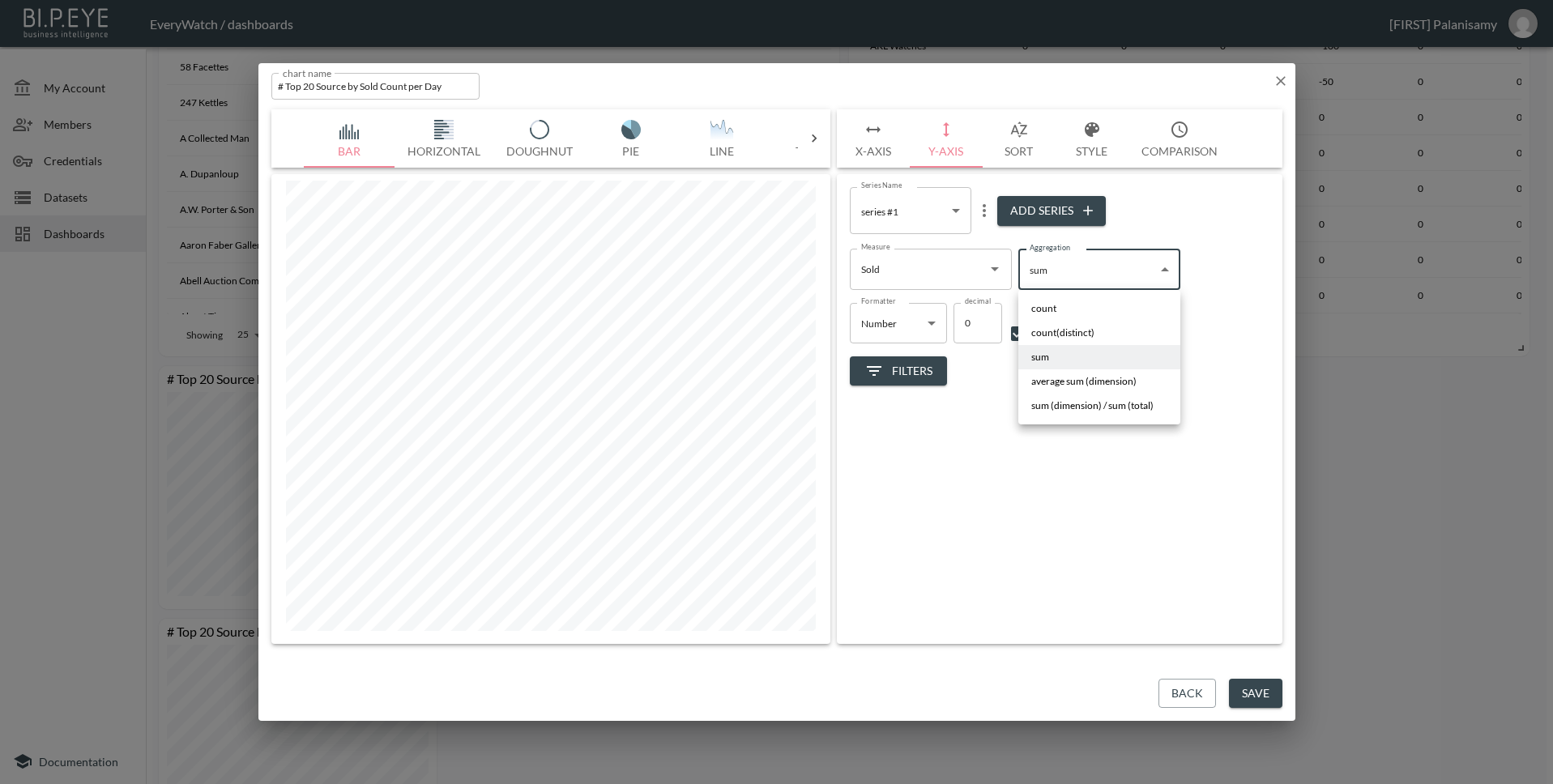 click on "count" at bounding box center [1099, 309] 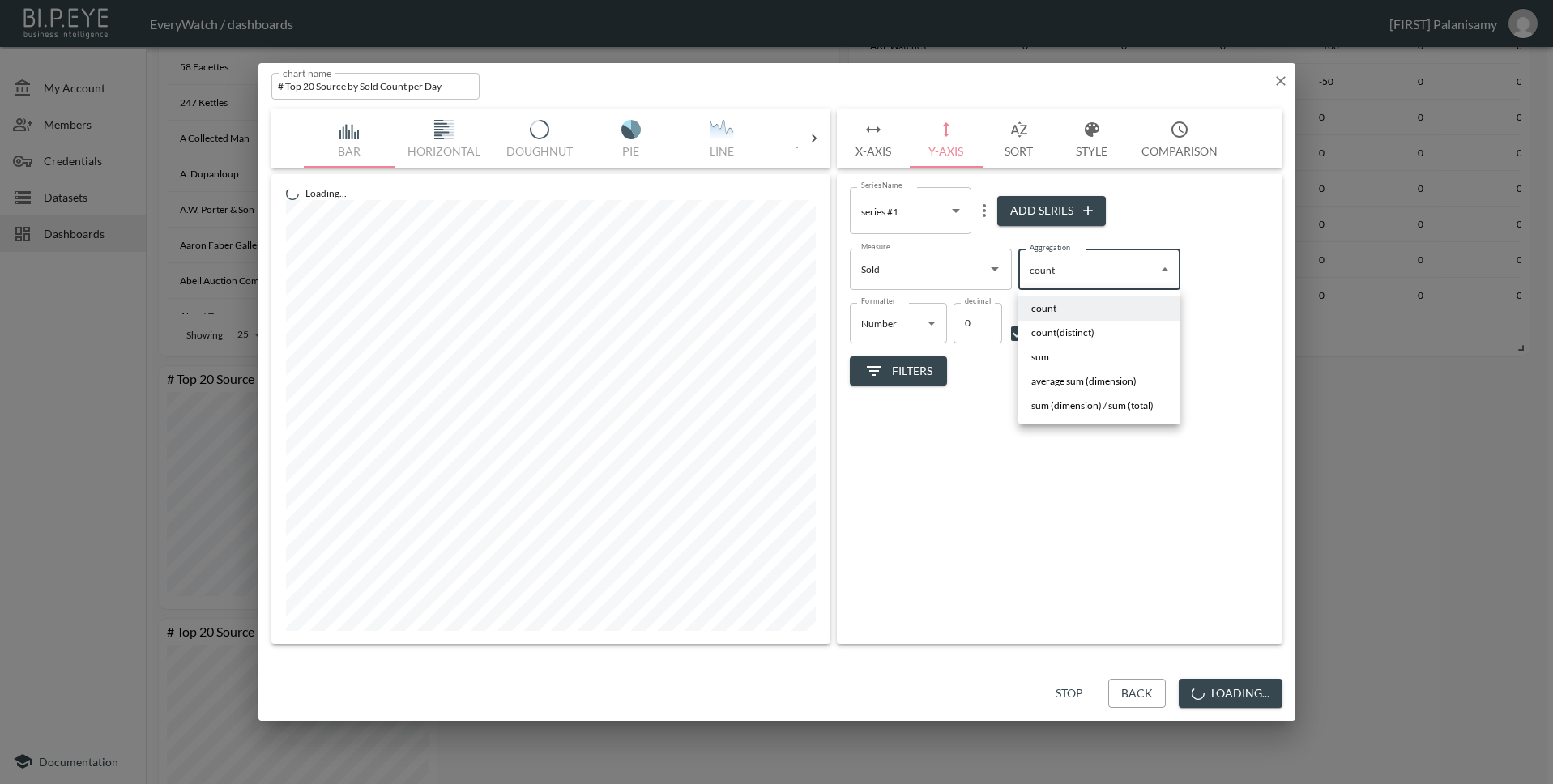 click on "BI.P.EYE, Interactive Analytics Dashboards - app EveryWatch / dashboards Vishnu   Palanisamy My Account Members Credentials Datasets Dashboards Documentation Crawler dashboard demo 0 0 No comparison Chart Share   # Overall Source Details   Date Source Name Added Prev Added Added % Sold Prev Sold Sold % Active Prev Active Active % Data Type 2025-07-22 Zeitmeister 0 0 0% 0 0 0% 404 404 0% Marketplace 2025-07-22 Zeitauktion 0 21 -100% 0 0 0% 863 863 0% Marketplace 2025-07-22 Zeit Vintage Store 0 9 -100% 0 23 -100% 51 74 -31.08% Marketplace 2025-07-22 Yves Siebers Auctions 0 0 0% 0 0 0% 5 5 0% Auction 2025-07-22 Yvan's Jewellers 0 0 0% 0 0 0% 11 11 0% Marketplace 2025-07-22 Xpetuo 0 0 0% 0 0 0% 94 94 0% Marketplace 2025-07-22 Wristcheck 0 41 -100% 0 0 0% 2744 2744 0% Marketplace 2025-07-22 Wrist Aficionado 0 0 0% 0 0 0% 393 393 0% Marketplace 2025-07-22 World of Watches 0 0 0% 0 0 0% 4 4 0% Marketplace 2025-07-22 World of Time 0 8 -100% 0 13 -100% 1523 1536 -0.85% Marketplace 2025-07-22 World of Luxury 0 0 0% 0 0" at bounding box center (776, 392) 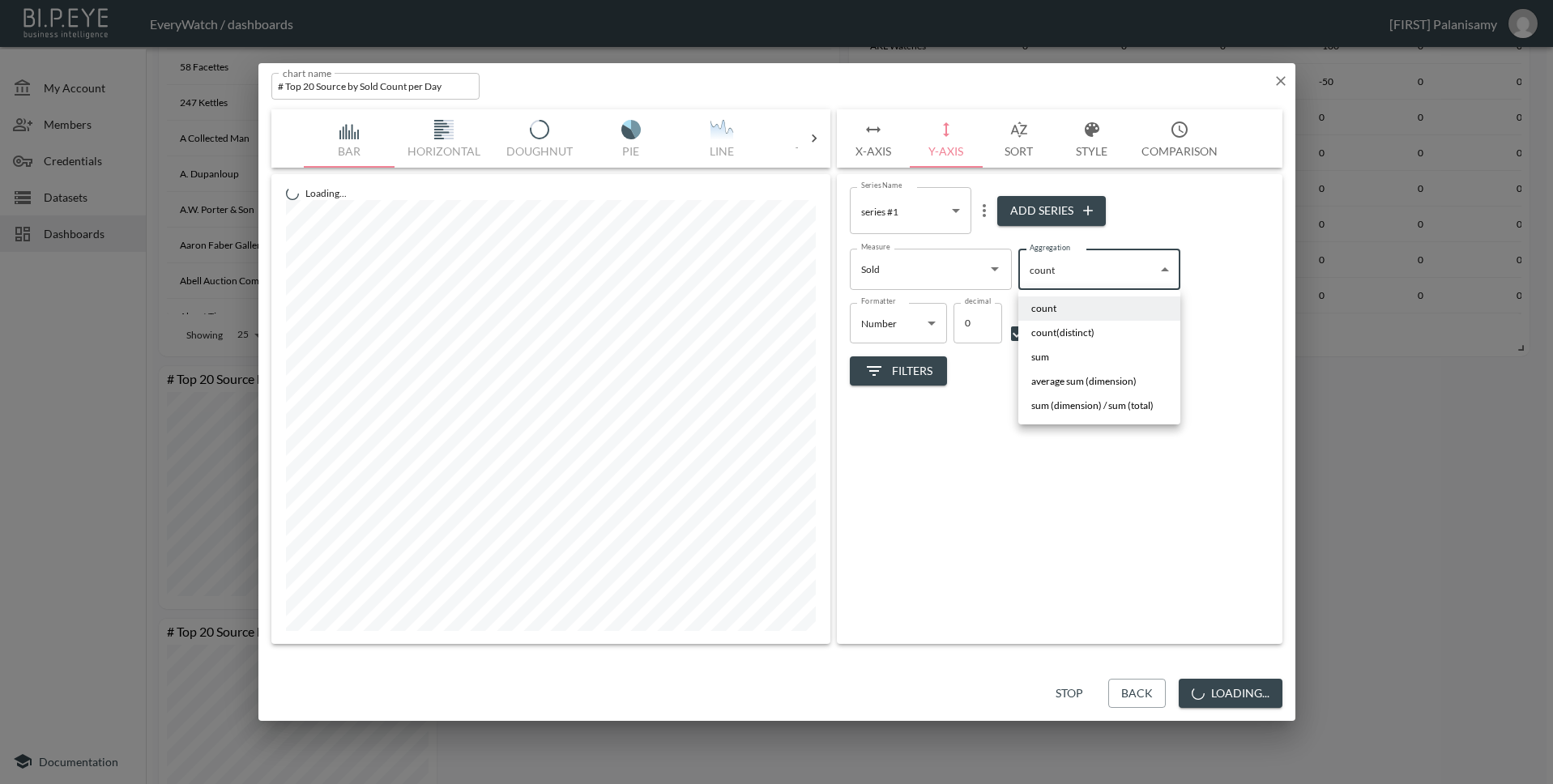 click on "sum" at bounding box center [1099, 357] 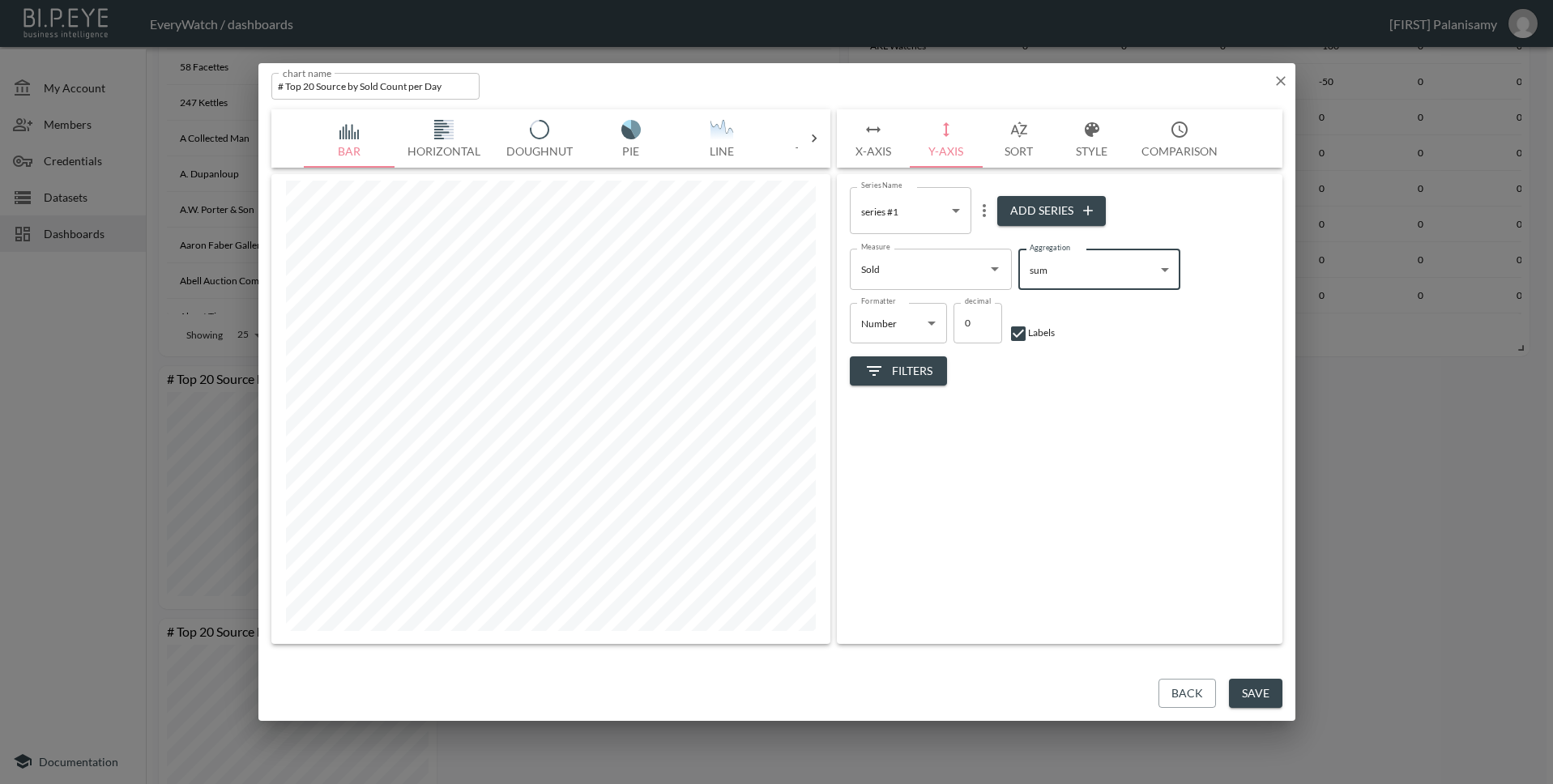 click on "Series Name series #1 b68a4a62-eb61-47d7-957e-f1910a697281 Series Name Add Series Measure Sold Measure Aggregation sum sum Aggregation Formatter Number Number Formatter decimal 0 decimal  Labels Filters" at bounding box center [1060, 409] 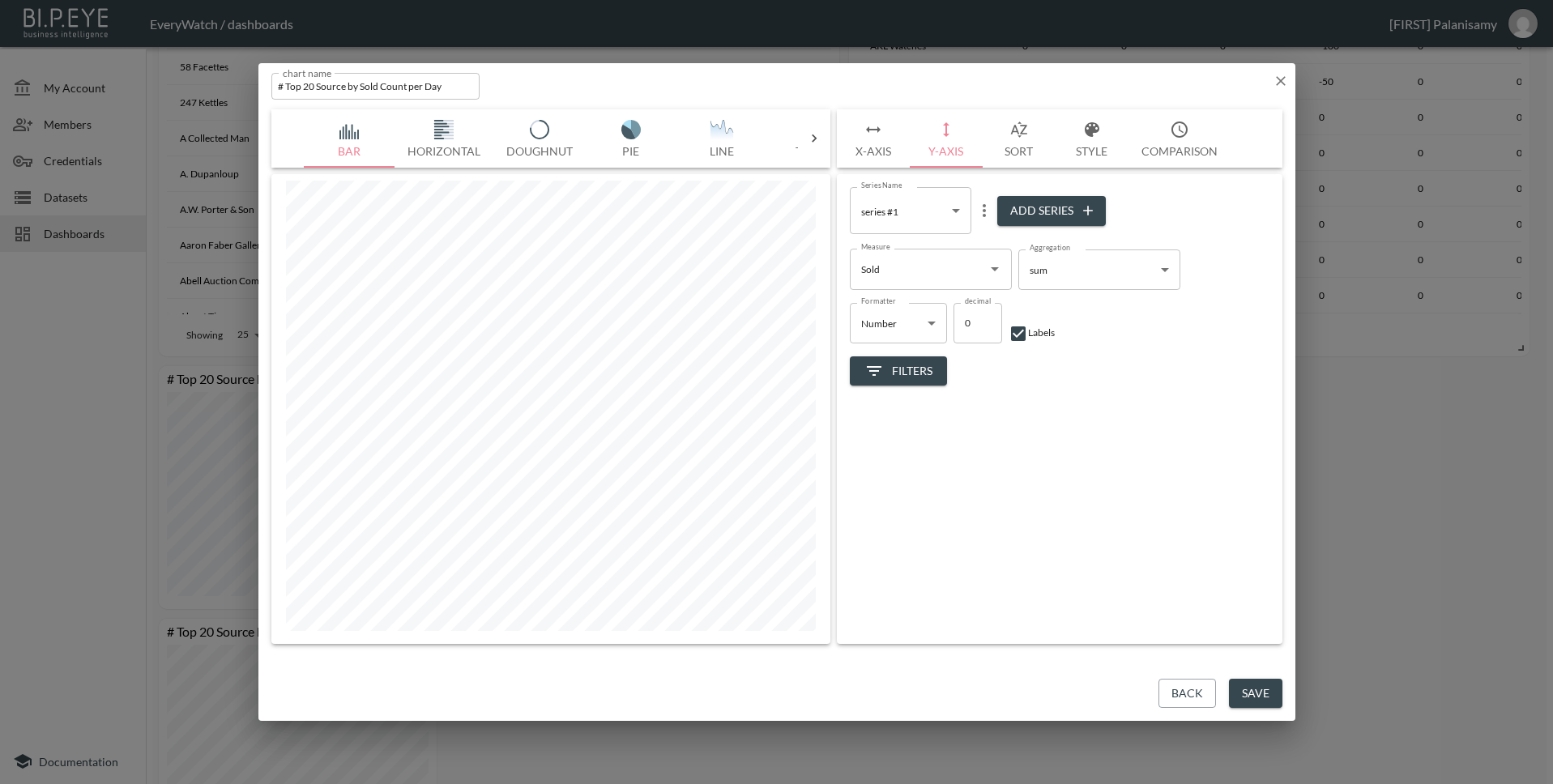 click on "BI.P.EYE, Interactive Analytics Dashboards - app EveryWatch / dashboards Vishnu   Palanisamy My Account Members Credentials Datasets Dashboards Documentation Crawler dashboard demo 0 0 No comparison Chart Share   # Overall Source Details   Date Source Name Added Prev Added Added % Sold Prev Sold Sold % Active Prev Active Active % Data Type 2025-07-22 Zeitmeister 0 0 0% 0 0 0% 404 404 0% Marketplace 2025-07-22 Zeitauktion 0 21 -100% 0 0 0% 863 863 0% Marketplace 2025-07-22 Zeit Vintage Store 0 9 -100% 0 23 -100% 51 74 -31.08% Marketplace 2025-07-22 Yves Siebers Auctions 0 0 0% 0 0 0% 5 5 0% Auction 2025-07-22 Yvan's Jewellers 0 0 0% 0 0 0% 11 11 0% Marketplace 2025-07-22 Xpetuo 0 0 0% 0 0 0% 94 94 0% Marketplace 2025-07-22 Wristcheck 0 41 -100% 0 0 0% 2744 2744 0% Marketplace 2025-07-22 Wrist Aficionado 0 0 0% 0 0 0% 393 393 0% Marketplace 2025-07-22 World of Watches 0 0 0% 0 0 0% 4 4 0% Marketplace 2025-07-22 World of Time 0 8 -100% 0 13 -100% 1523 1536 -0.85% Marketplace 2025-07-22 World of Luxury 0 0 0% 0 0" at bounding box center [776, 392] 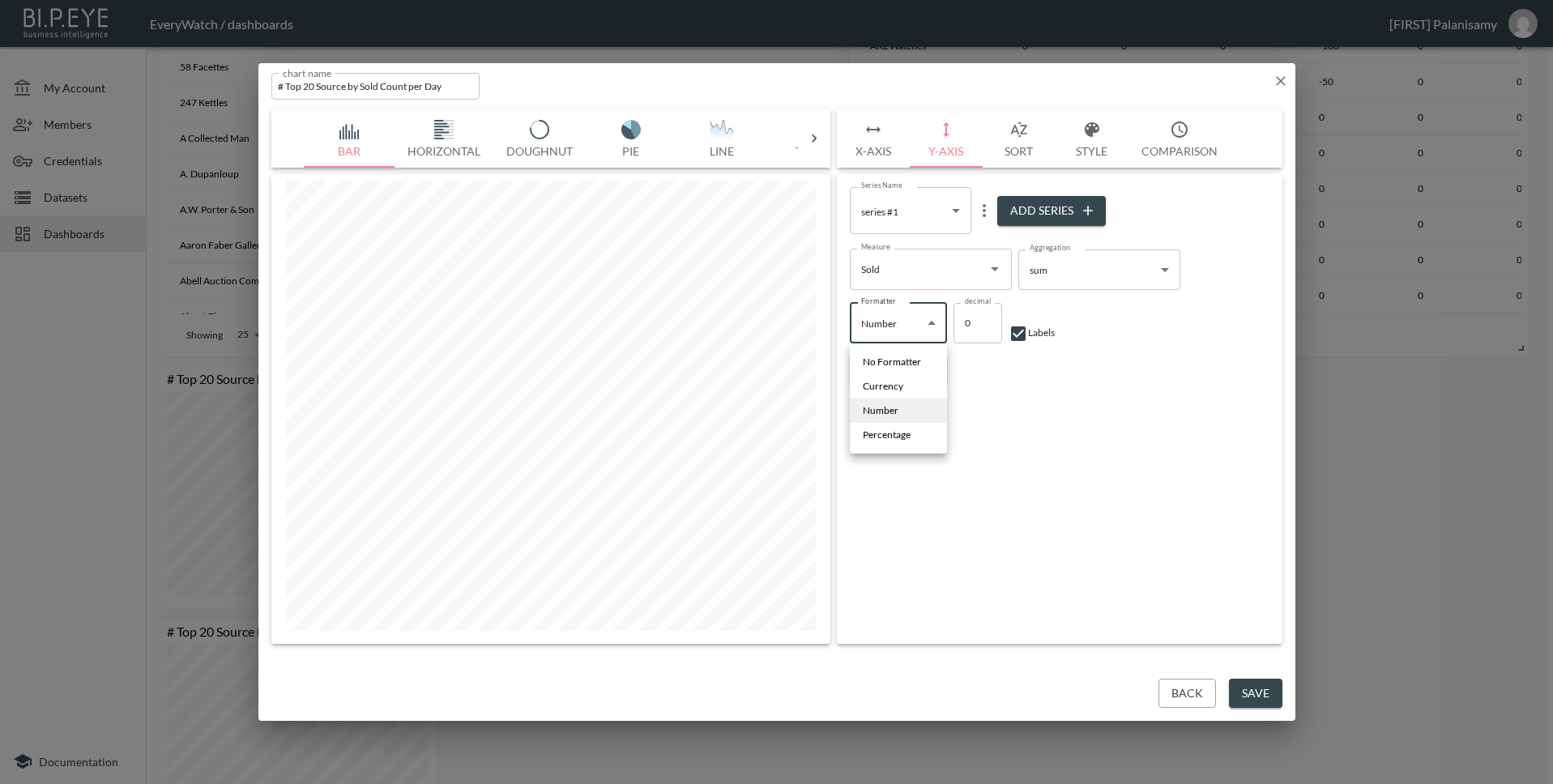 click at bounding box center [776, 392] 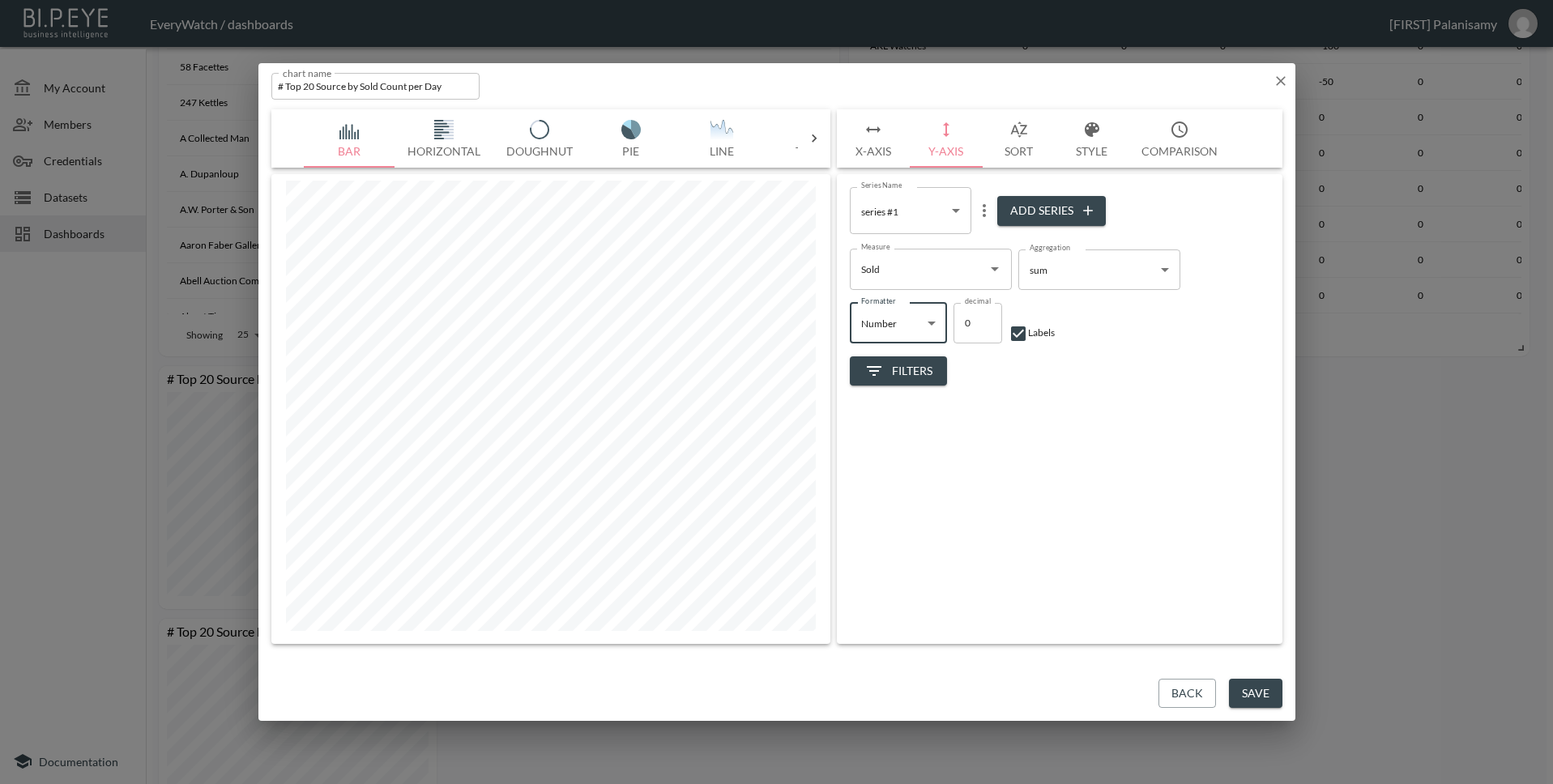 click on "Sort" at bounding box center [1019, 138] 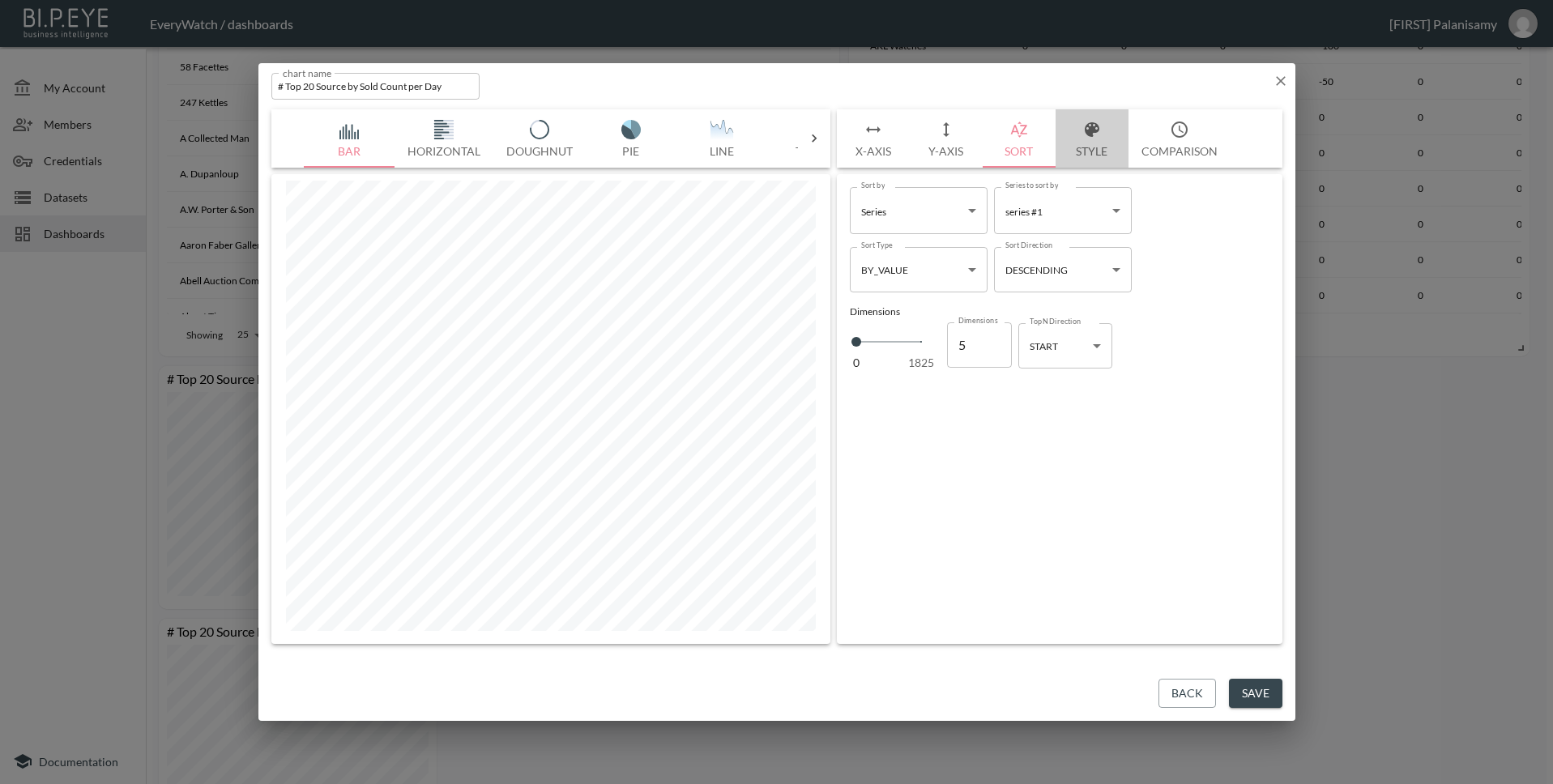 click on "Style" at bounding box center (1092, 138) 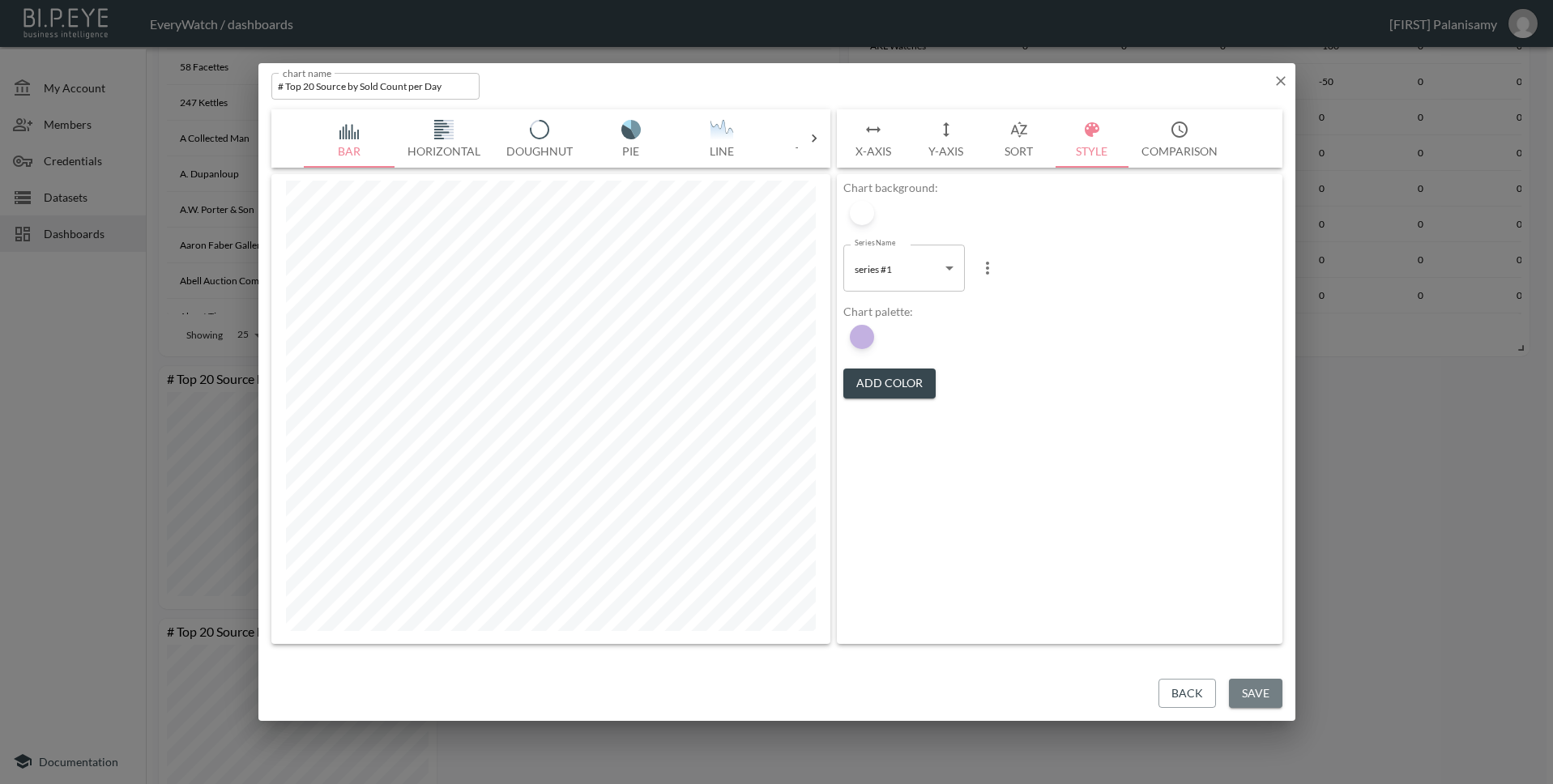 click on "Save" at bounding box center (1256, 693) 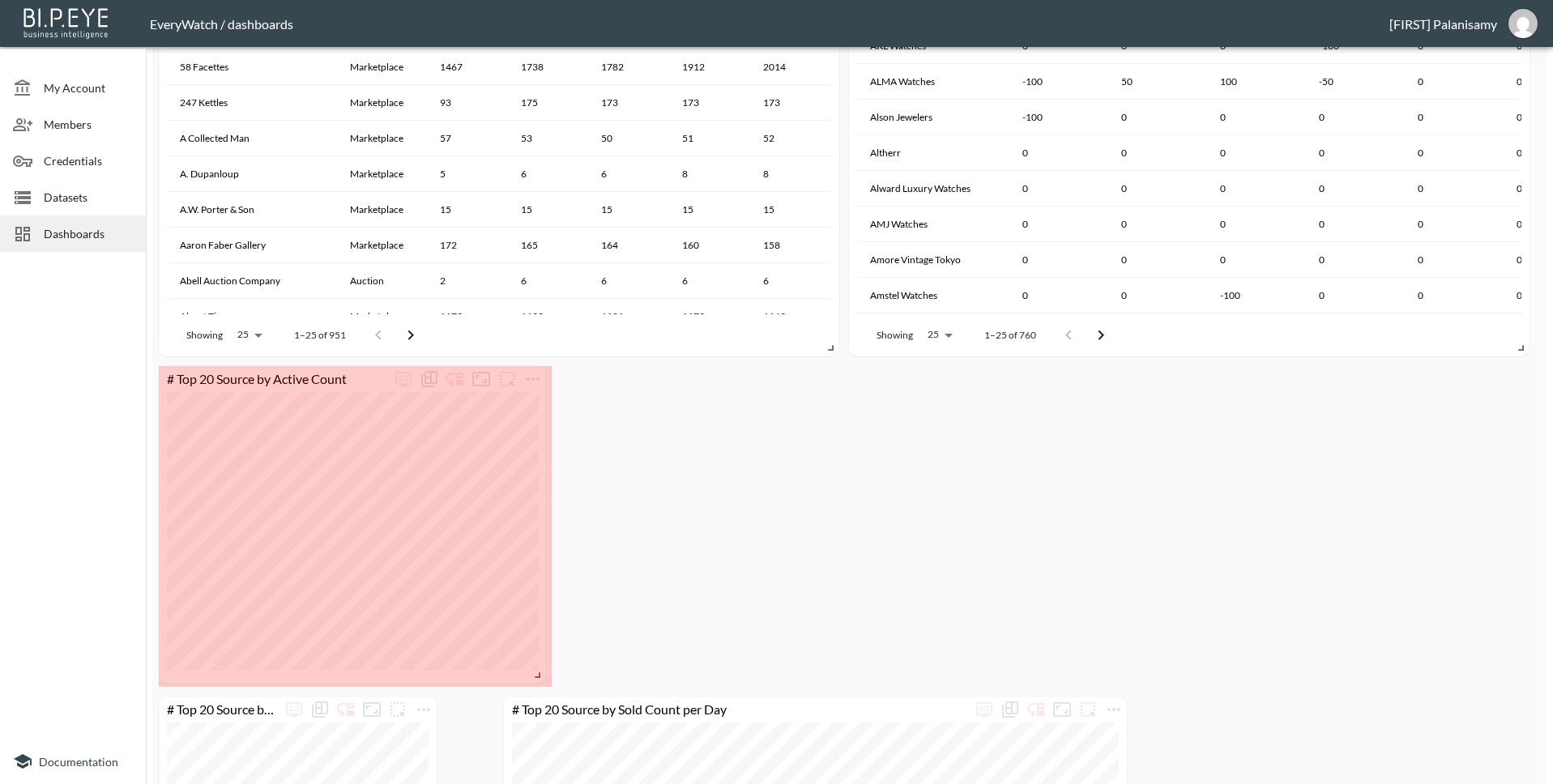 drag, startPoint x: 488, startPoint y: 601, endPoint x: 539, endPoint y: 675, distance: 89.872131 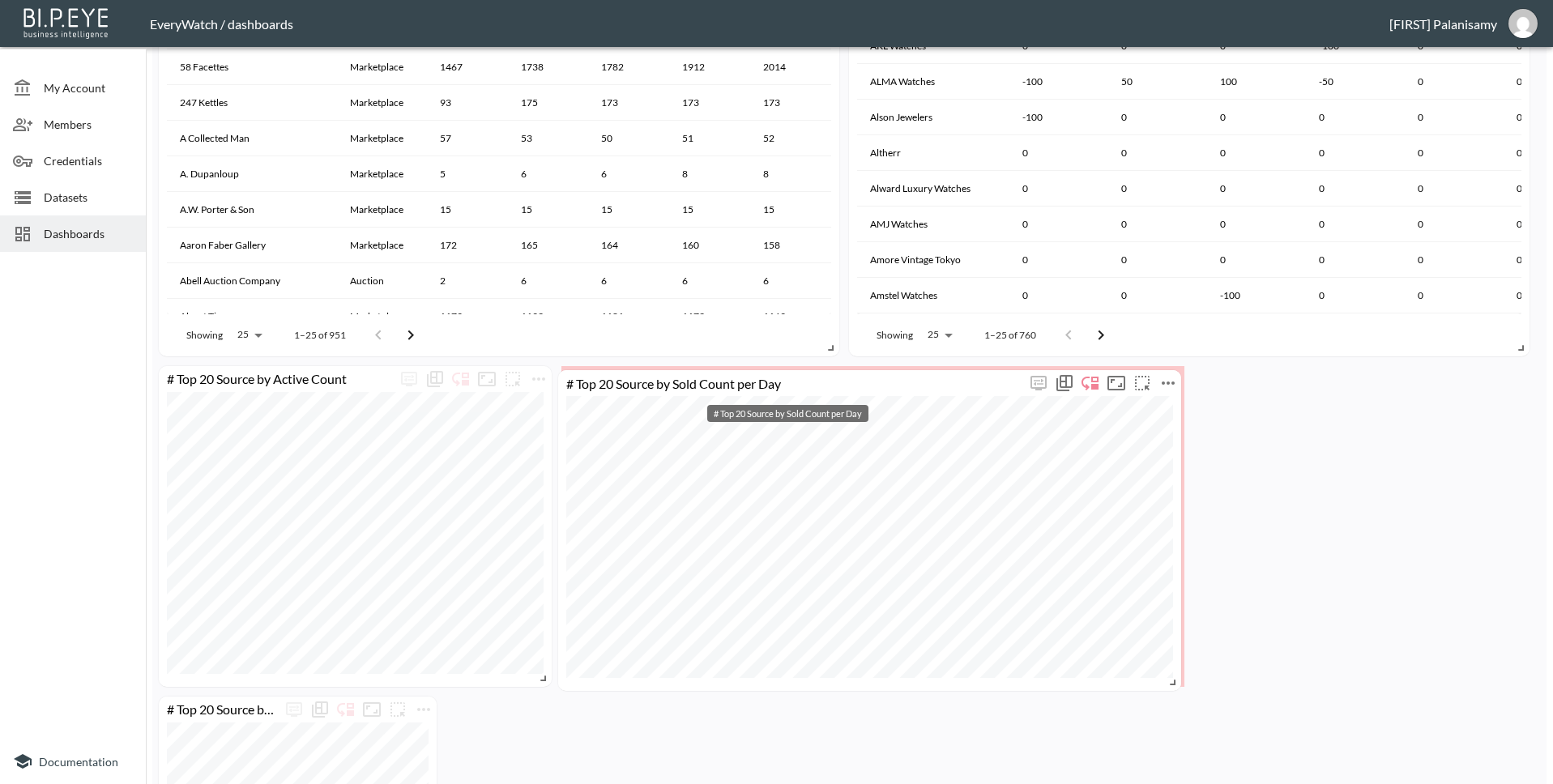 drag, startPoint x: 789, startPoint y: 656, endPoint x: 833, endPoint y: 373, distance: 286.40007 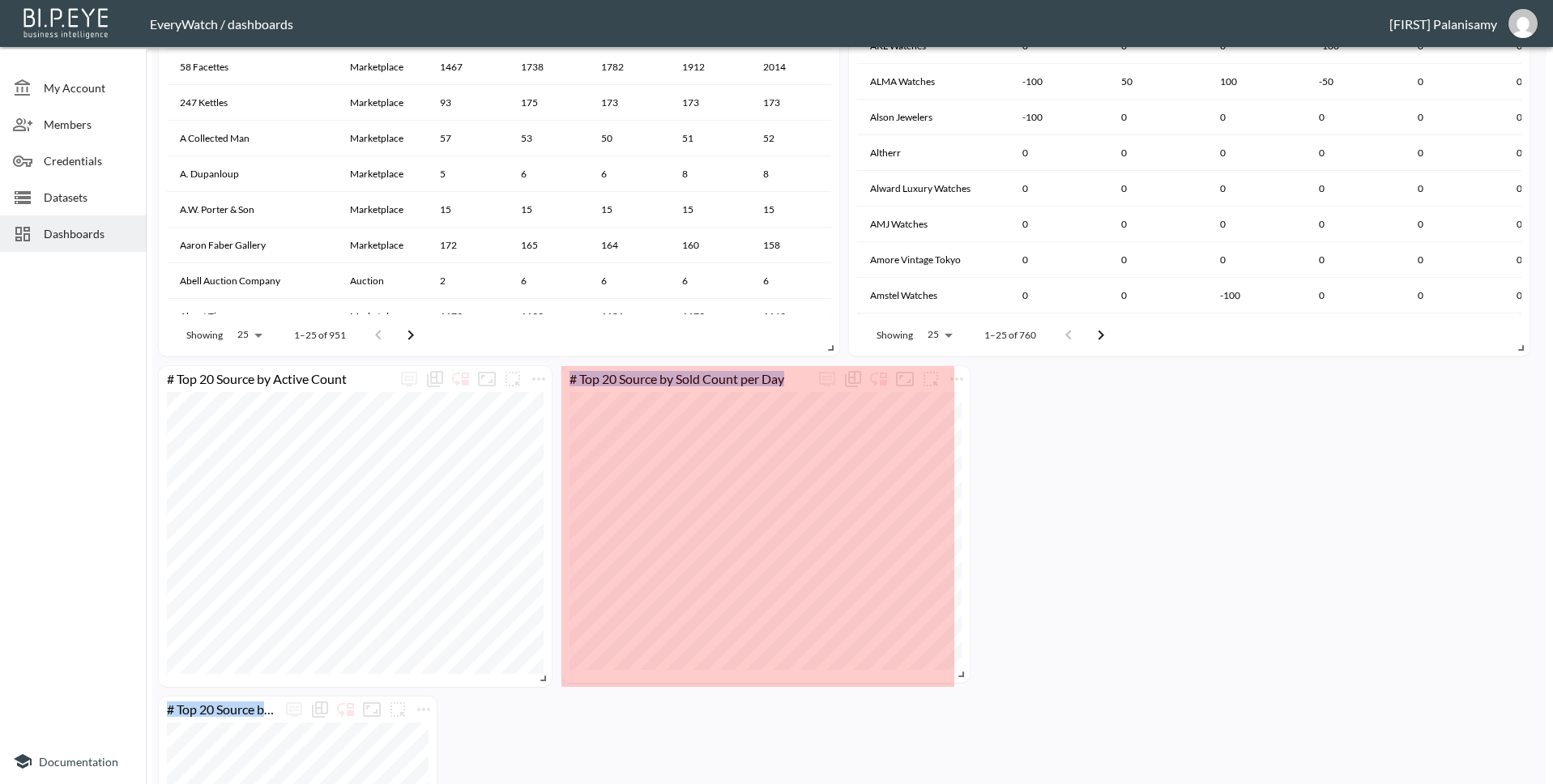drag, startPoint x: 1180, startPoint y: 680, endPoint x: 966, endPoint y: 676, distance: 214.03738 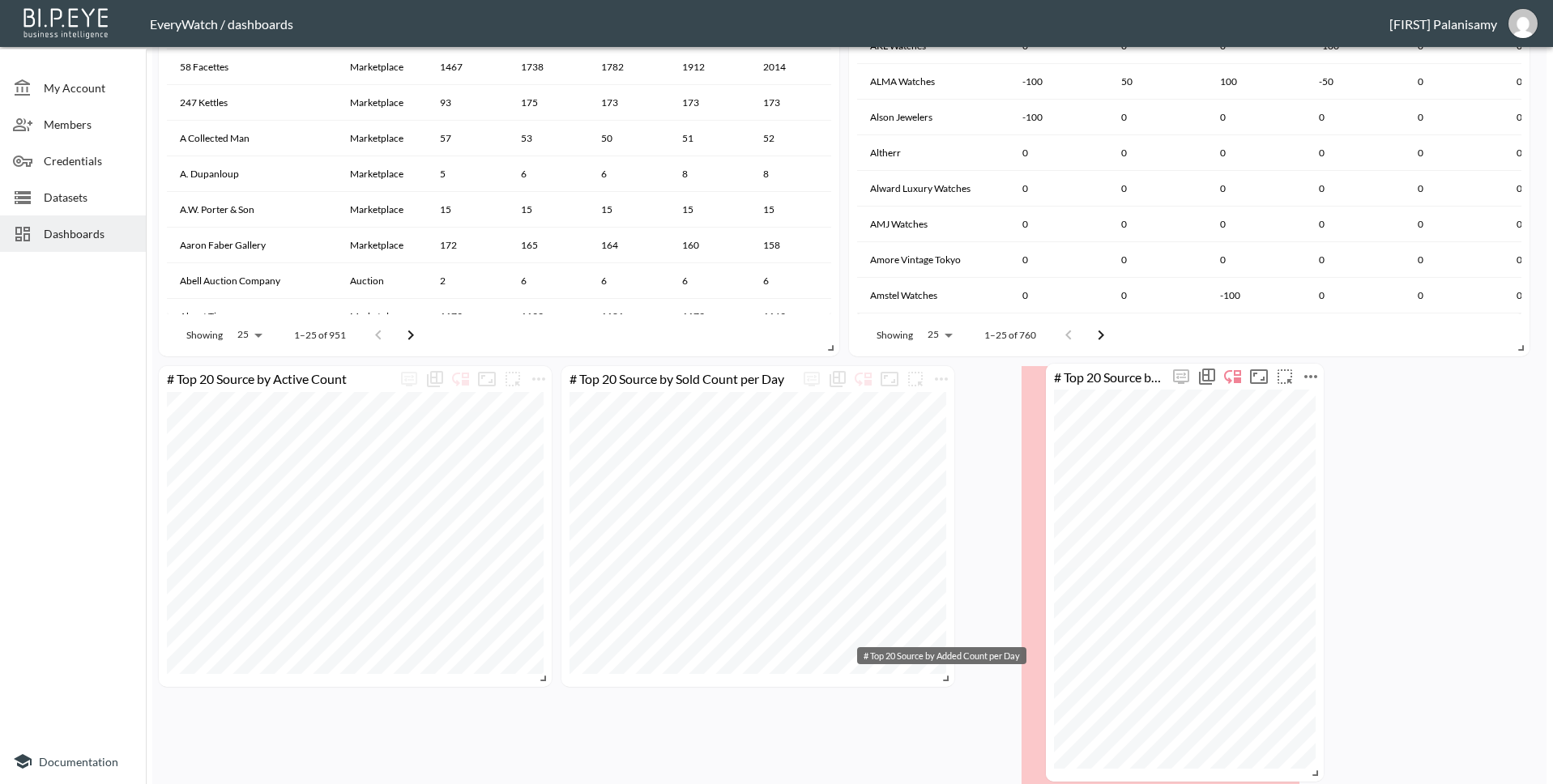 drag, startPoint x: 270, startPoint y: 705, endPoint x: 1157, endPoint y: 373, distance: 947.0971 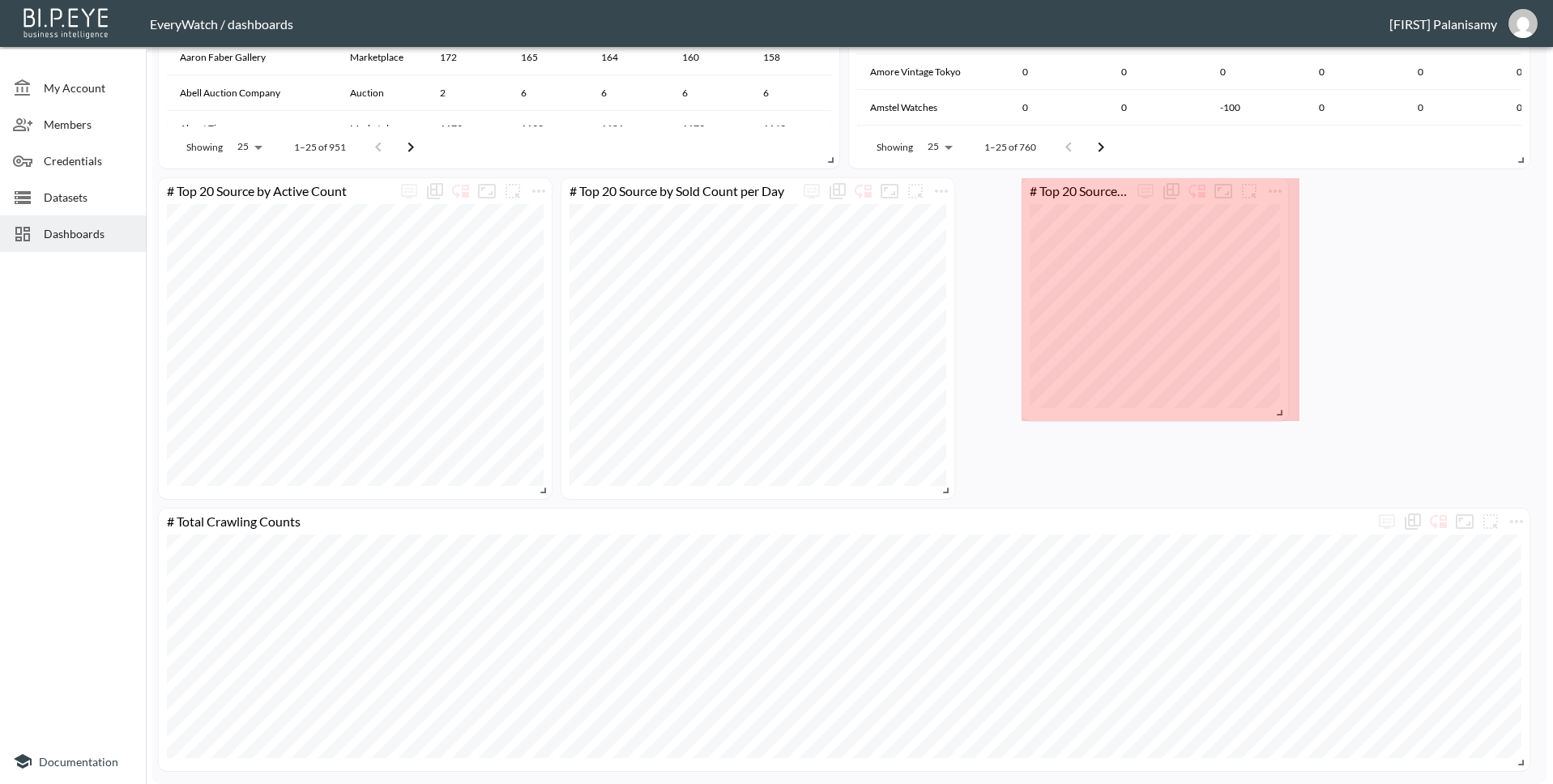 scroll, scrollTop: 1648, scrollLeft: 0, axis: vertical 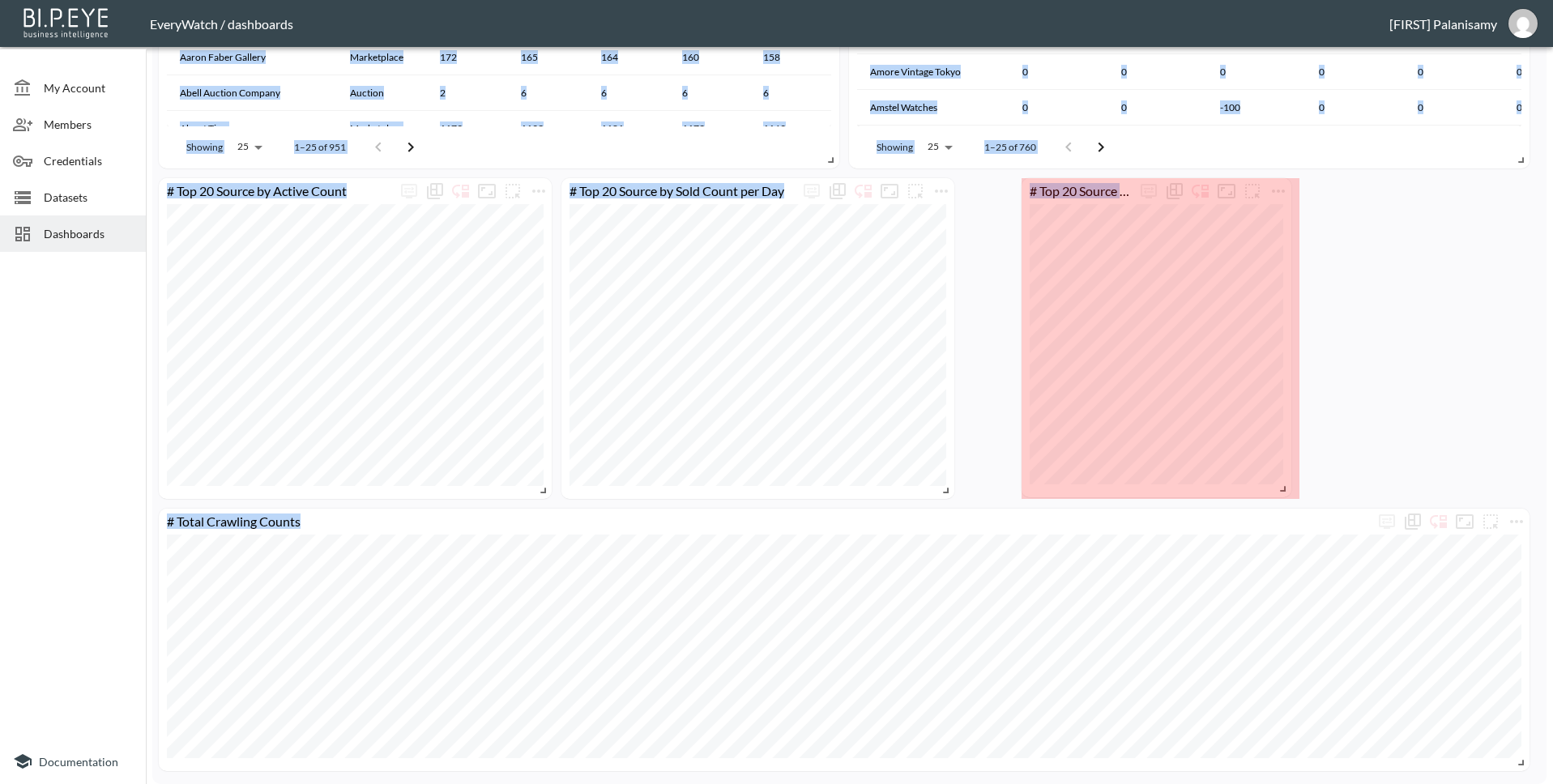 drag, startPoint x: 1291, startPoint y: 490, endPoint x: 1283, endPoint y: 488, distance: 8.246211 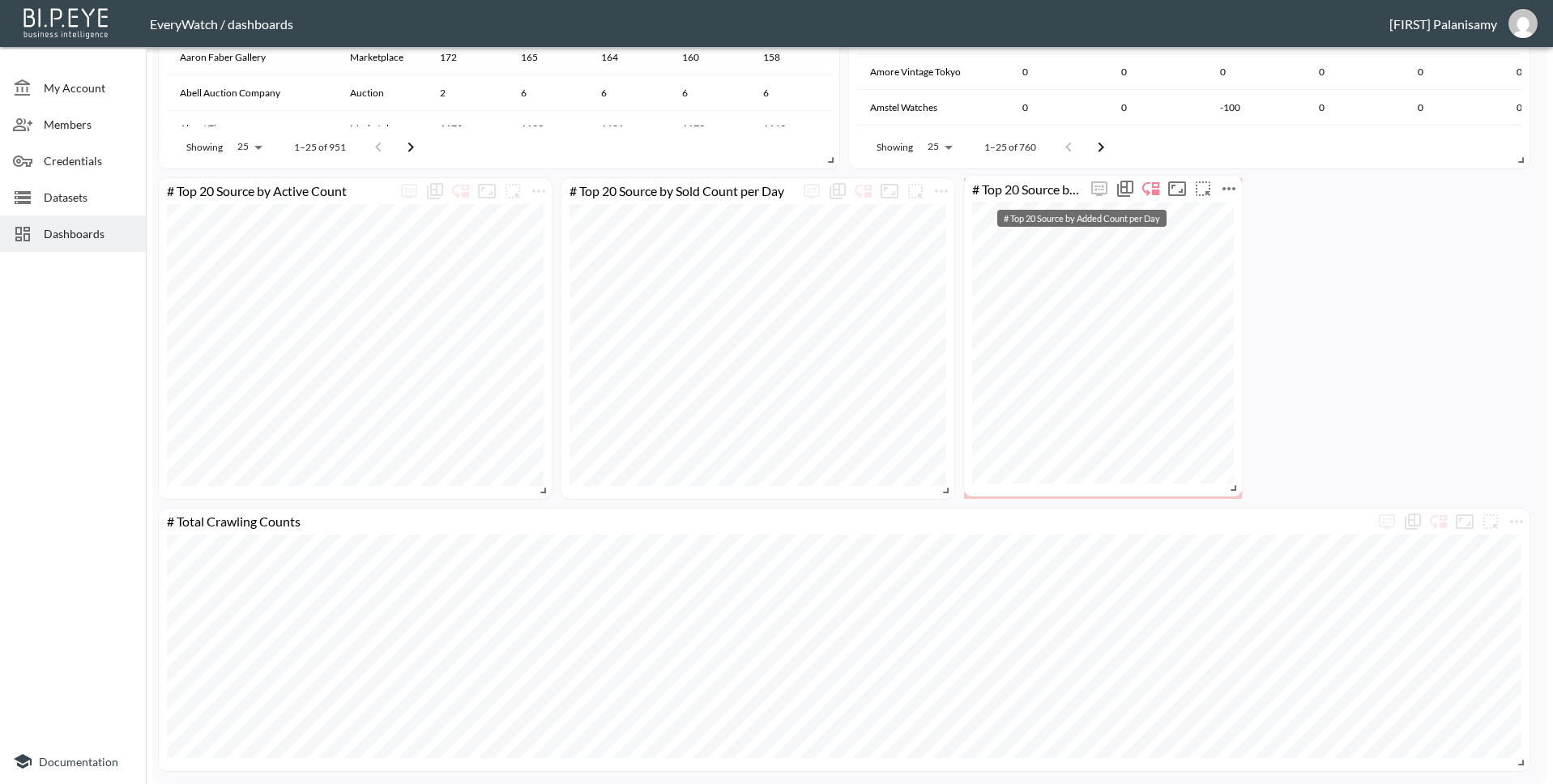 drag, startPoint x: 1028, startPoint y: 197, endPoint x: 971, endPoint y: 194, distance: 57.078893 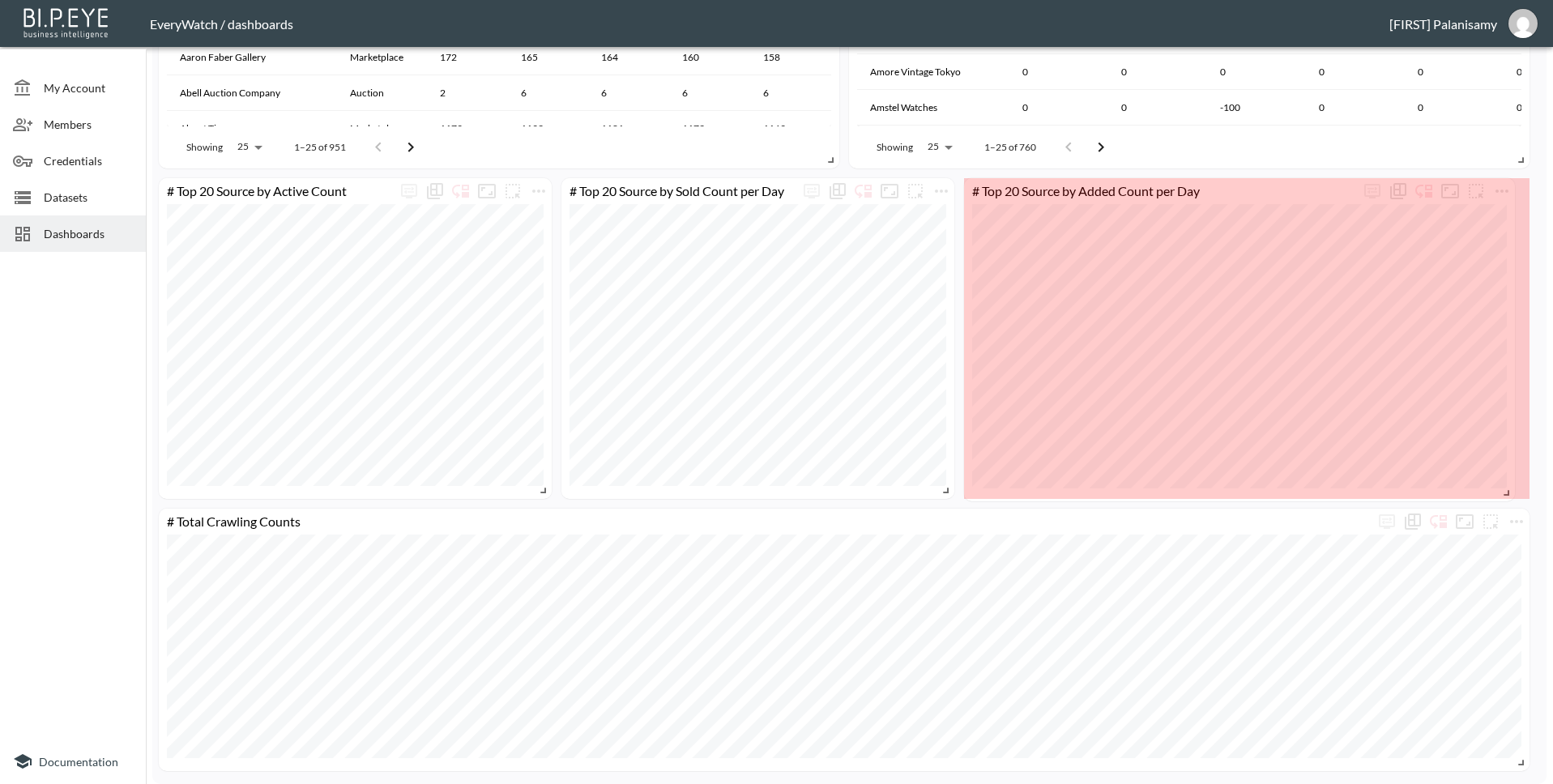 drag, startPoint x: 1235, startPoint y: 492, endPoint x: 1508, endPoint y: 495, distance: 273.01648 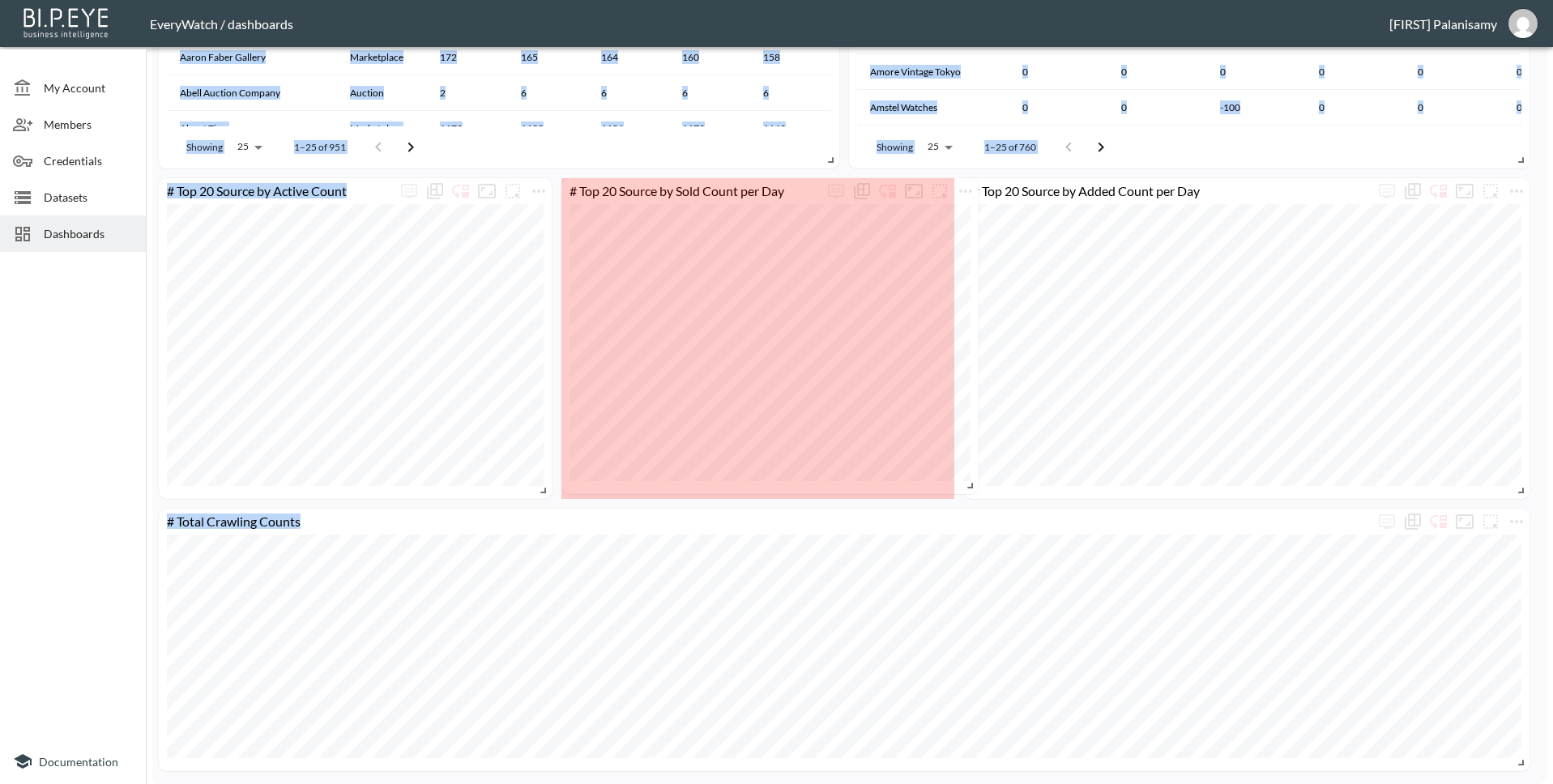 drag, startPoint x: 948, startPoint y: 493, endPoint x: 972, endPoint y: 488, distance: 24.515301 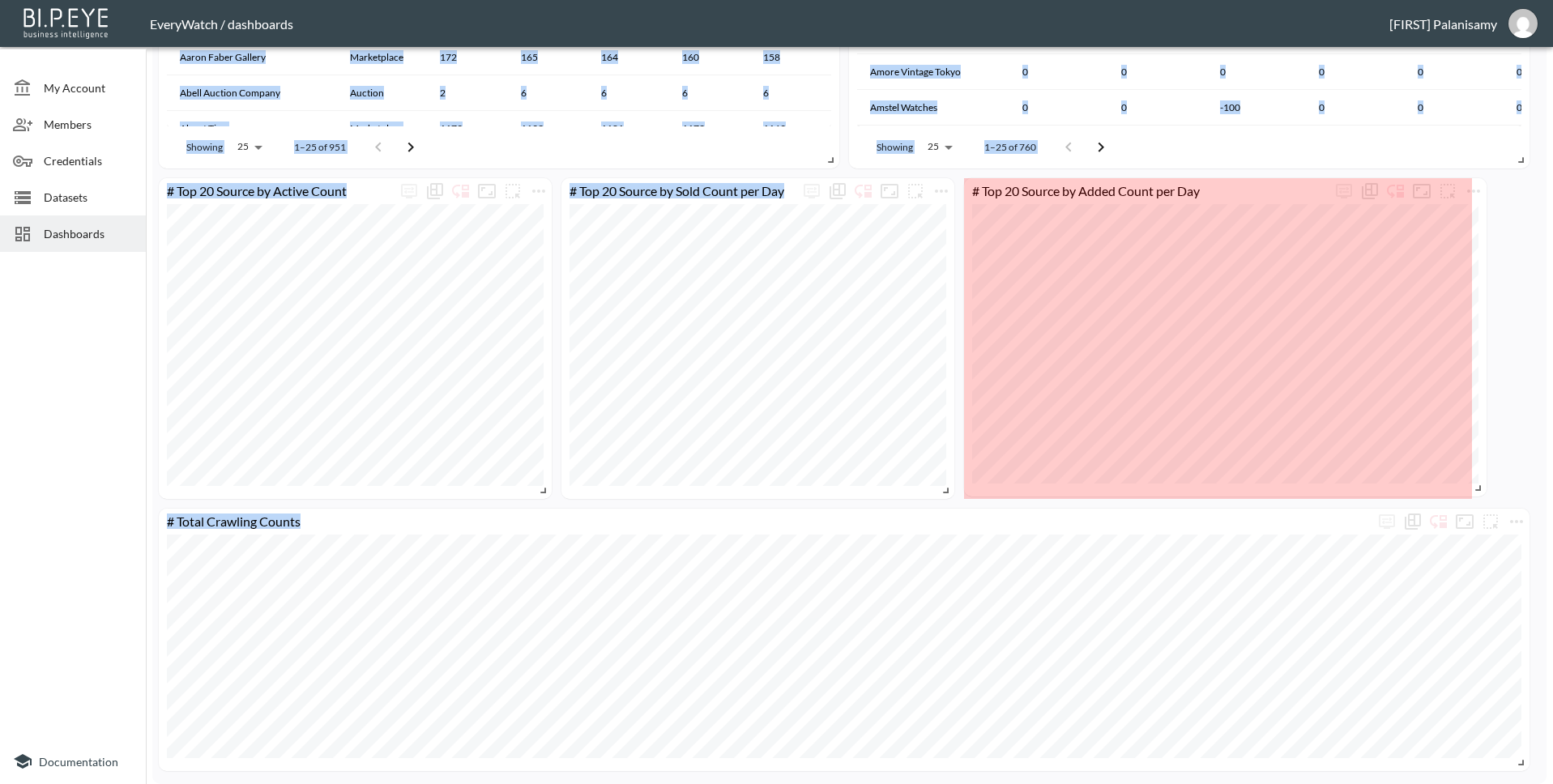 drag, startPoint x: 1522, startPoint y: 489, endPoint x: 1479, endPoint y: 487, distance: 43.04649 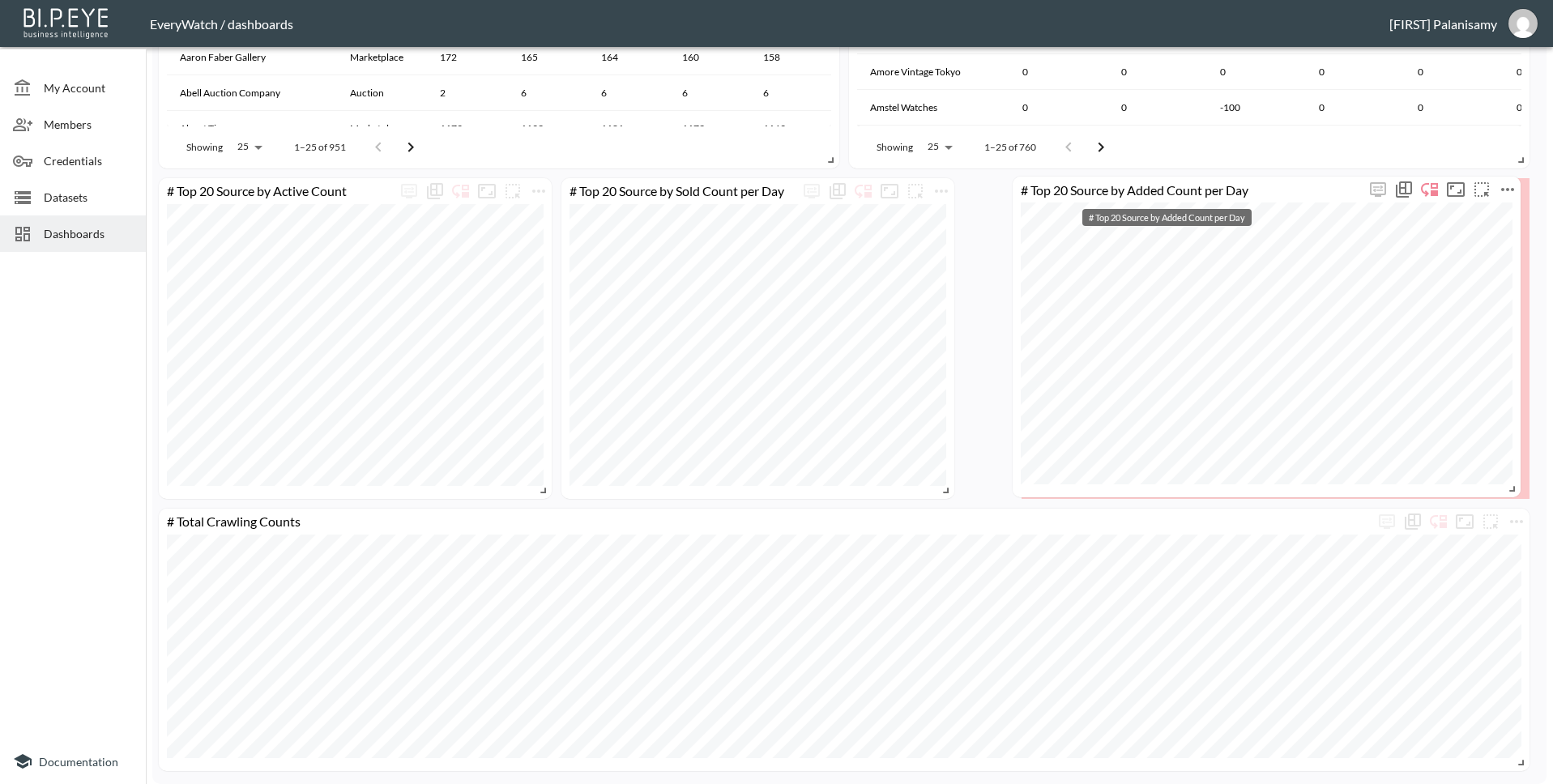 drag, startPoint x: 1237, startPoint y: 183, endPoint x: 1282, endPoint y: 181, distance: 45.04442 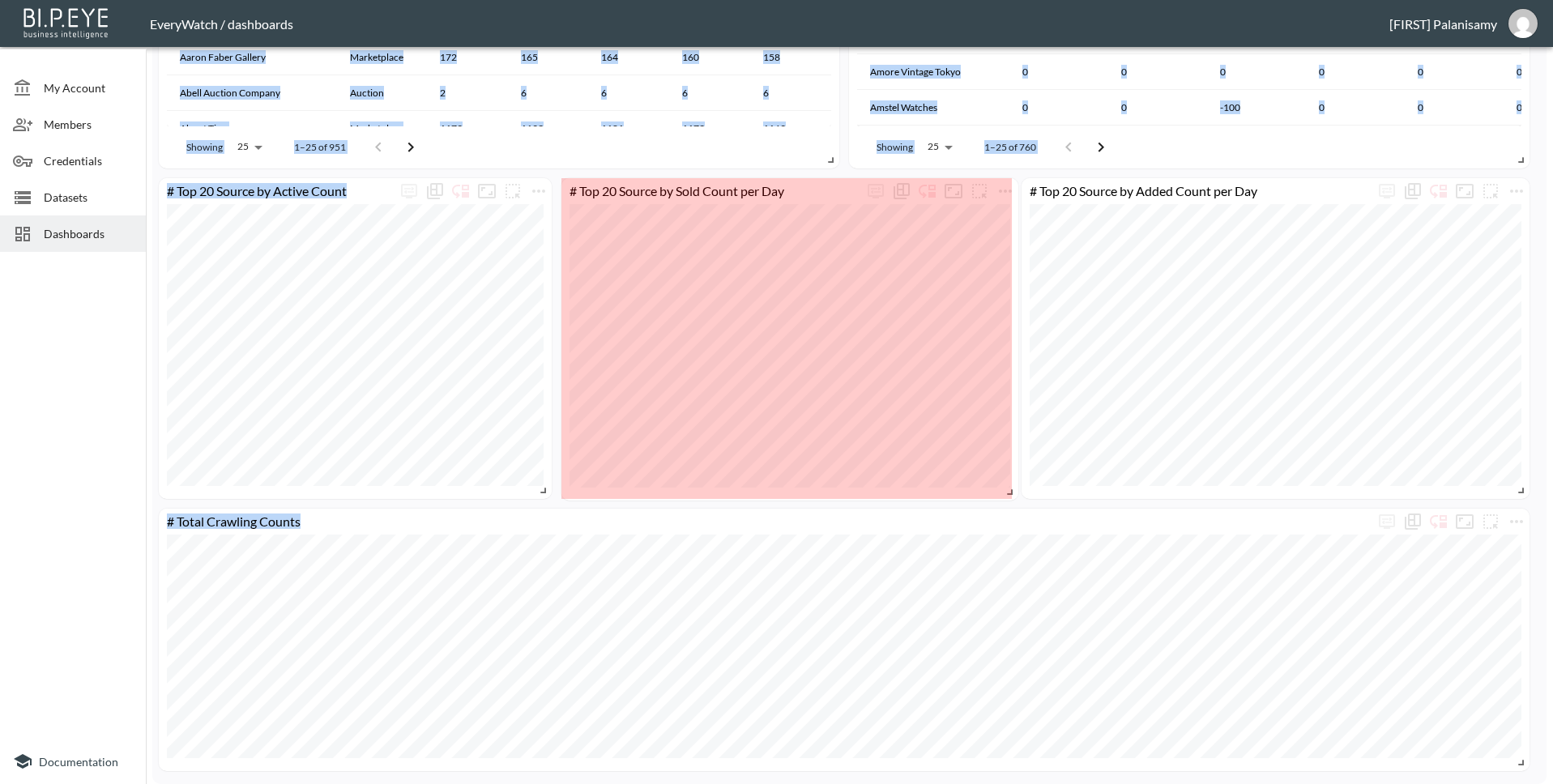 drag, startPoint x: 943, startPoint y: 484, endPoint x: 1007, endPoint y: 485, distance: 64.007812 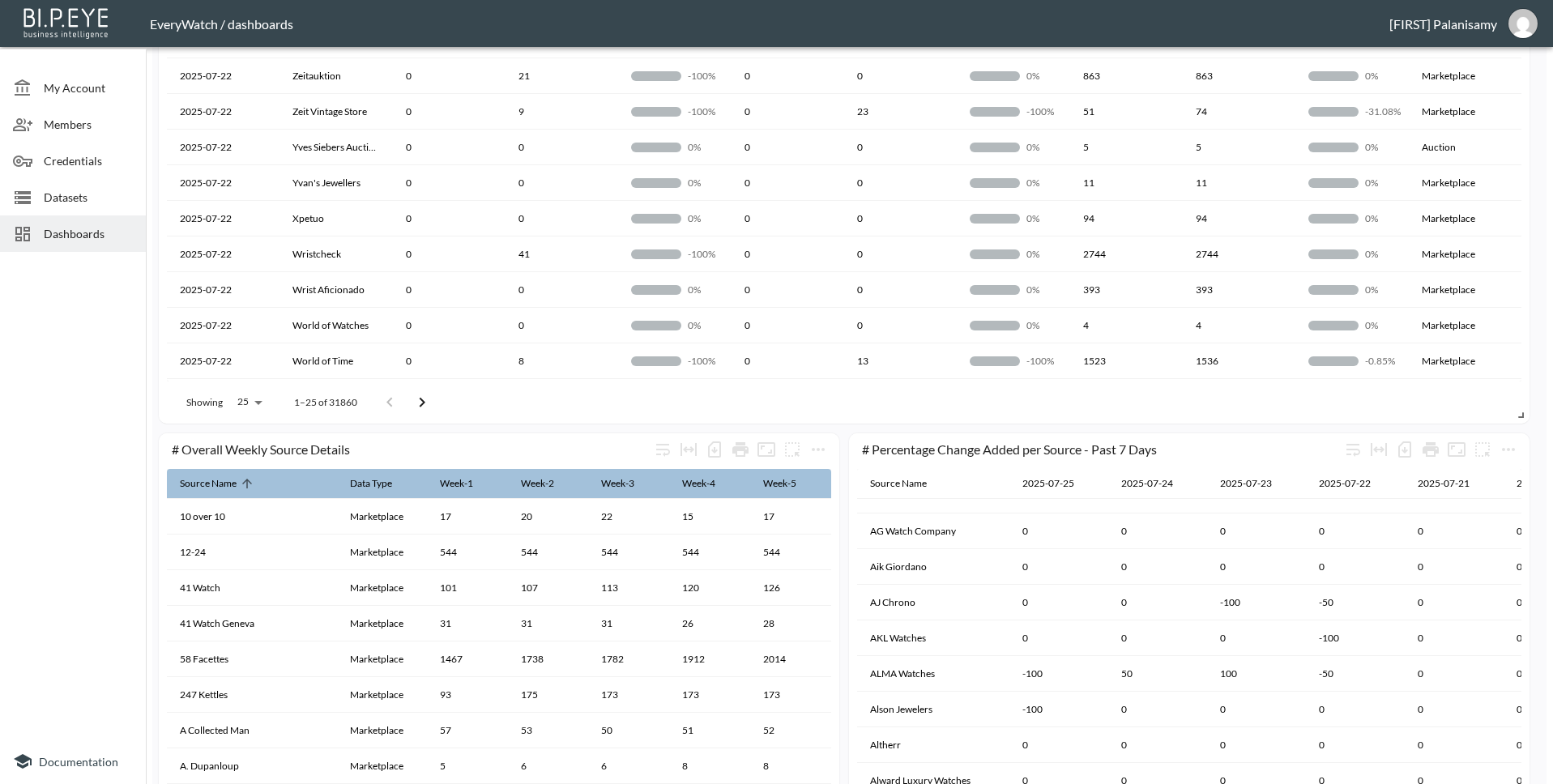 scroll, scrollTop: 871, scrollLeft: 0, axis: vertical 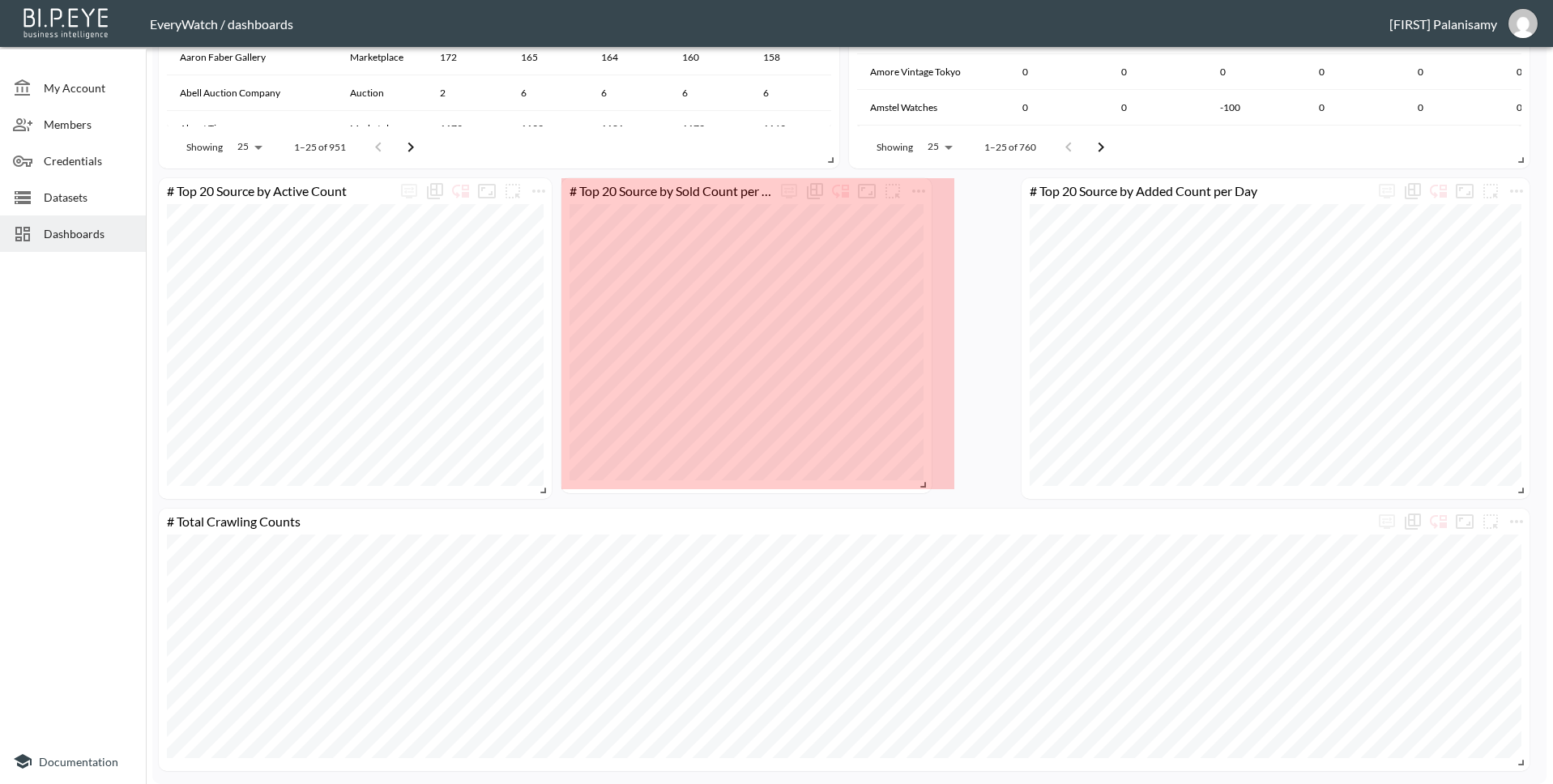 drag, startPoint x: 1000, startPoint y: 492, endPoint x: 919, endPoint y: 487, distance: 81.15417 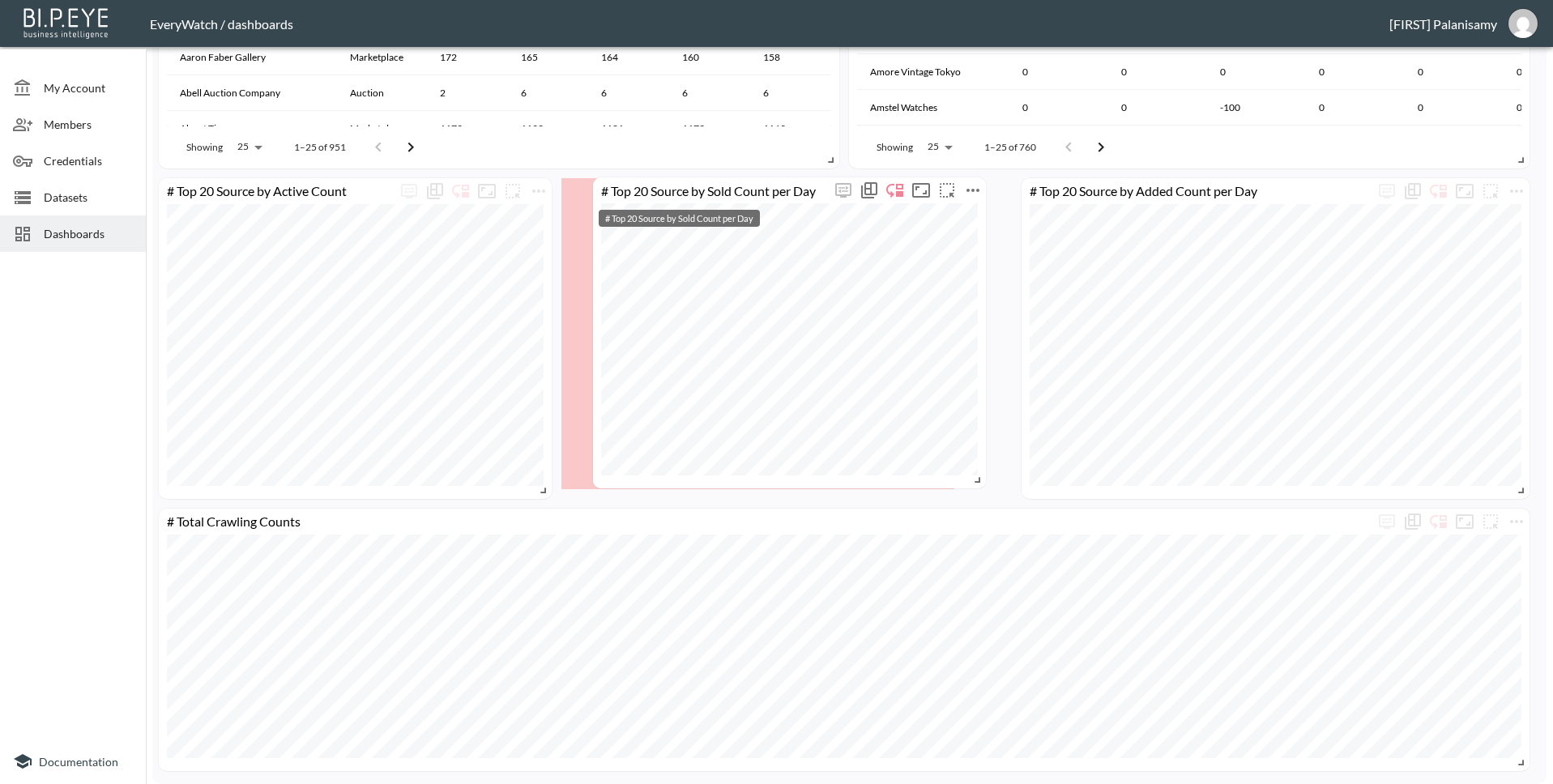drag, startPoint x: 729, startPoint y: 194, endPoint x: 759, endPoint y: 193, distance: 30.01666 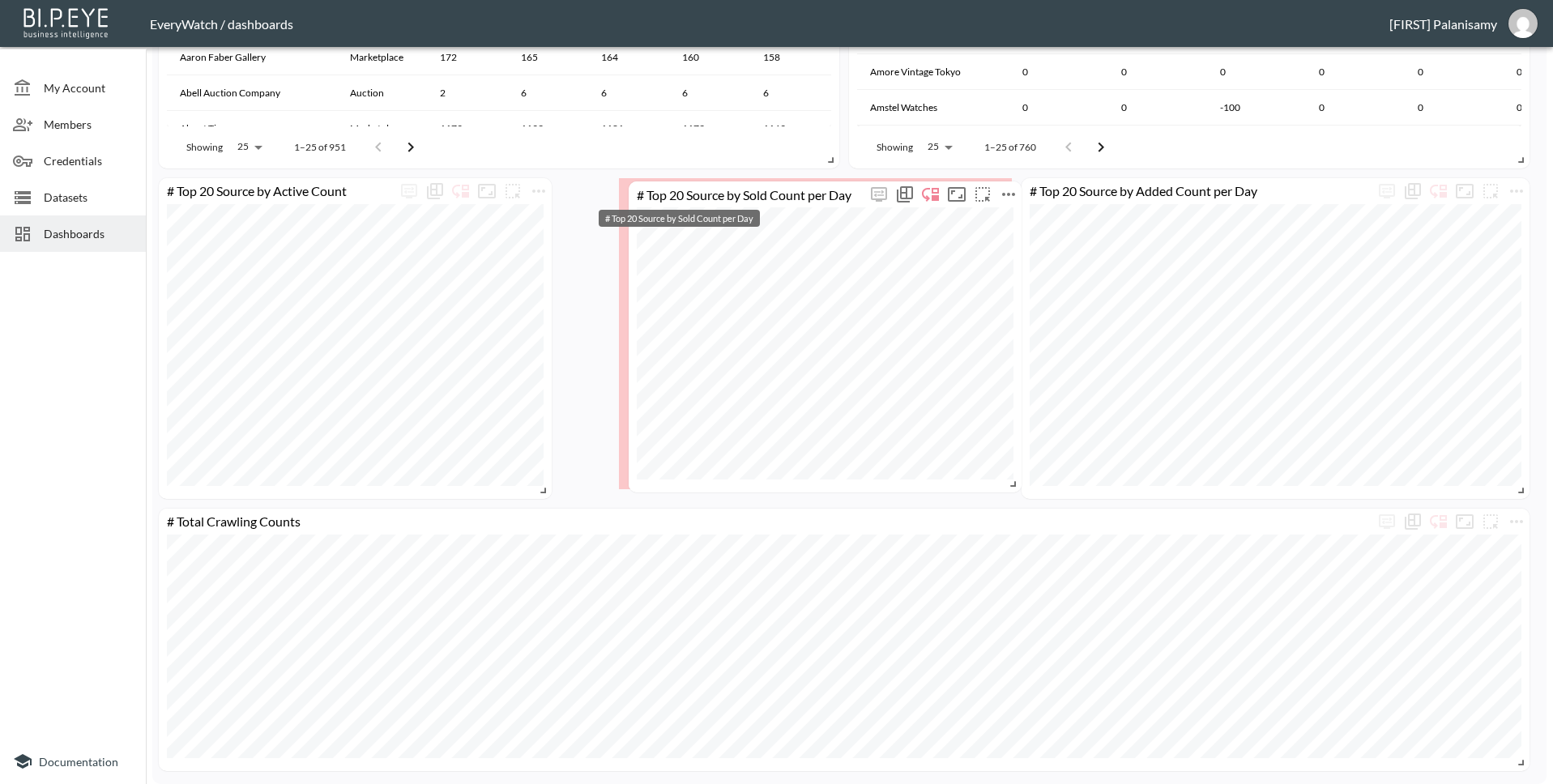 drag, startPoint x: 770, startPoint y: 196, endPoint x: 836, endPoint y: 199, distance: 66.06815 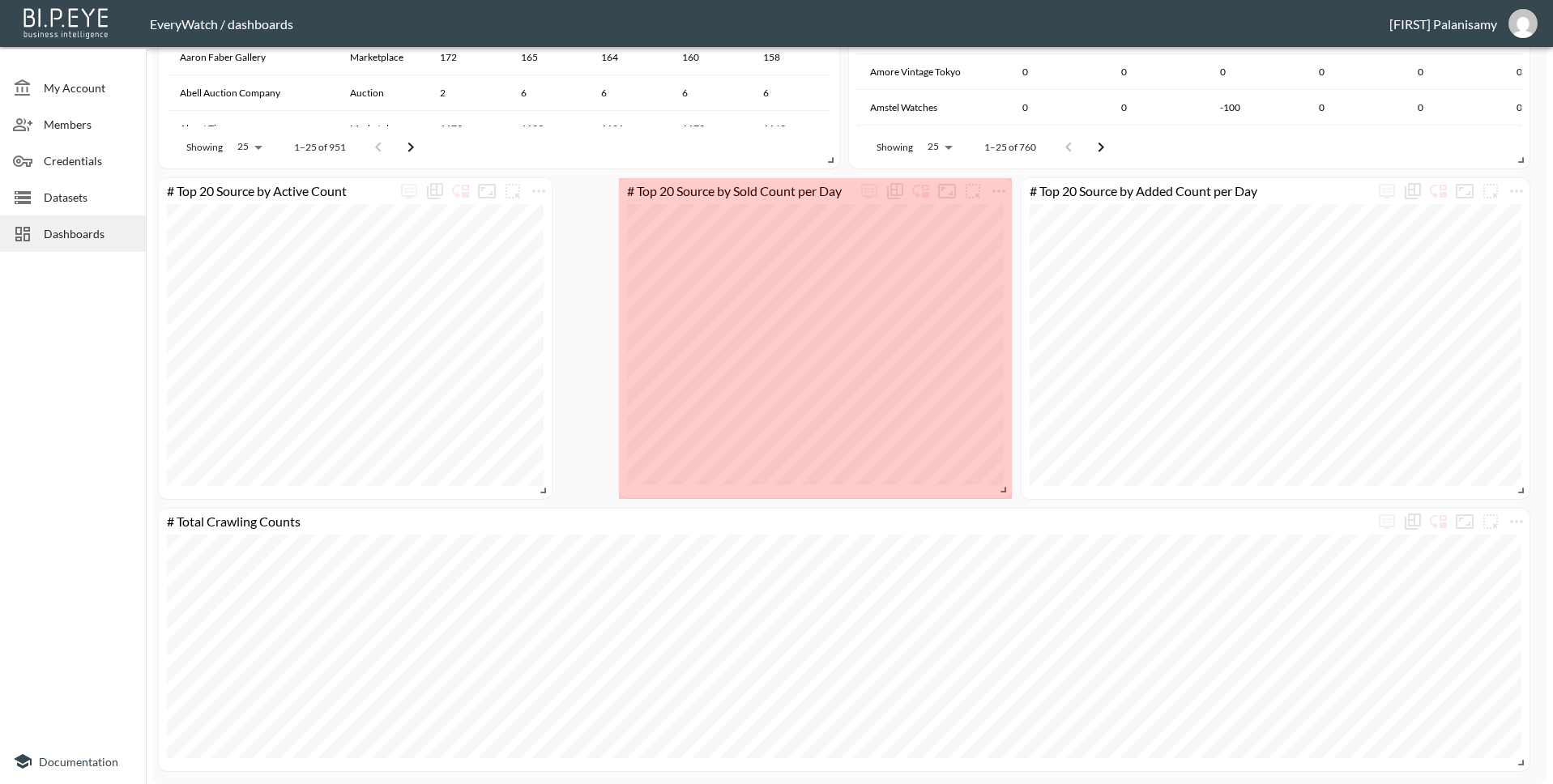 drag, startPoint x: 1005, startPoint y: 484, endPoint x: 1005, endPoint y: 492, distance: 8 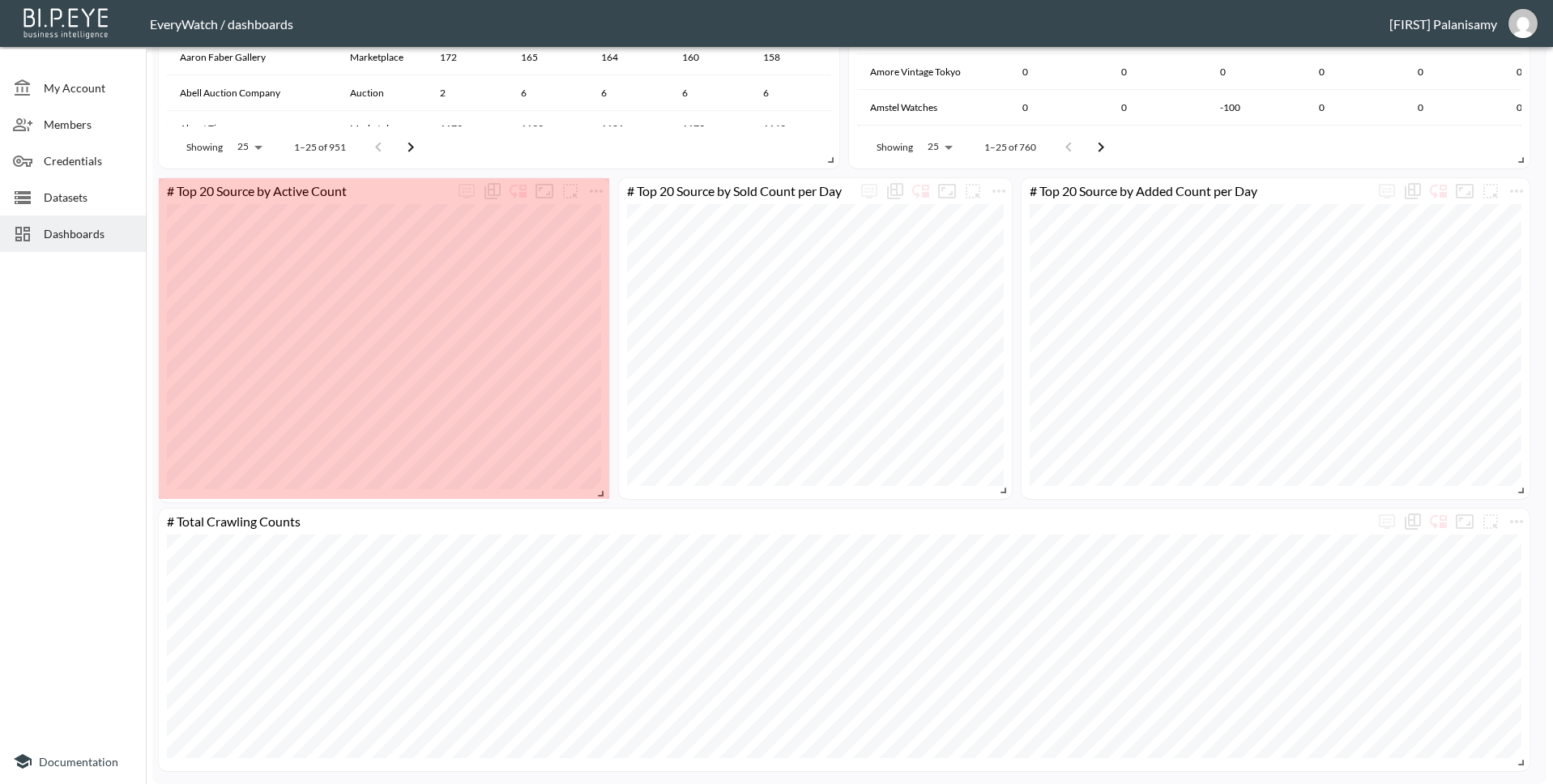 drag, startPoint x: 540, startPoint y: 484, endPoint x: 597, endPoint y: 488, distance: 57.14018 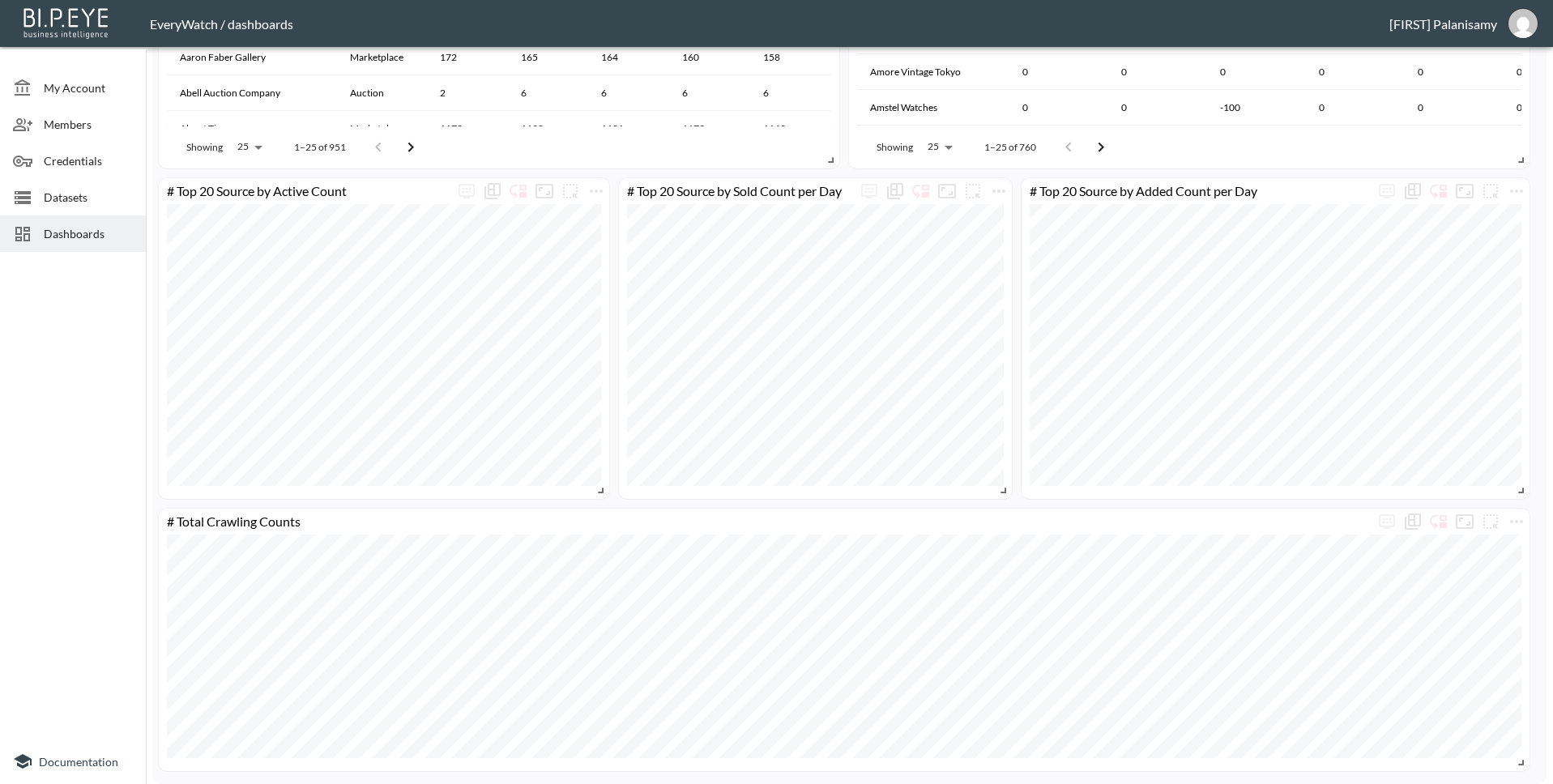 click on "# Overall Source Details   Date Source Name Added Prev Added Added % Sold Prev Sold Sold % Active Prev Active Active % Data Type 2025-07-22 [SOURCE] 0 0 0% 0 0 0% 404 404 0% Marketplace 2025-07-22 [SOURCE] 0 21 -100% 0 0 0% 863 863 0% Marketplace 2025-07-22 [SOURCE] 0 9 -100% 0 23 -100% 51 74 -31.08% Marketplace 2025-07-22 [SOURCE] 0 0 0% 0 0 0% 5 5 0% Auction 2025-07-22 [SOURCE] 0 0 0% 0 0 0% 11 11 0% Marketplace 2025-07-22 [SOURCE] 0 0 0% 0 0 0% 94 94 0% Marketplace 2025-07-22 [SOURCE] 0 41 -100% 0 0 0% 2744 2744 0% Marketplace 2025-07-22 [SOURCE] 0 0 0% 0 0 0% 393 393 0% Marketplace 2025-07-22 [SOURCE] 0 0 0% 0 0 0% 4 4 0% Marketplace 2025-07-22 [SOURCE] 0 8 -100% 0 13 -100% 1523 1536 -0.85% Marketplace 2025-07-22 [SOURCE] 0 0 0% 0 0 0% 579 579 0% Marketplace 2025-07-22 [SOURCE] 0 0 0% 0 0 0% 110 110 0% Marketplace 2025-07-22 [SOURCE] 0 0 0% 0 0 0% 183 183 0% Marketplace 2025-07-22 [SOURCE] 0 0 0% 0 1 -100% 60 61 -1.64% 0 0" at bounding box center [846, -390] 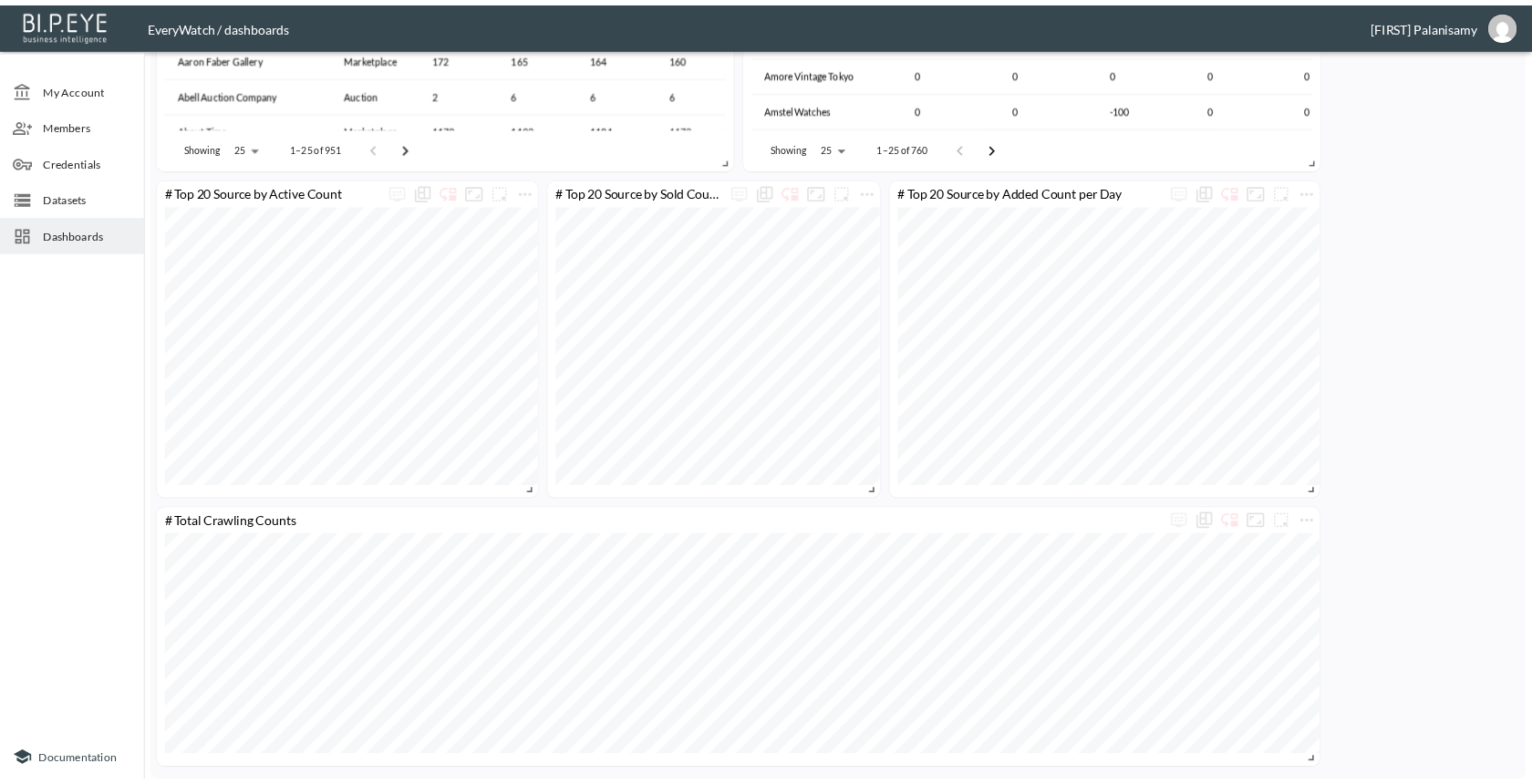 scroll, scrollTop: 1855, scrollLeft: 0, axis: vertical 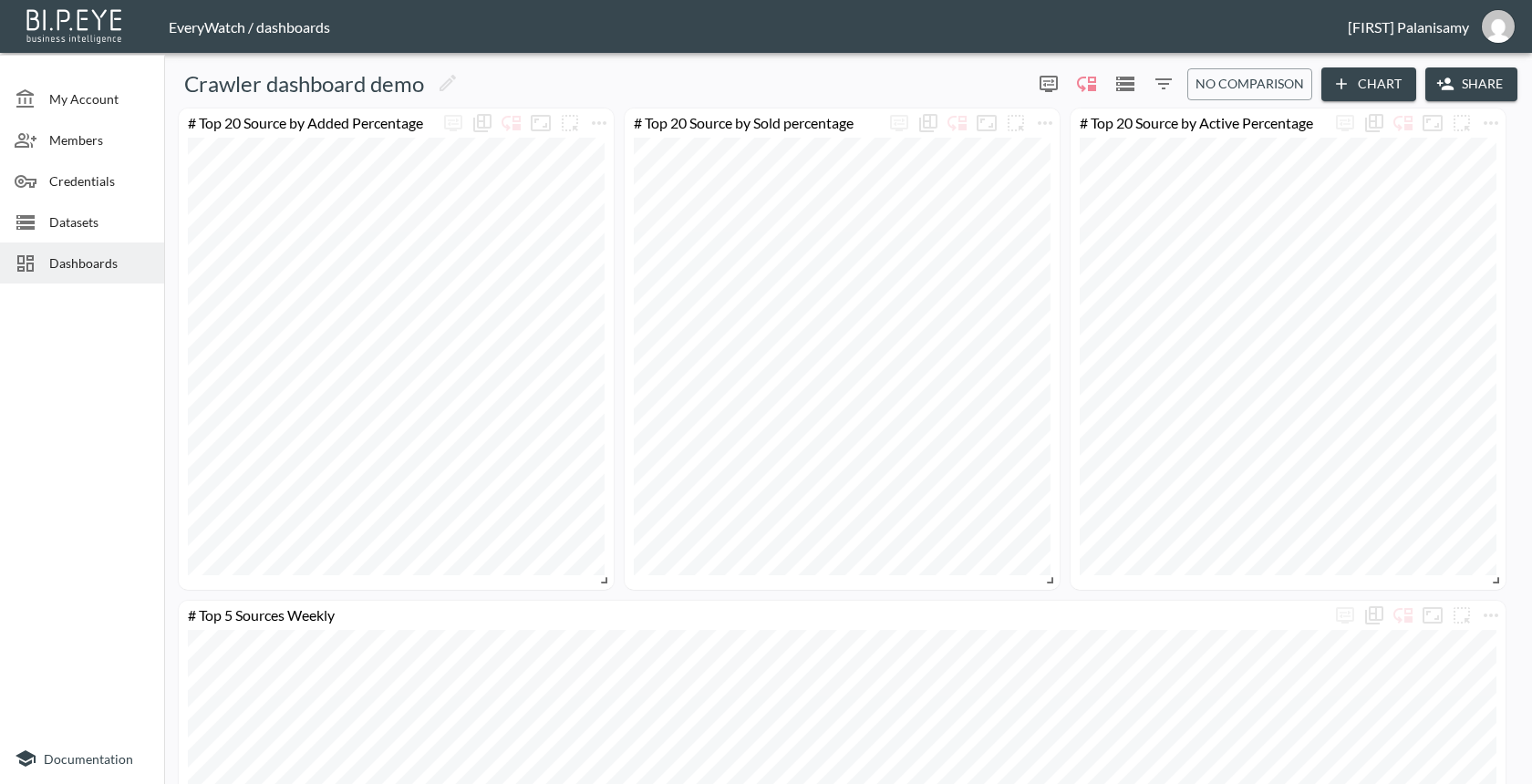 click on "EveryWatch / dashboards" at bounding box center (758, 26) 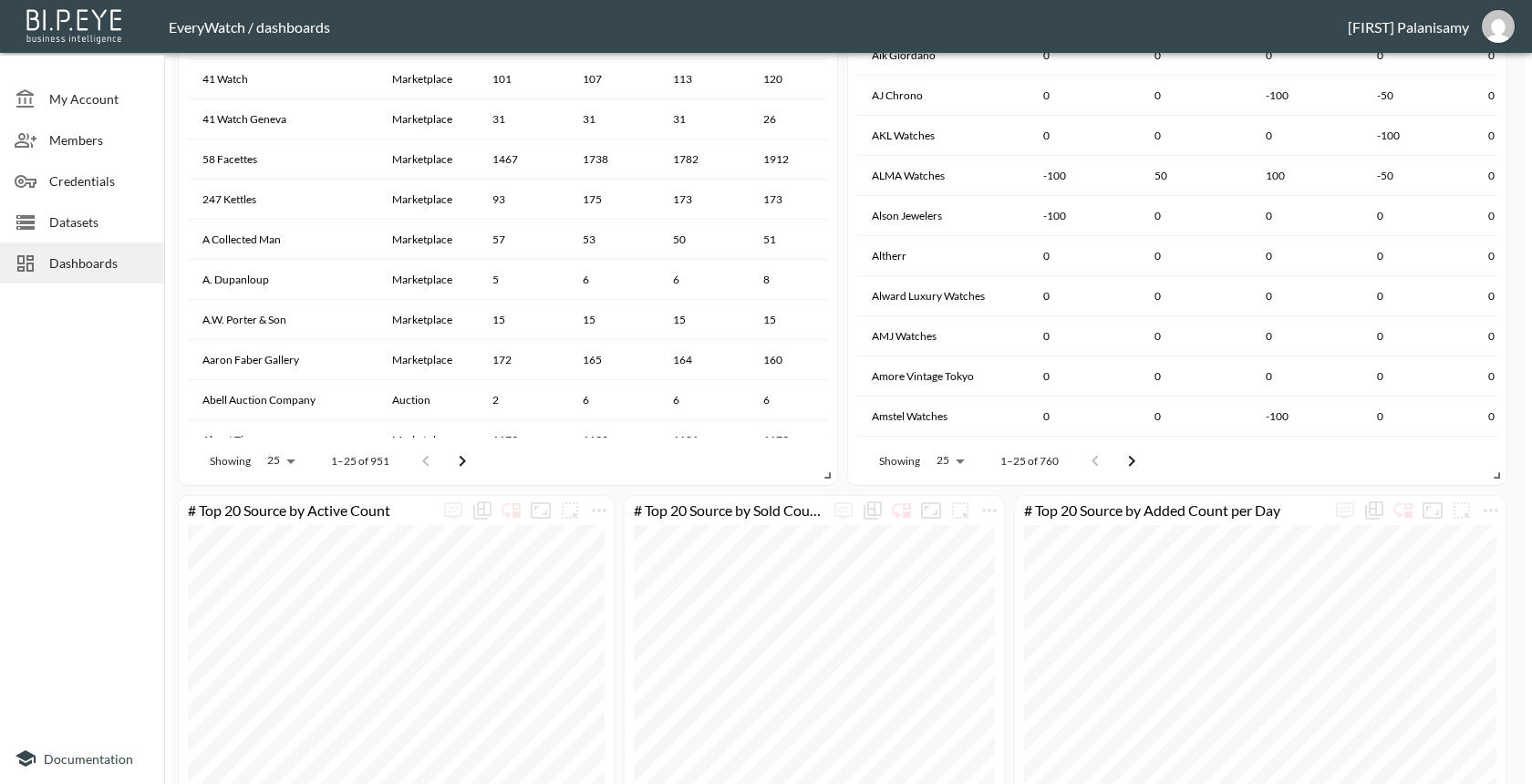 scroll, scrollTop: 1501, scrollLeft: 0, axis: vertical 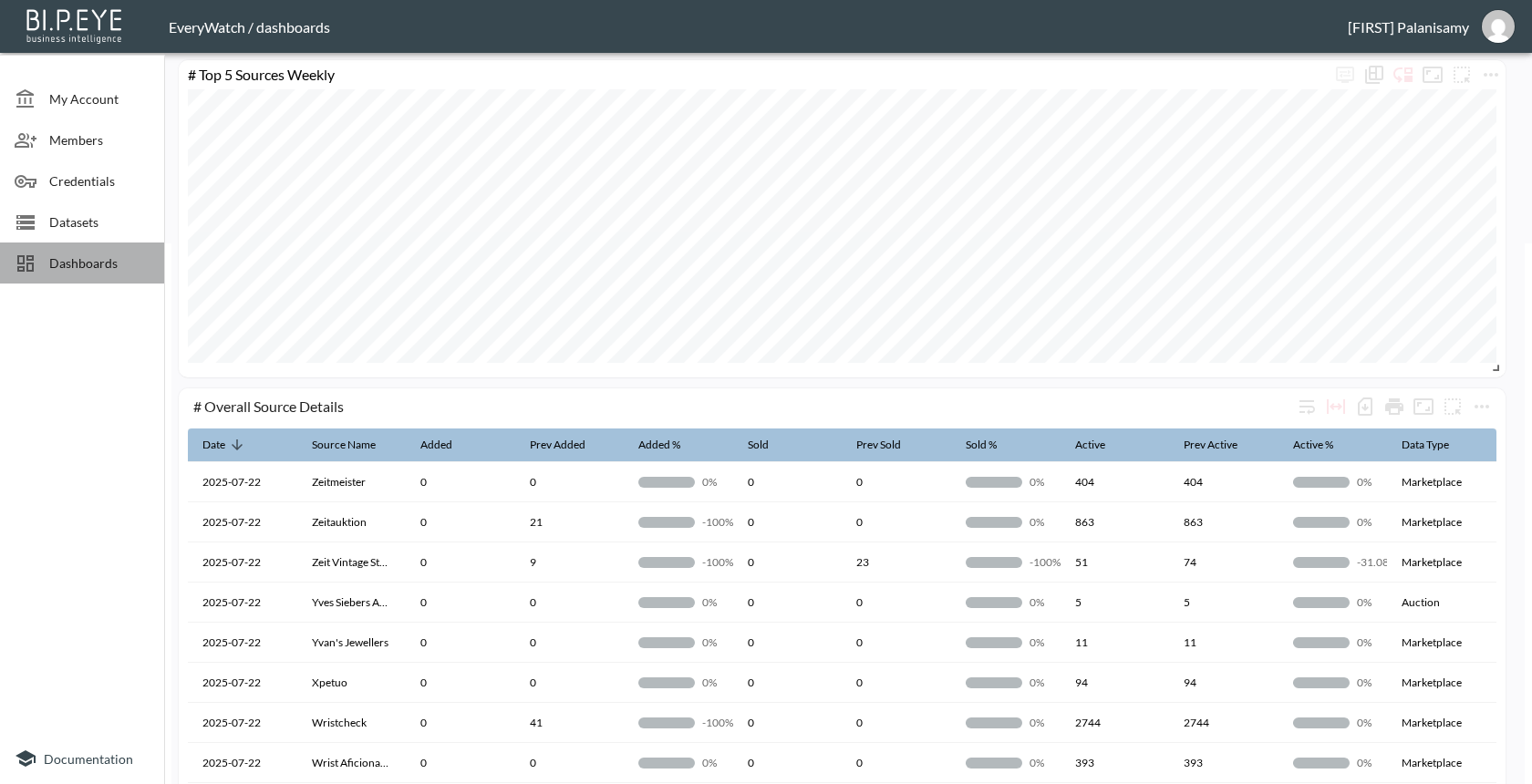click on "Dashboards" at bounding box center (82, 263) 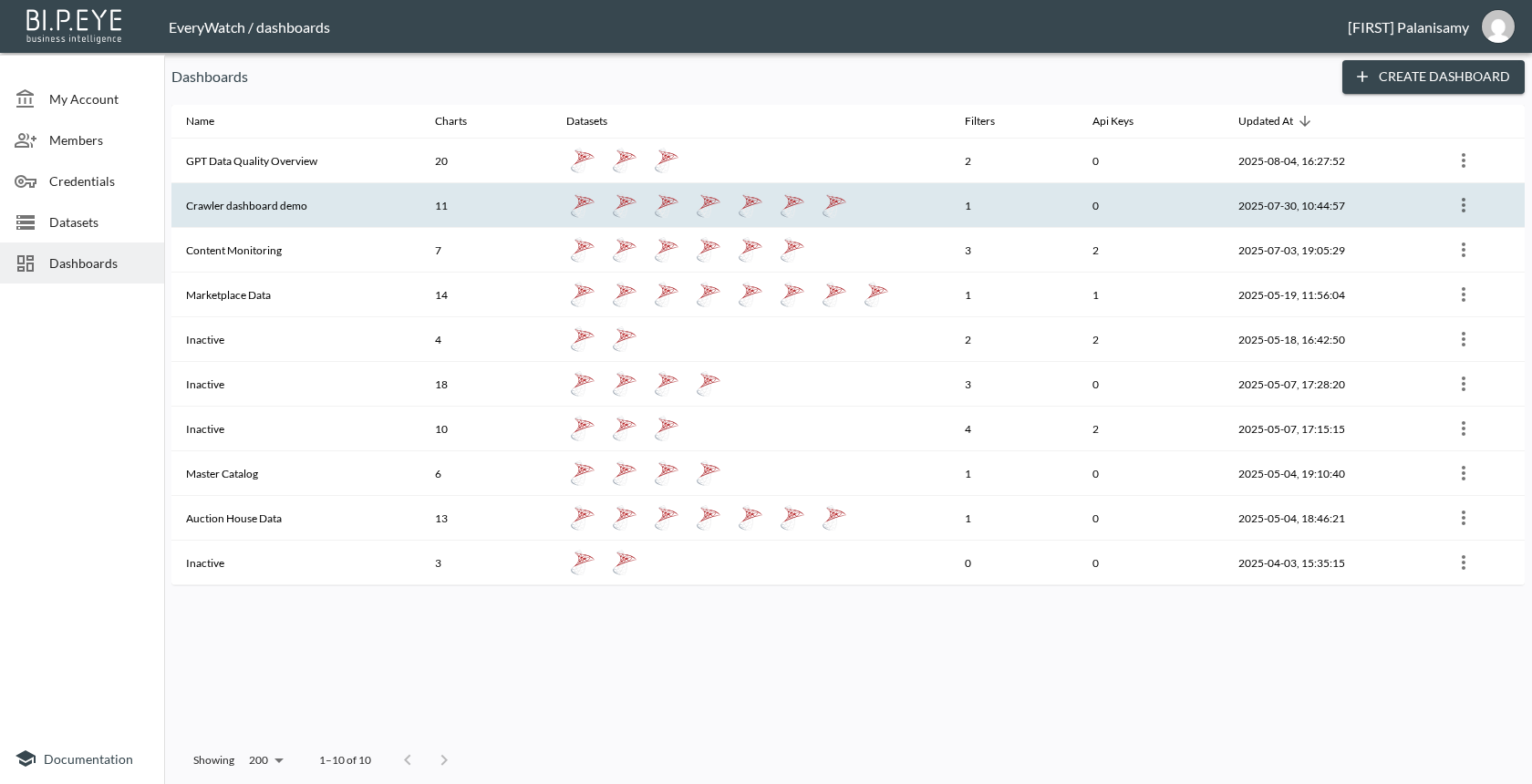 click on "11" at bounding box center [486, 205] 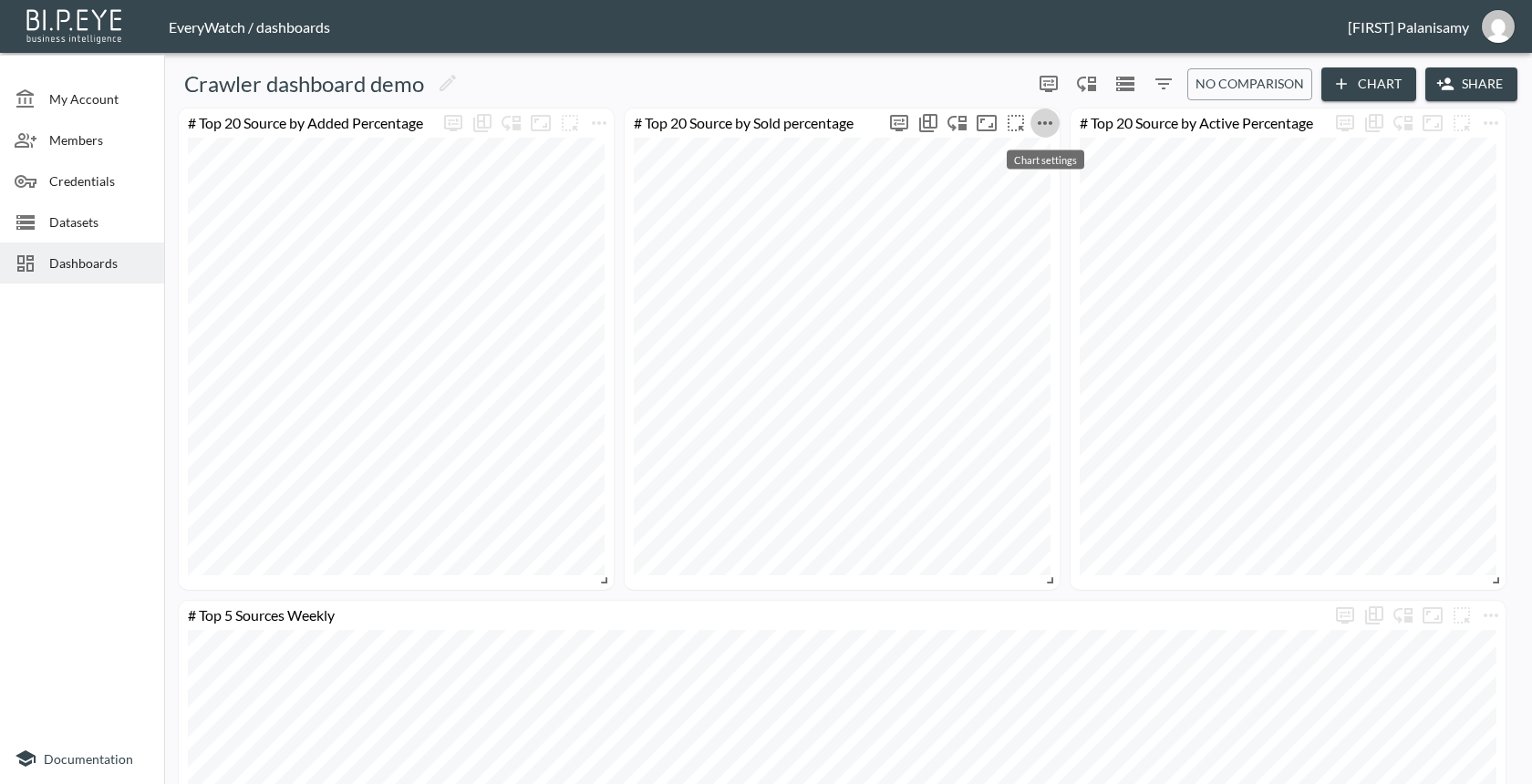 click 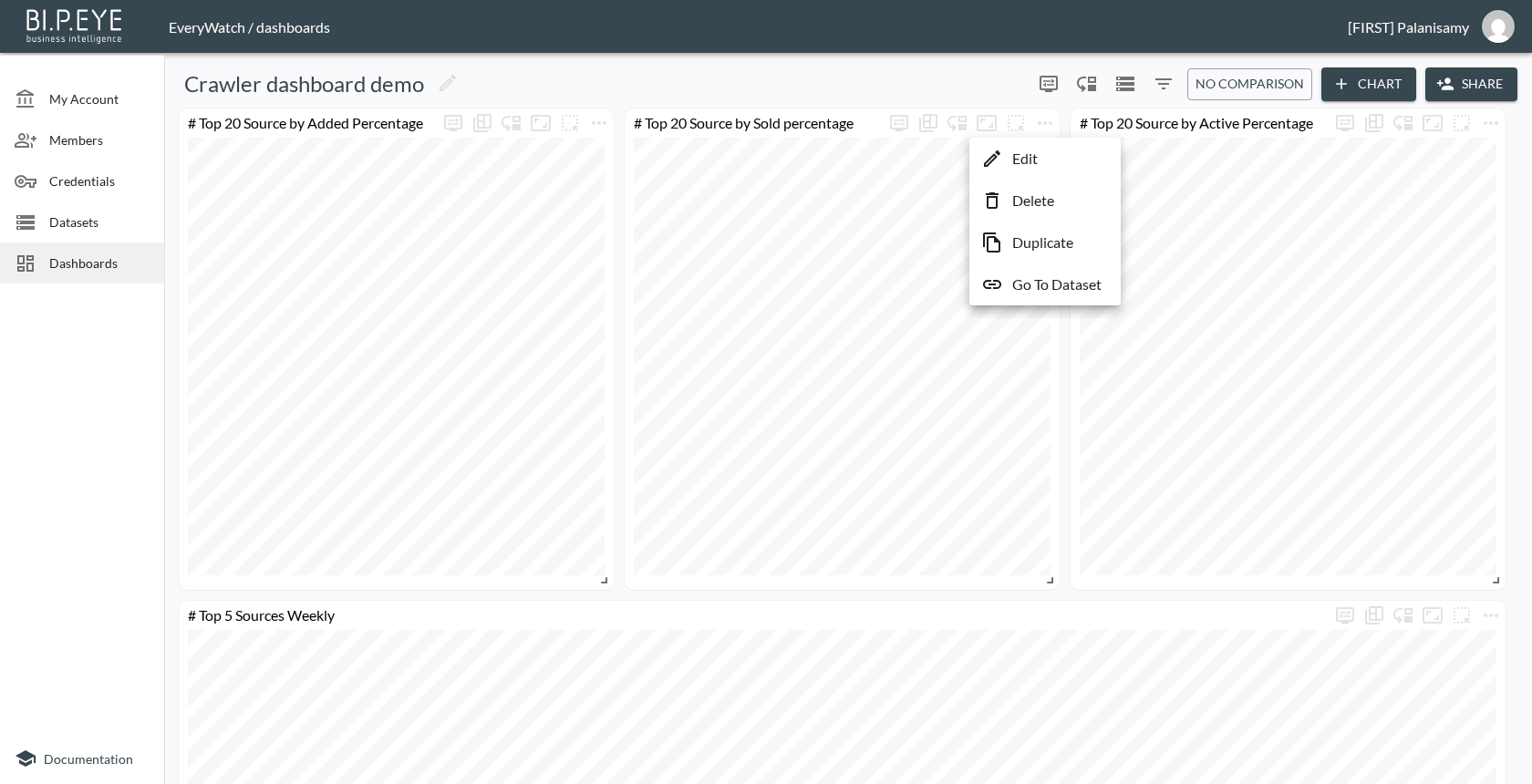 click at bounding box center (766, 392) 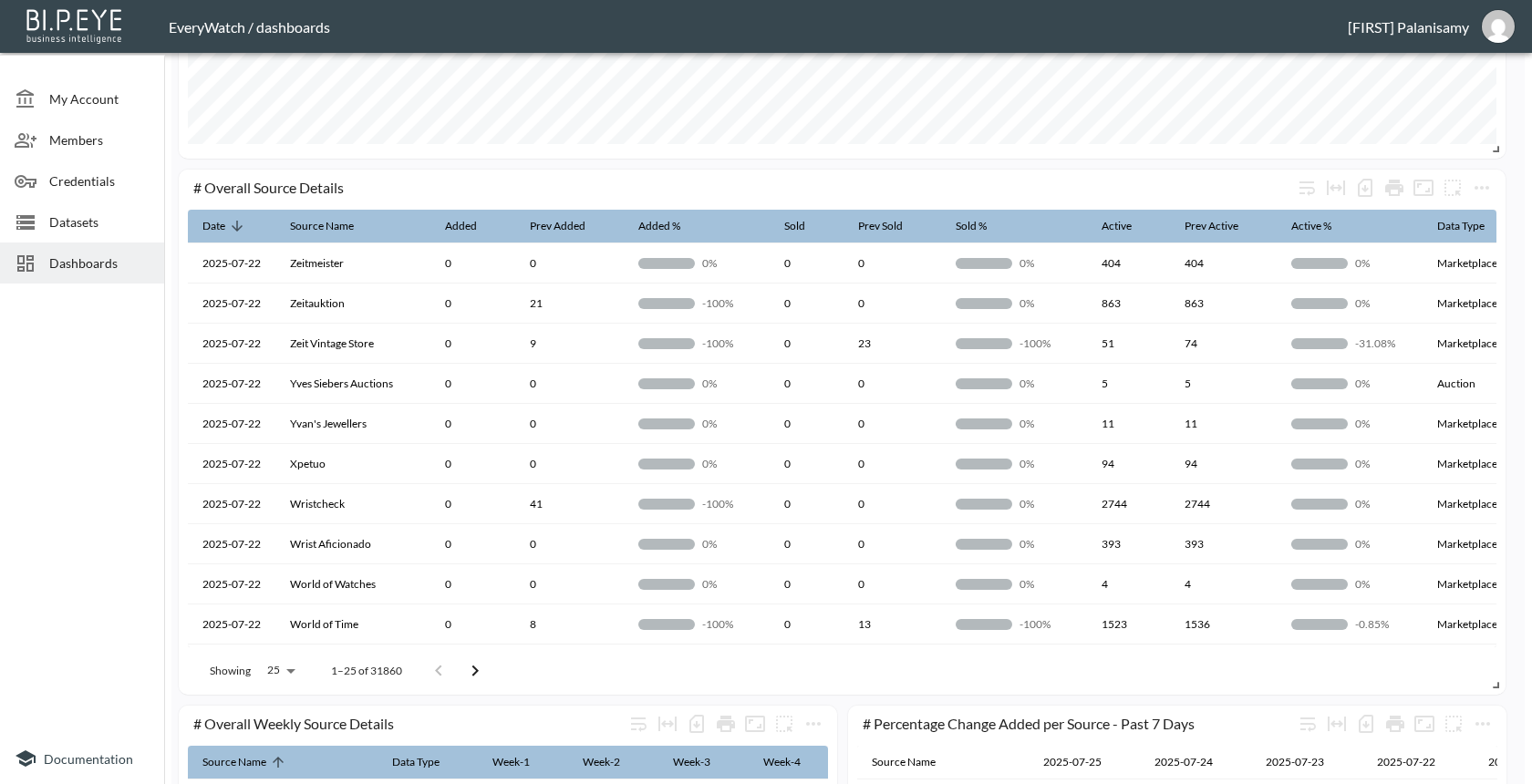 scroll, scrollTop: 1262, scrollLeft: 0, axis: vertical 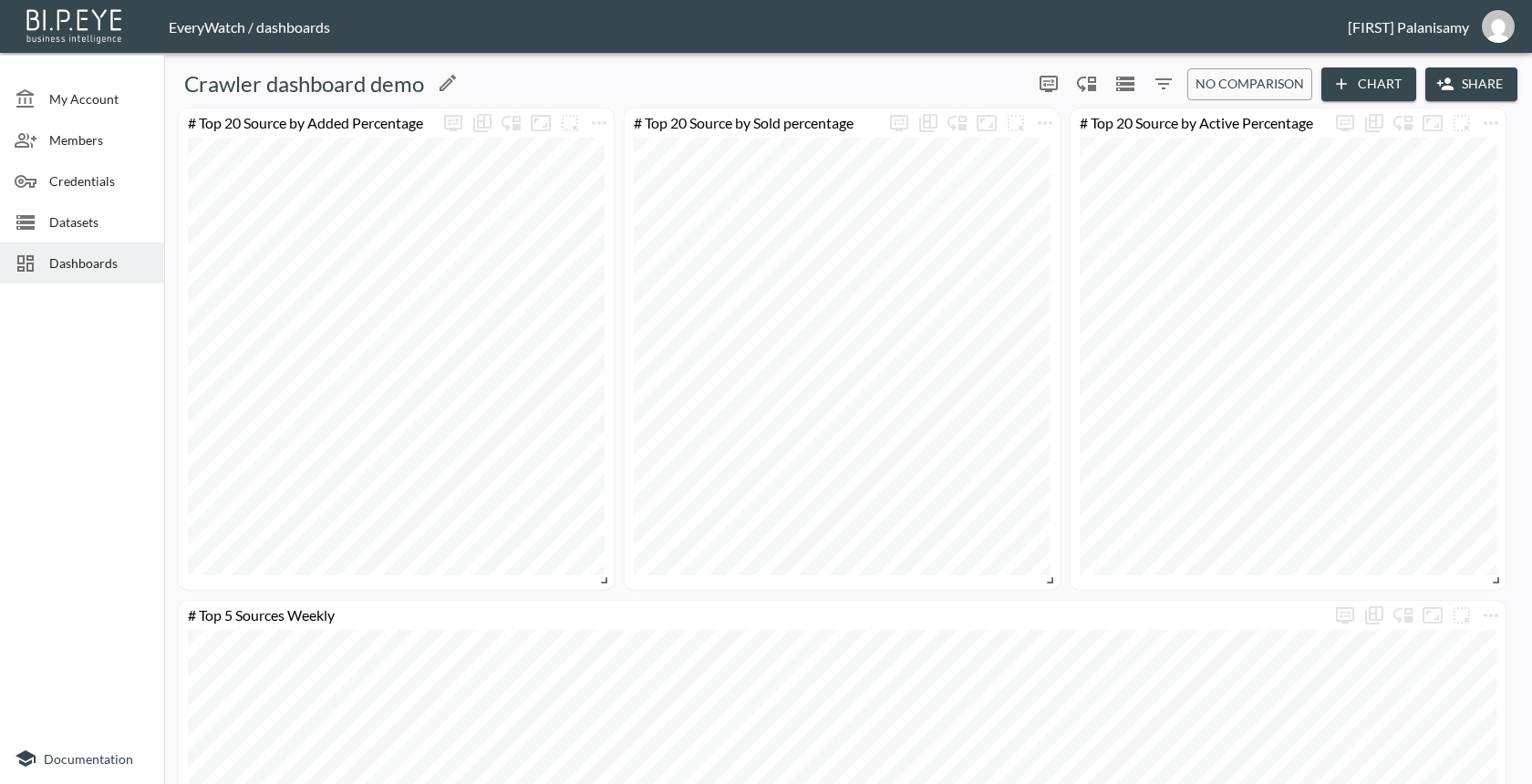 click on "Crawler dashboard demo" at bounding box center [598, 84] 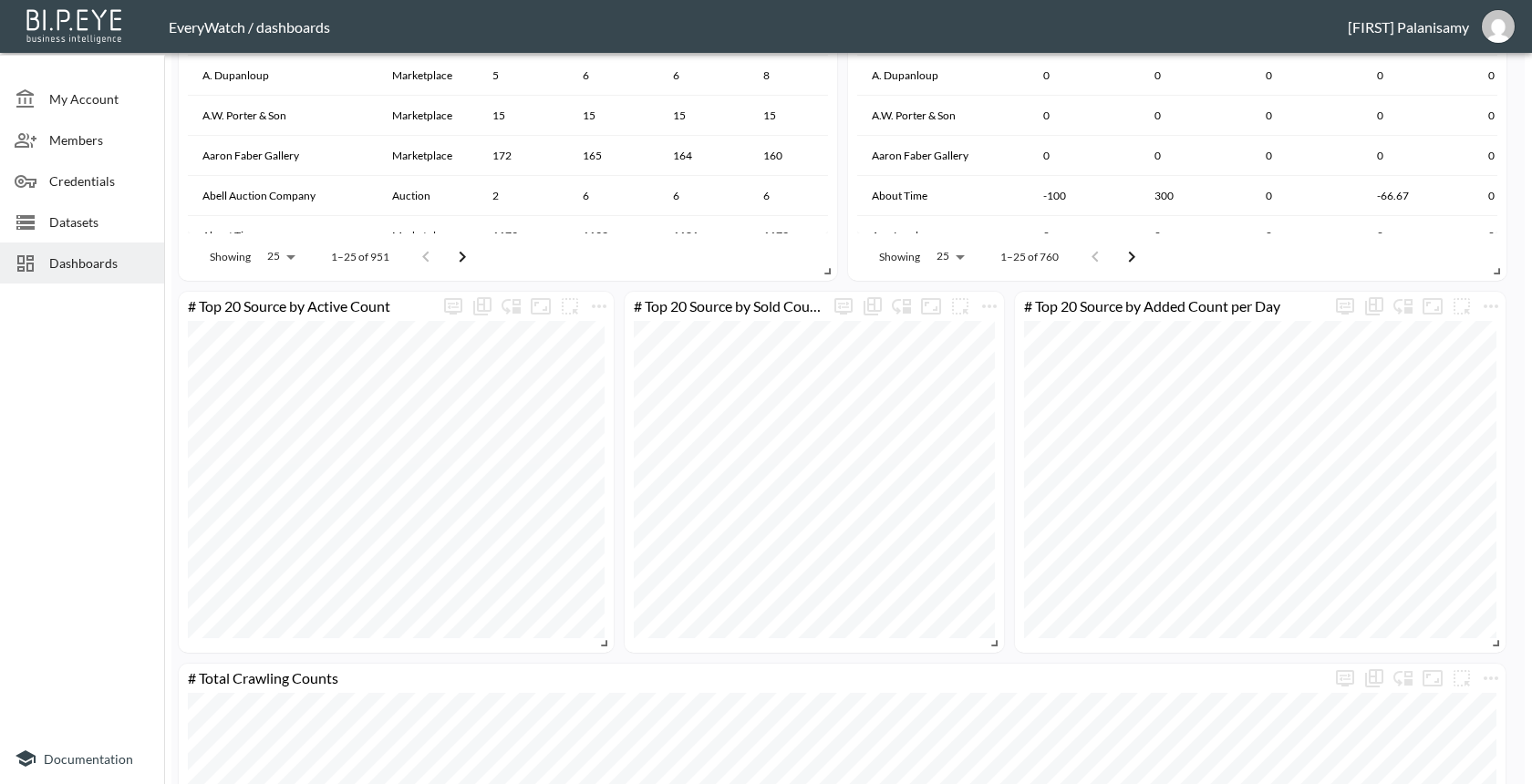 scroll, scrollTop: 1814, scrollLeft: 0, axis: vertical 